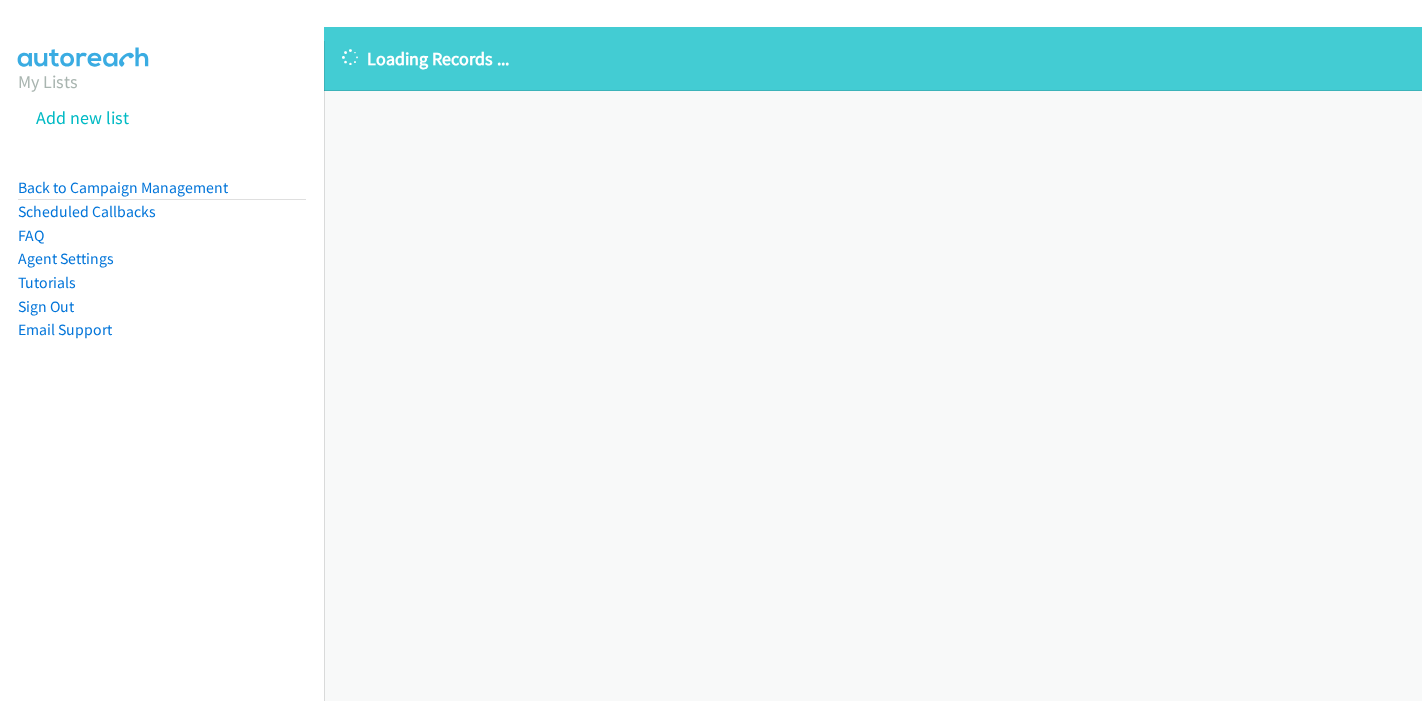 scroll, scrollTop: 0, scrollLeft: 0, axis: both 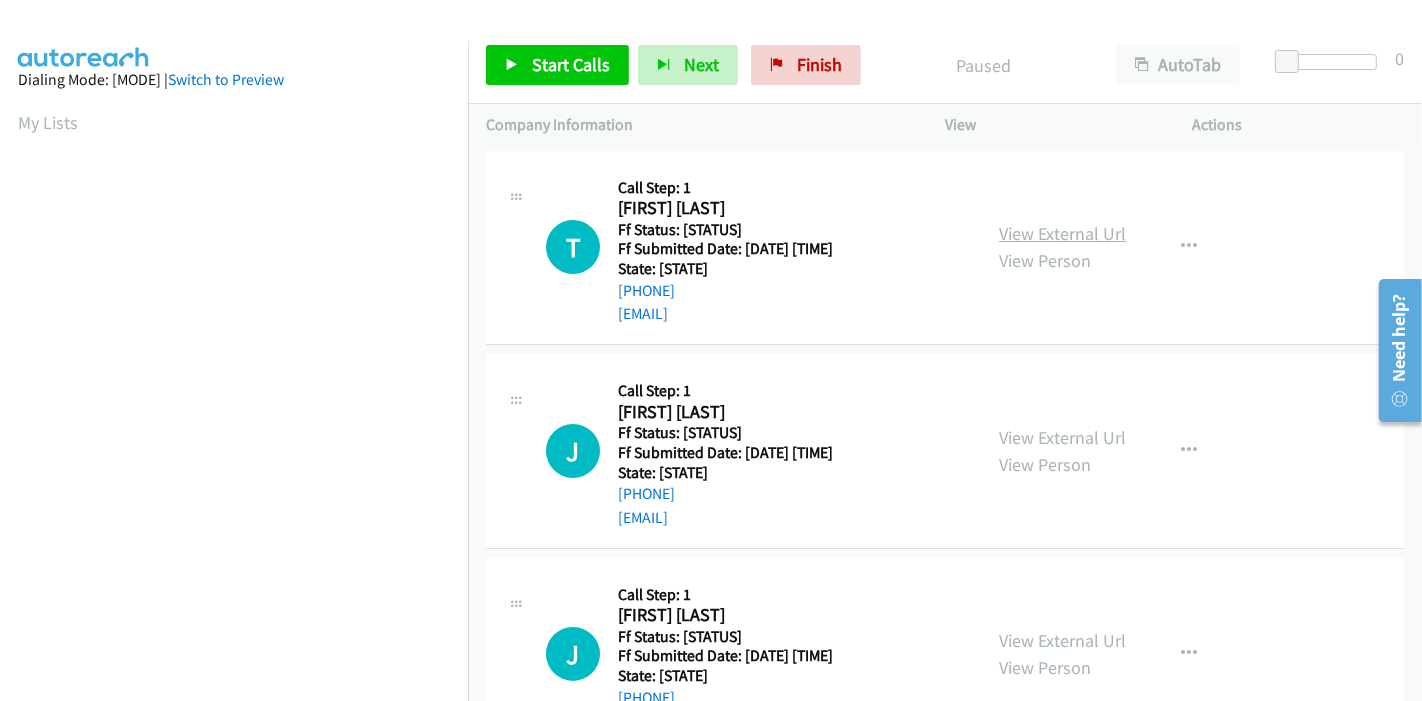 click on "View External Url" at bounding box center (1062, 233) 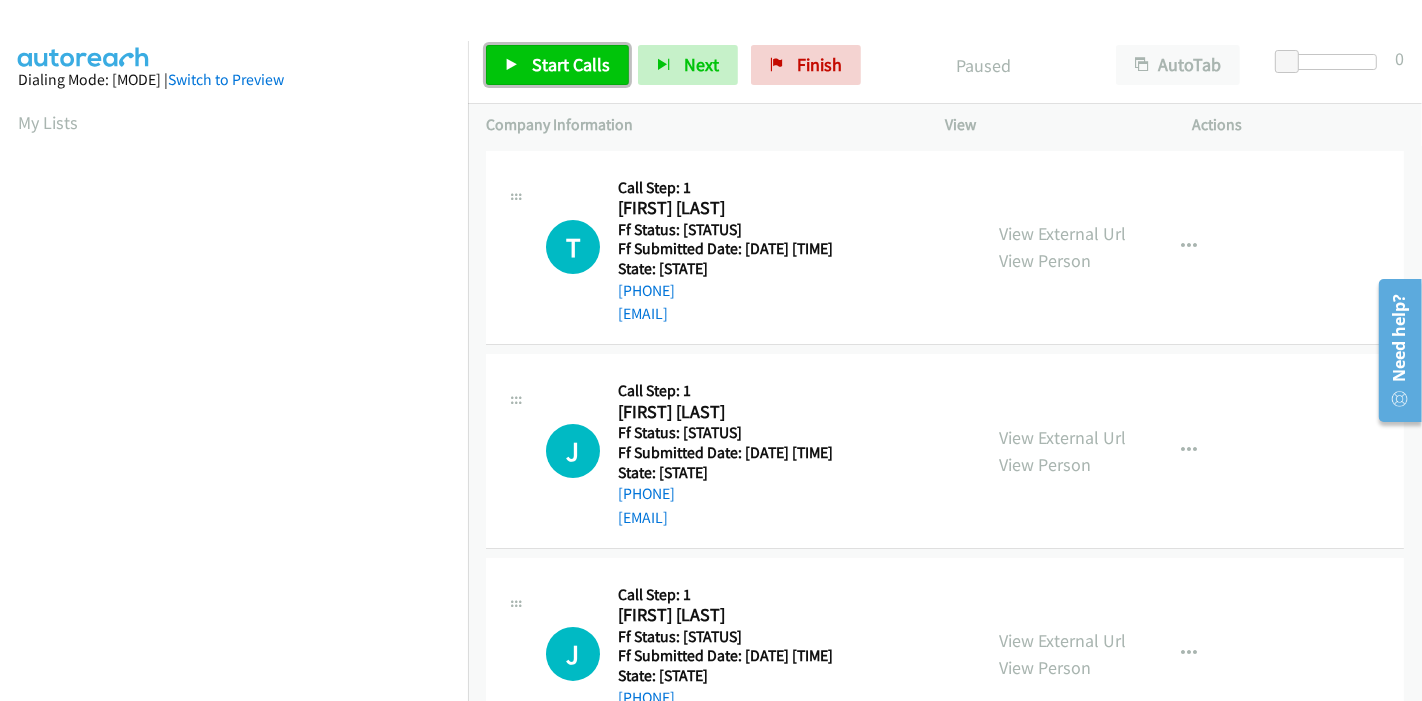 click on "Start Calls" at bounding box center (571, 64) 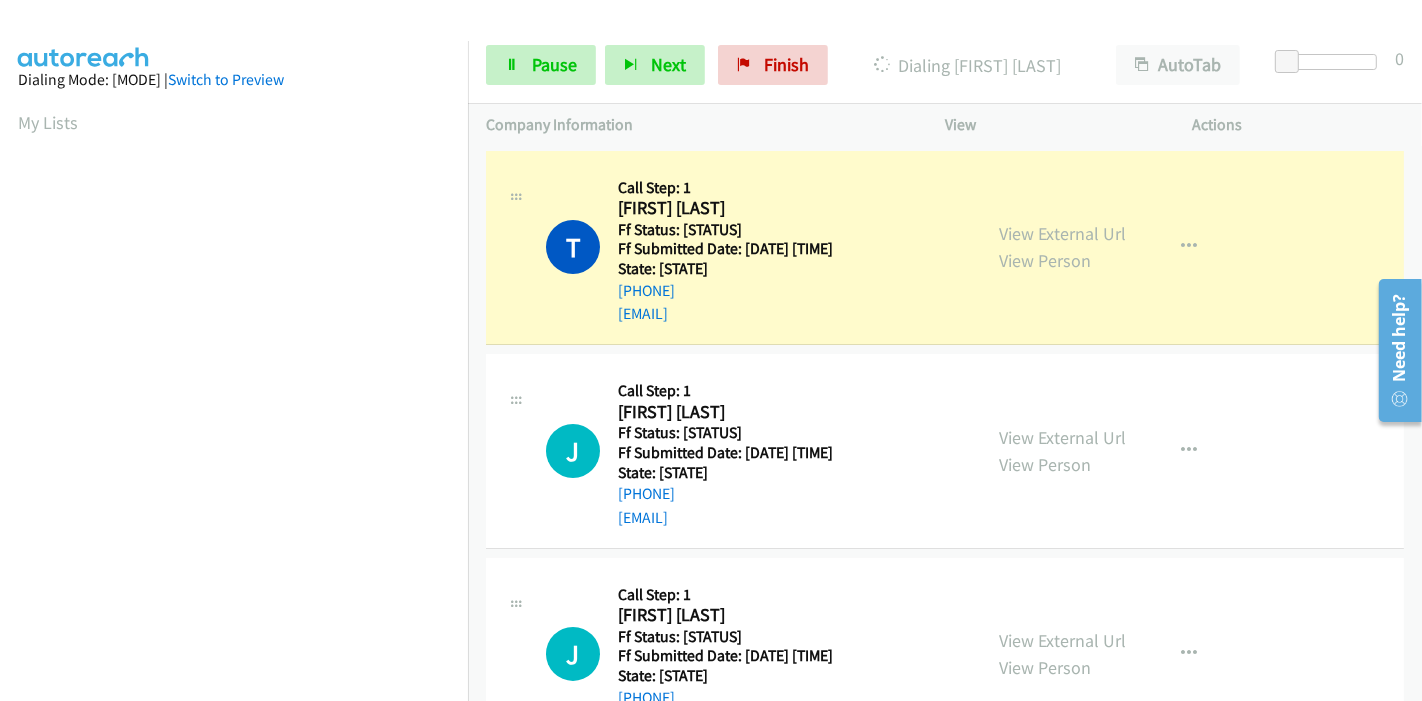 scroll, scrollTop: 422, scrollLeft: 0, axis: vertical 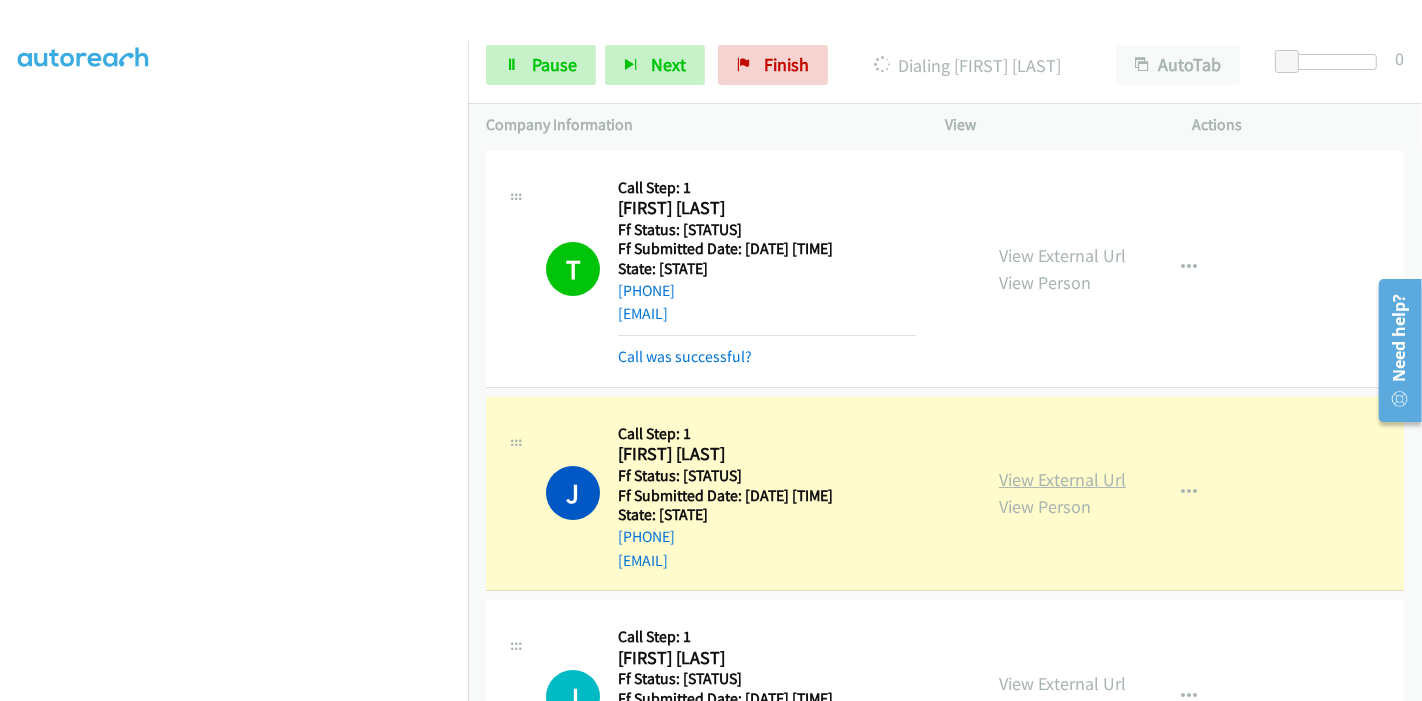 click on "View External Url" at bounding box center [1062, 479] 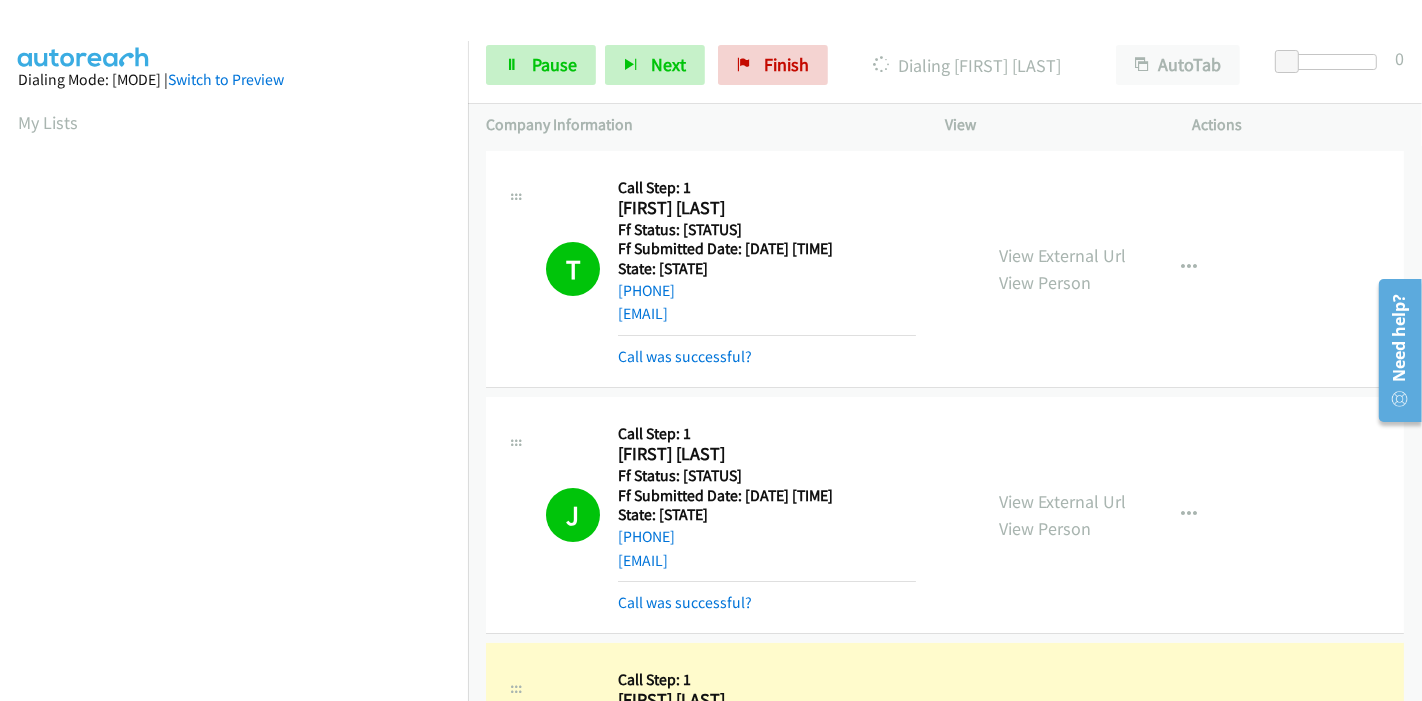 scroll, scrollTop: 422, scrollLeft: 0, axis: vertical 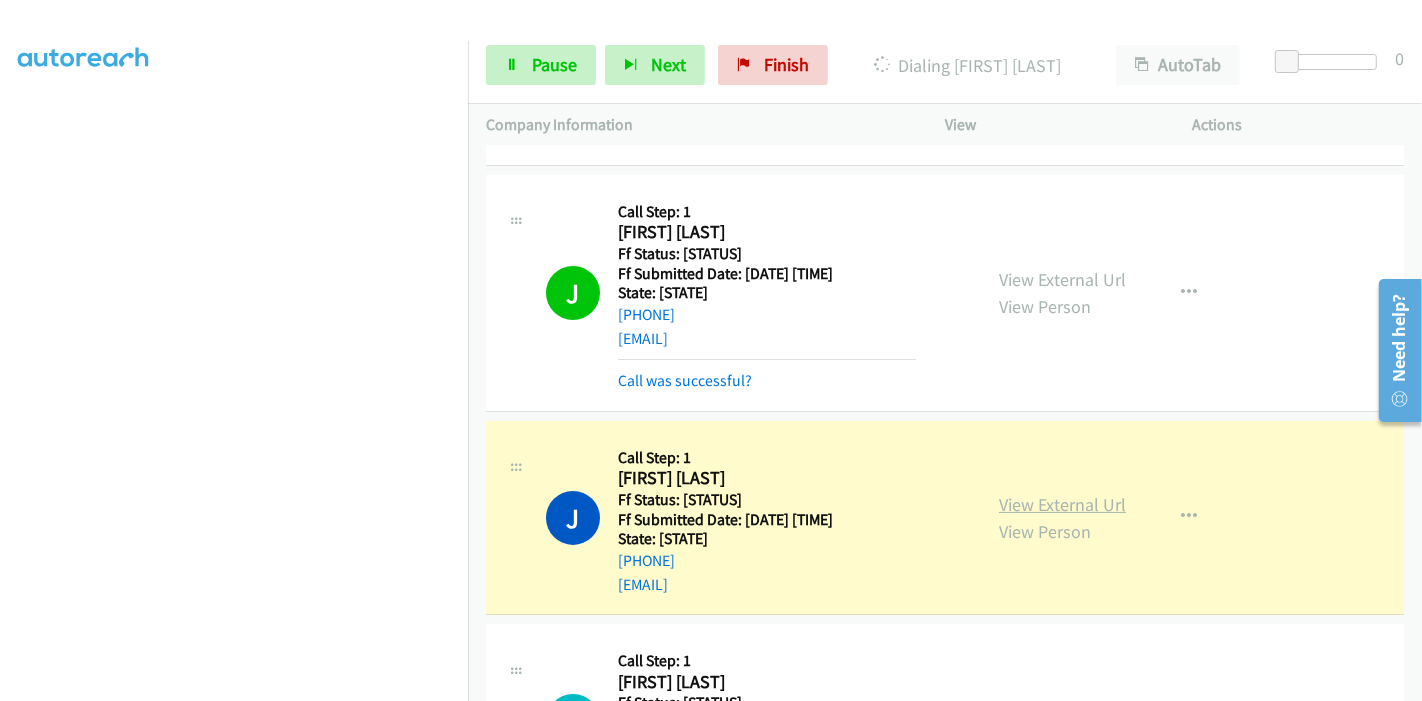 click on "View External Url" at bounding box center (1062, 504) 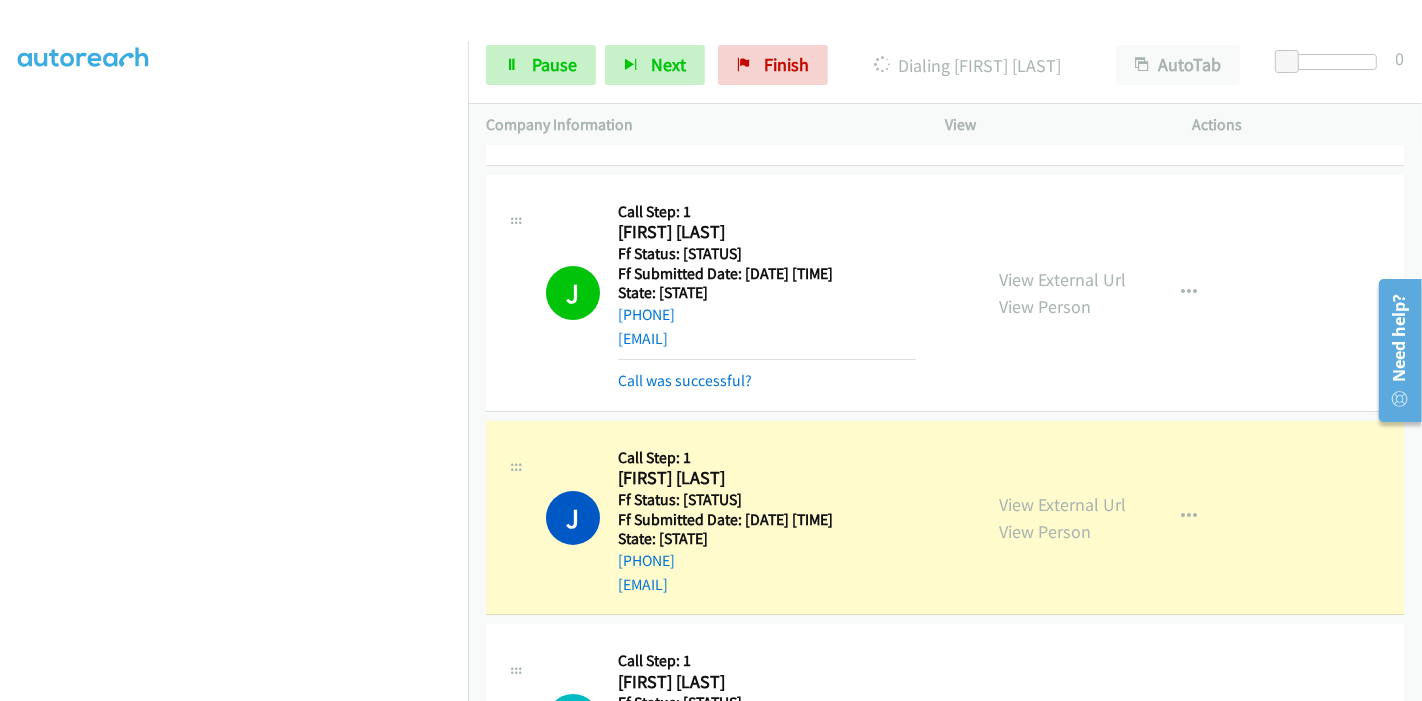 scroll, scrollTop: 0, scrollLeft: 0, axis: both 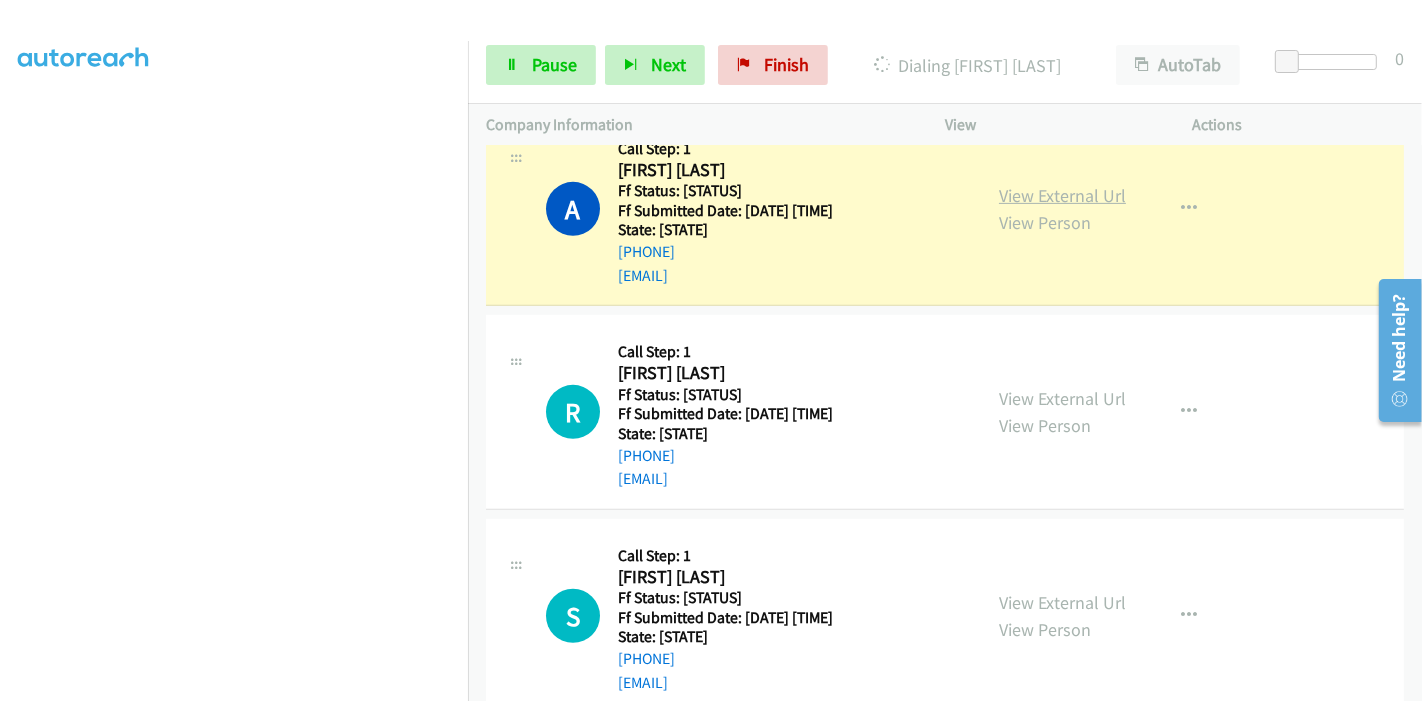 click on "View External Url" at bounding box center [1062, 195] 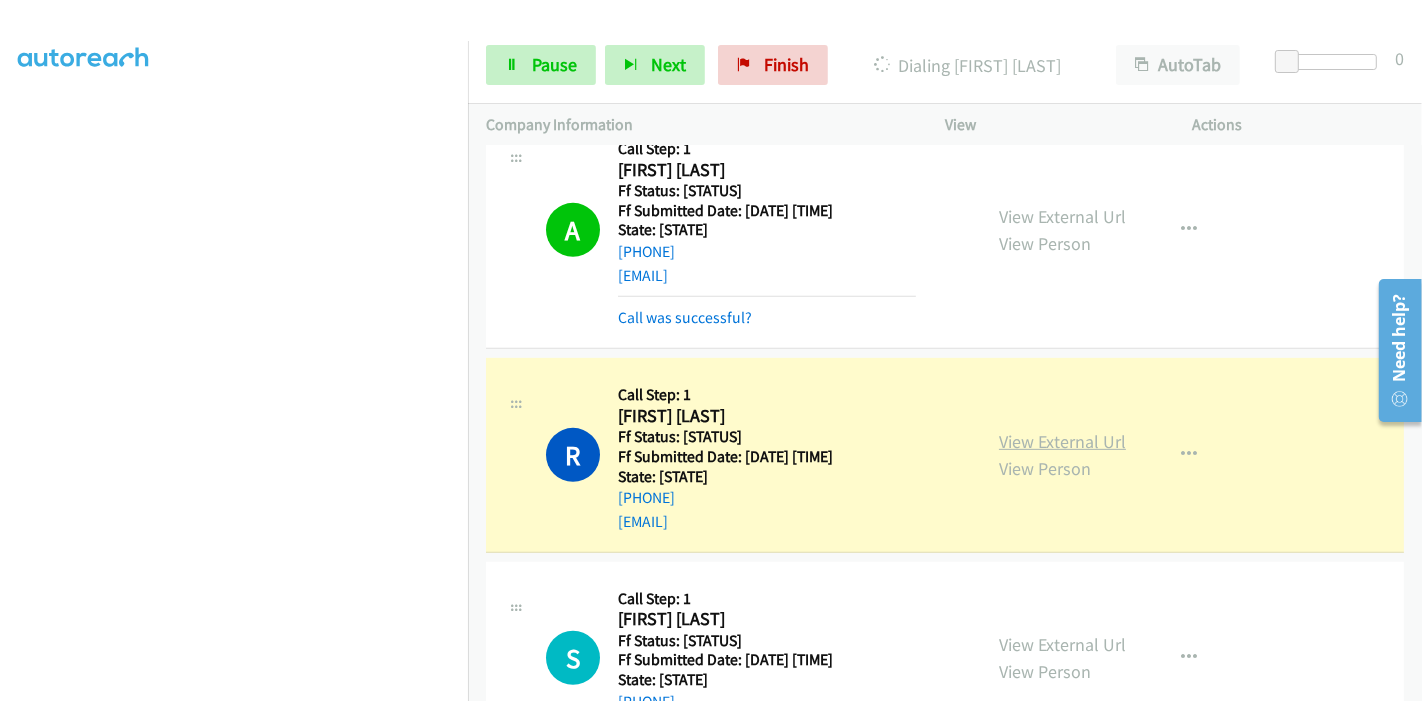 click on "View External Url" at bounding box center (1062, 441) 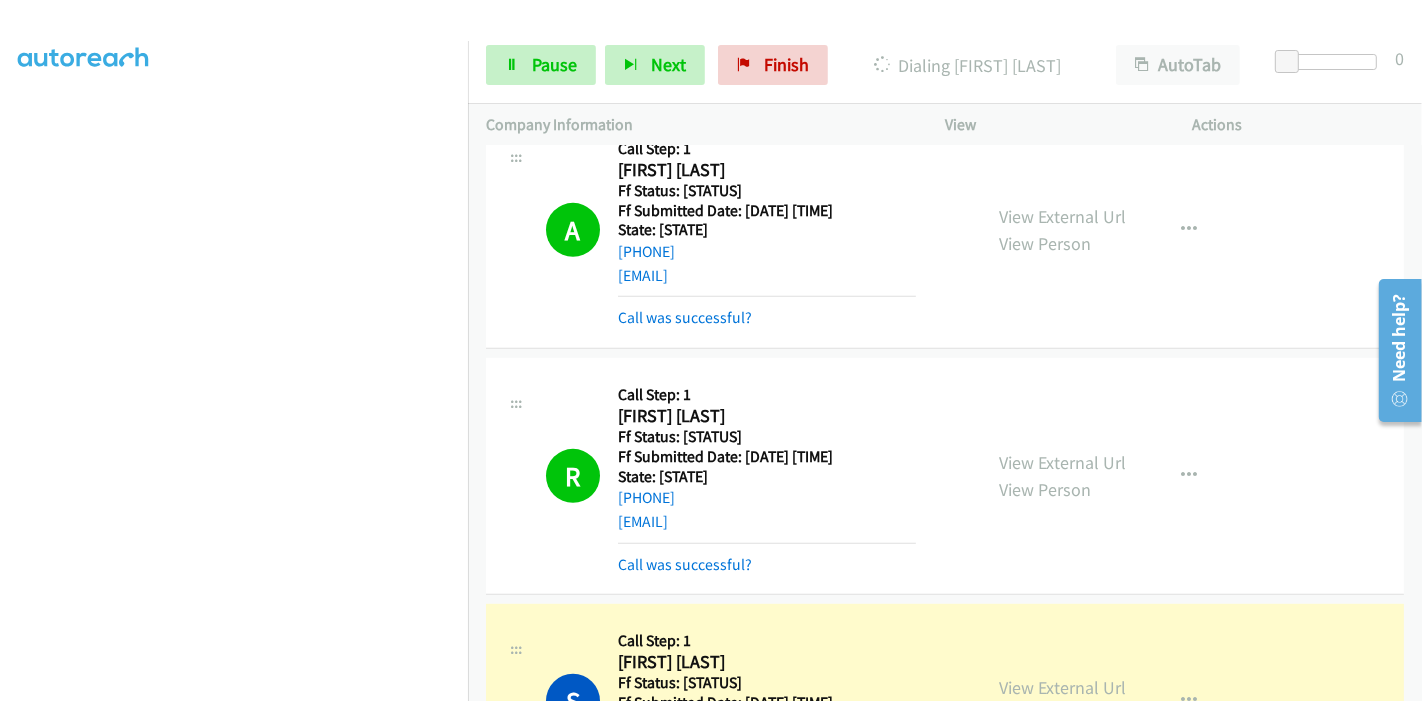 scroll, scrollTop: 0, scrollLeft: 0, axis: both 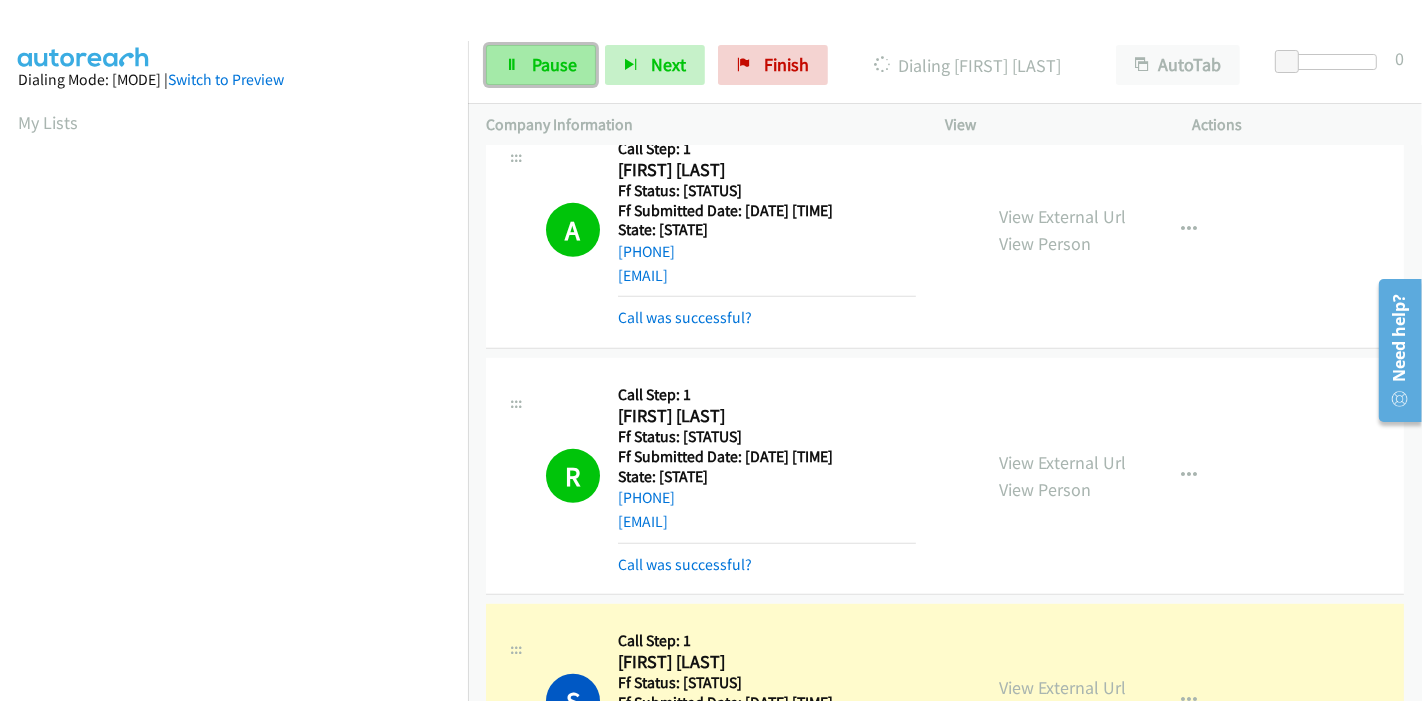click on "Pause" at bounding box center [541, 65] 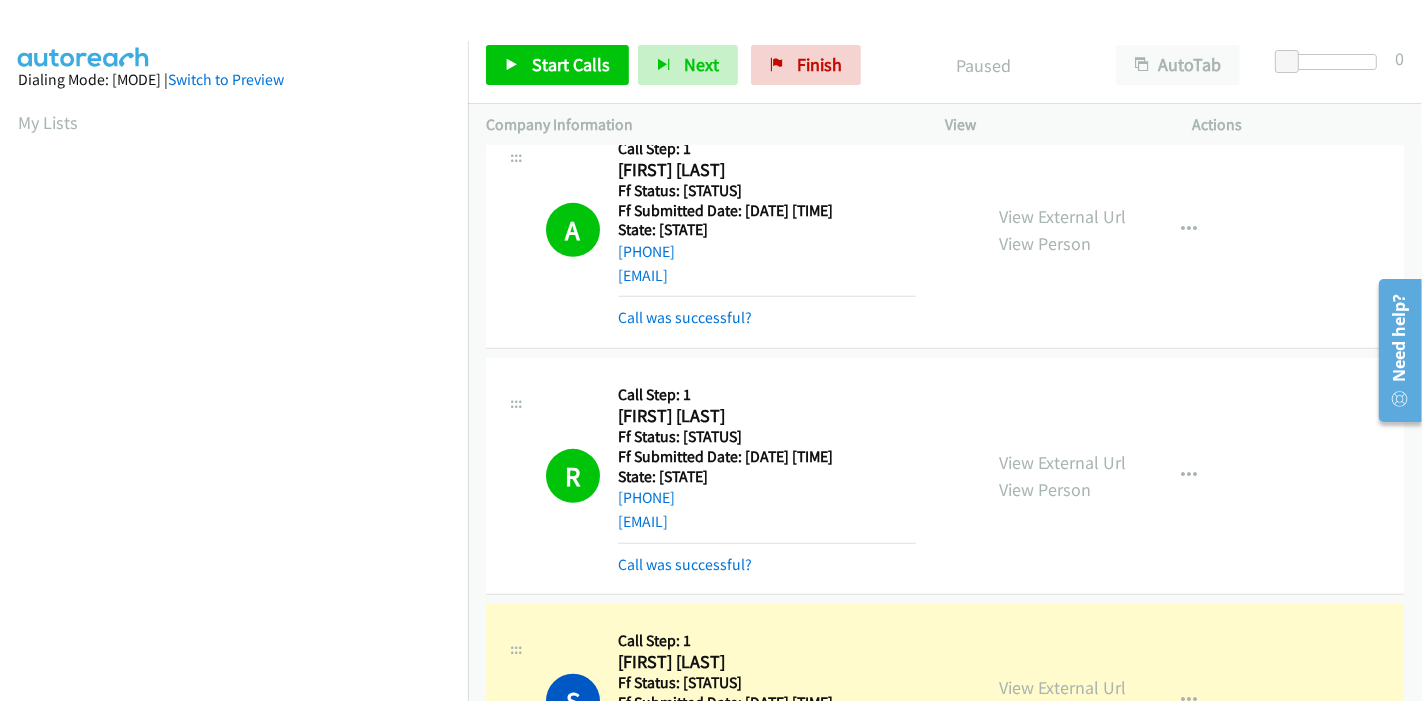 scroll, scrollTop: 422, scrollLeft: 0, axis: vertical 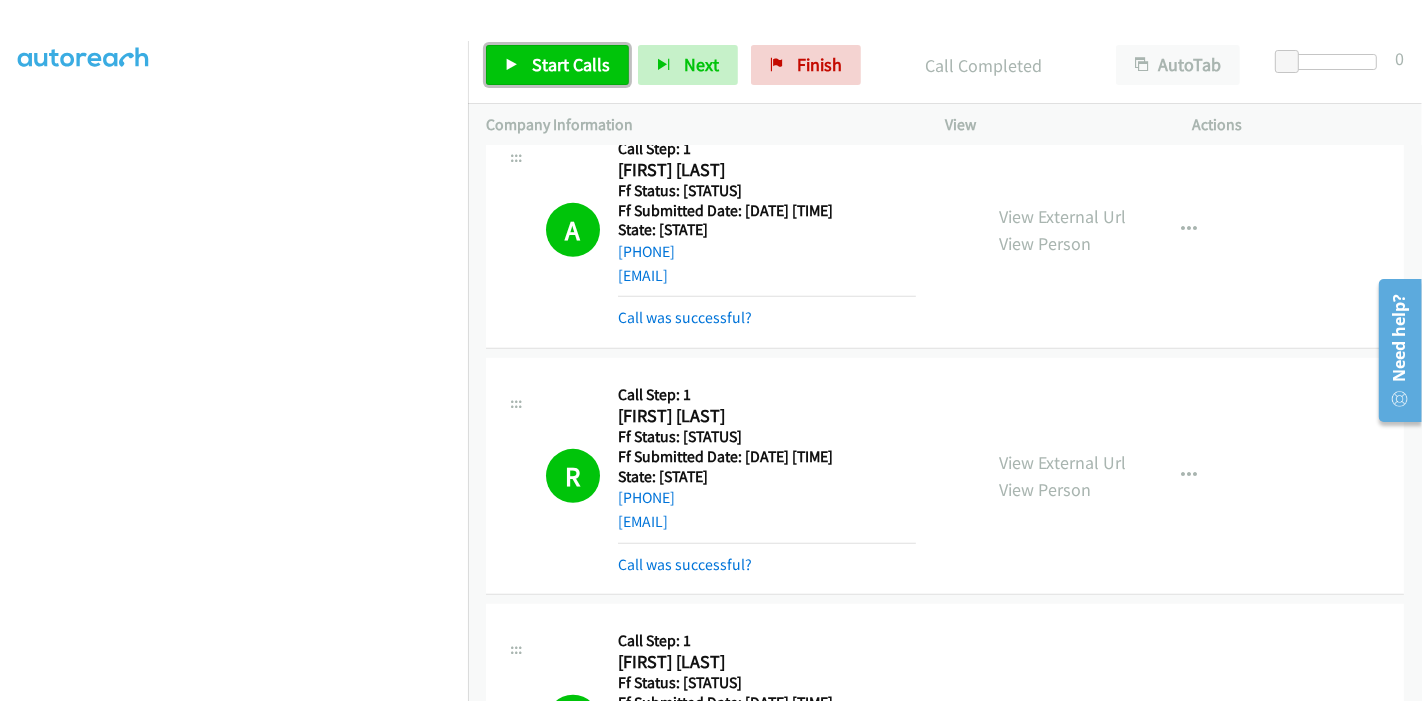 click on "Start Calls" at bounding box center (571, 64) 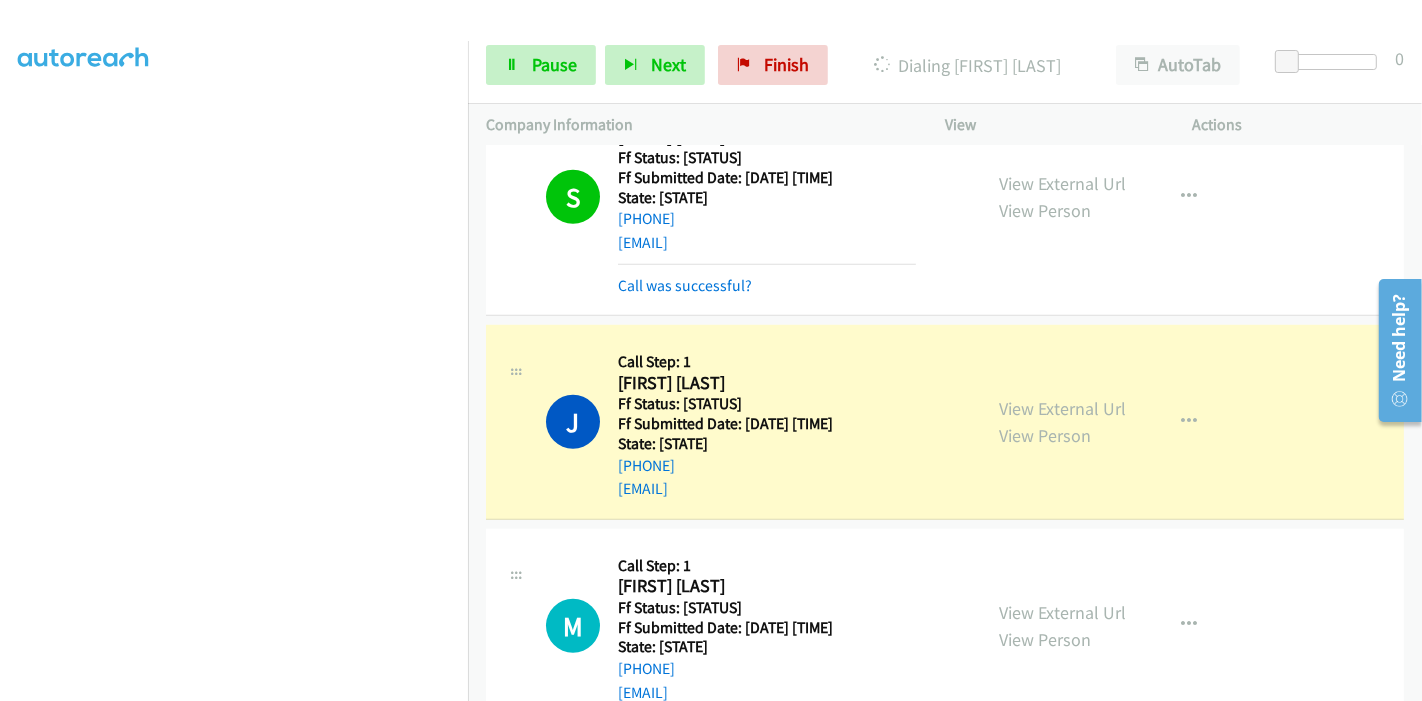 scroll, scrollTop: 1333, scrollLeft: 0, axis: vertical 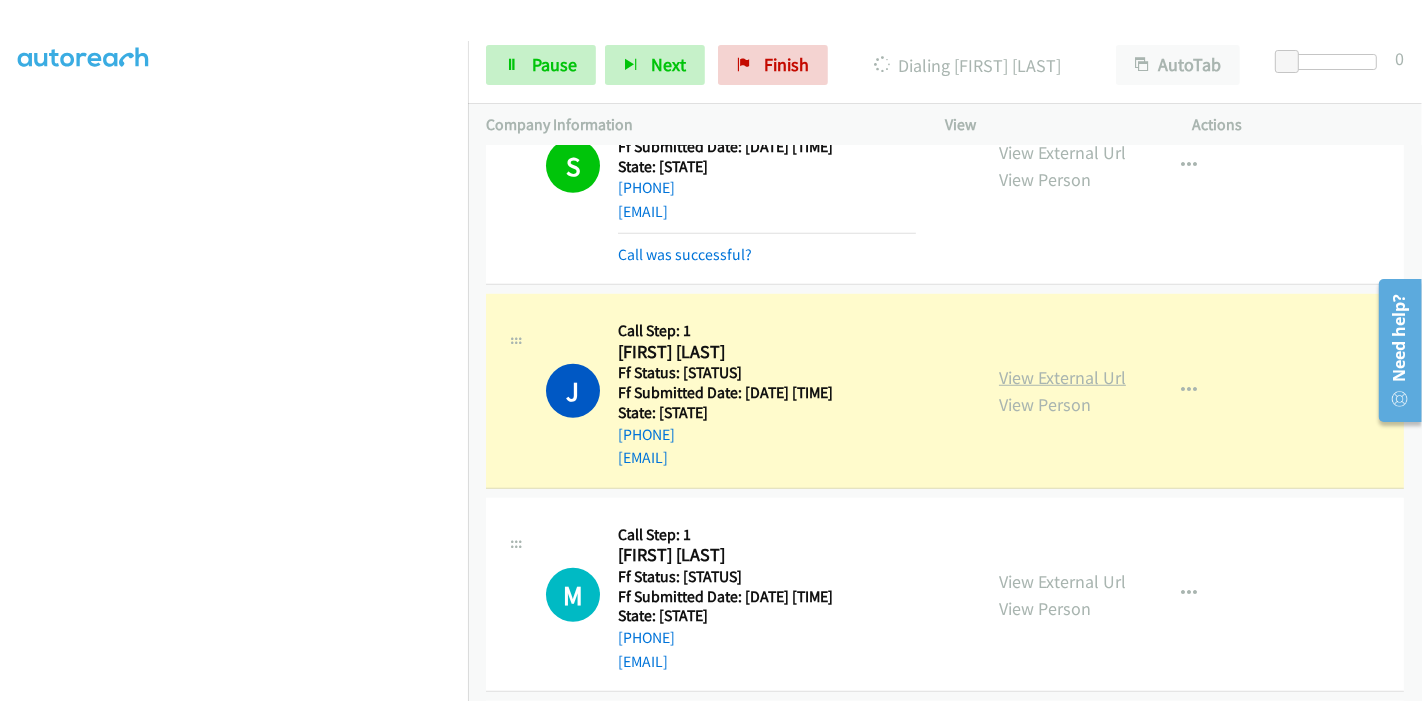 click on "View External Url" at bounding box center (1062, 377) 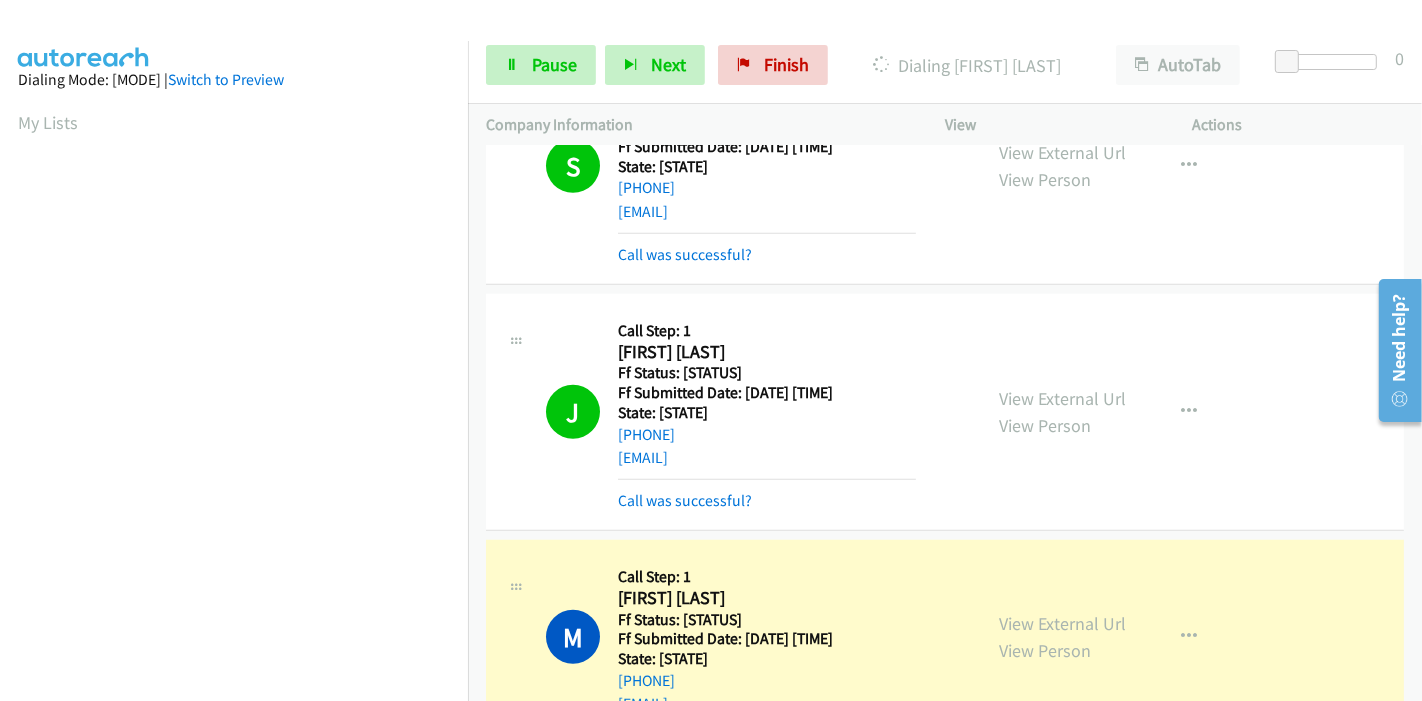 scroll, scrollTop: 422, scrollLeft: 0, axis: vertical 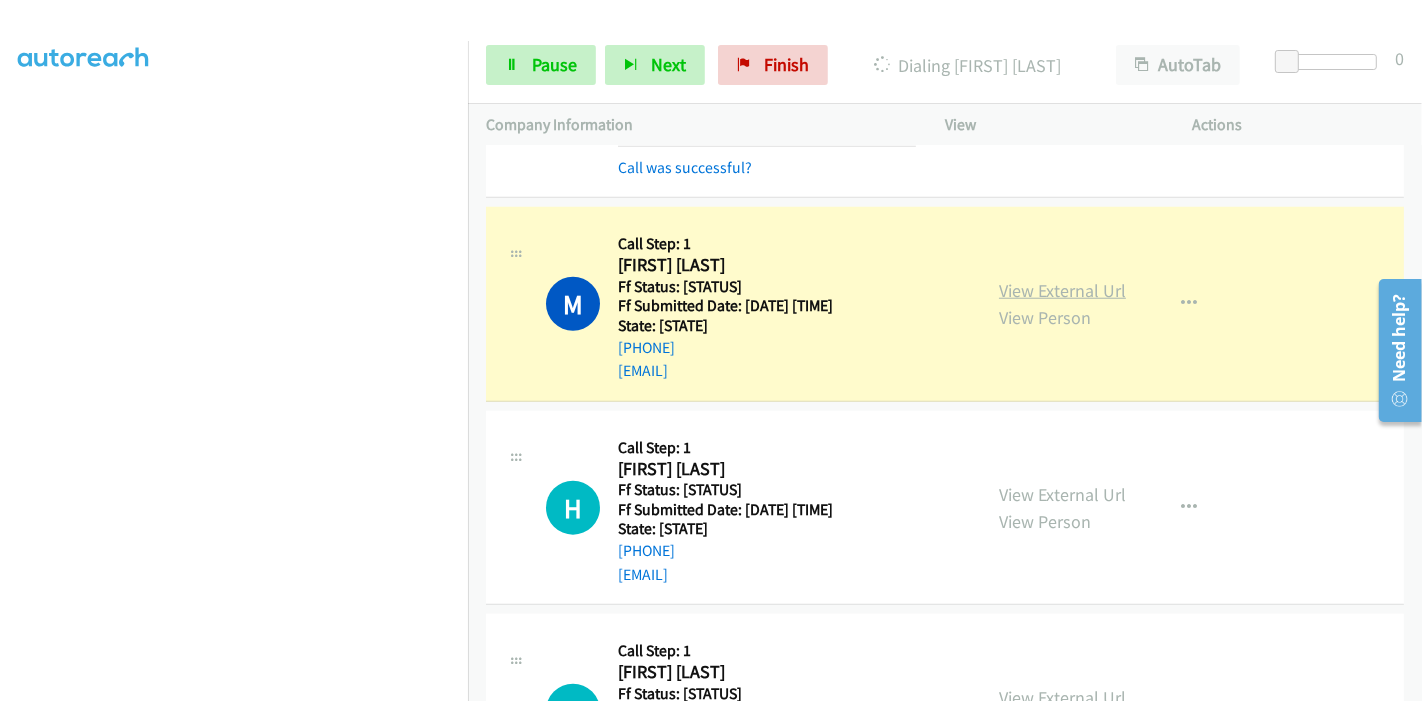 click on "View External Url" at bounding box center [1062, 290] 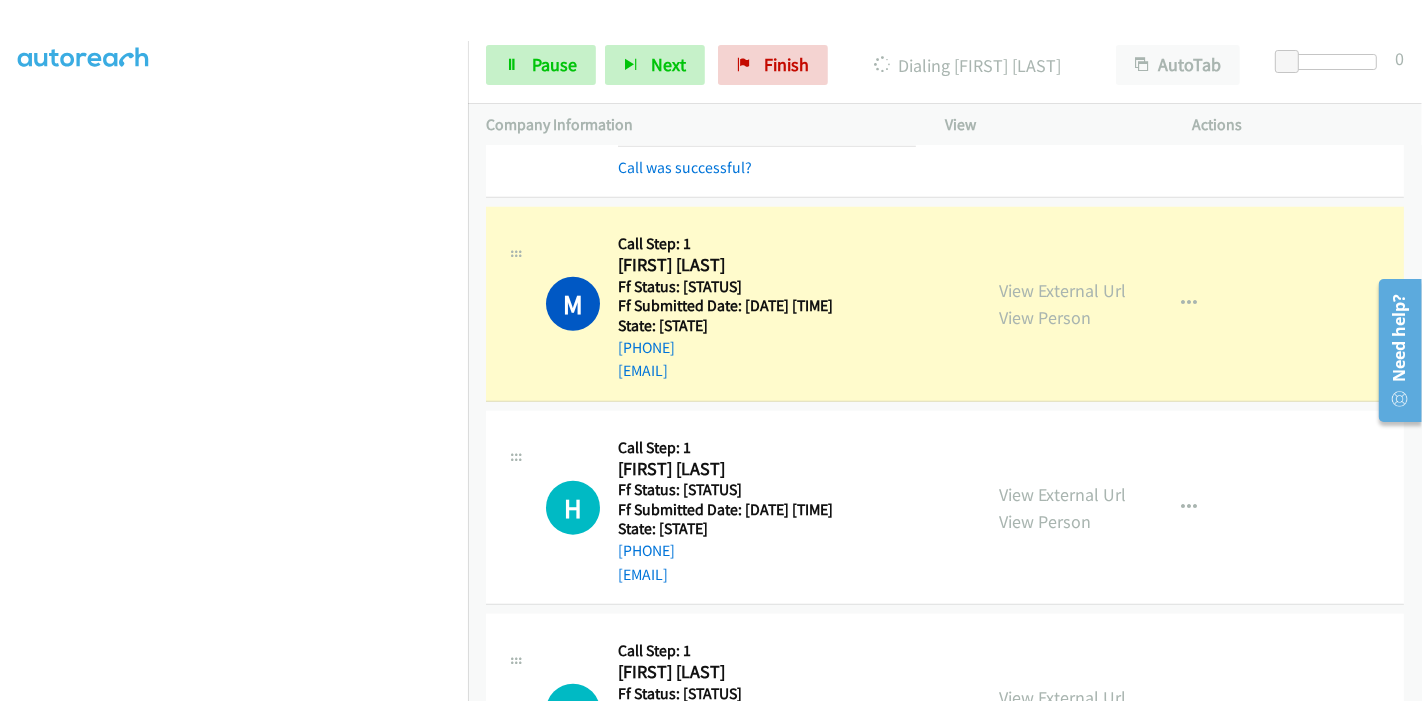 scroll, scrollTop: 0, scrollLeft: 0, axis: both 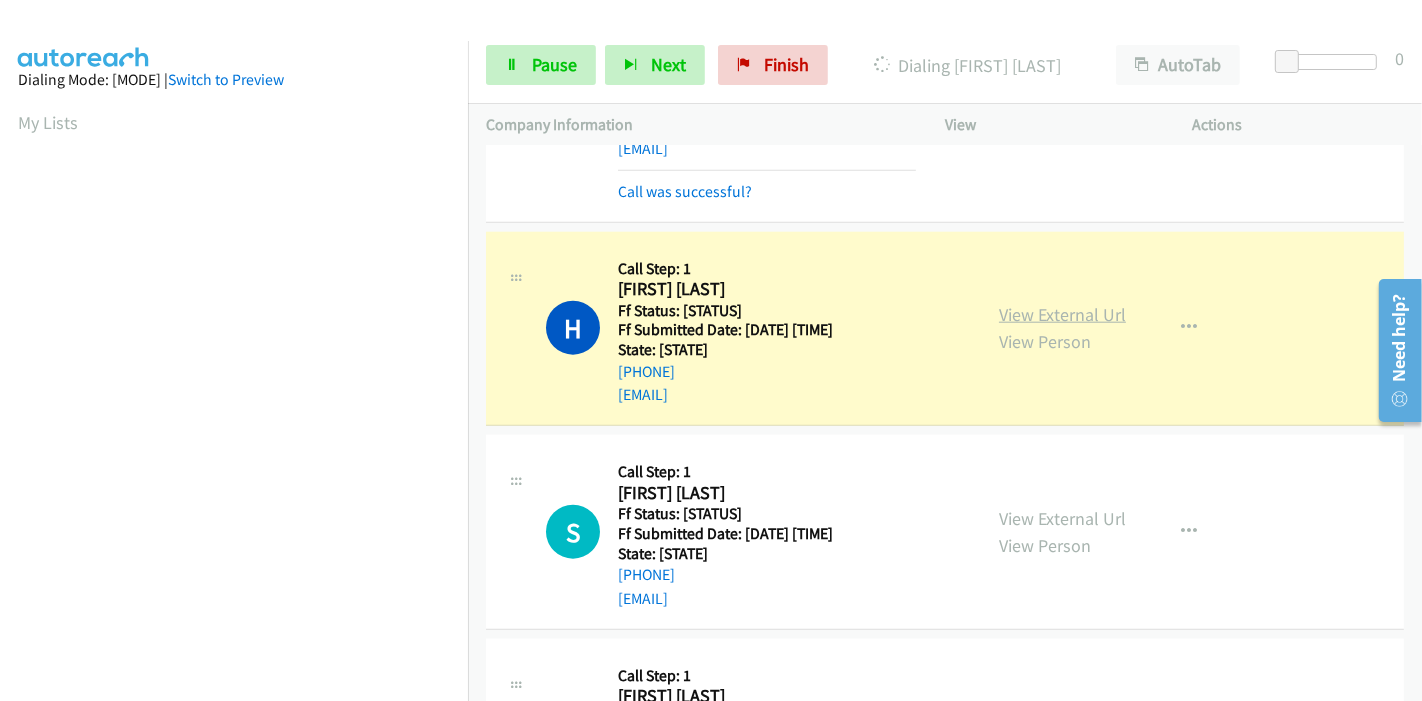 click on "View External Url" at bounding box center [1062, 314] 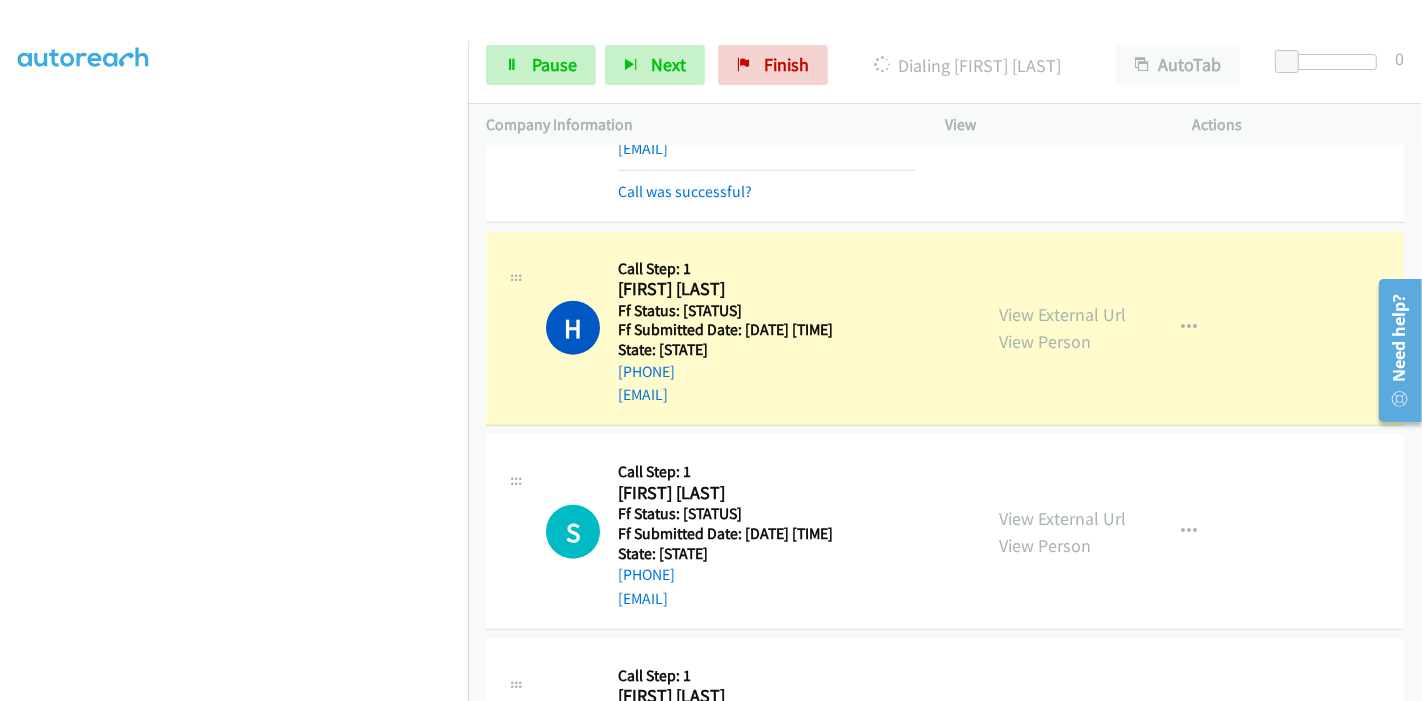 scroll, scrollTop: 0, scrollLeft: 0, axis: both 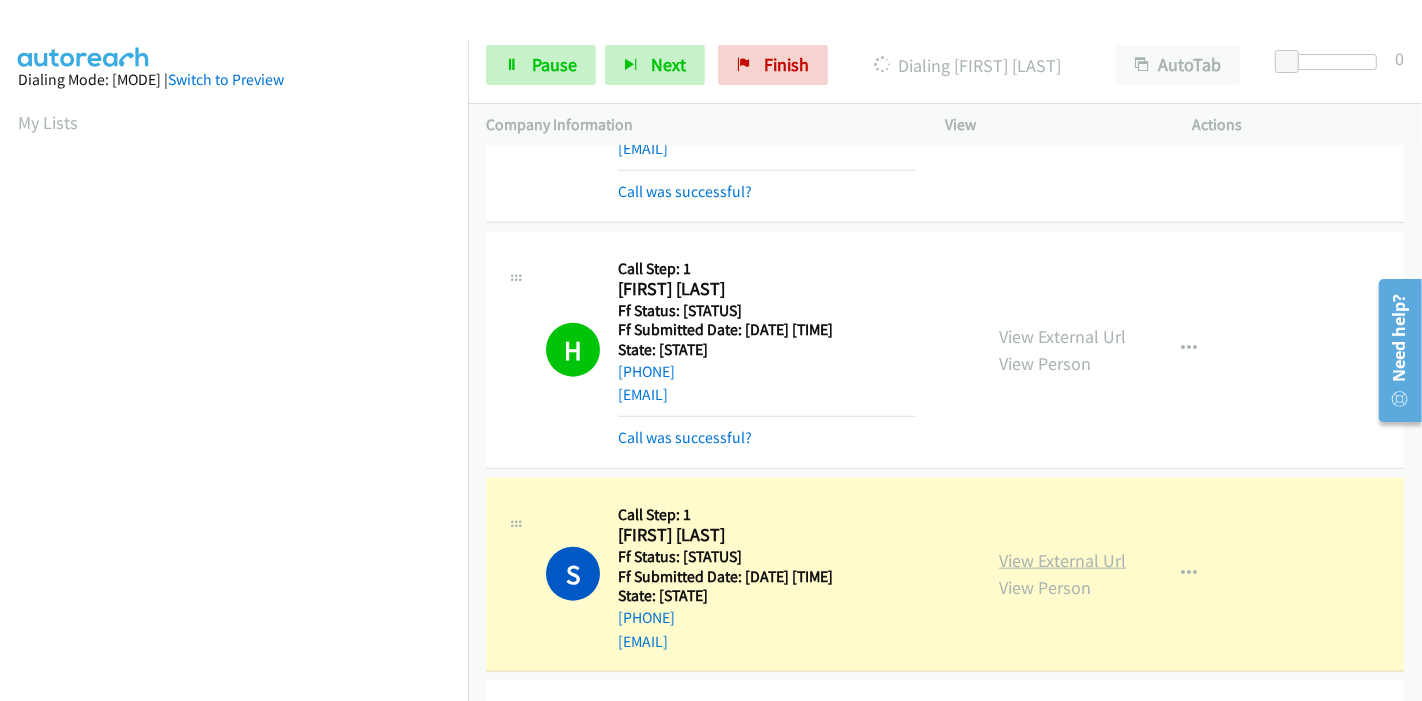 click on "View External Url" at bounding box center (1062, 560) 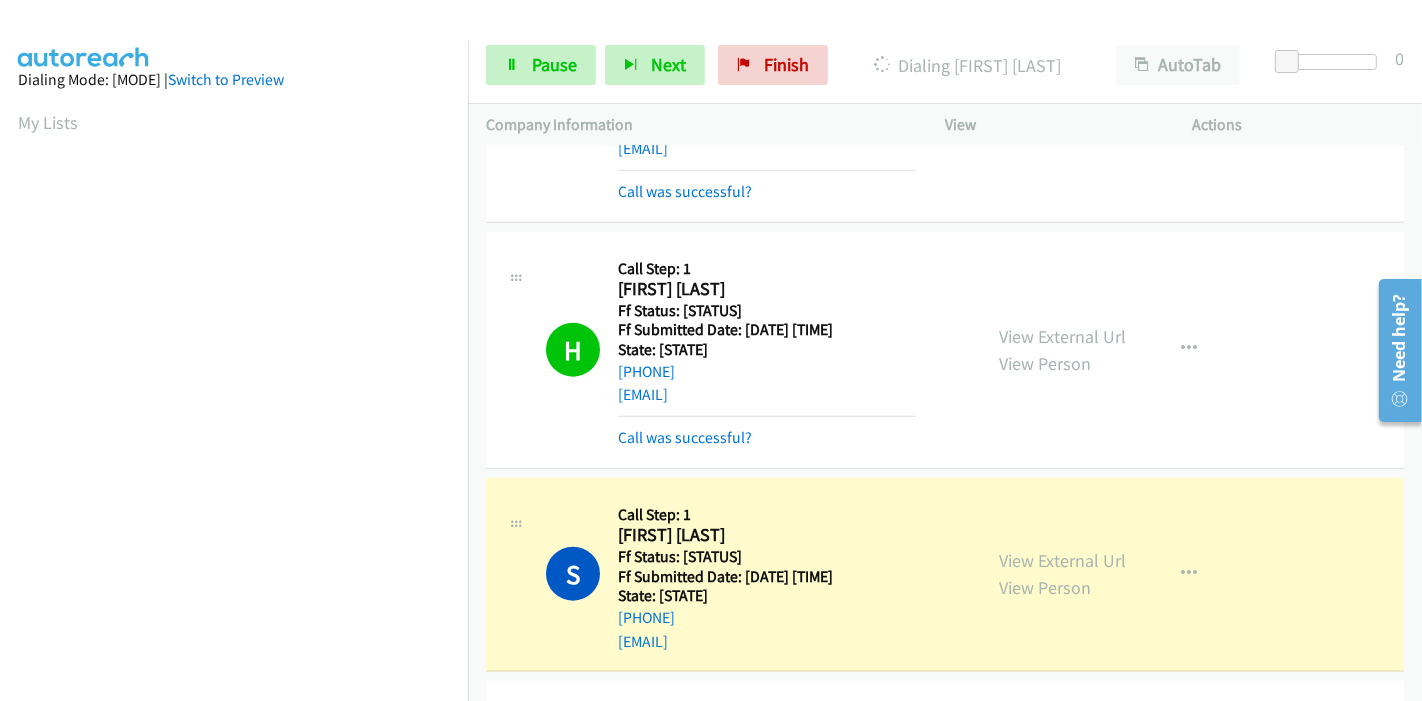 scroll, scrollTop: 422, scrollLeft: 0, axis: vertical 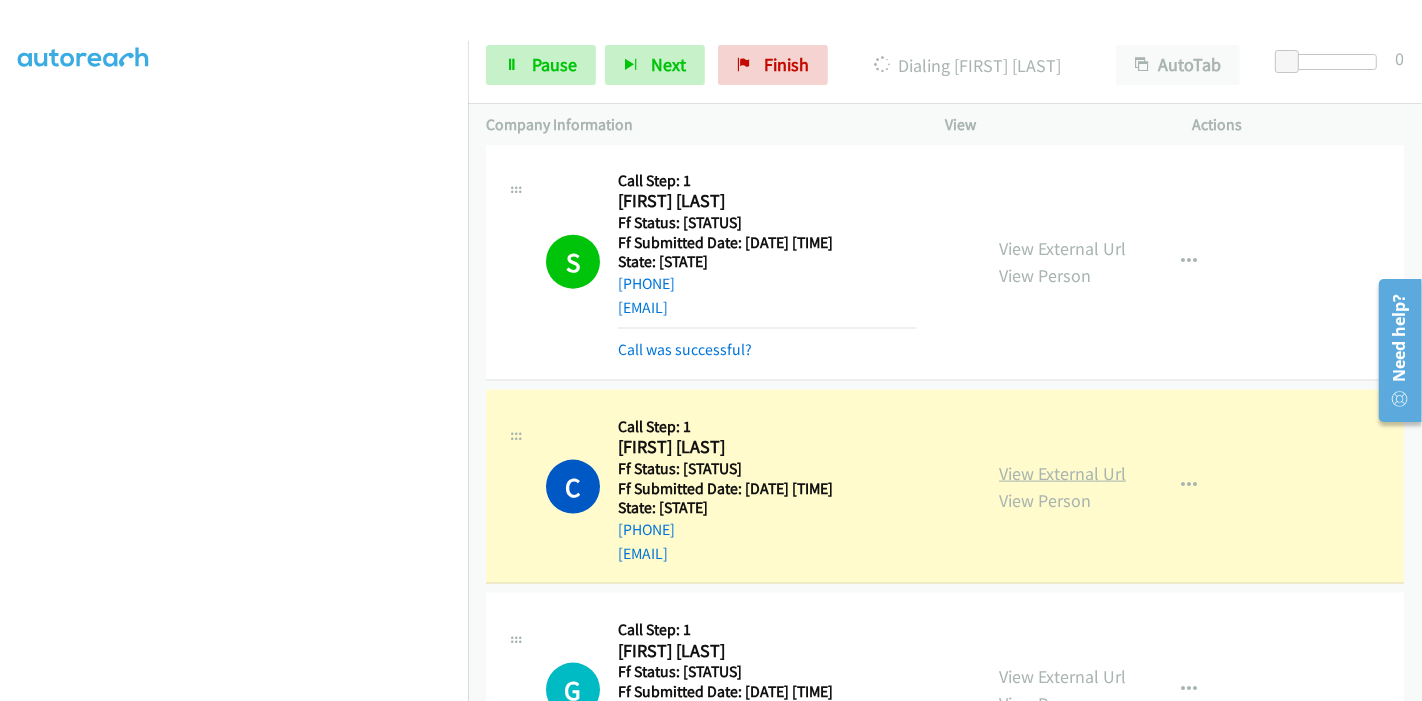 click on "View External Url" at bounding box center (1062, 473) 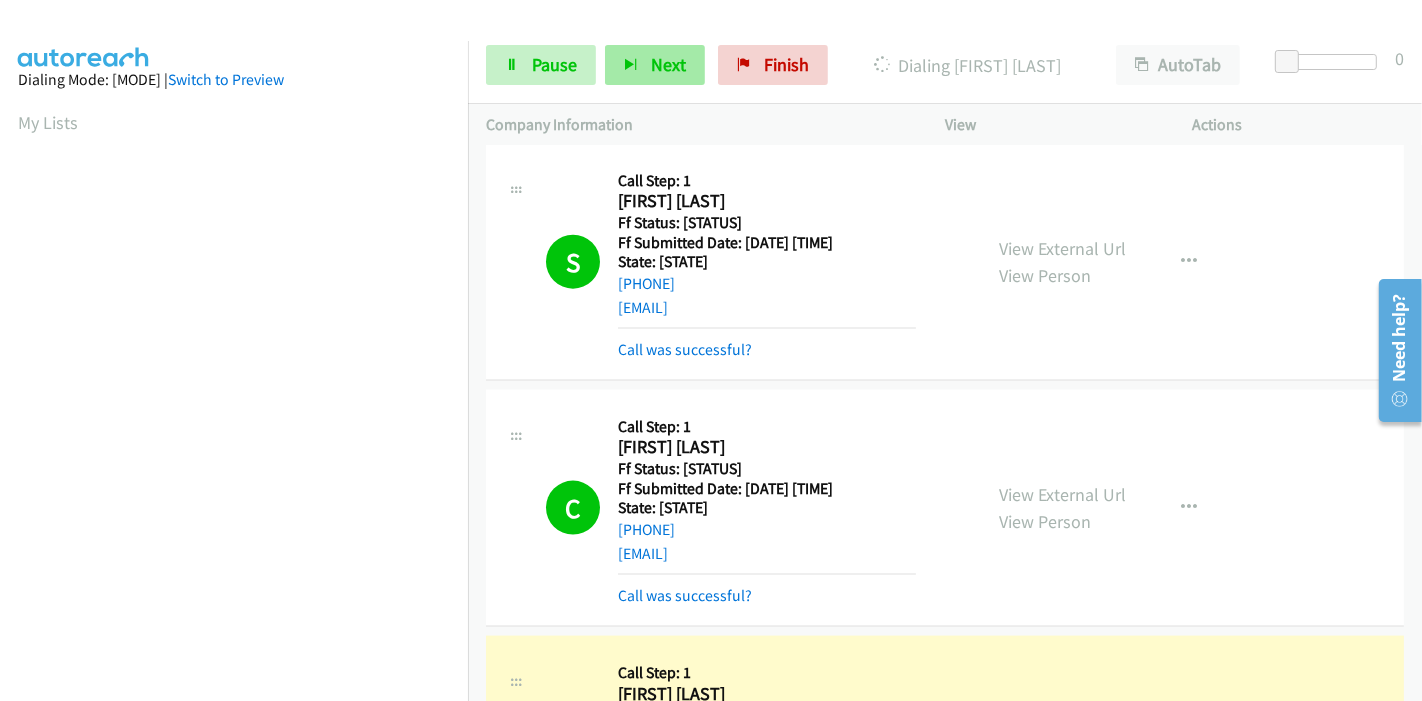 scroll, scrollTop: 422, scrollLeft: 0, axis: vertical 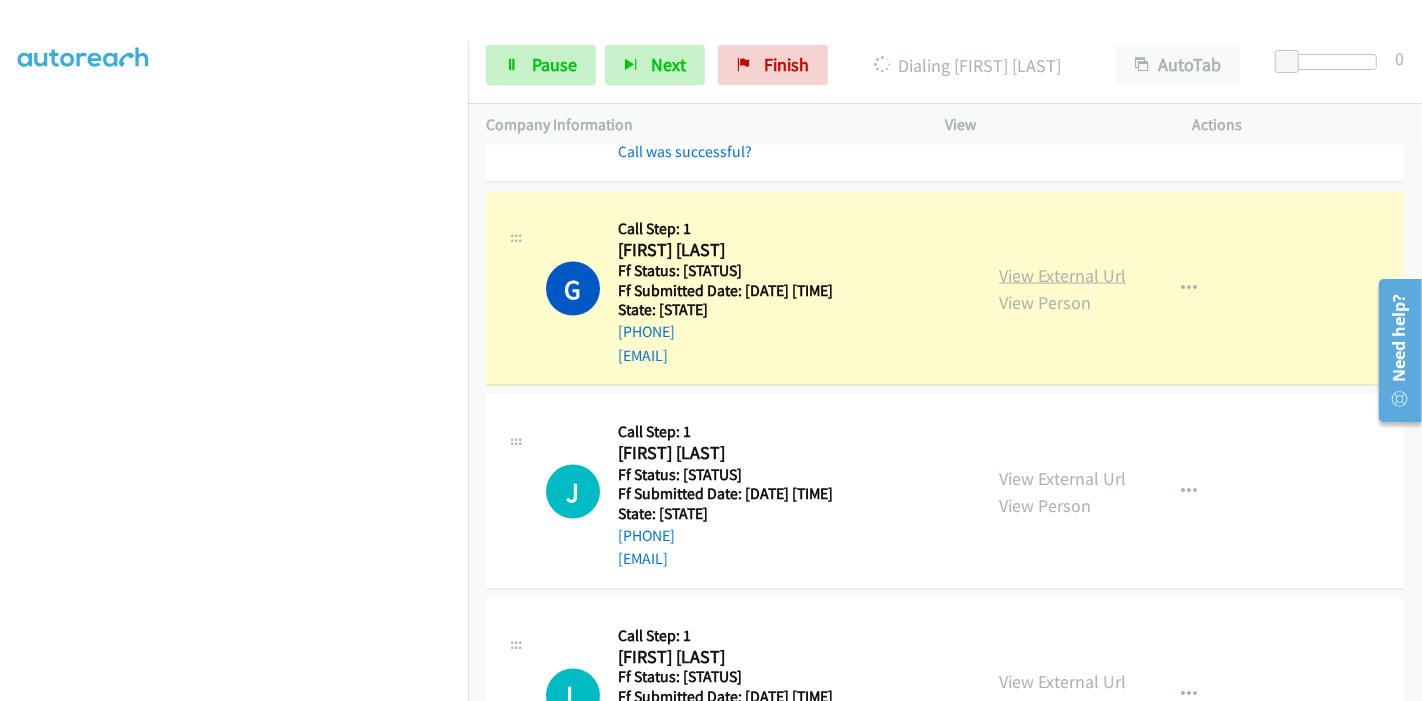 click on "View External Url" at bounding box center [1062, 275] 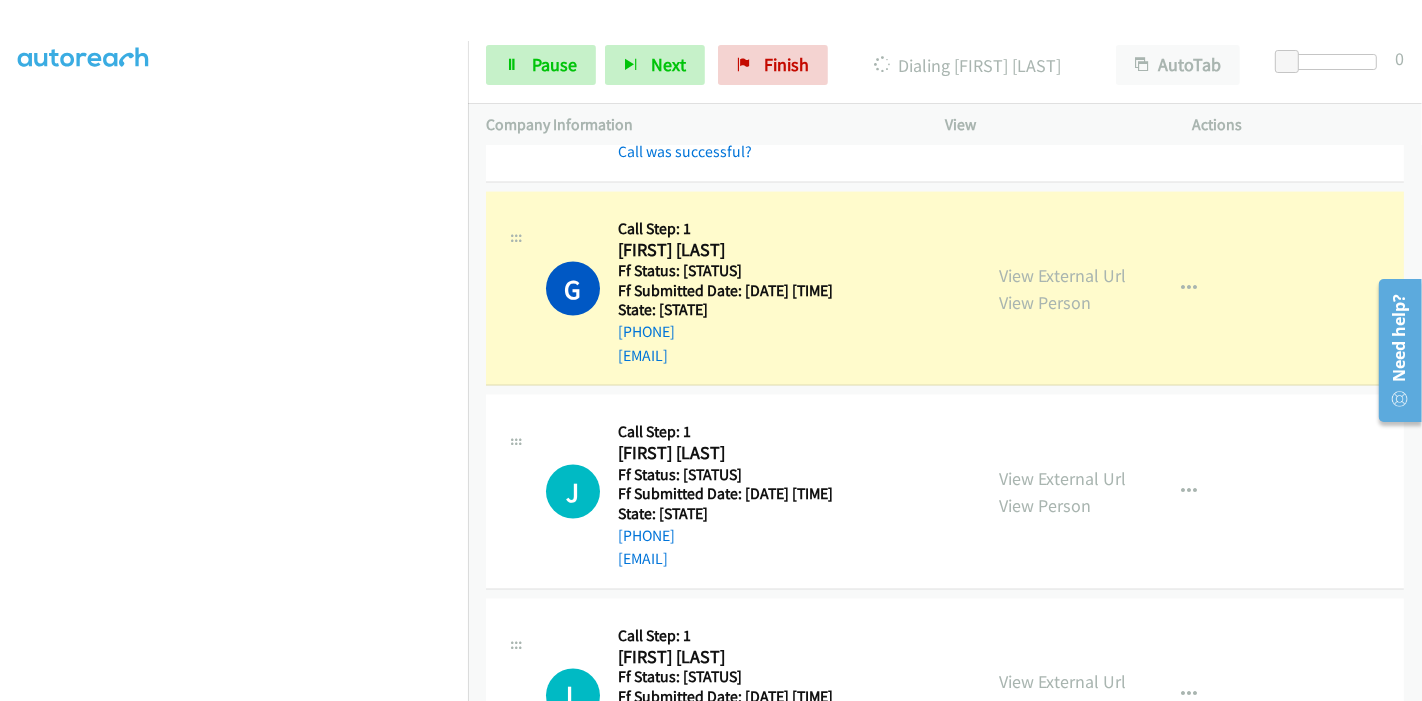 scroll, scrollTop: 0, scrollLeft: 0, axis: both 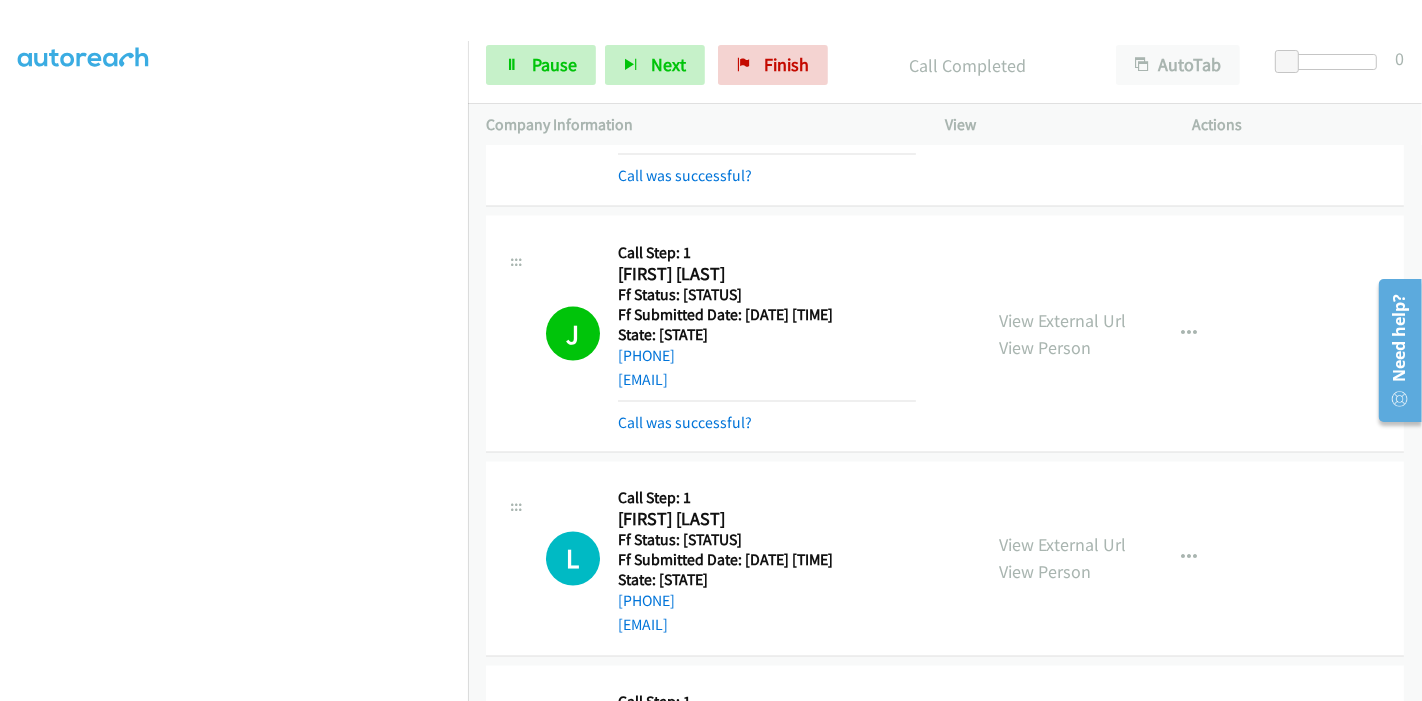 click on "View External Url" at bounding box center [1062, 320] 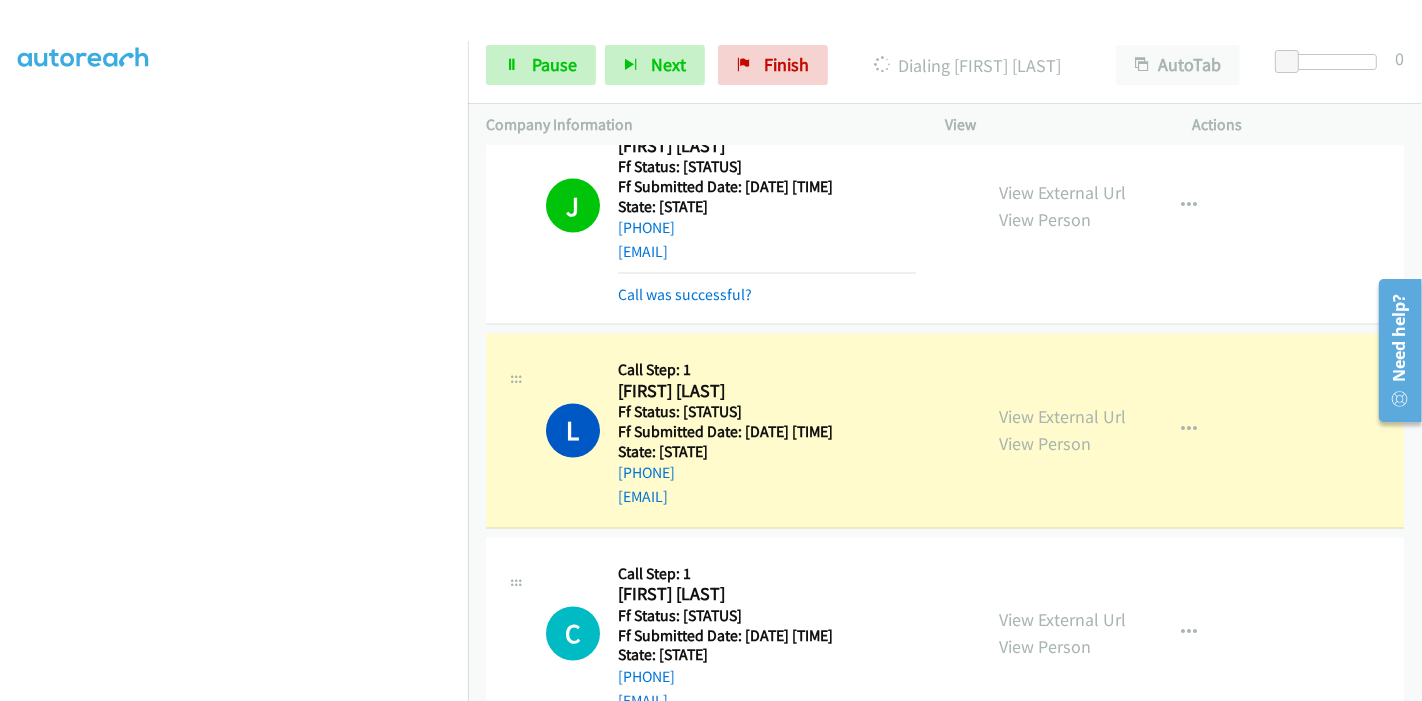 scroll, scrollTop: 3222, scrollLeft: 0, axis: vertical 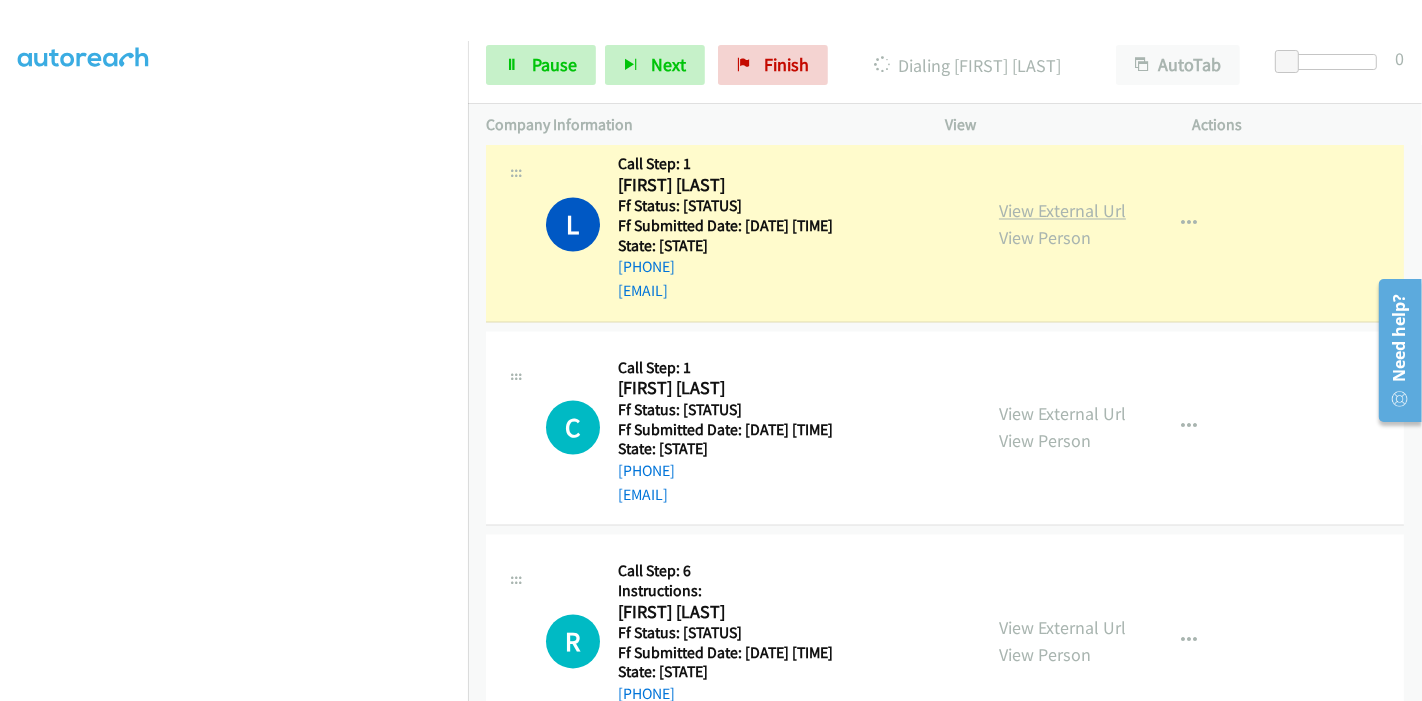 click on "View External Url" at bounding box center [1062, 211] 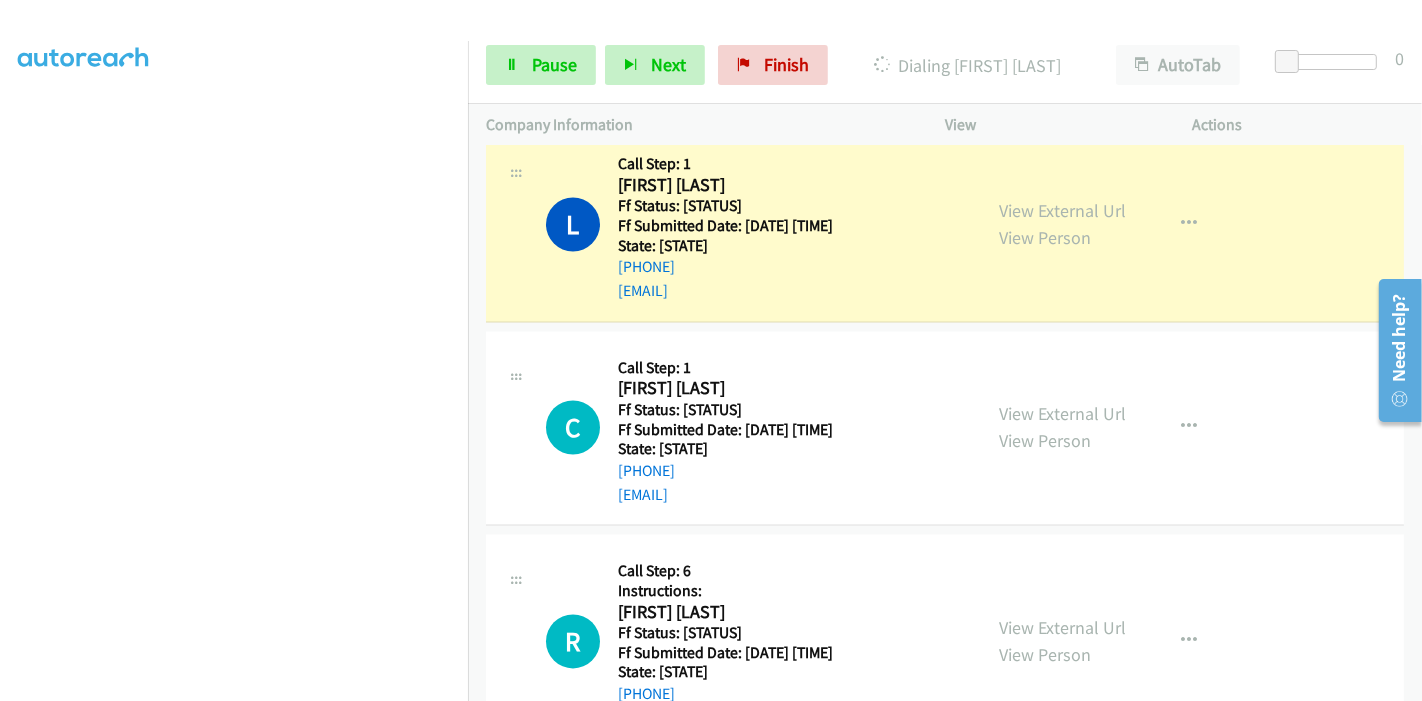 scroll, scrollTop: 0, scrollLeft: 0, axis: both 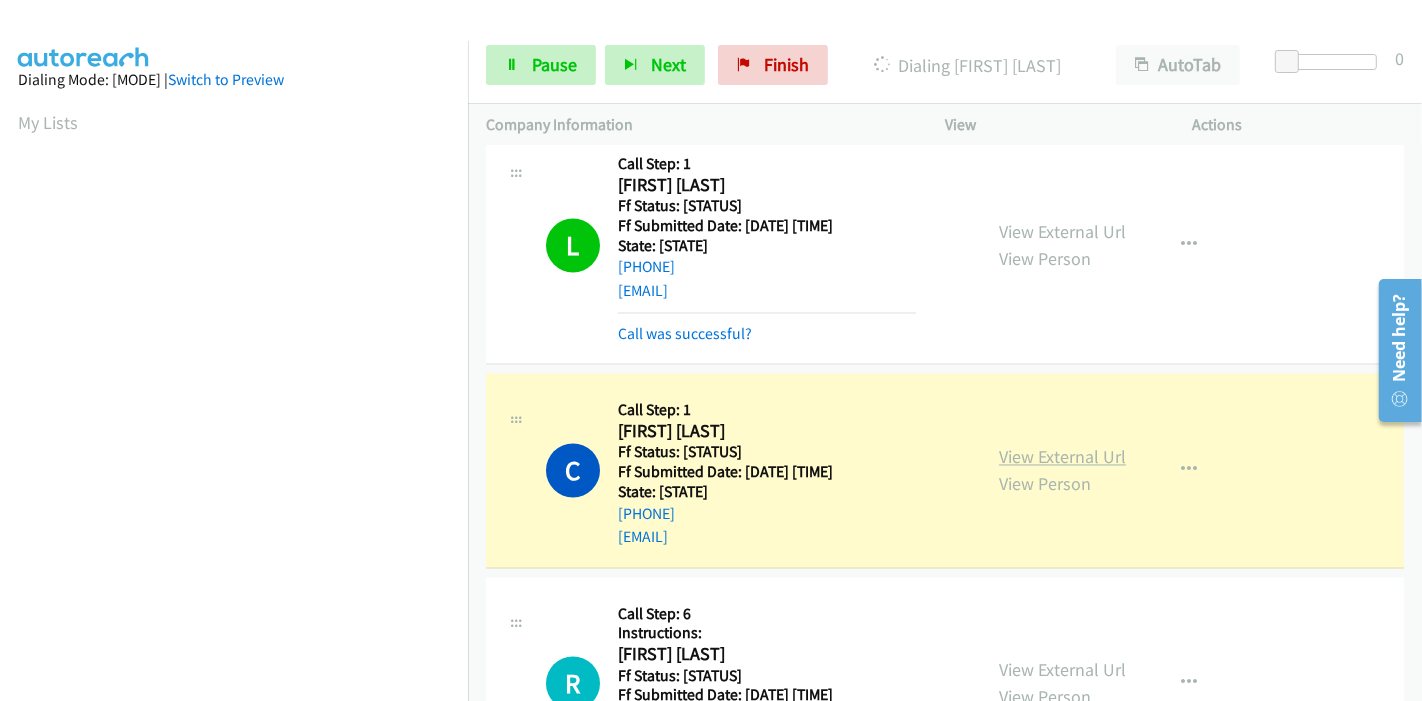 click on "View External Url" at bounding box center (1062, 457) 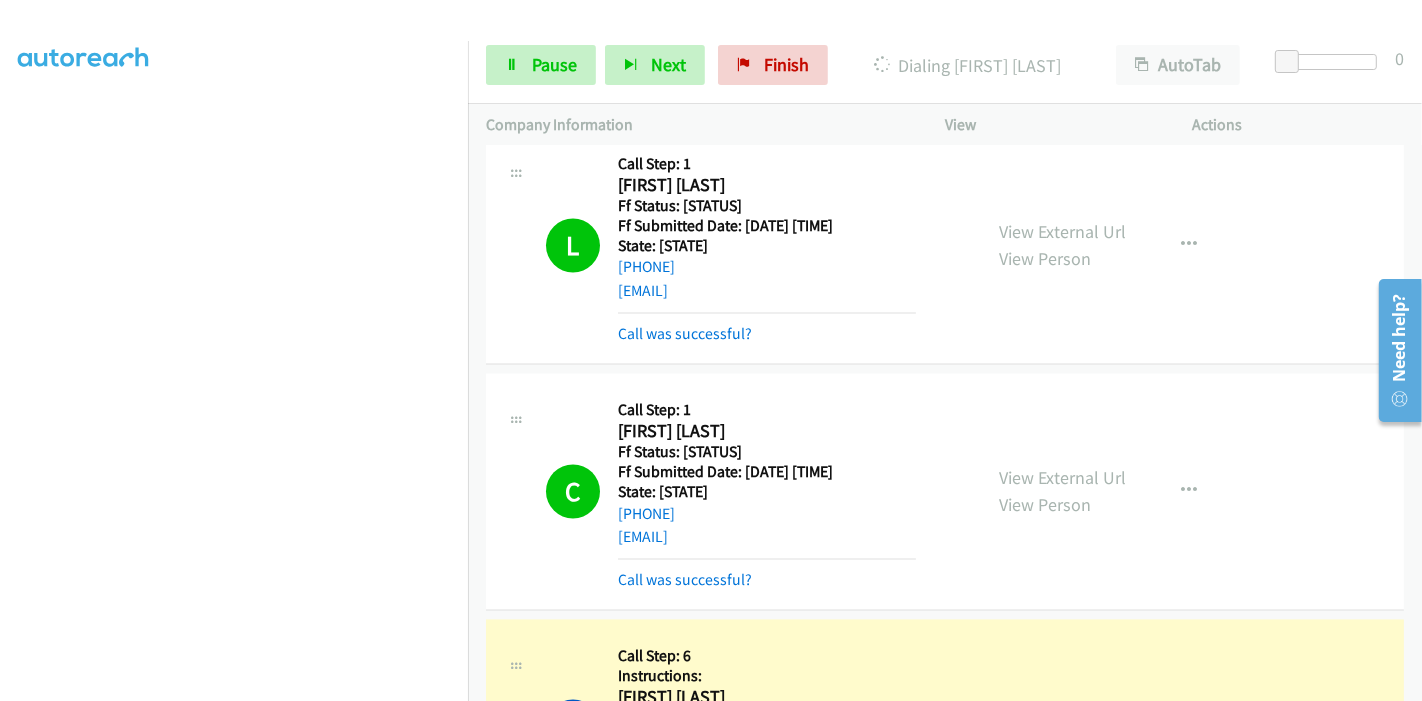 scroll, scrollTop: 0, scrollLeft: 0, axis: both 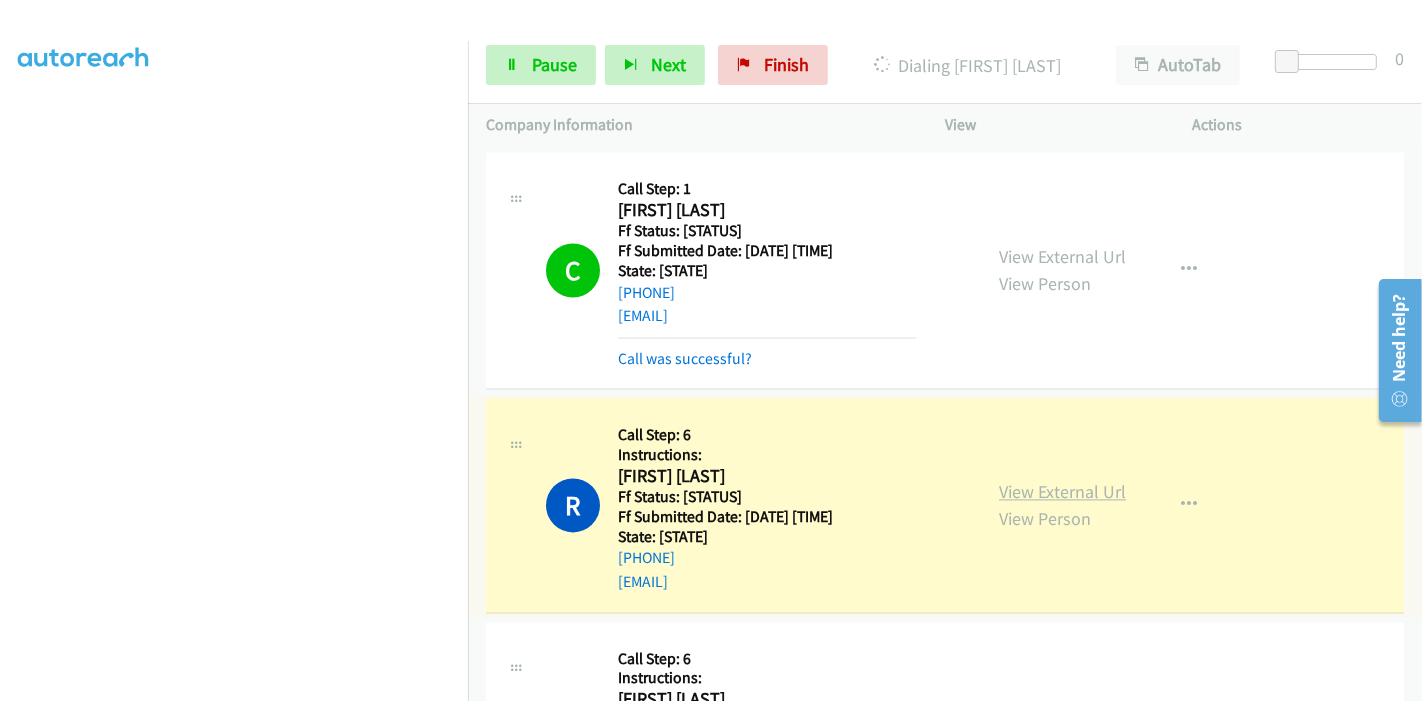 click on "View External Url" at bounding box center (1062, 491) 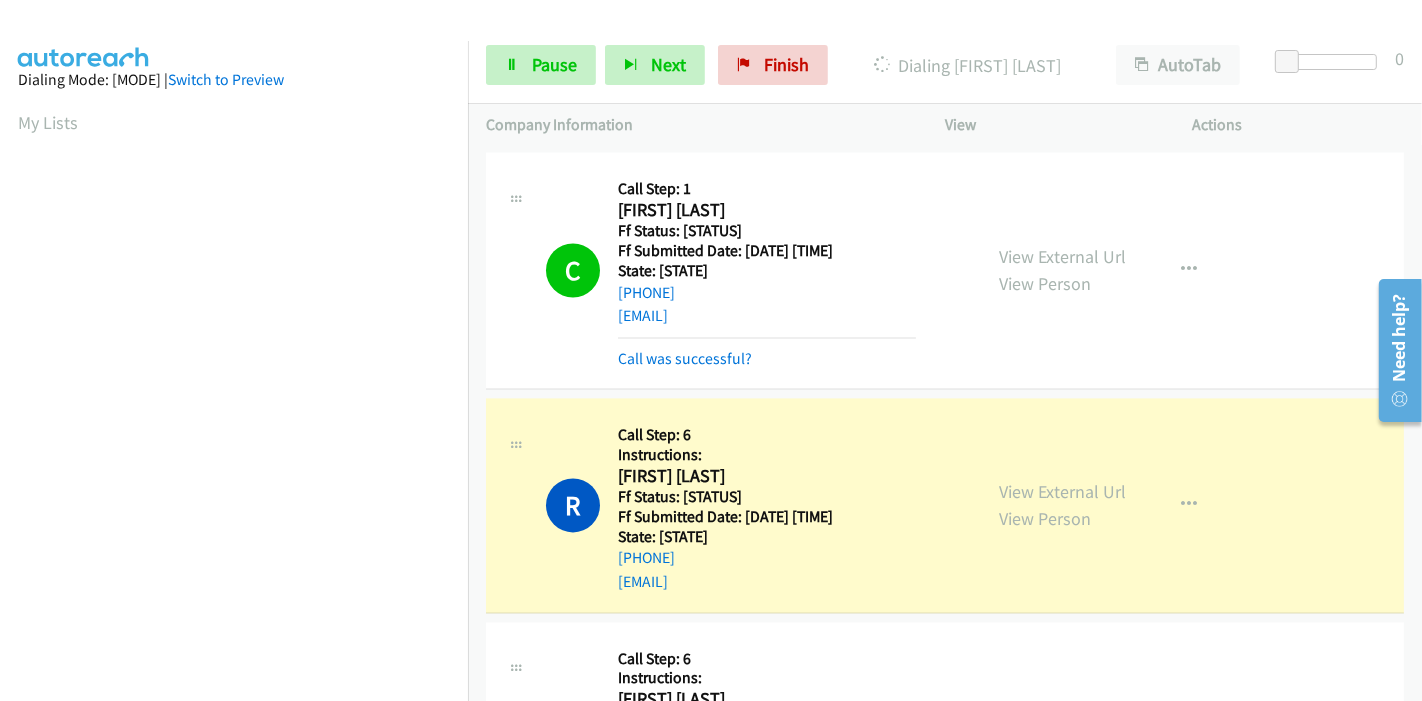 scroll, scrollTop: 422, scrollLeft: 0, axis: vertical 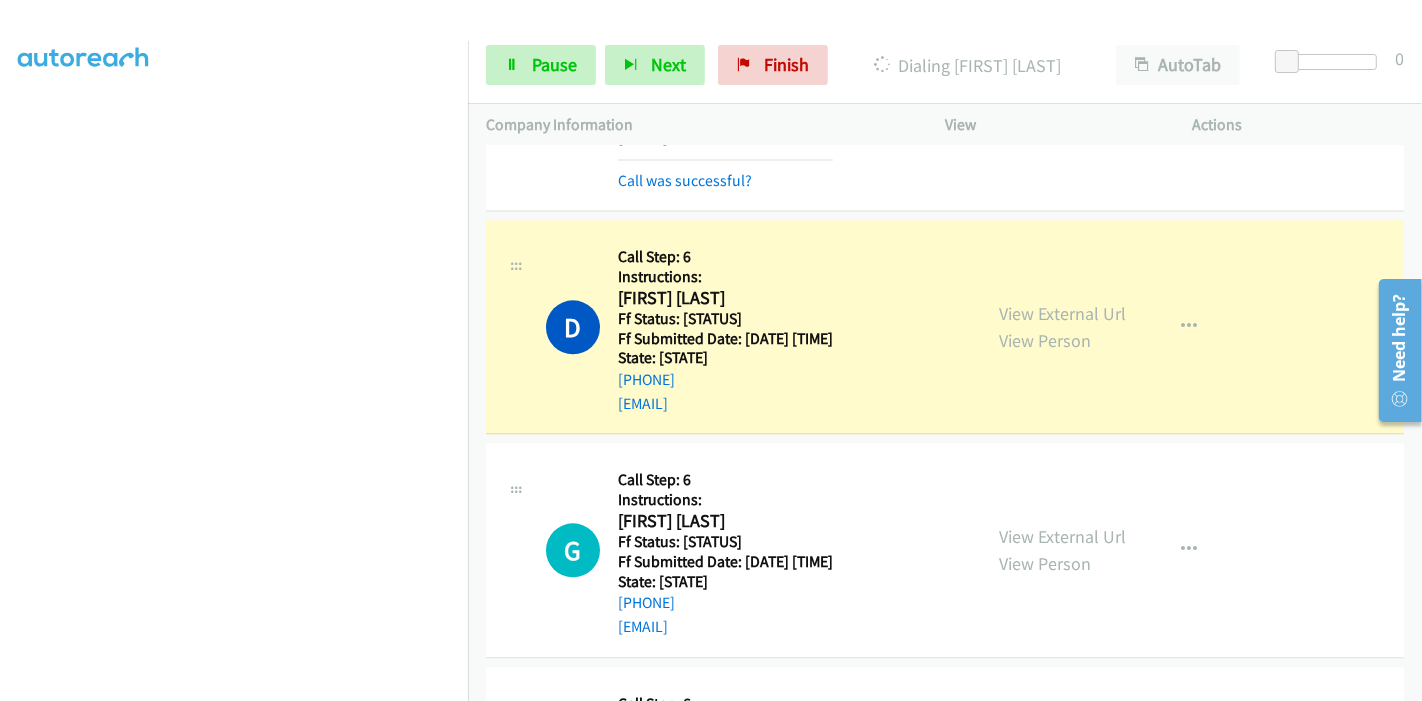 click on "Call Step: 6" at bounding box center (725, 257) 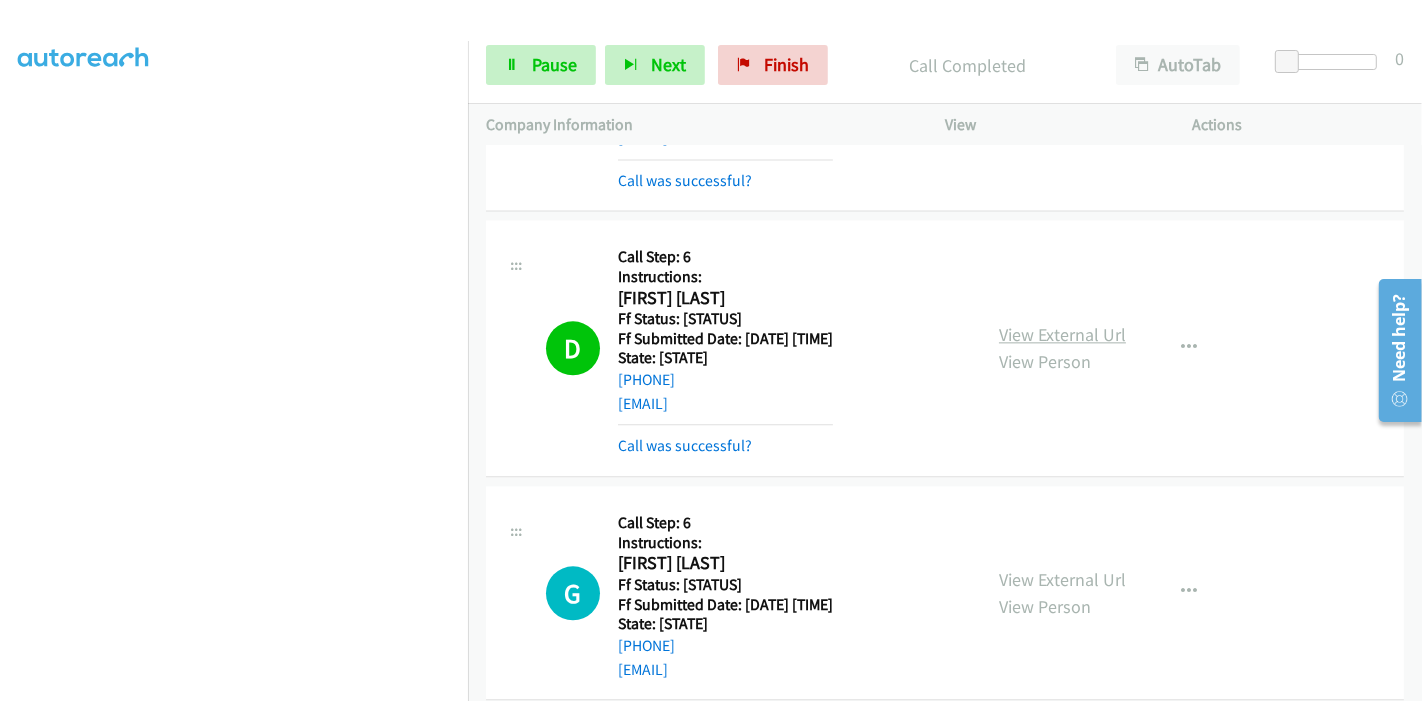 click on "View External Url" at bounding box center (1062, 334) 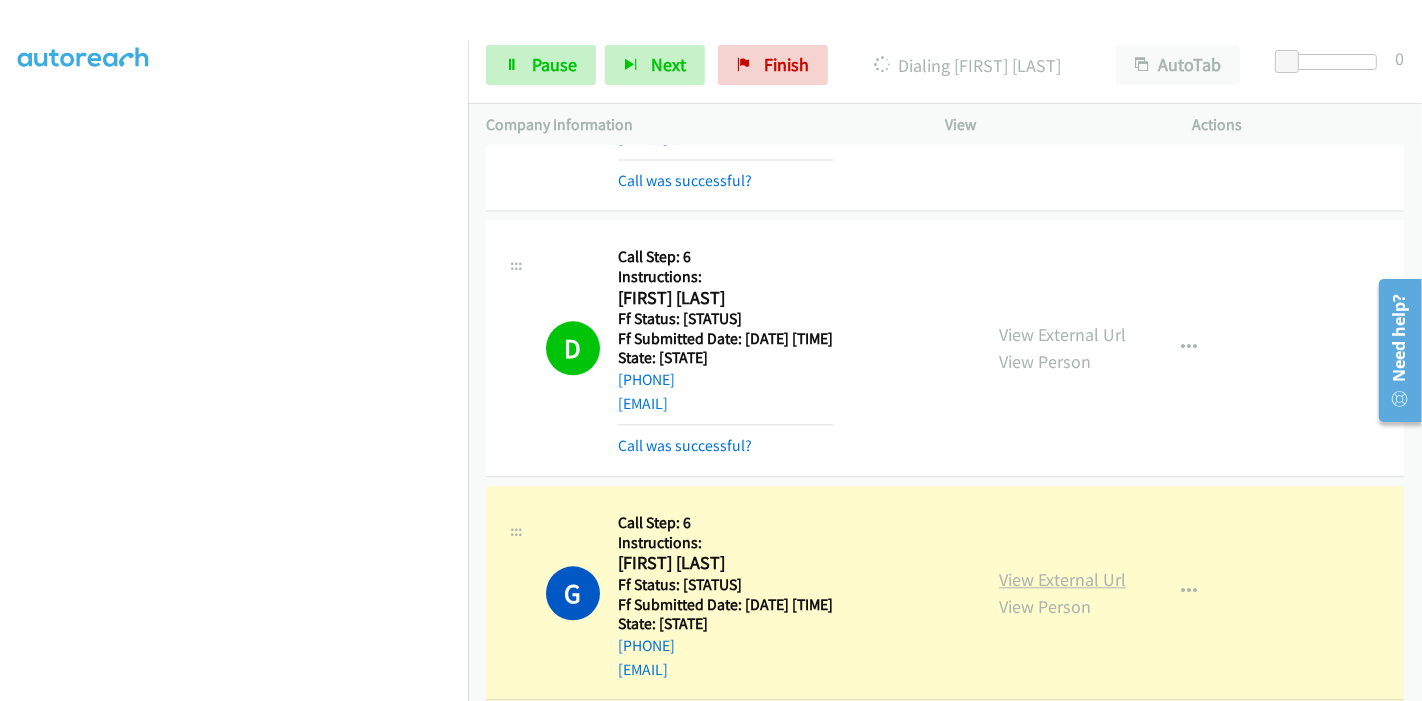 click on "View External Url" at bounding box center [1062, 579] 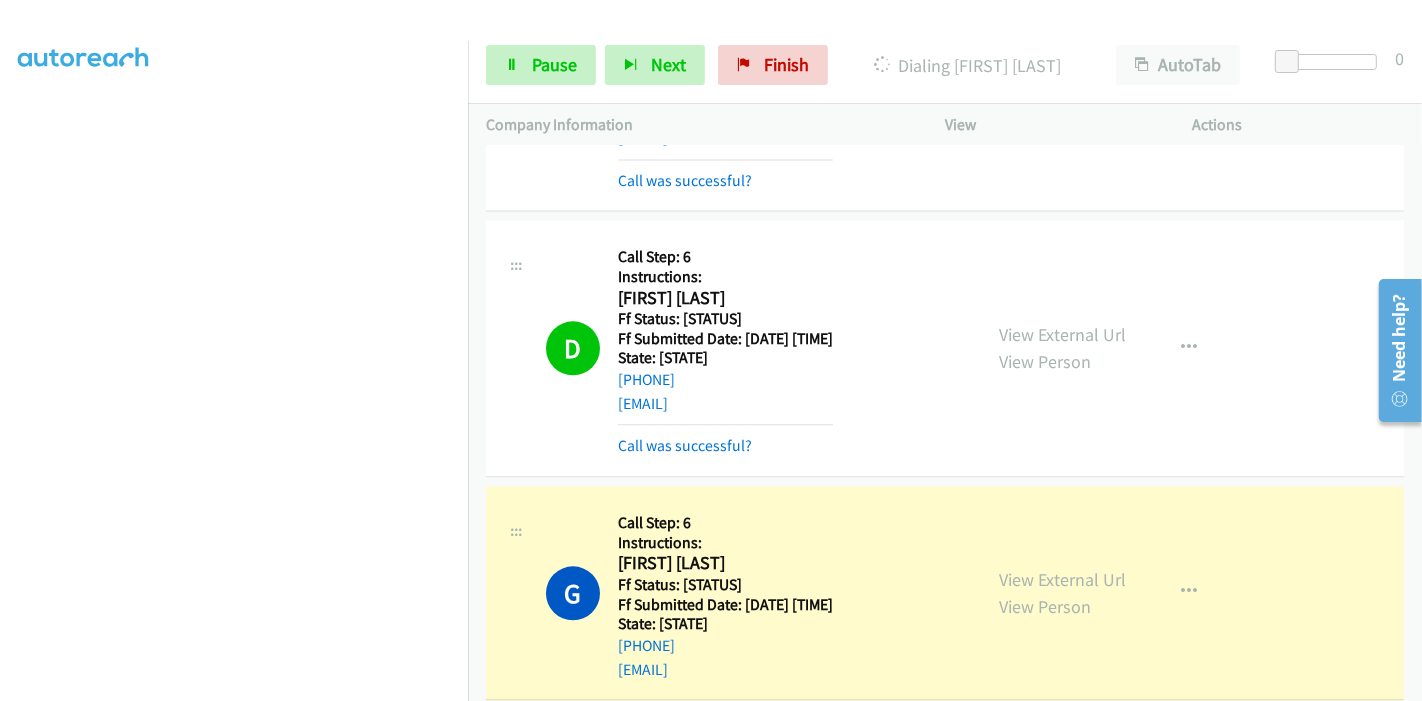 scroll, scrollTop: 0, scrollLeft: 0, axis: both 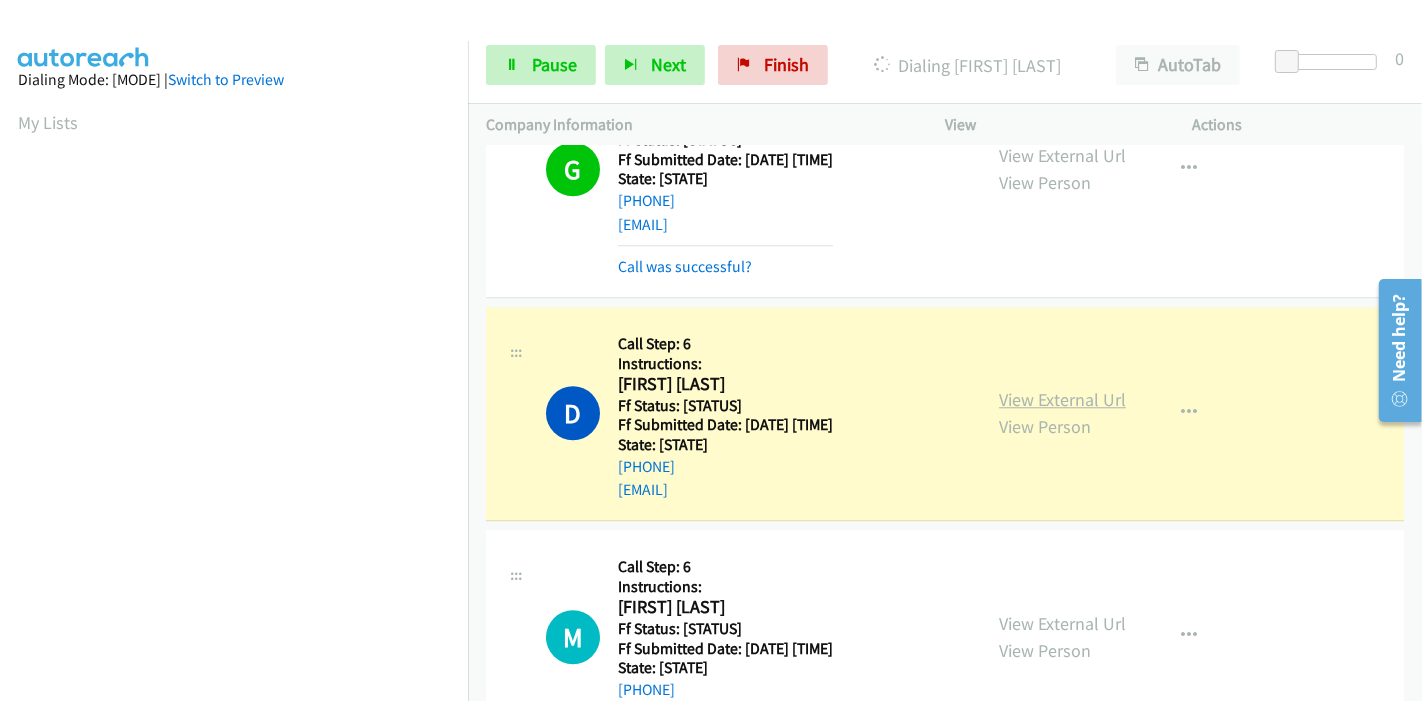 click on "View External Url" at bounding box center [1062, 399] 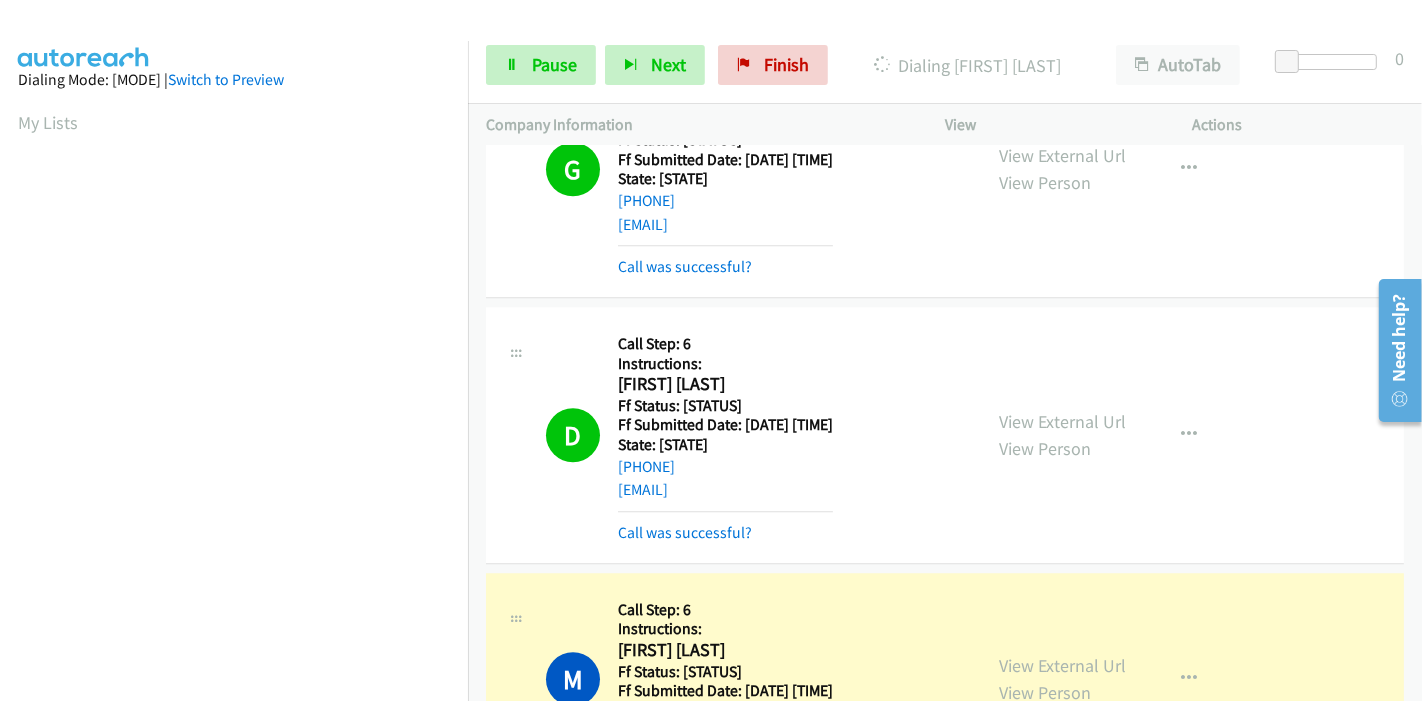 scroll, scrollTop: 422, scrollLeft: 0, axis: vertical 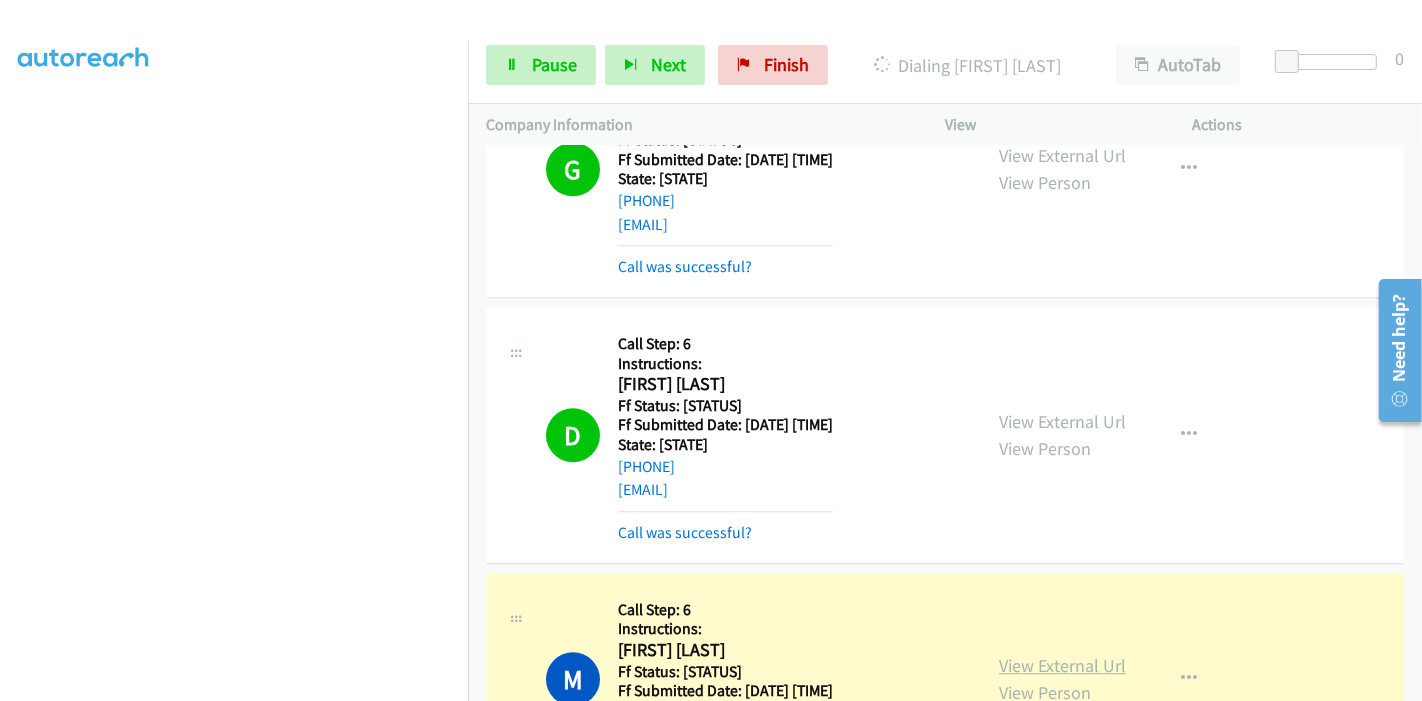 click on "View External Url" at bounding box center [1062, 665] 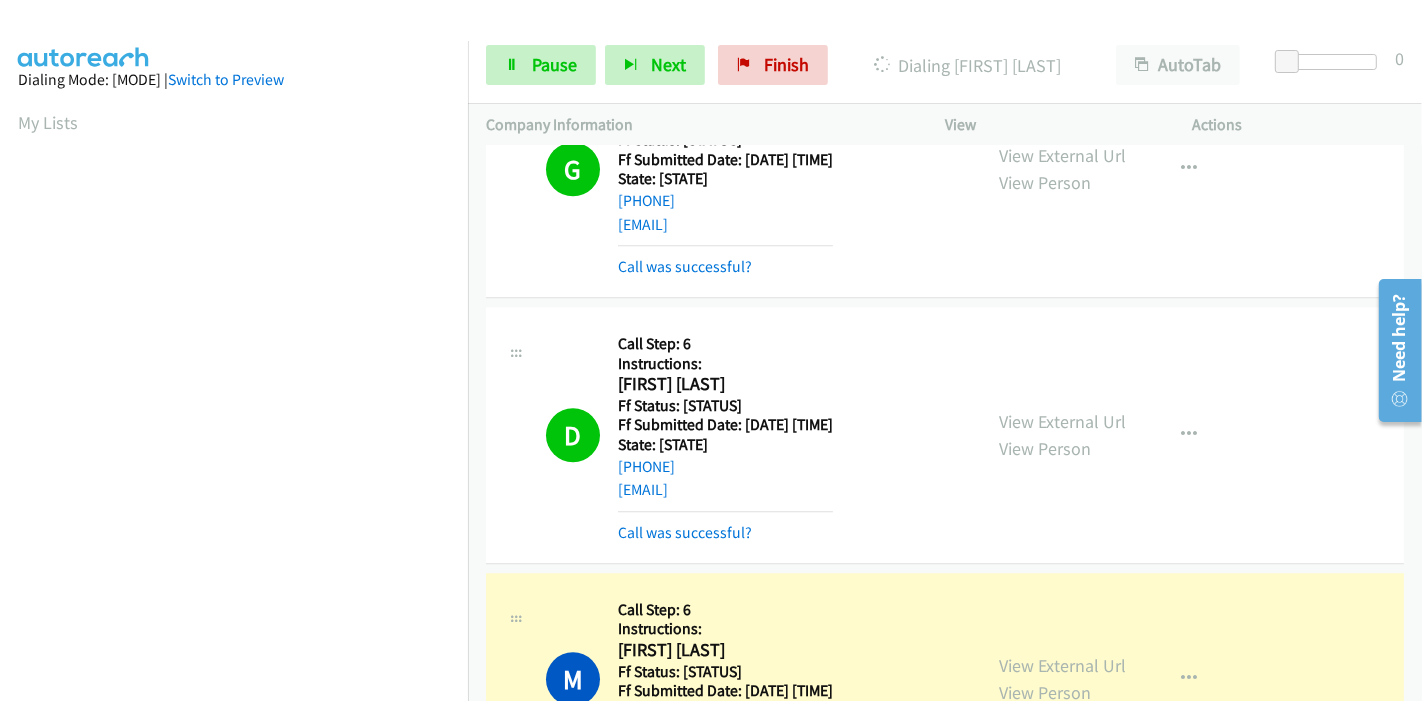 scroll, scrollTop: 422, scrollLeft: 0, axis: vertical 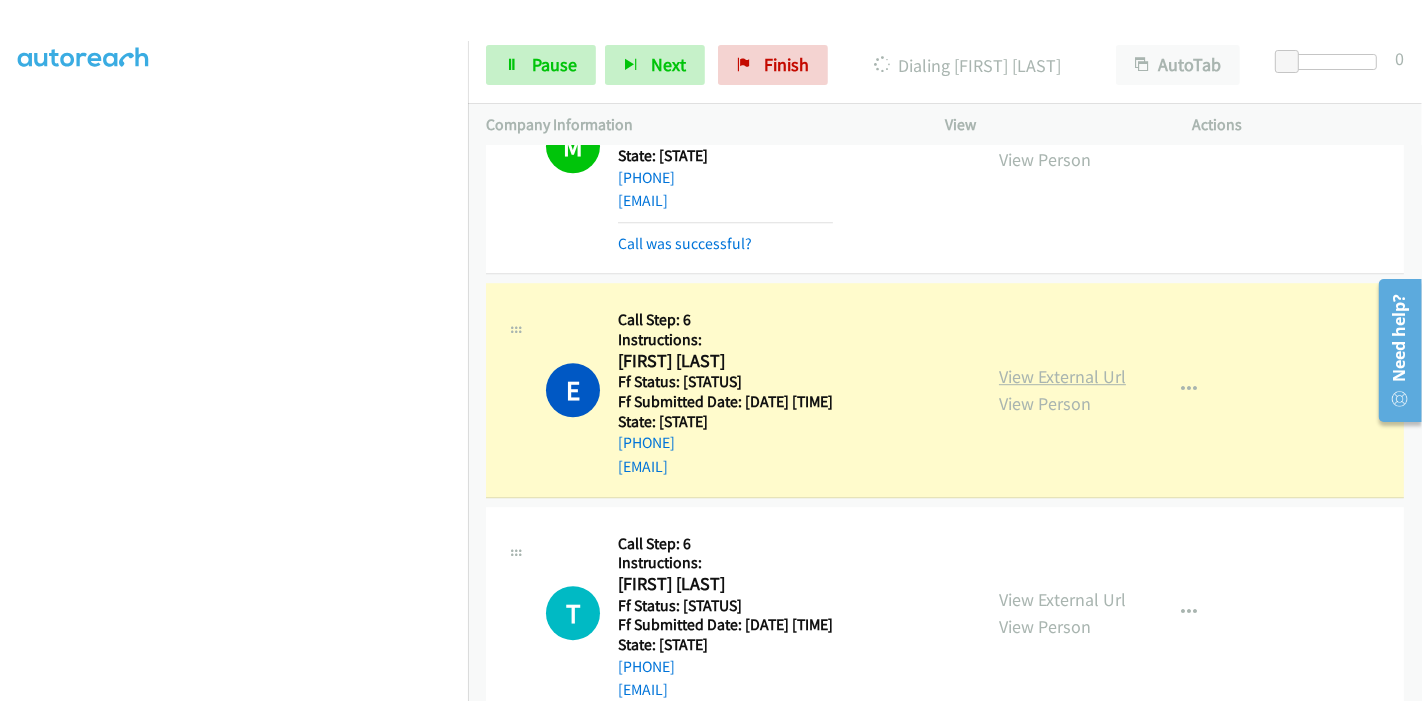 click on "View External Url" at bounding box center (1062, 376) 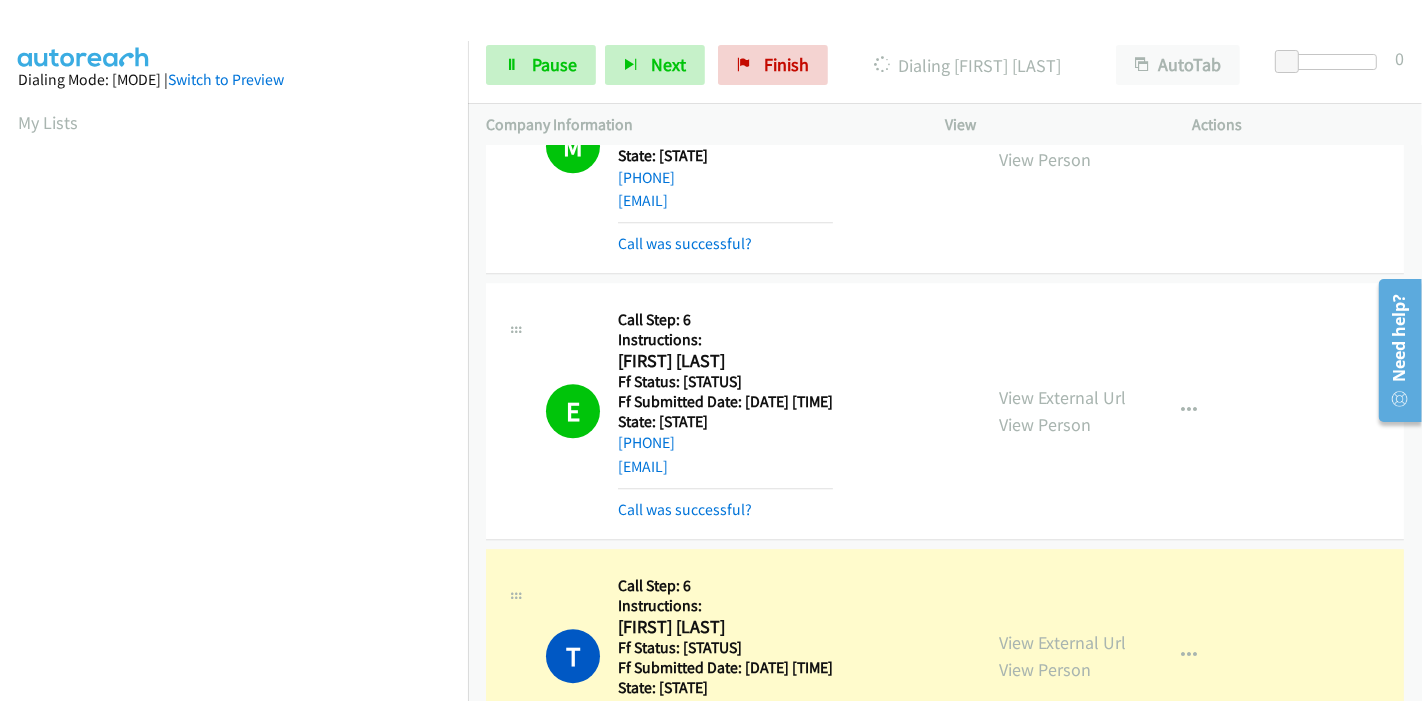 scroll, scrollTop: 422, scrollLeft: 0, axis: vertical 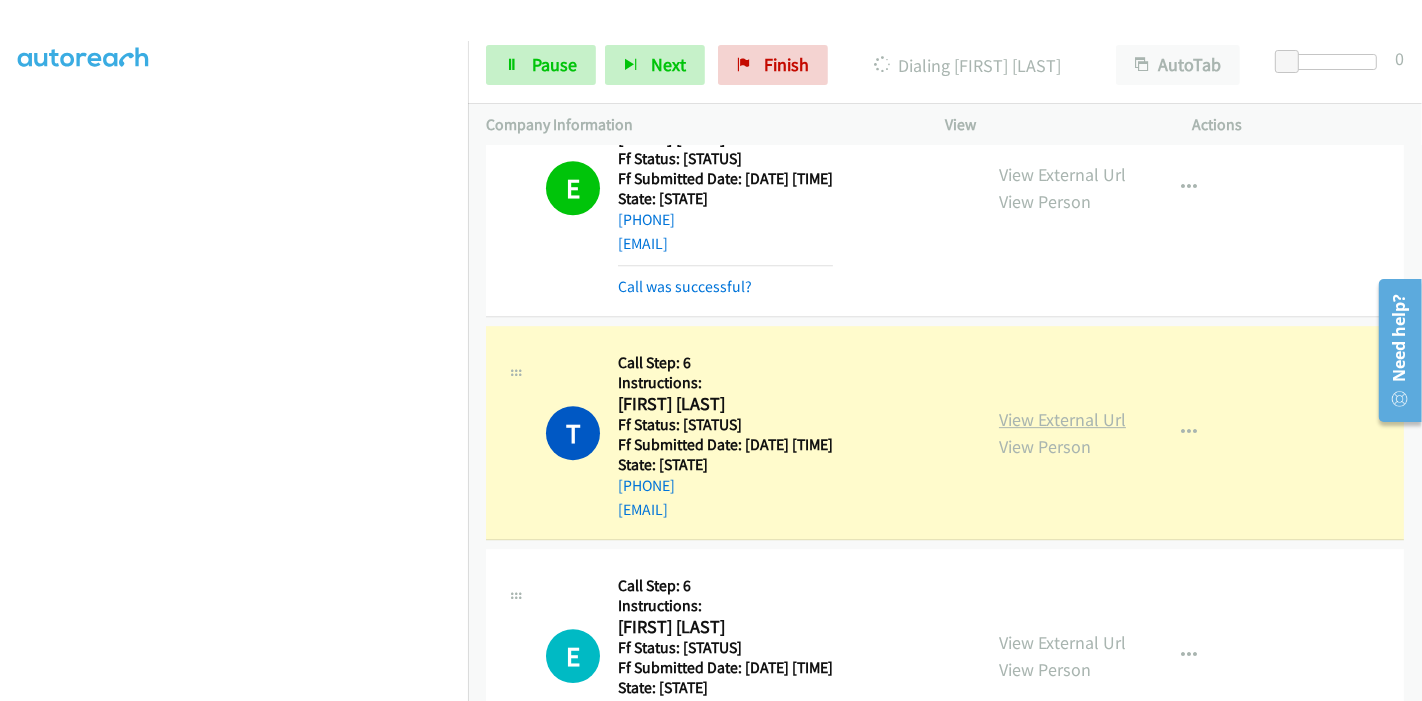 click on "View External Url" at bounding box center [1062, 419] 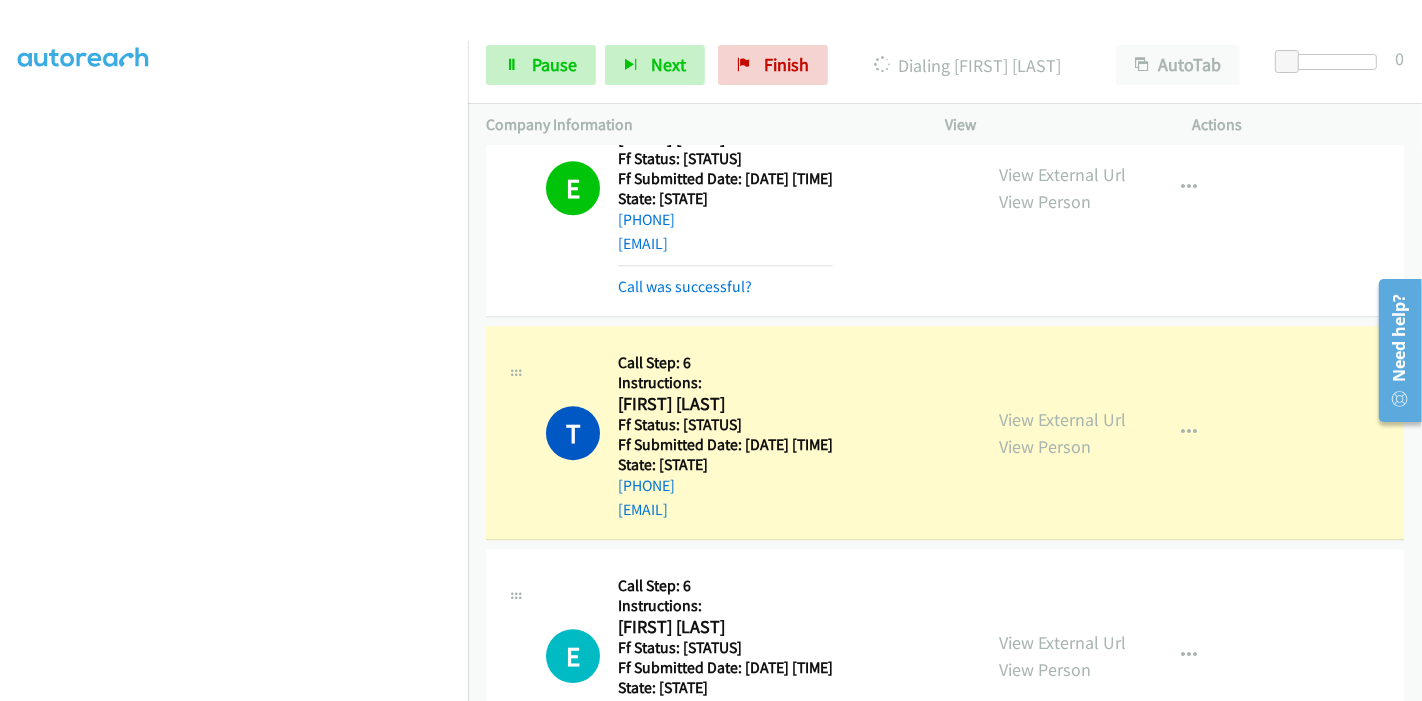 scroll, scrollTop: 0, scrollLeft: 0, axis: both 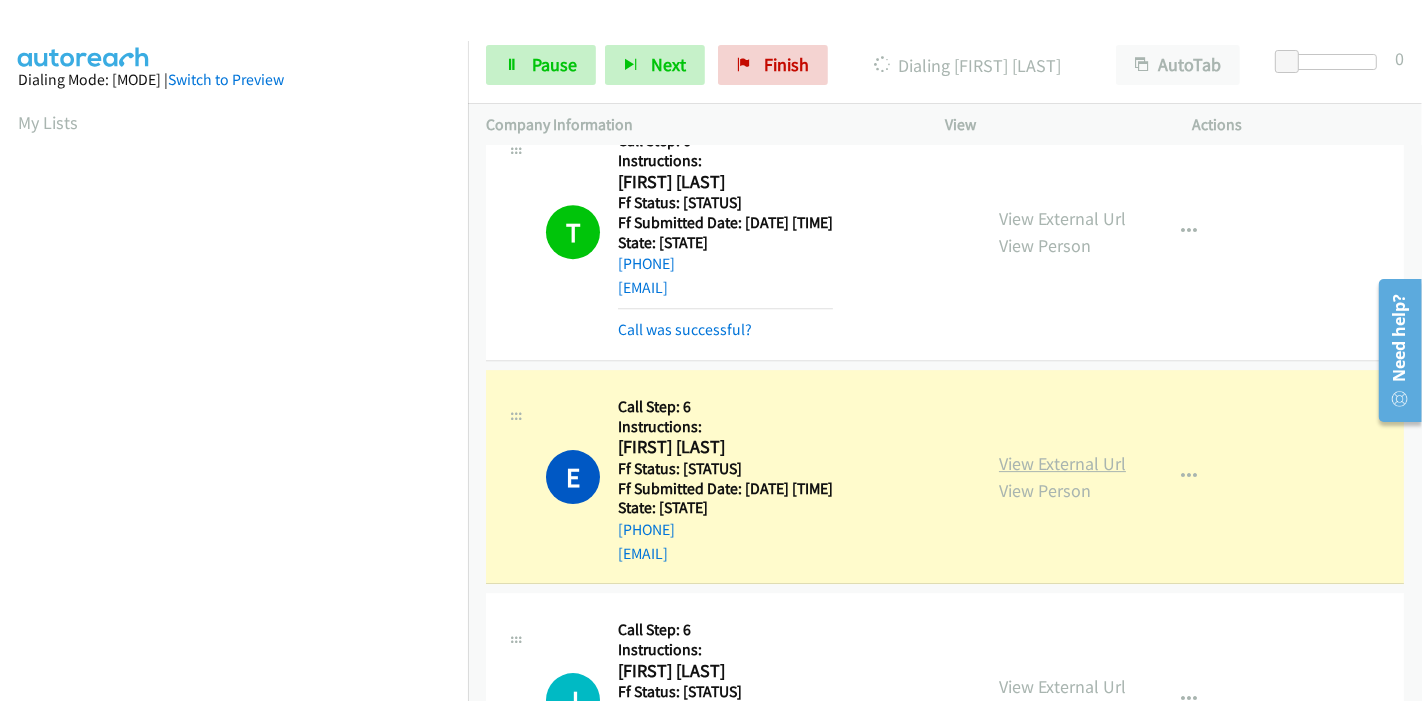 click on "View External Url" at bounding box center [1062, 463] 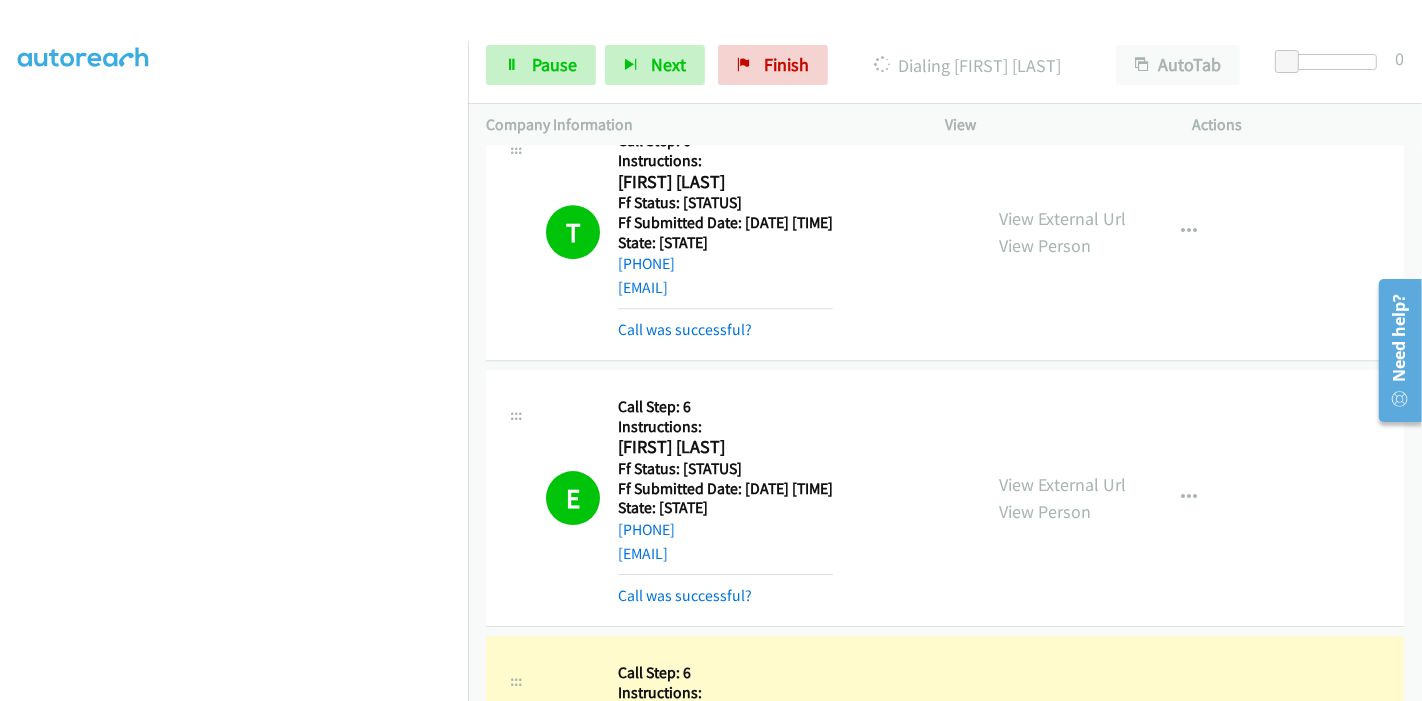 scroll, scrollTop: 0, scrollLeft: 0, axis: both 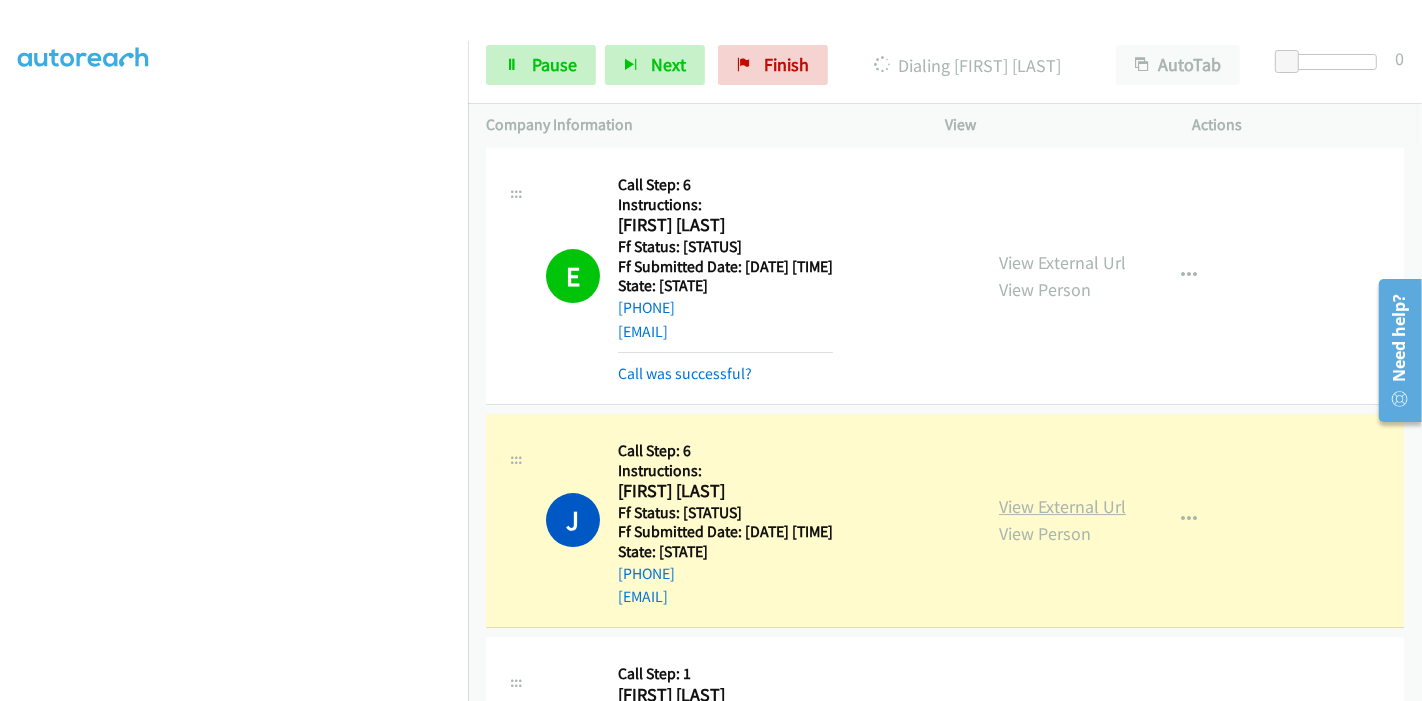 click on "View External Url" at bounding box center (1062, 506) 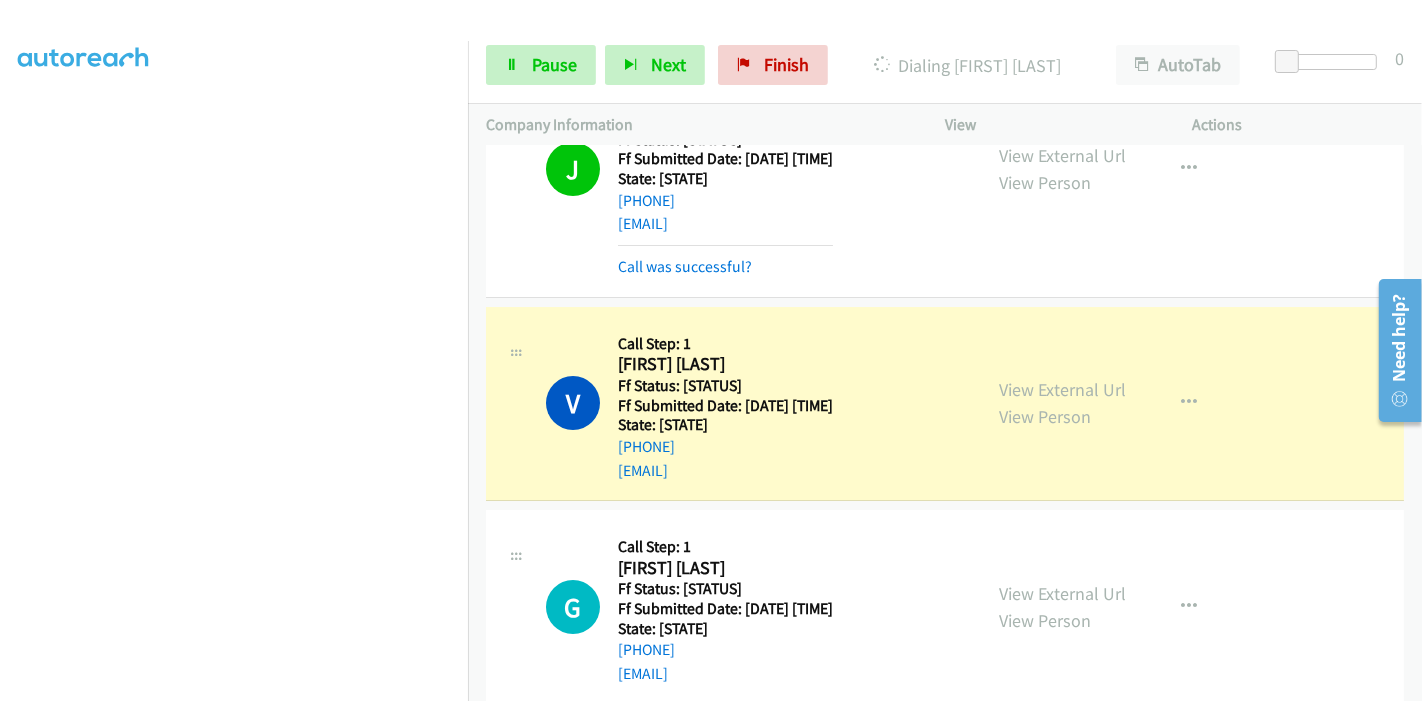 scroll, scrollTop: 6000, scrollLeft: 0, axis: vertical 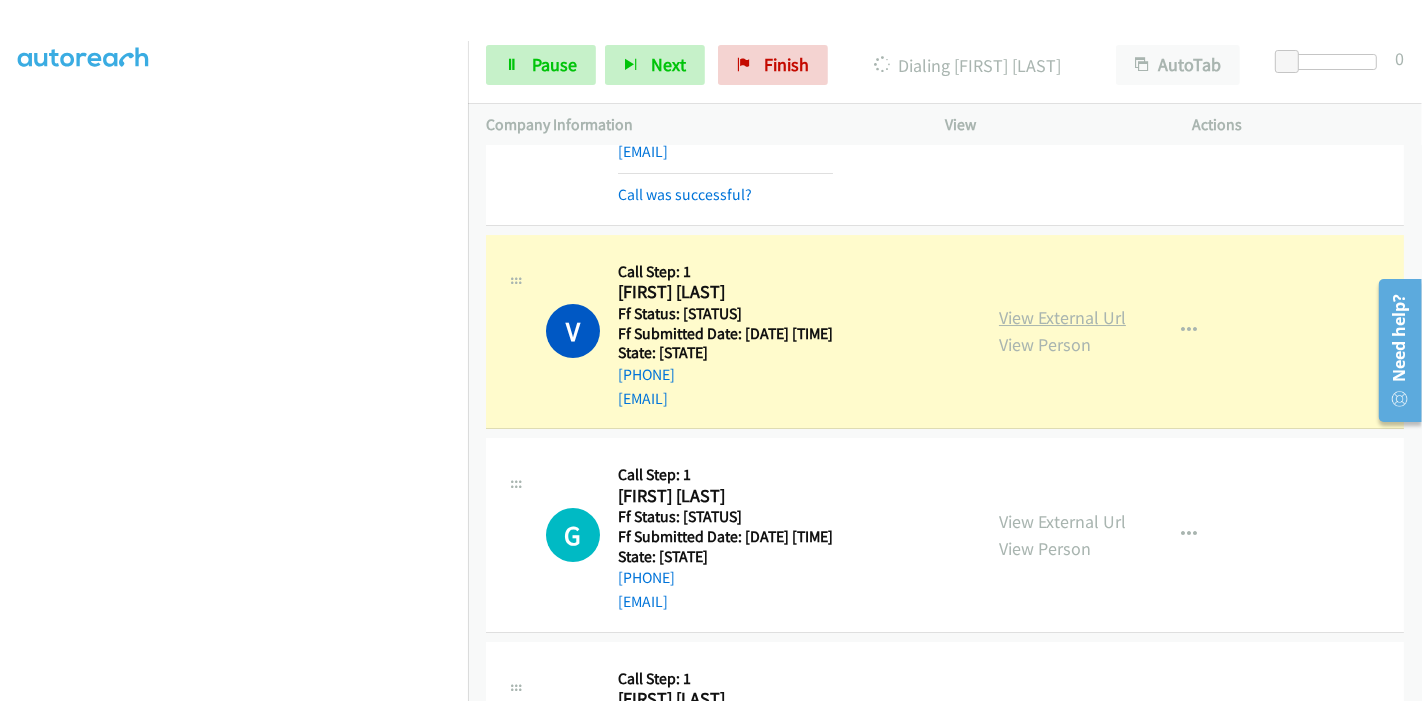 click on "View External Url" at bounding box center [1062, 317] 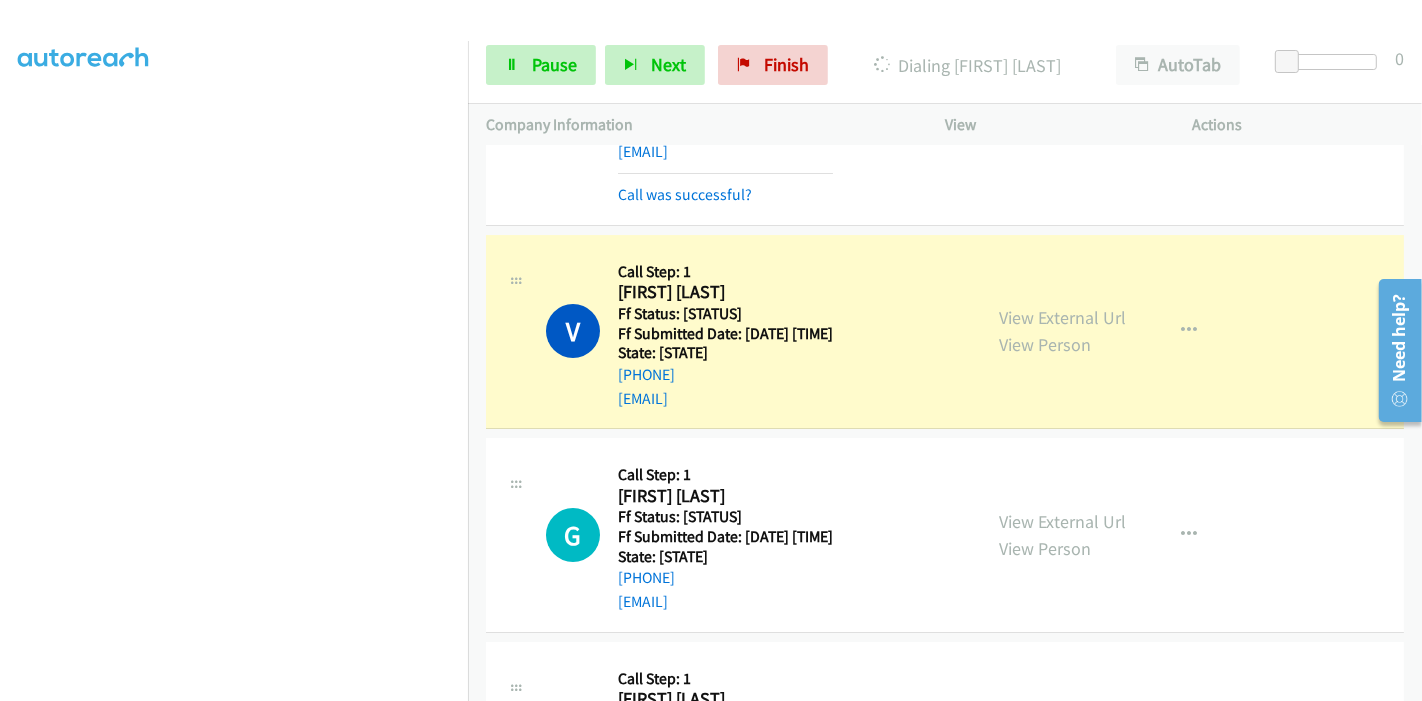 scroll, scrollTop: 0, scrollLeft: 0, axis: both 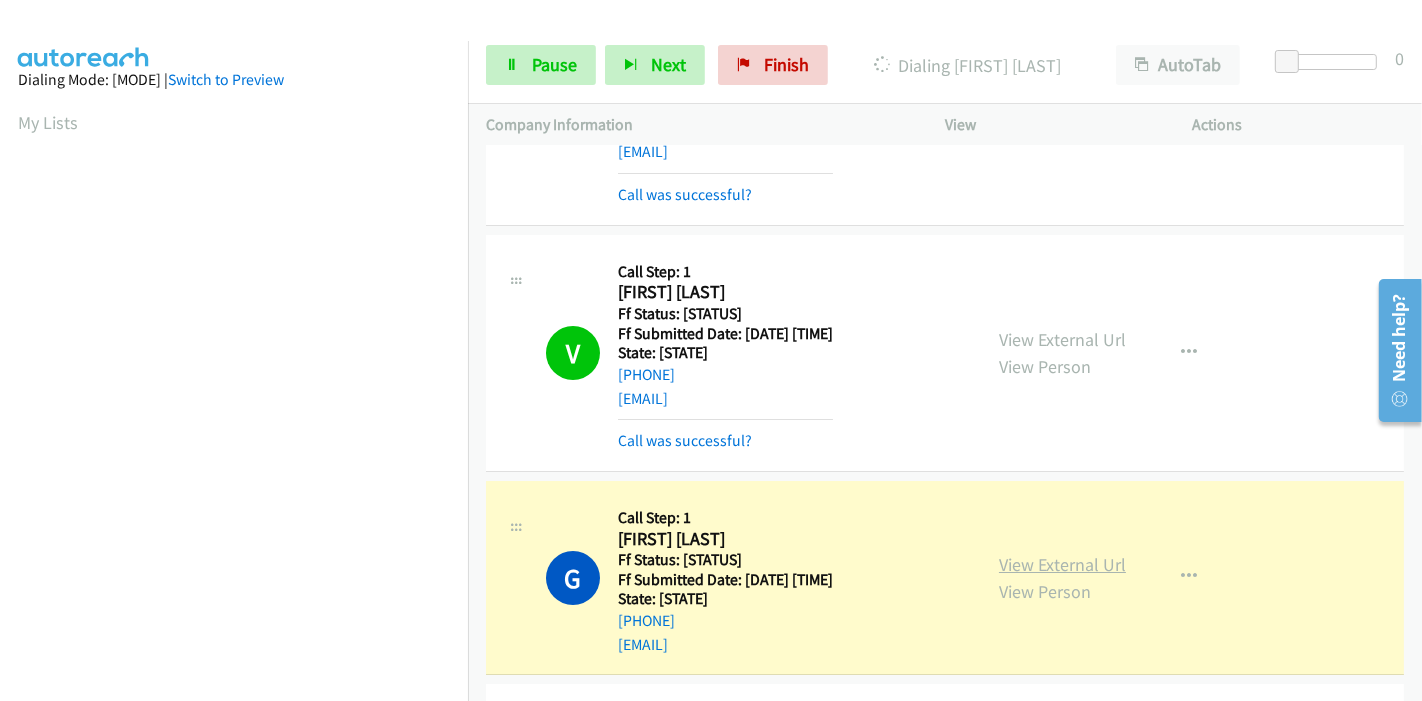 click on "View External Url" at bounding box center (1062, 564) 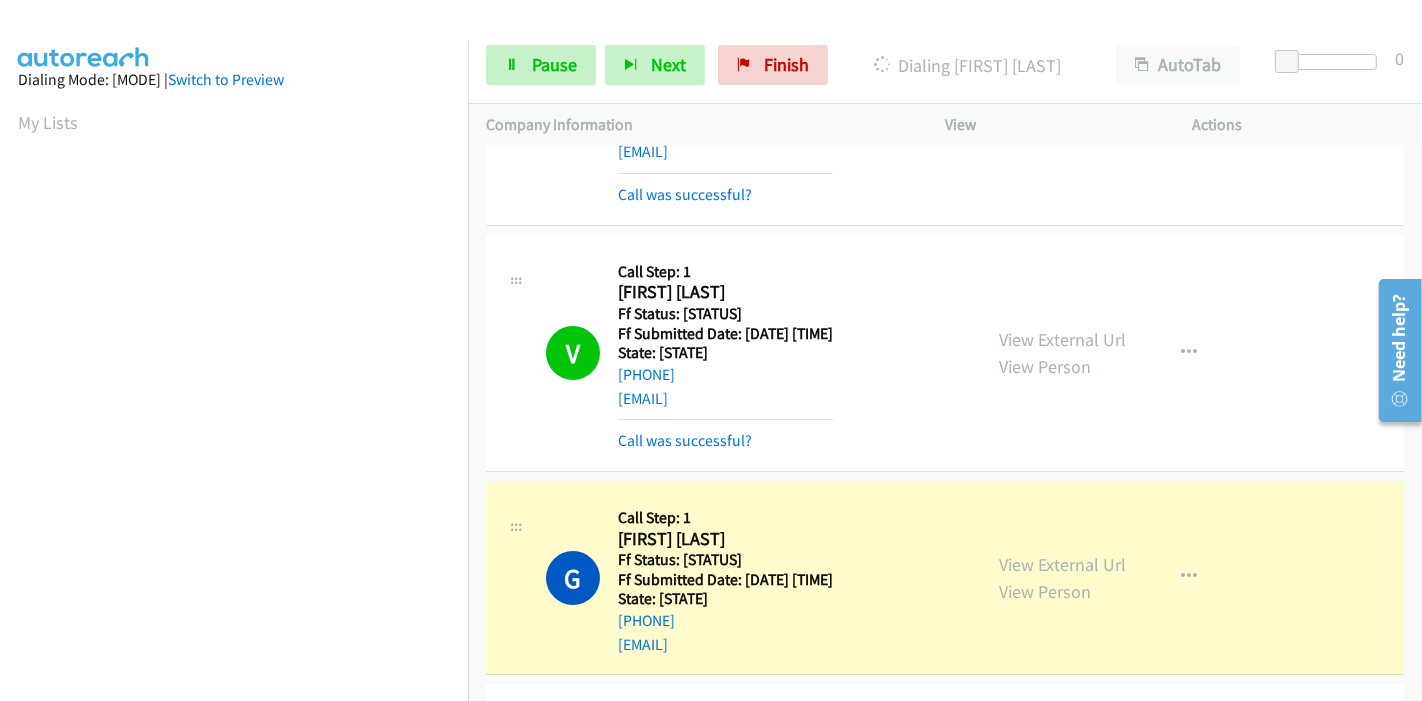 scroll, scrollTop: 422, scrollLeft: 0, axis: vertical 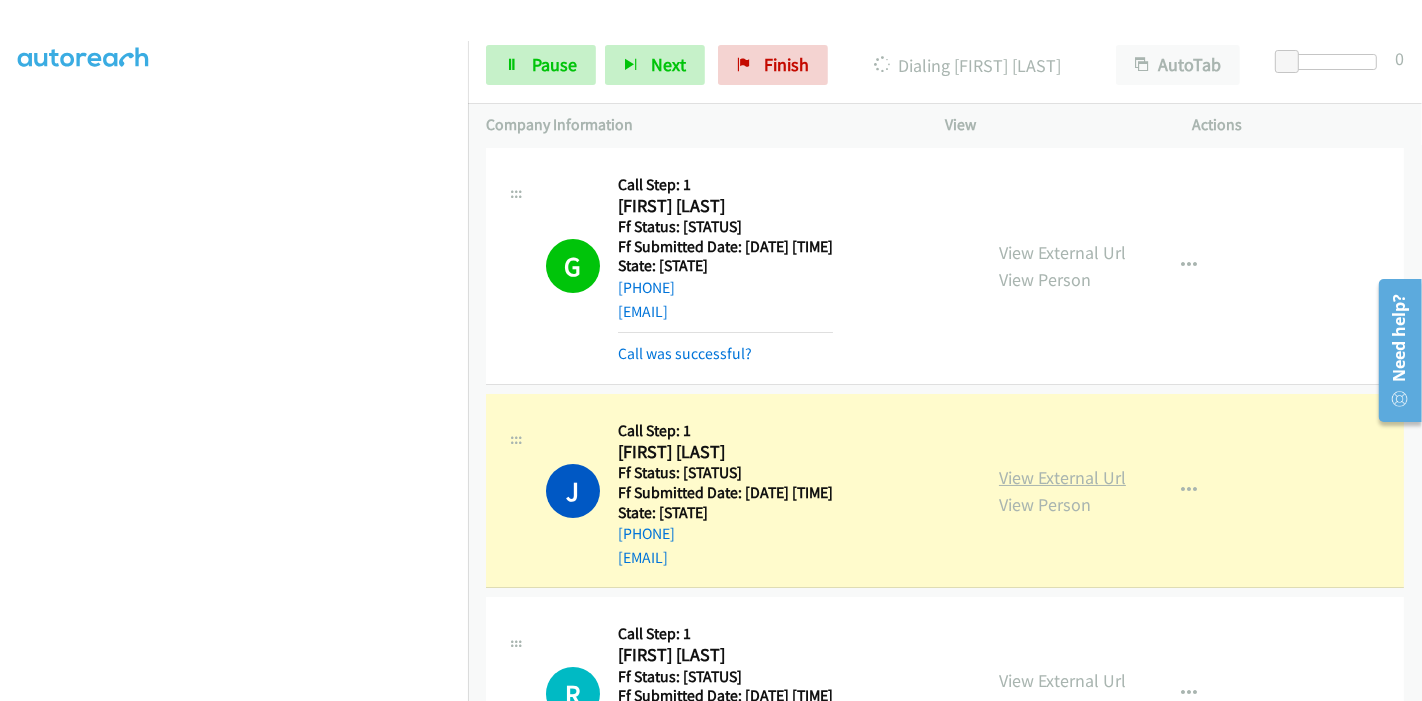 click on "View External Url" at bounding box center (1062, 477) 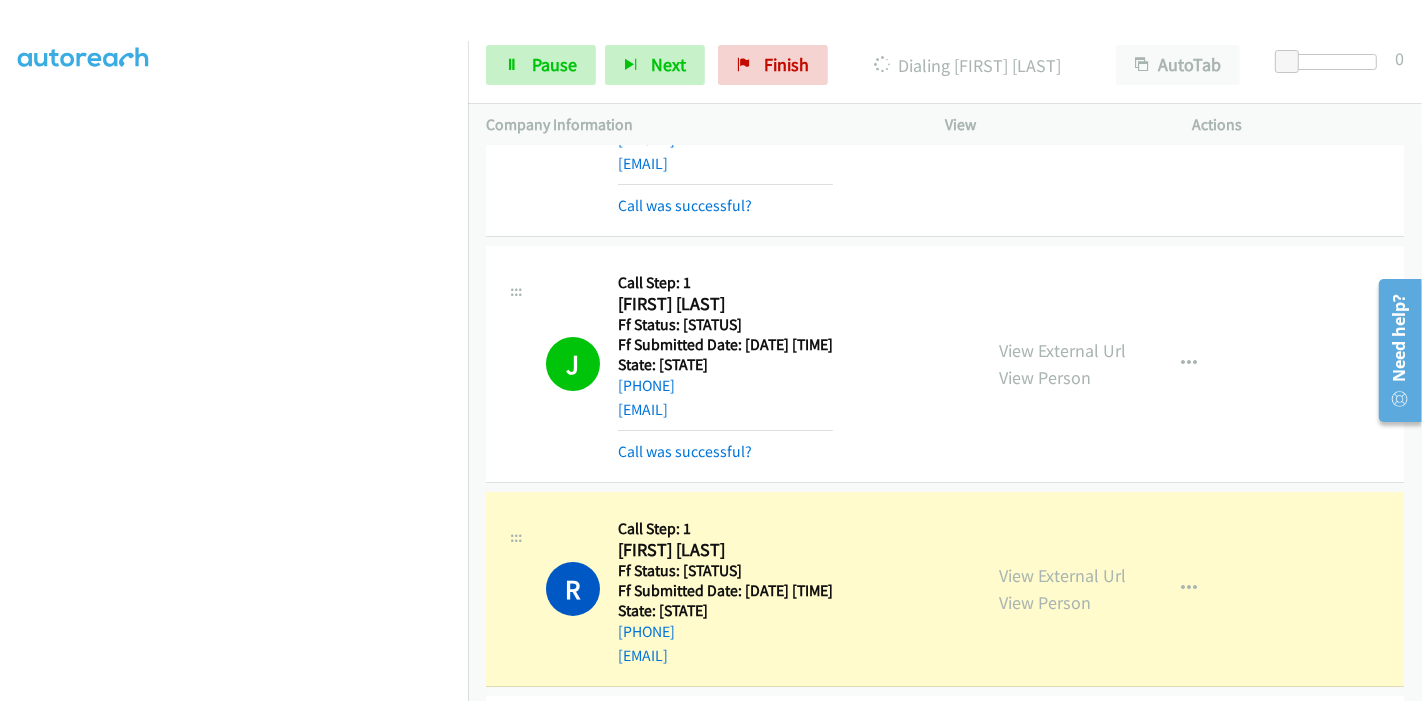 scroll, scrollTop: 6666, scrollLeft: 0, axis: vertical 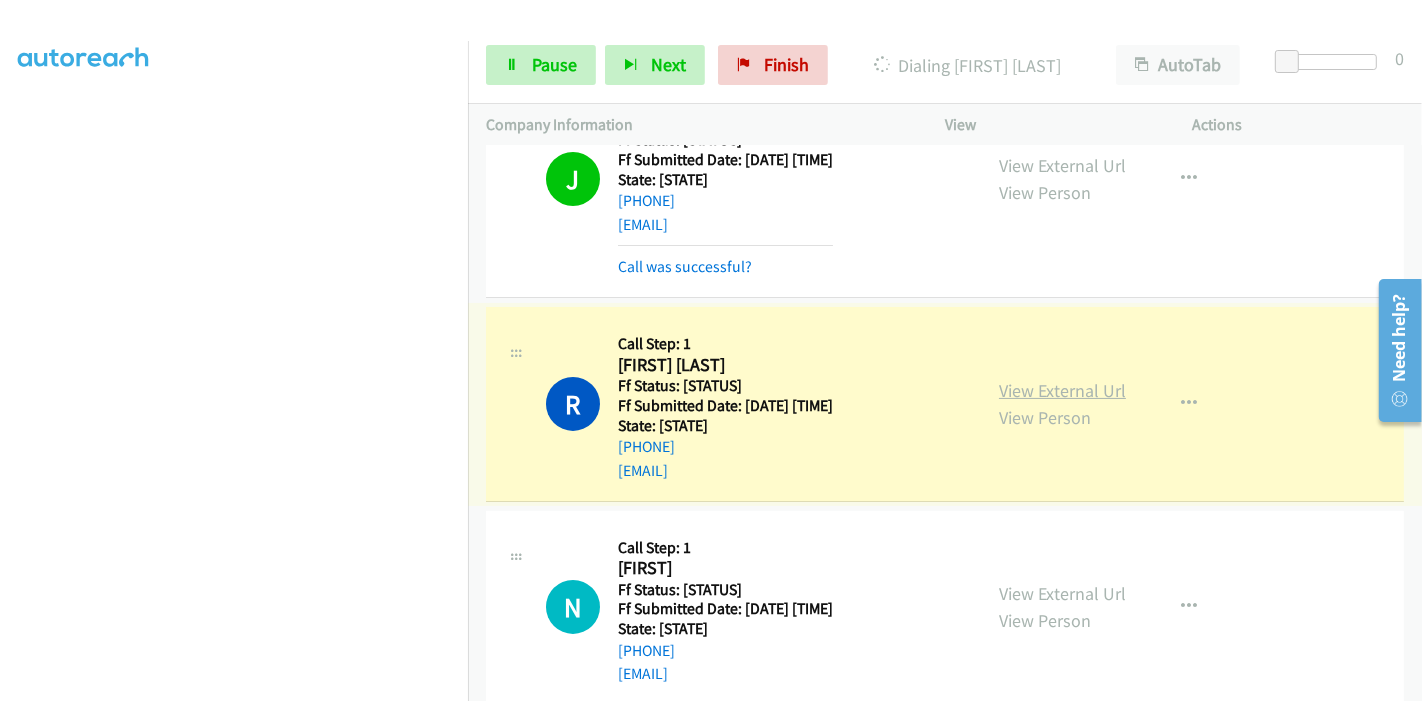 click on "View External Url" at bounding box center (1062, 390) 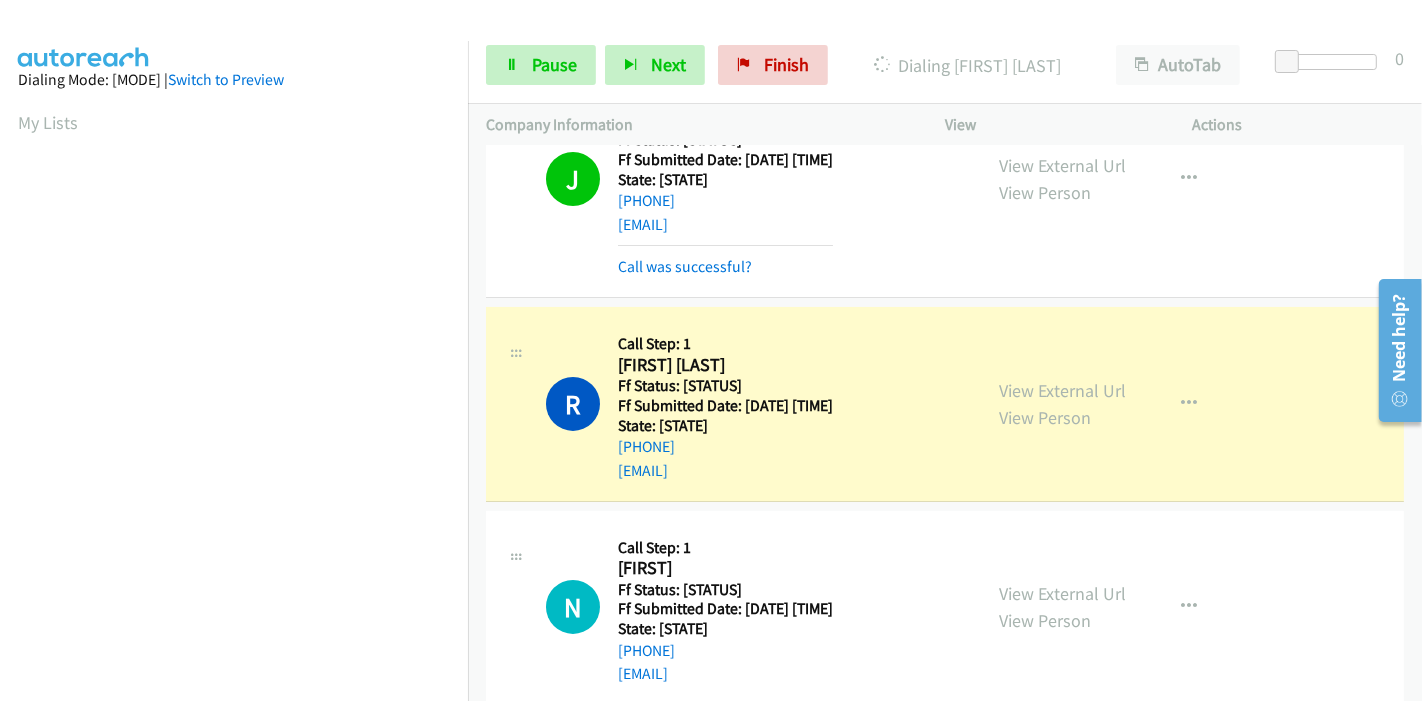 scroll, scrollTop: 422, scrollLeft: 0, axis: vertical 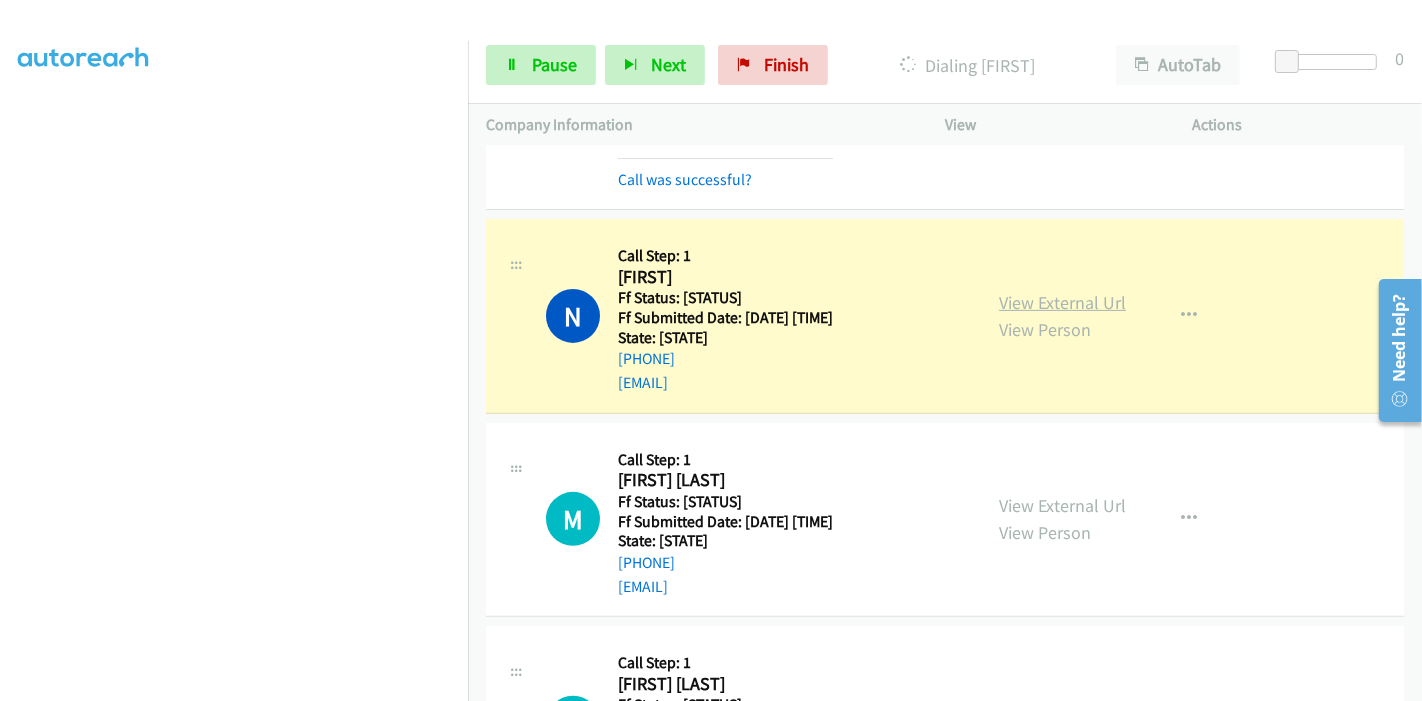 click on "View External Url" at bounding box center (1062, 302) 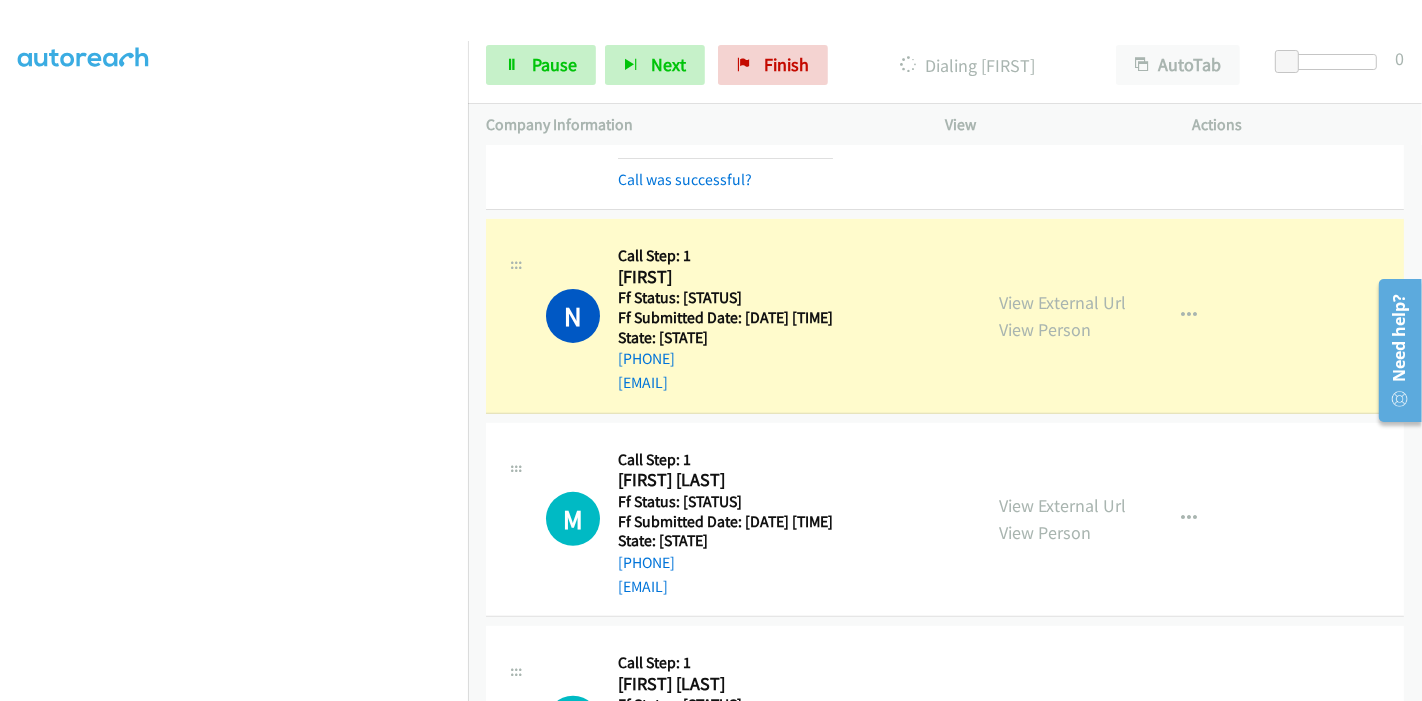 scroll, scrollTop: 0, scrollLeft: 0, axis: both 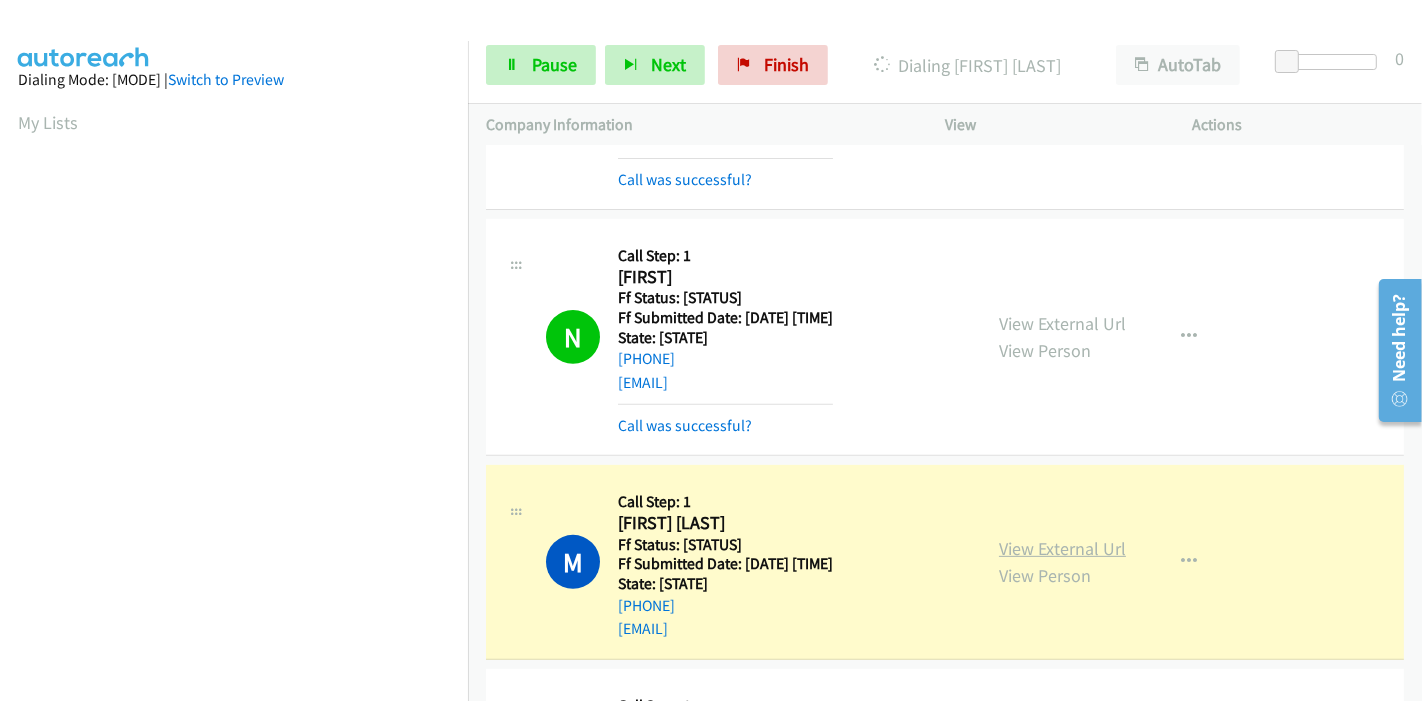 click on "View External Url" at bounding box center [1062, 548] 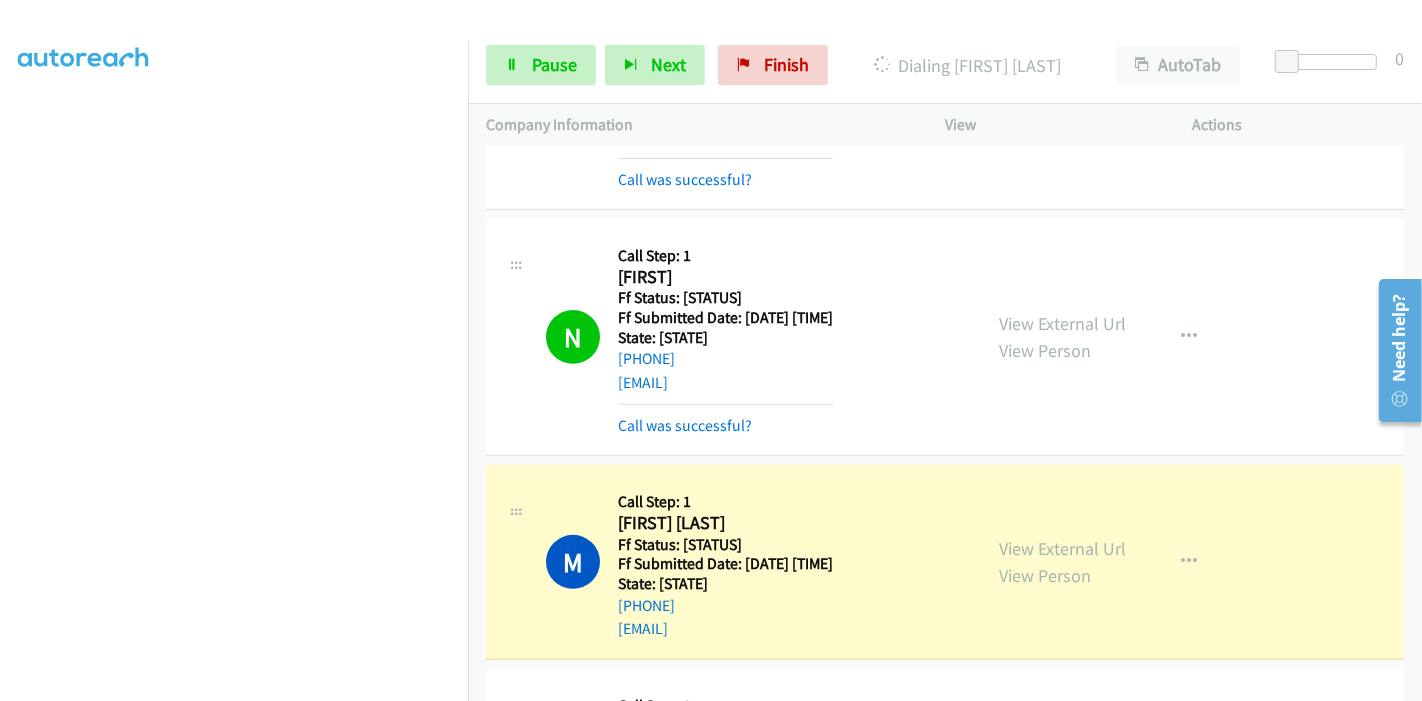scroll, scrollTop: 0, scrollLeft: 0, axis: both 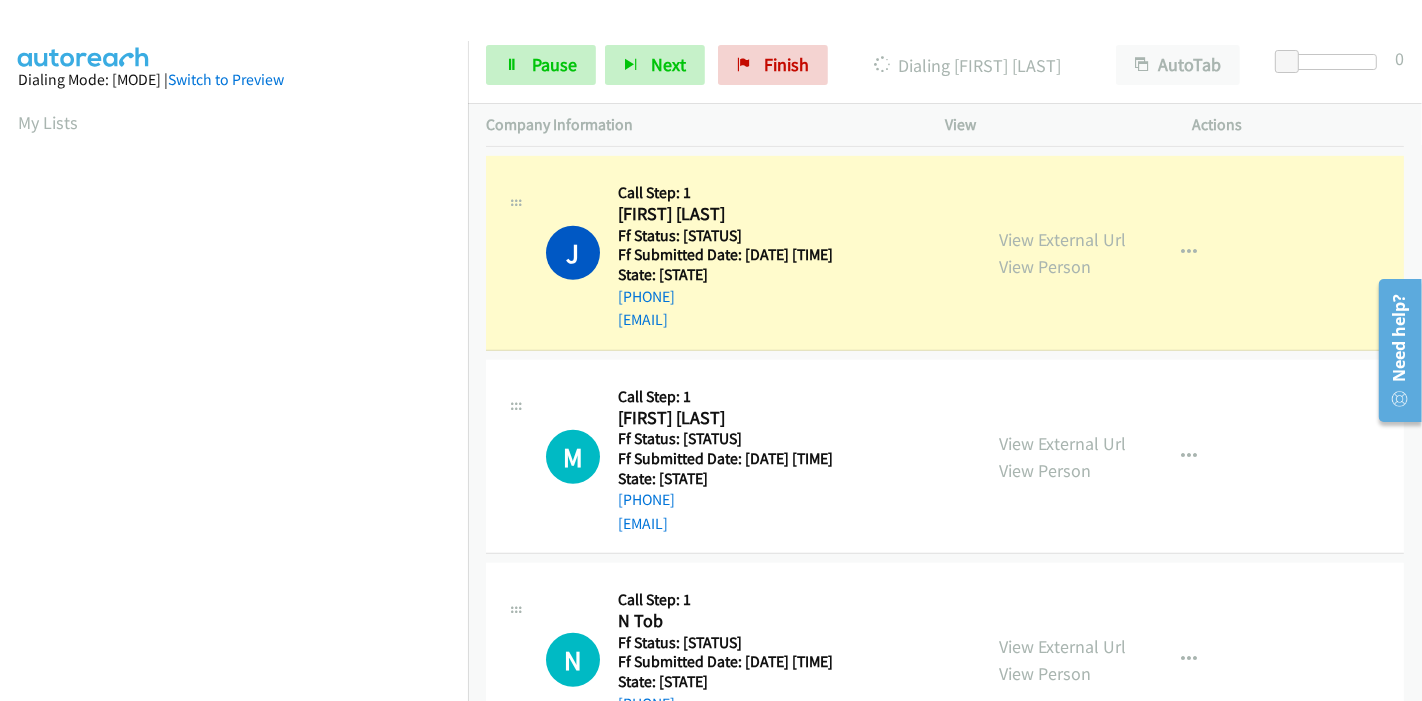 click on "View External Url
View Person" at bounding box center (1062, 253) 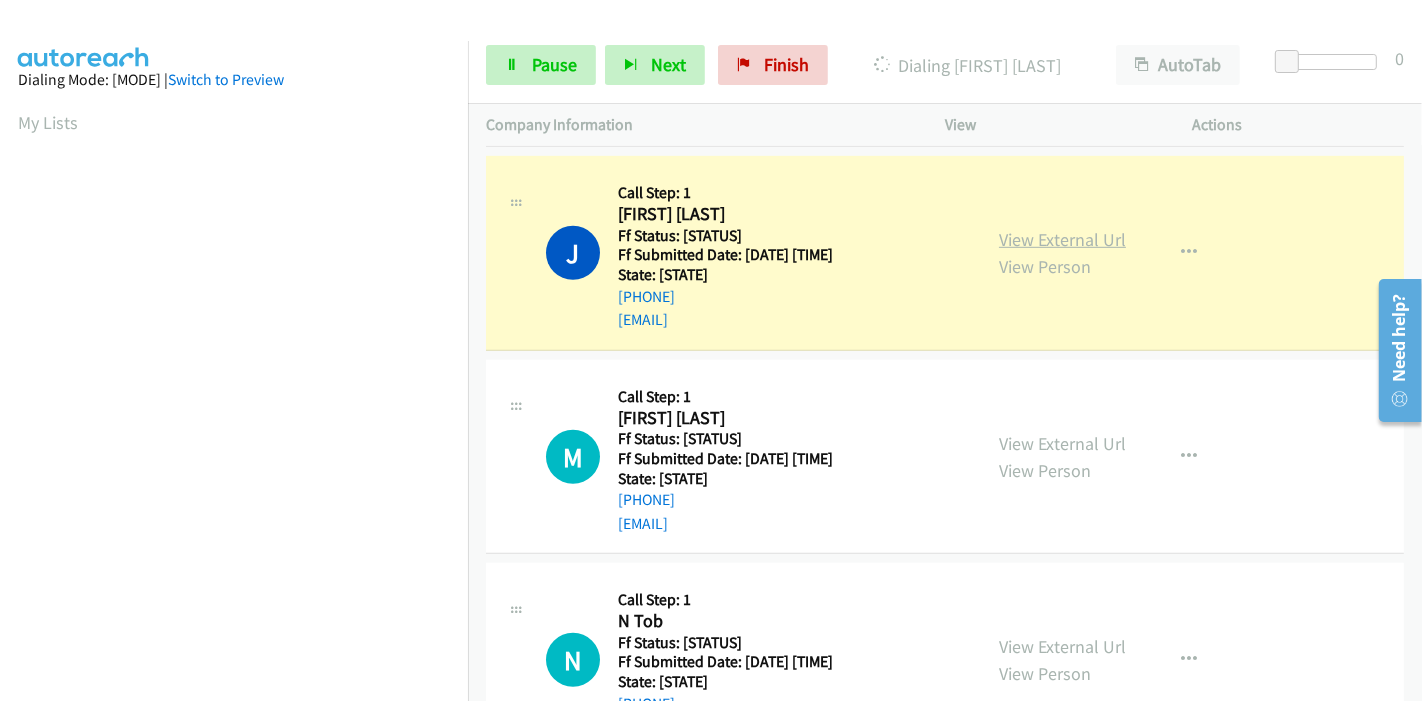 click on "View External Url" at bounding box center (1062, 239) 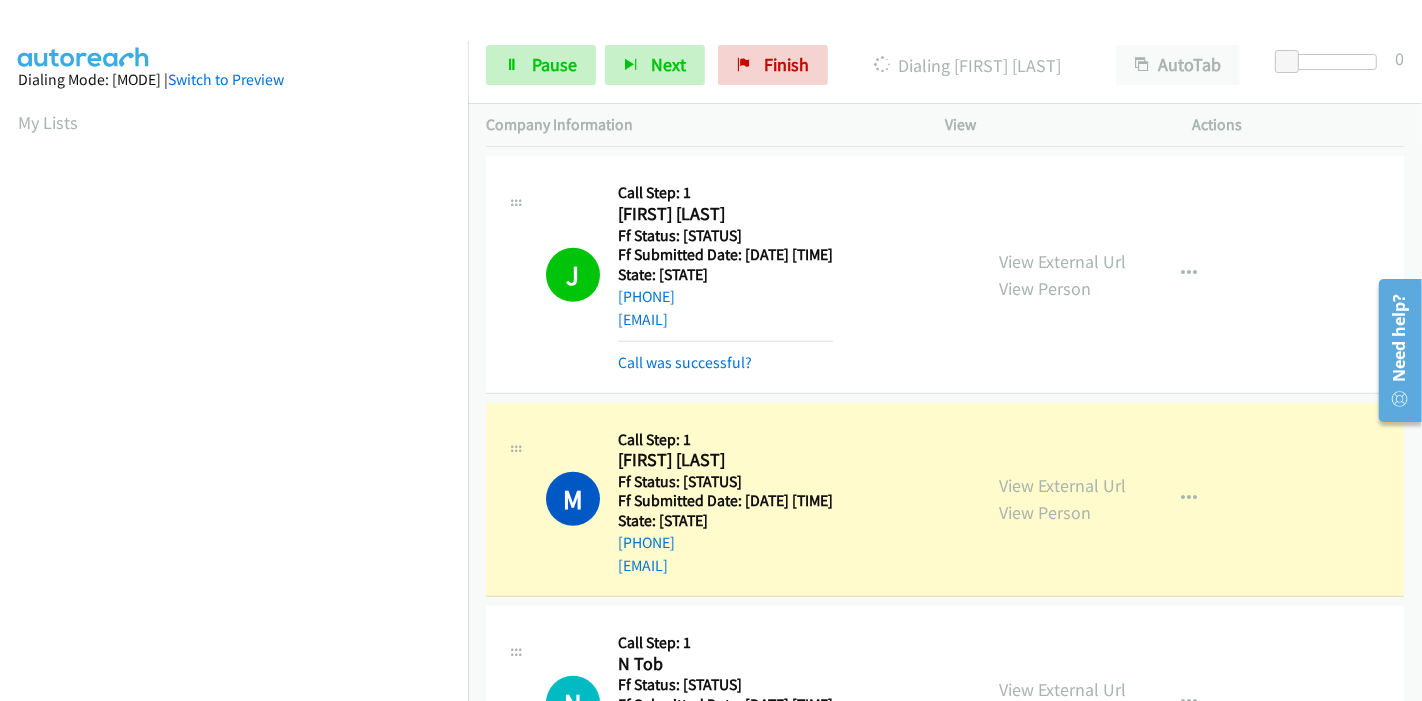 scroll, scrollTop: 422, scrollLeft: 0, axis: vertical 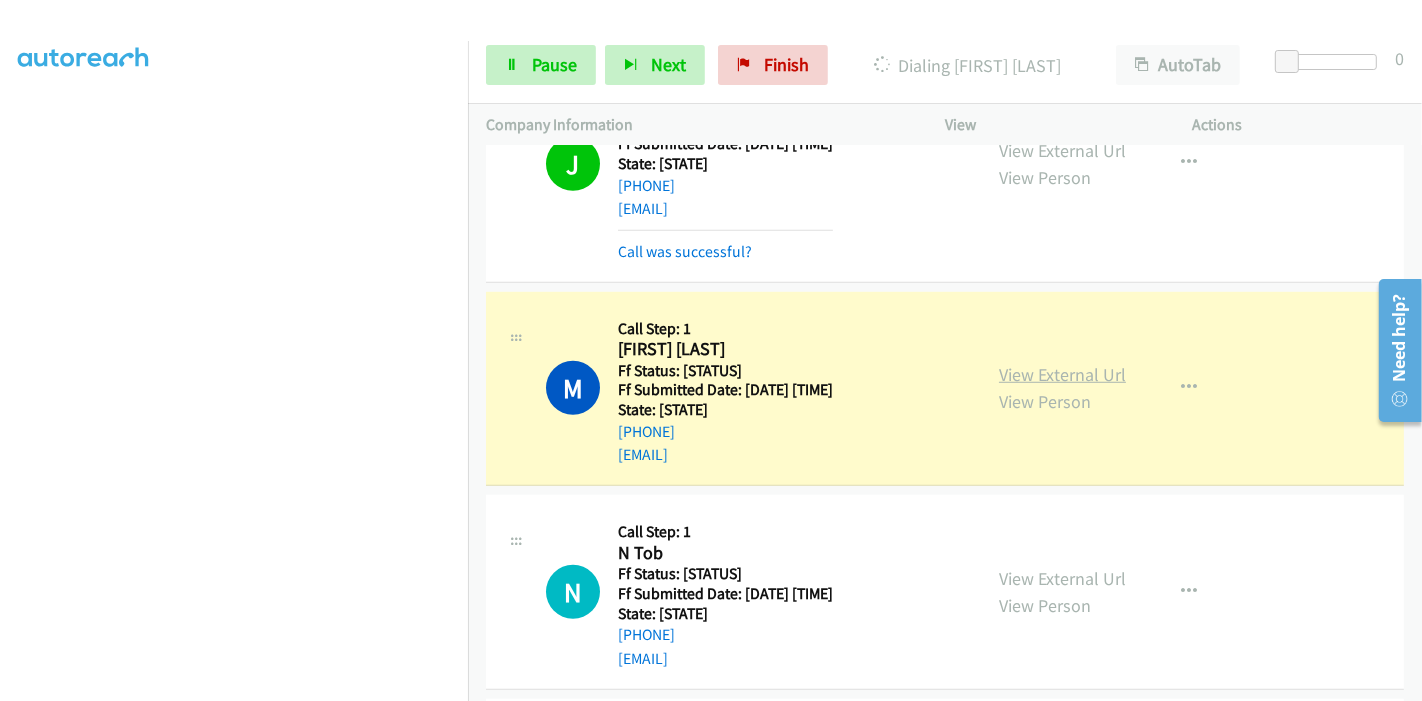 click on "View External Url" at bounding box center [1062, 374] 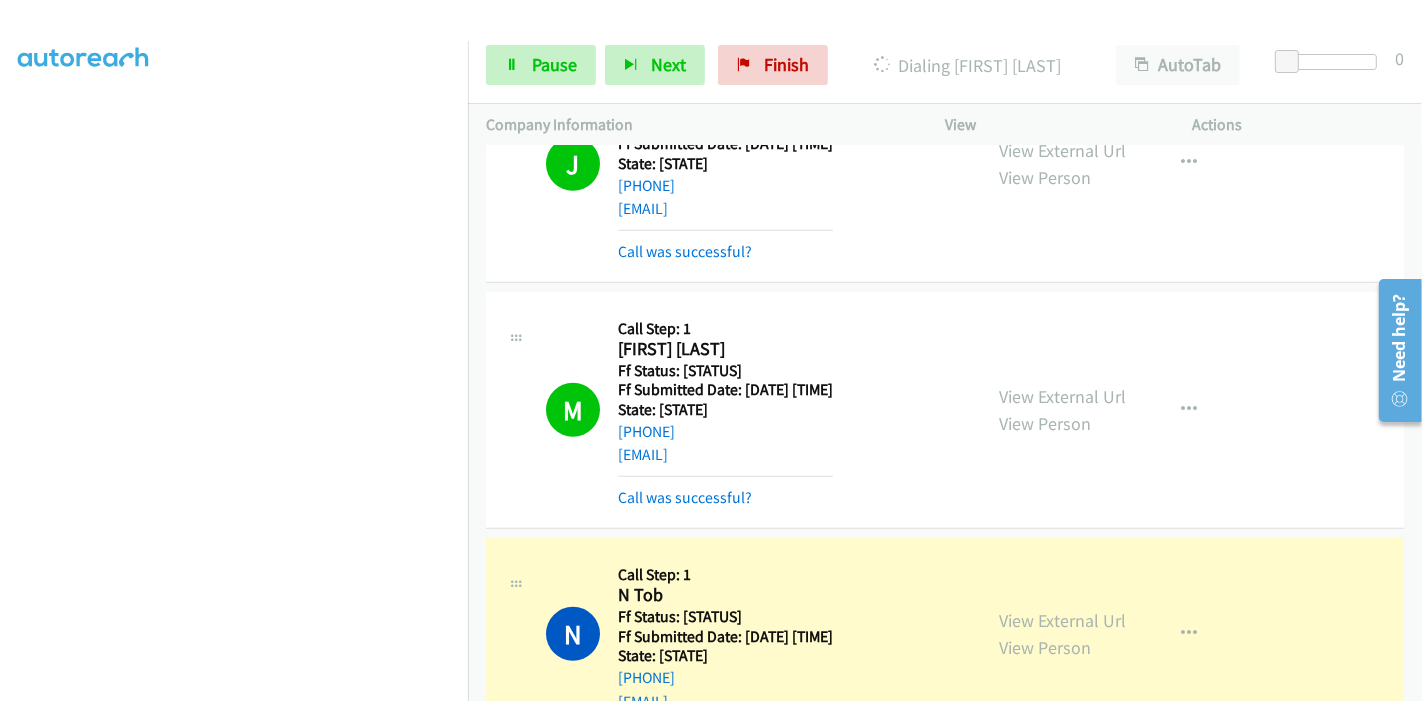 scroll, scrollTop: 0, scrollLeft: 0, axis: both 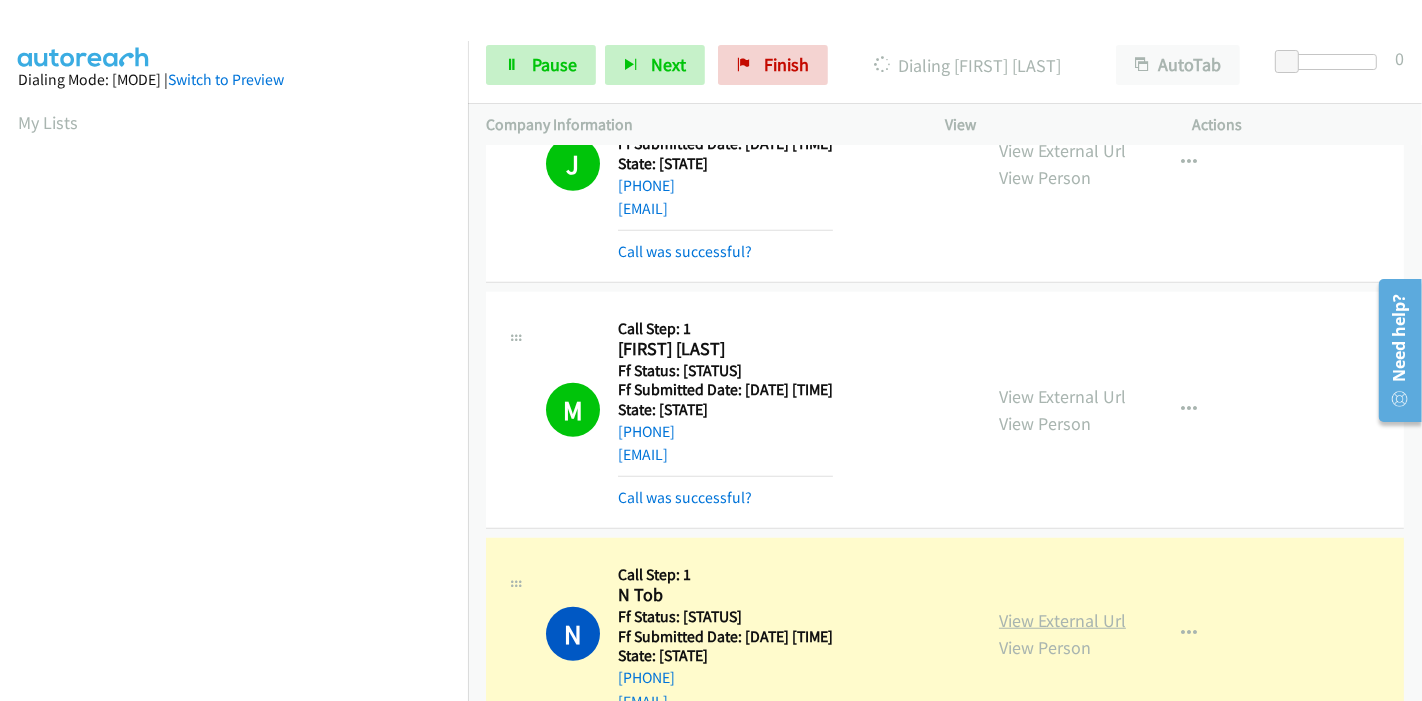 click on "View External Url" at bounding box center [1062, 620] 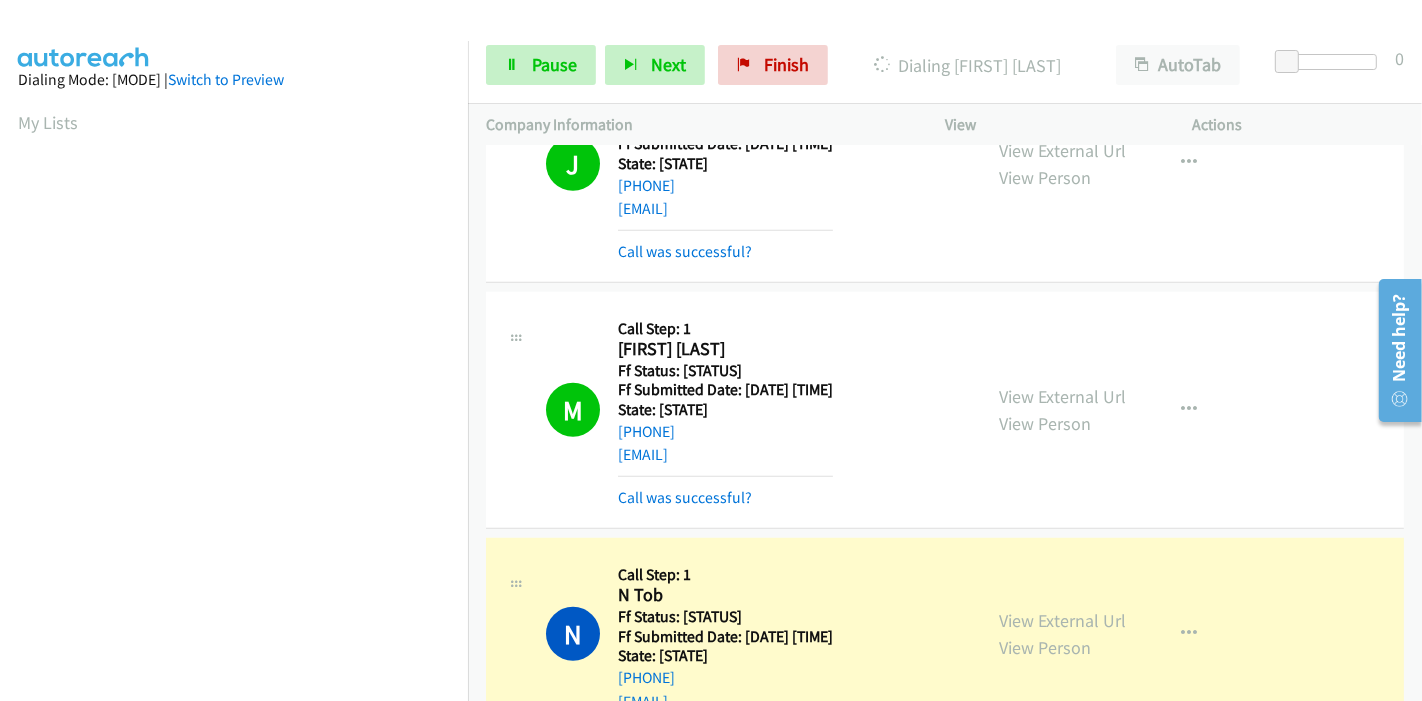 scroll, scrollTop: 422, scrollLeft: 0, axis: vertical 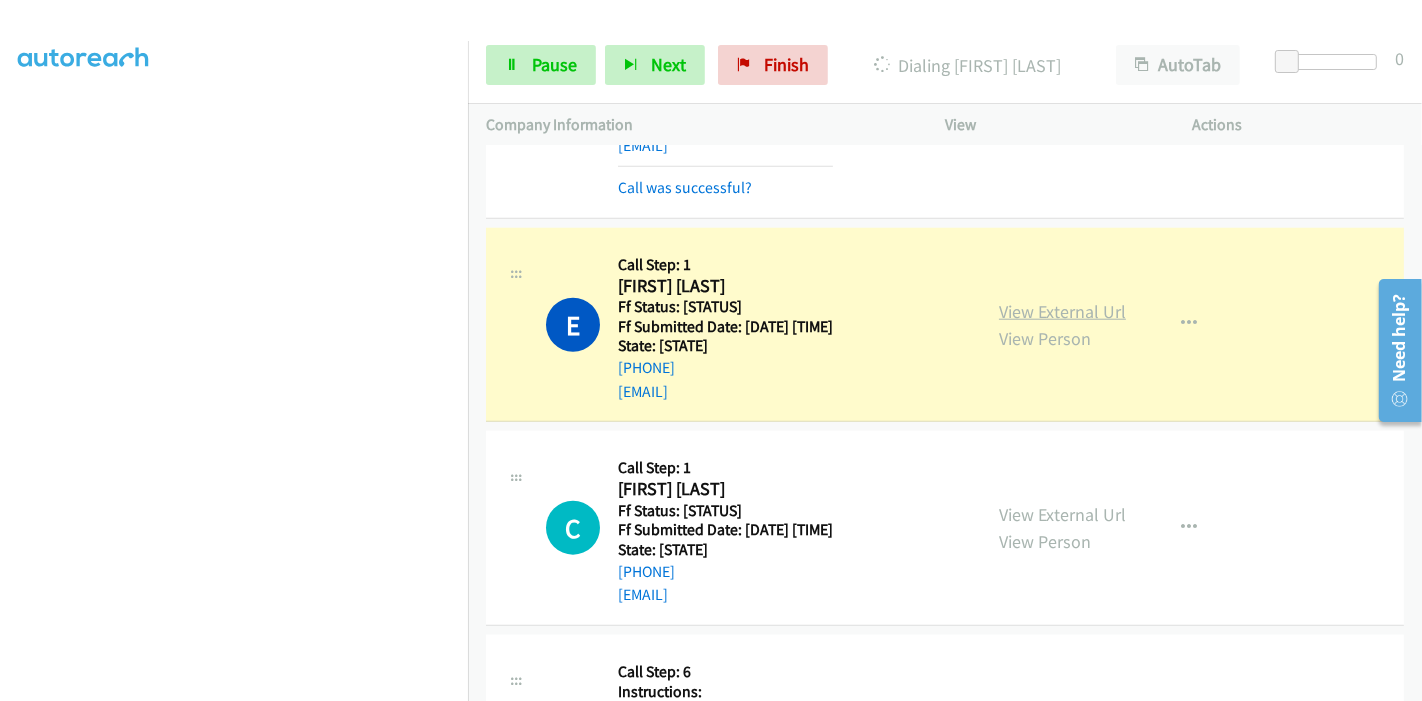 click on "View External Url" at bounding box center (1062, 311) 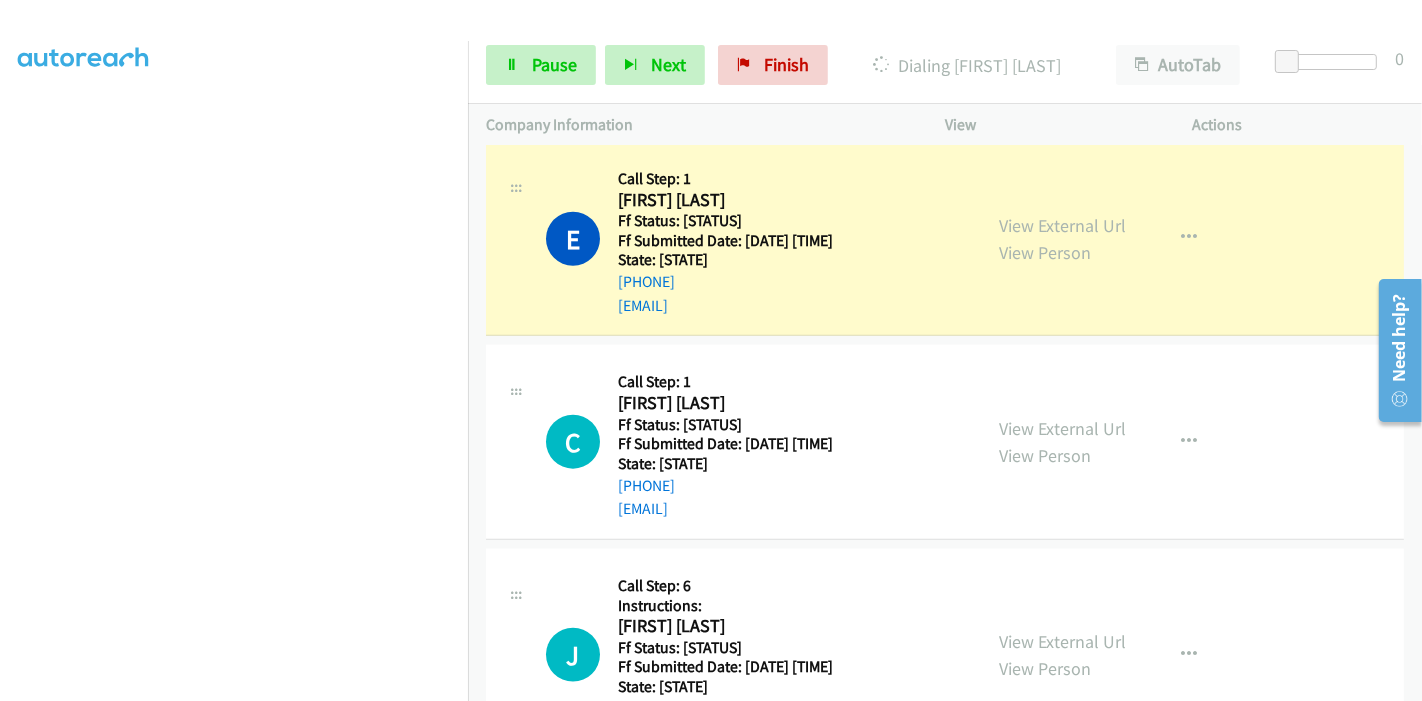 scroll, scrollTop: 8777, scrollLeft: 0, axis: vertical 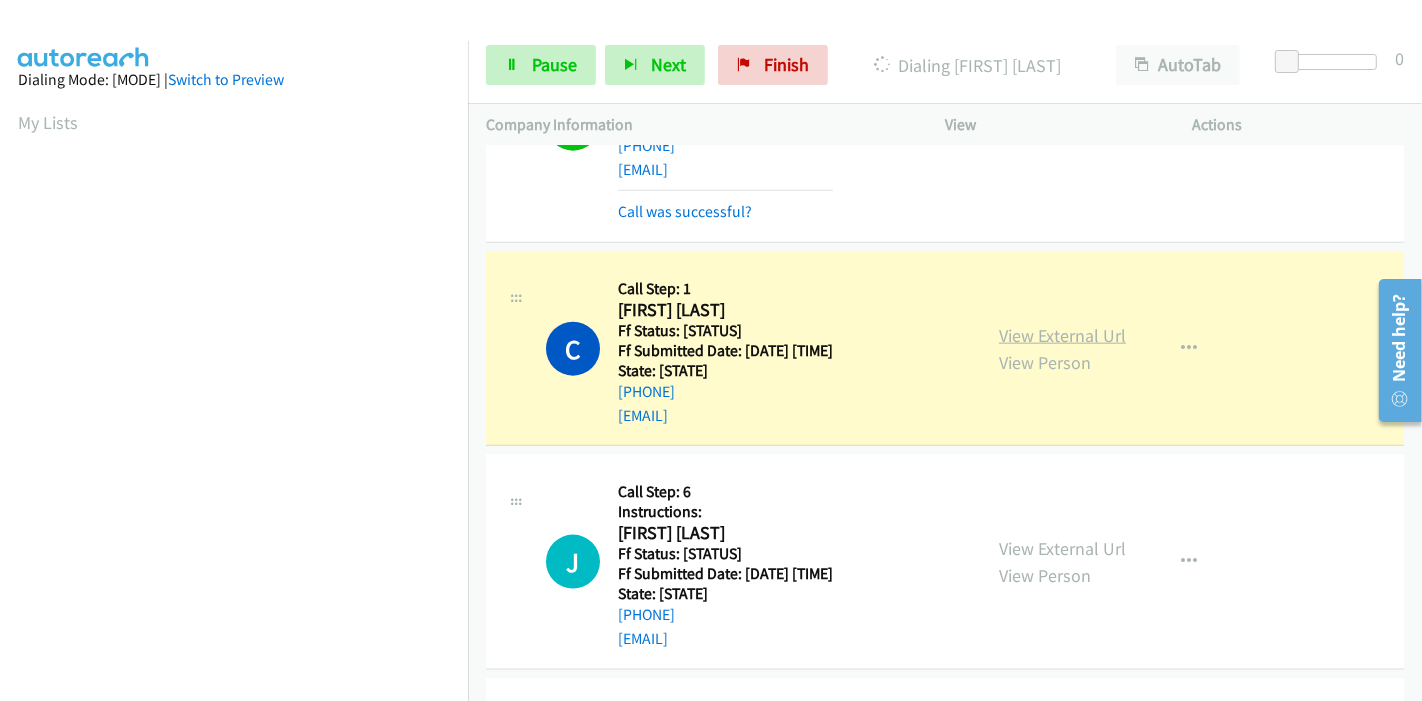 click on "View External Url" at bounding box center (1062, 335) 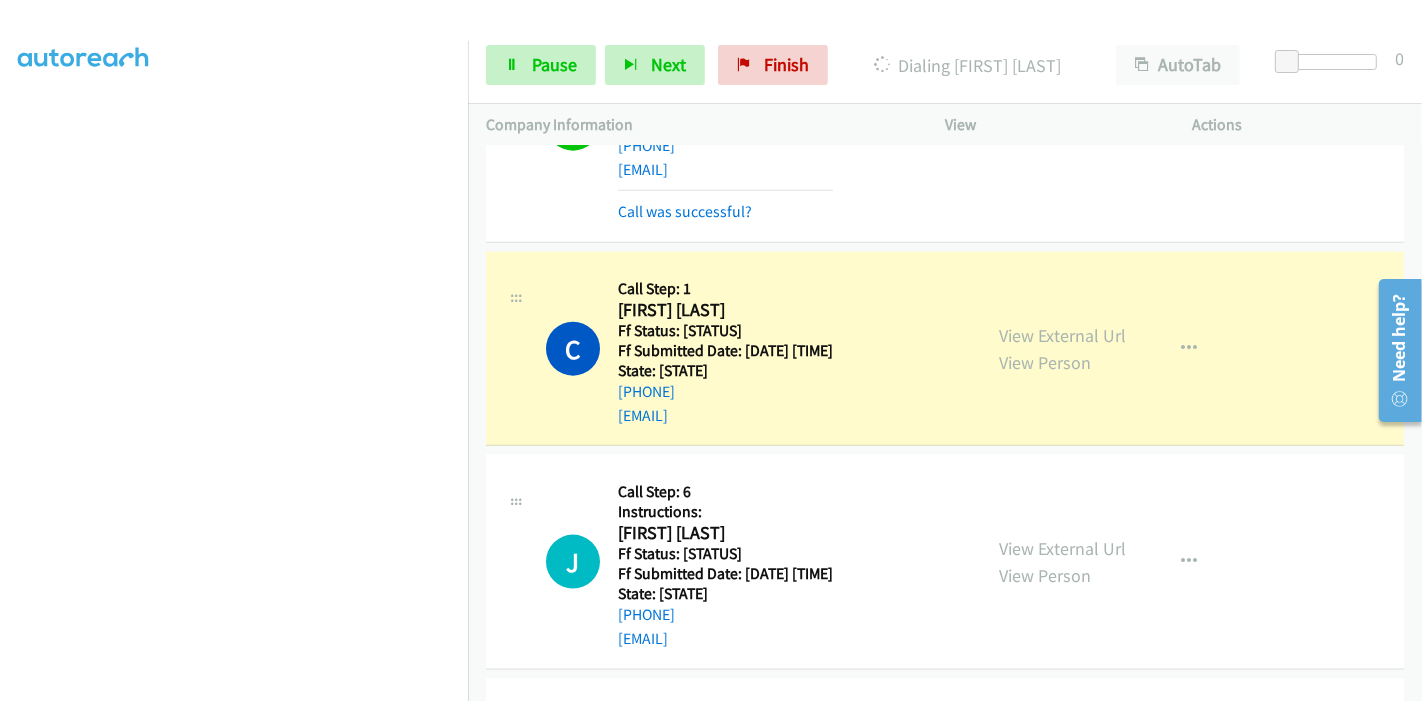 scroll, scrollTop: 0, scrollLeft: 0, axis: both 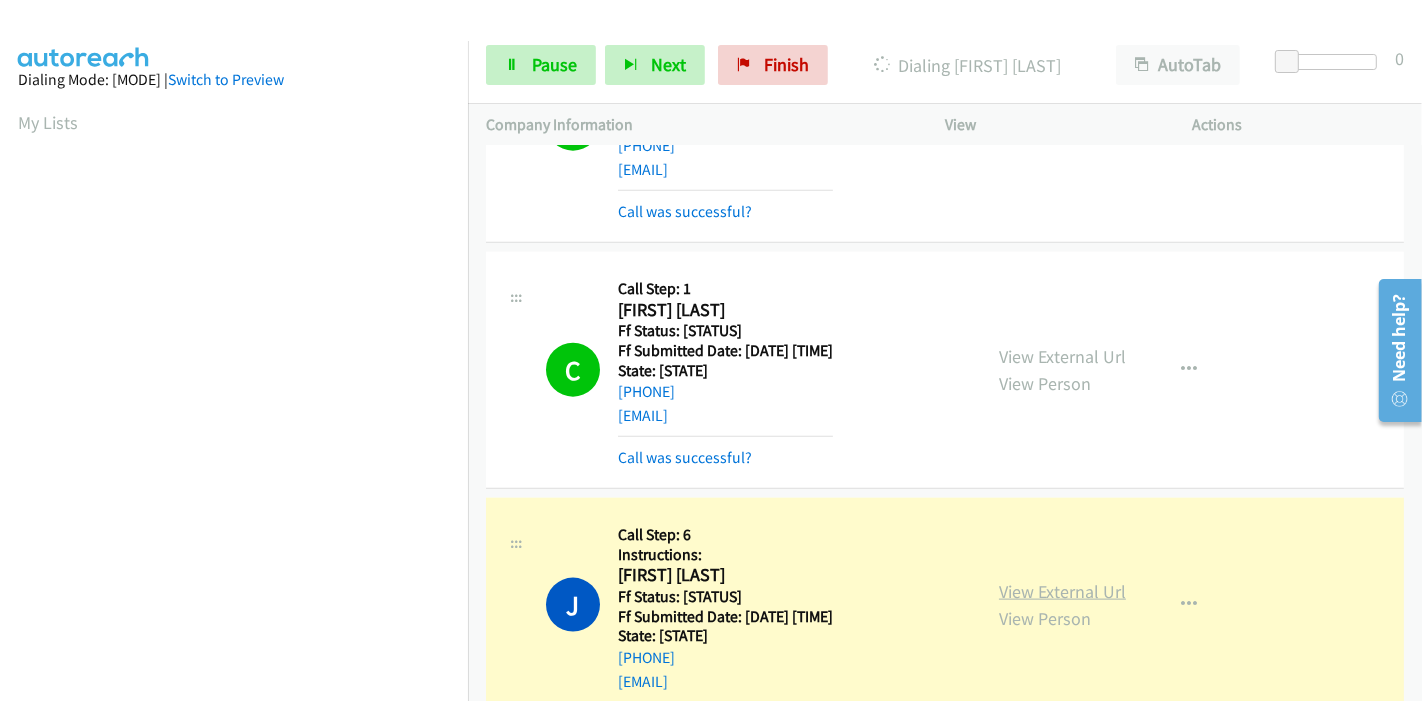 click on "View External Url" at bounding box center (1062, 591) 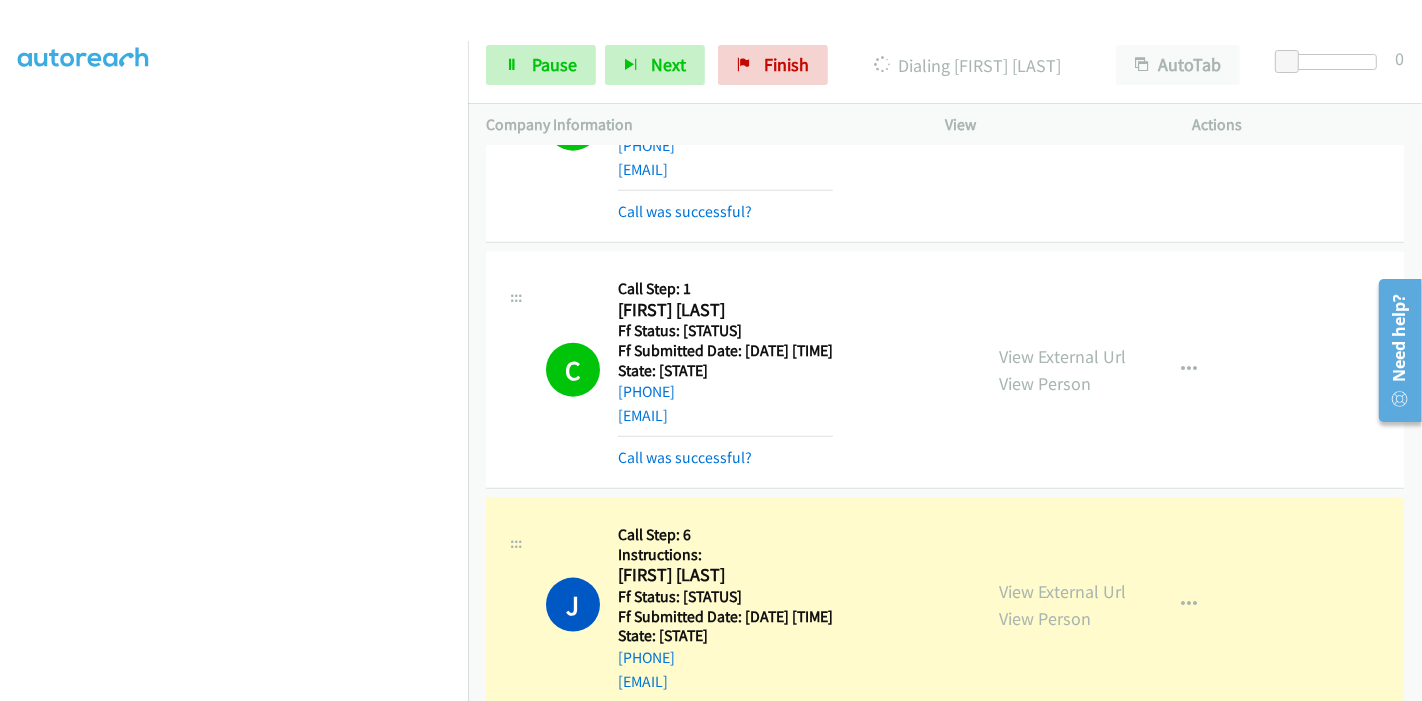 scroll, scrollTop: 0, scrollLeft: 0, axis: both 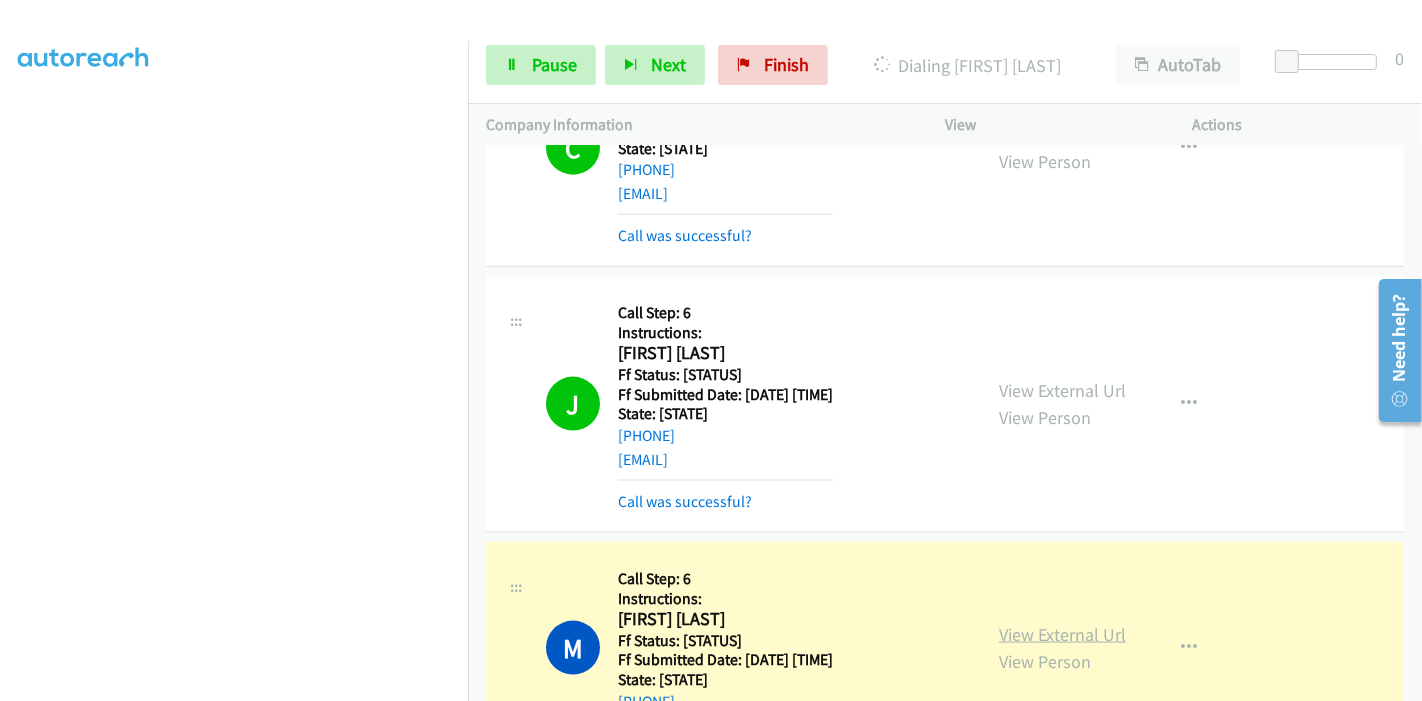 click on "View External Url" at bounding box center (1062, 634) 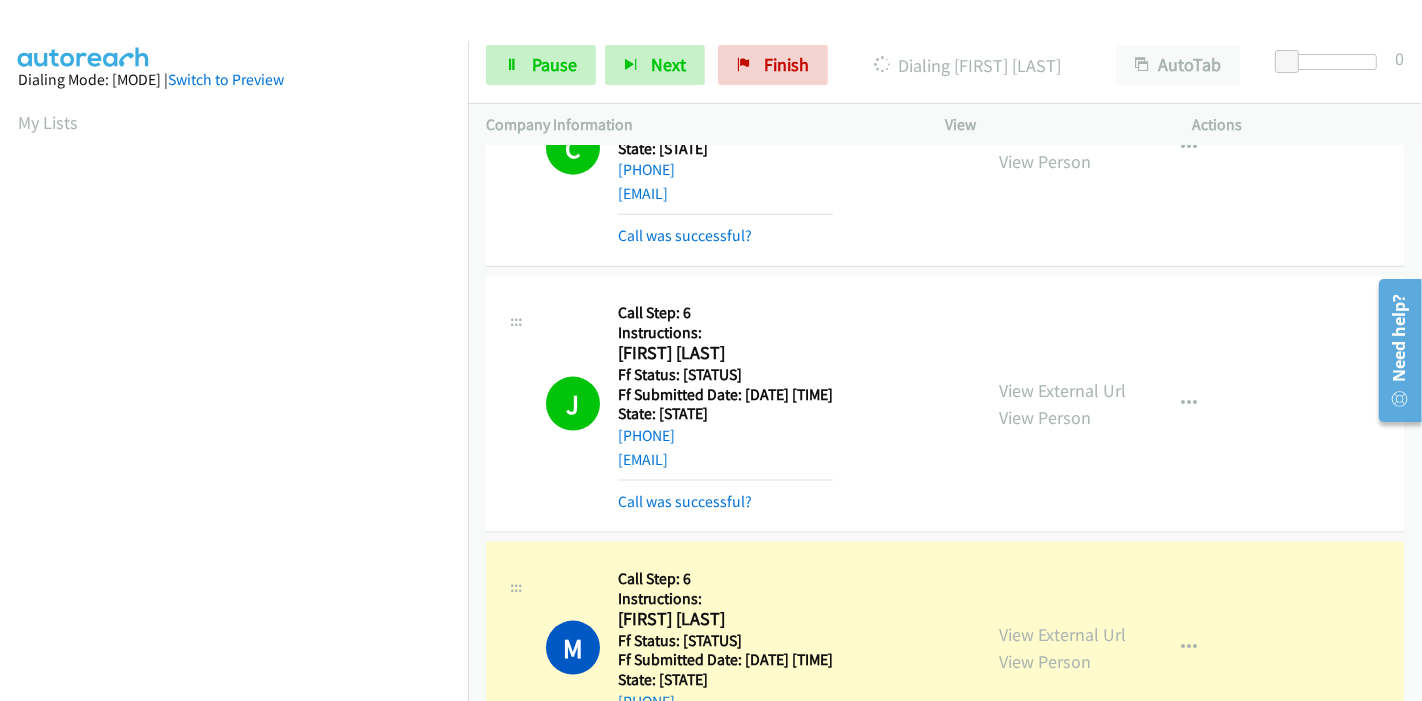 scroll, scrollTop: 422, scrollLeft: 0, axis: vertical 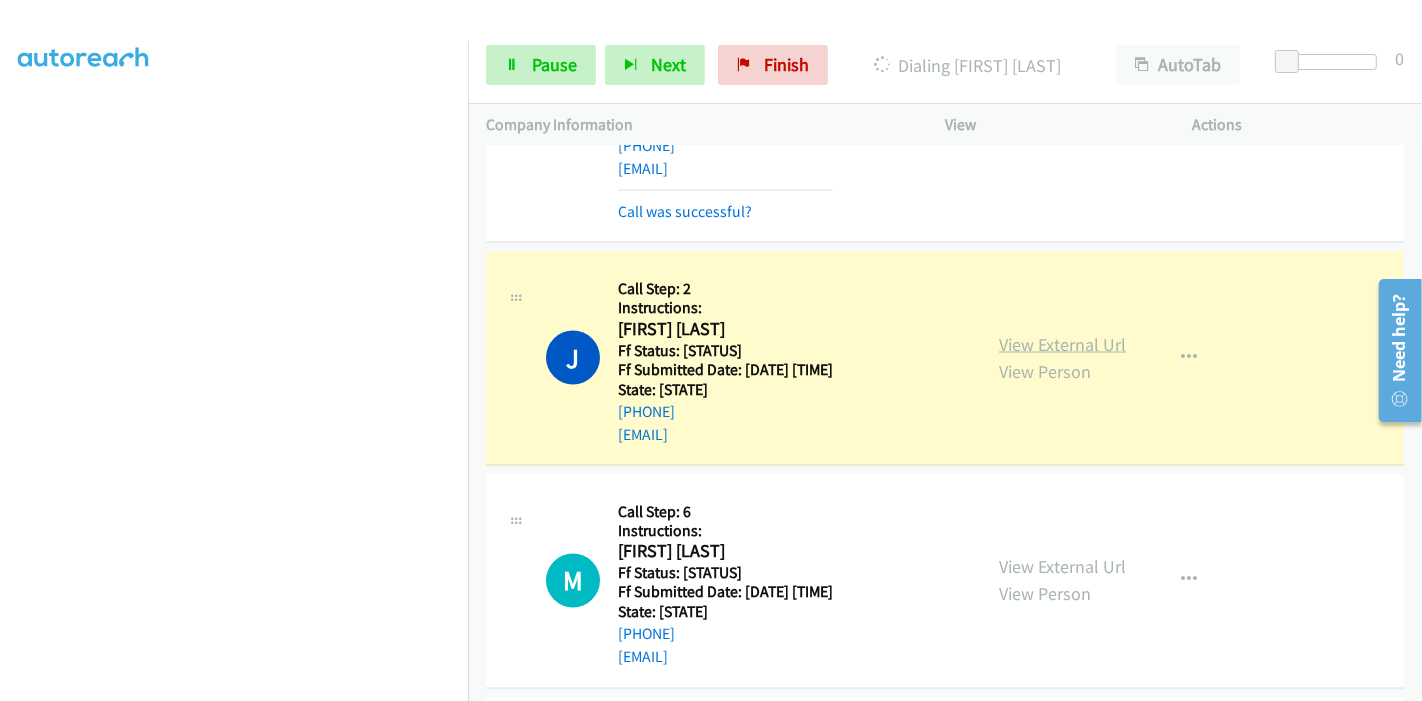 click on "View External Url" at bounding box center [1062, 344] 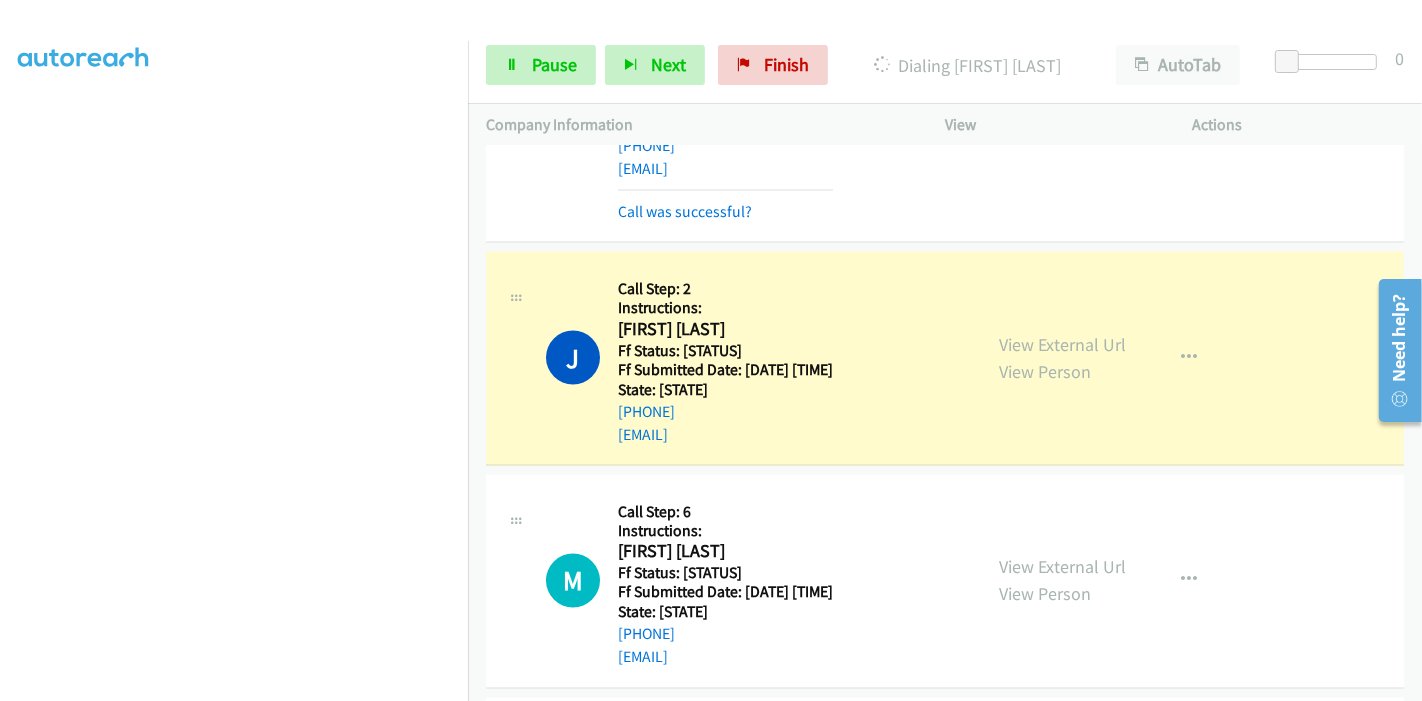 scroll, scrollTop: 333, scrollLeft: 0, axis: vertical 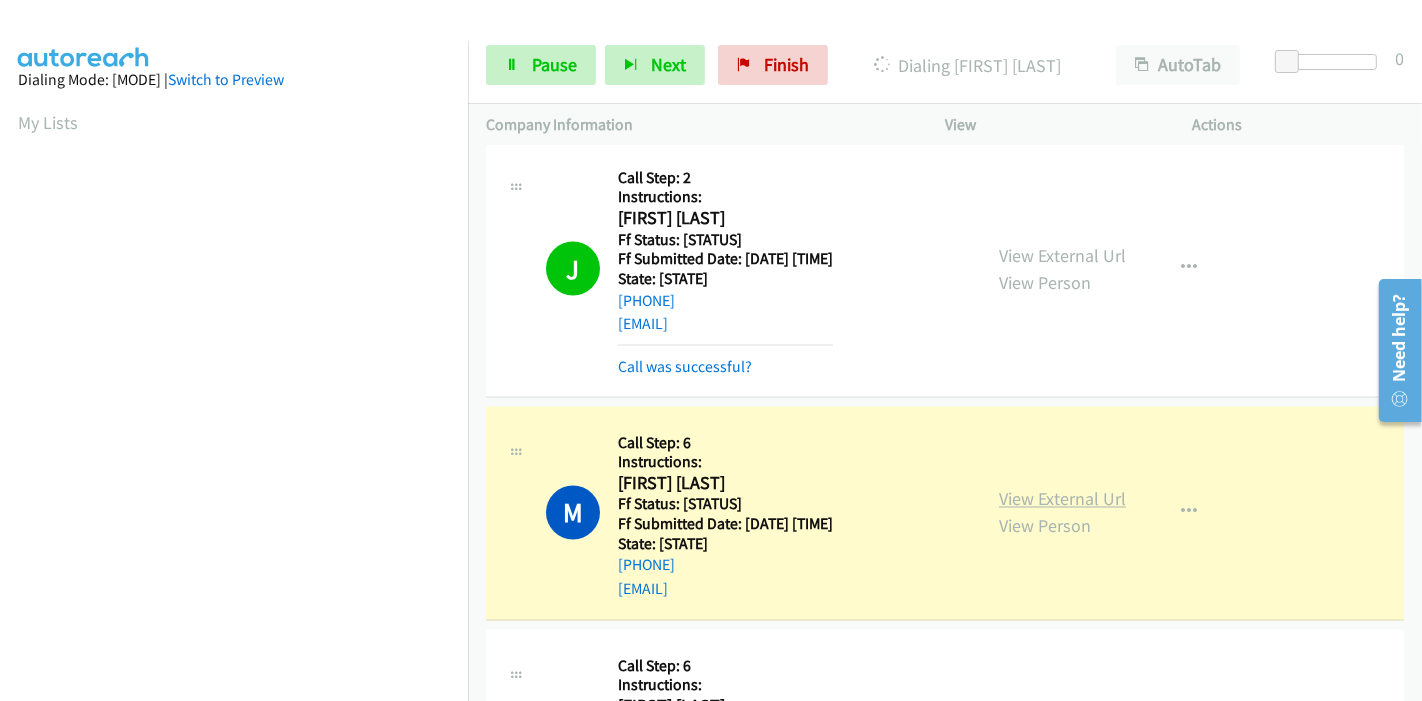 click on "View External Url" at bounding box center (1062, 499) 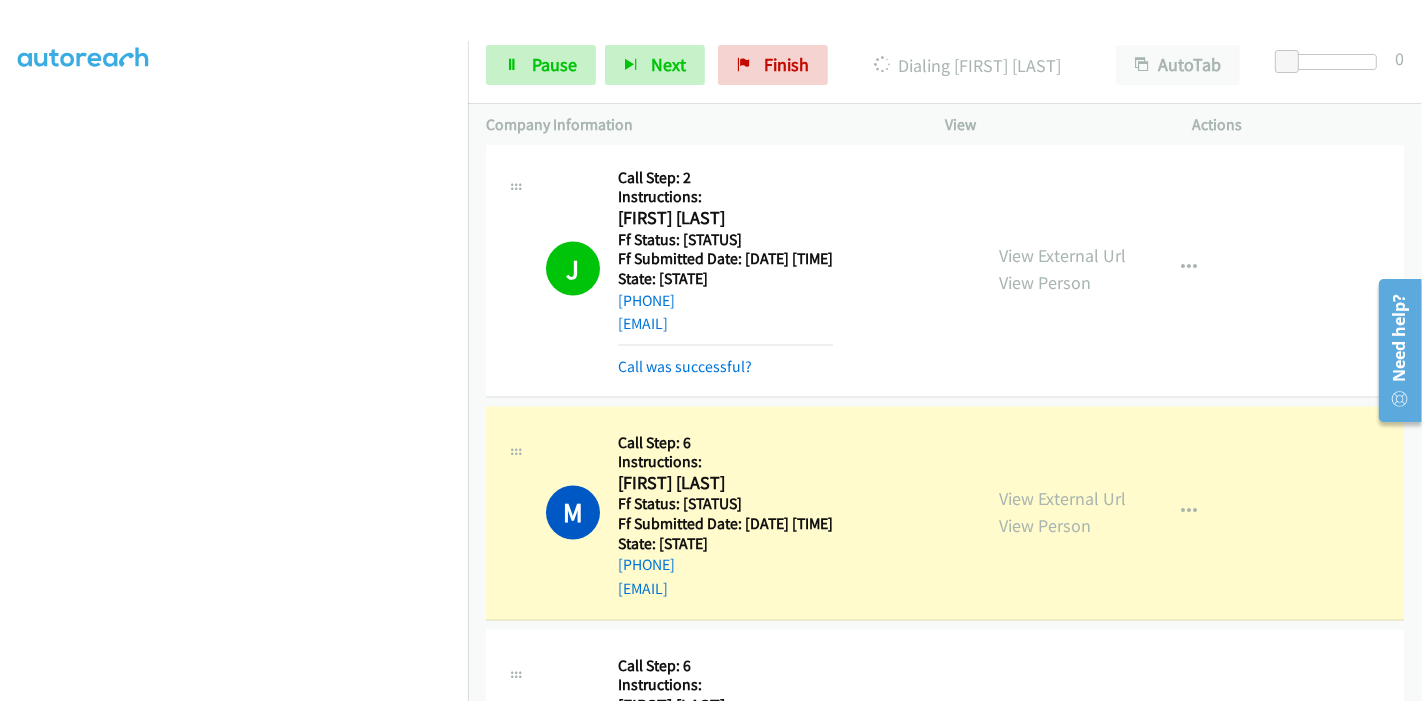 scroll, scrollTop: 0, scrollLeft: 0, axis: both 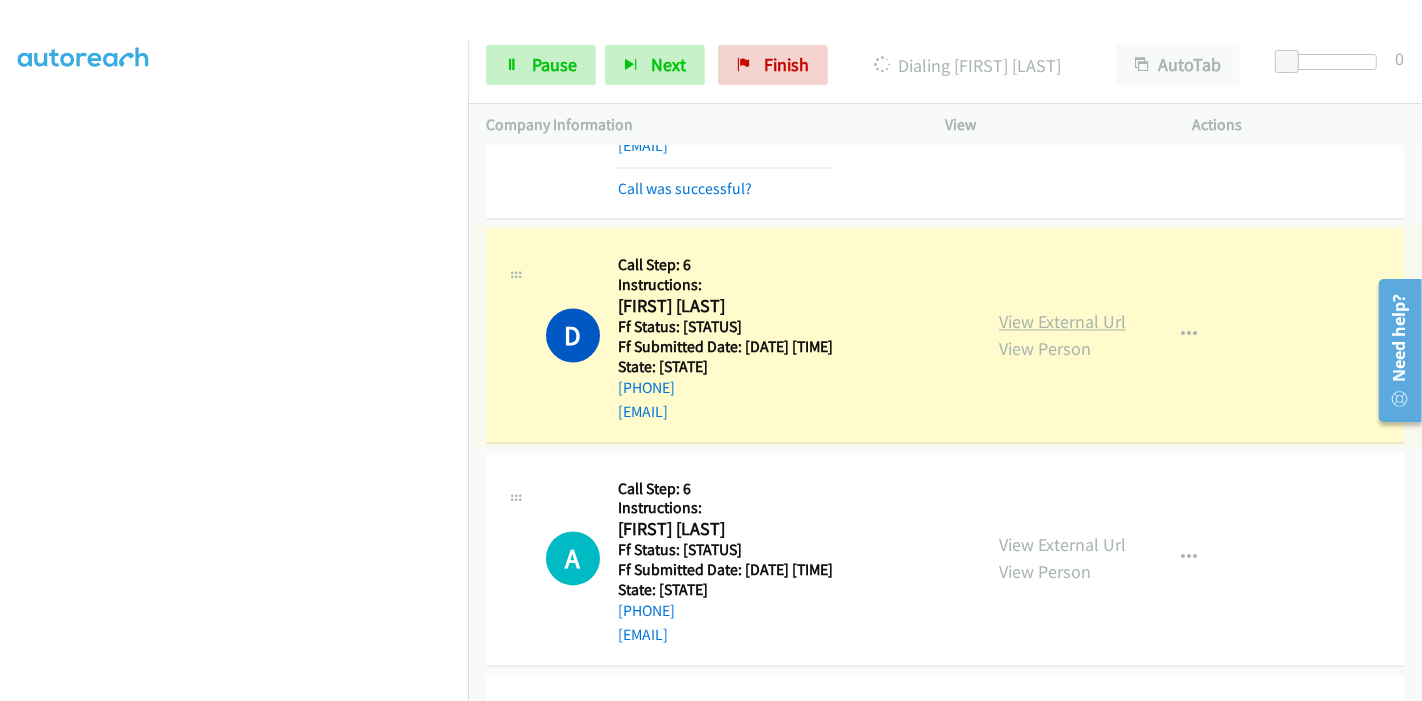 click on "View External Url" at bounding box center [1062, 321] 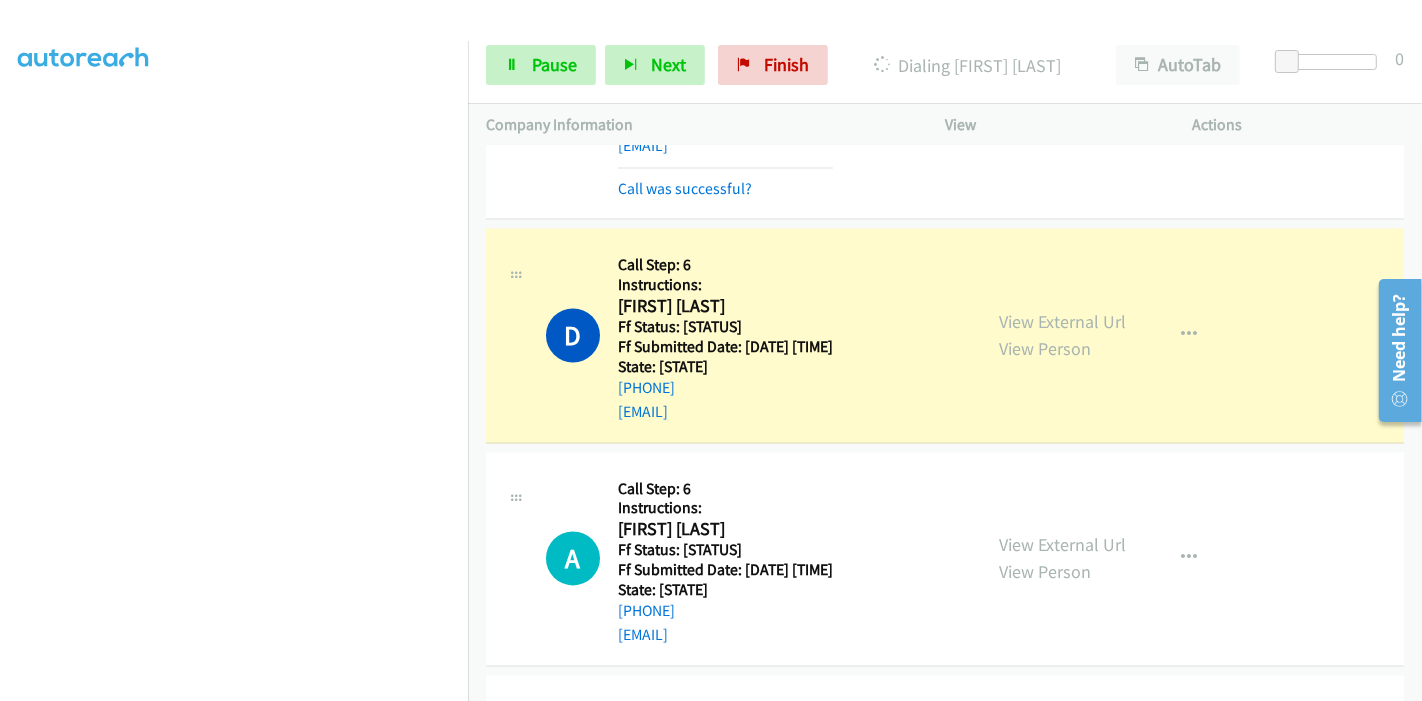 scroll, scrollTop: 0, scrollLeft: 0, axis: both 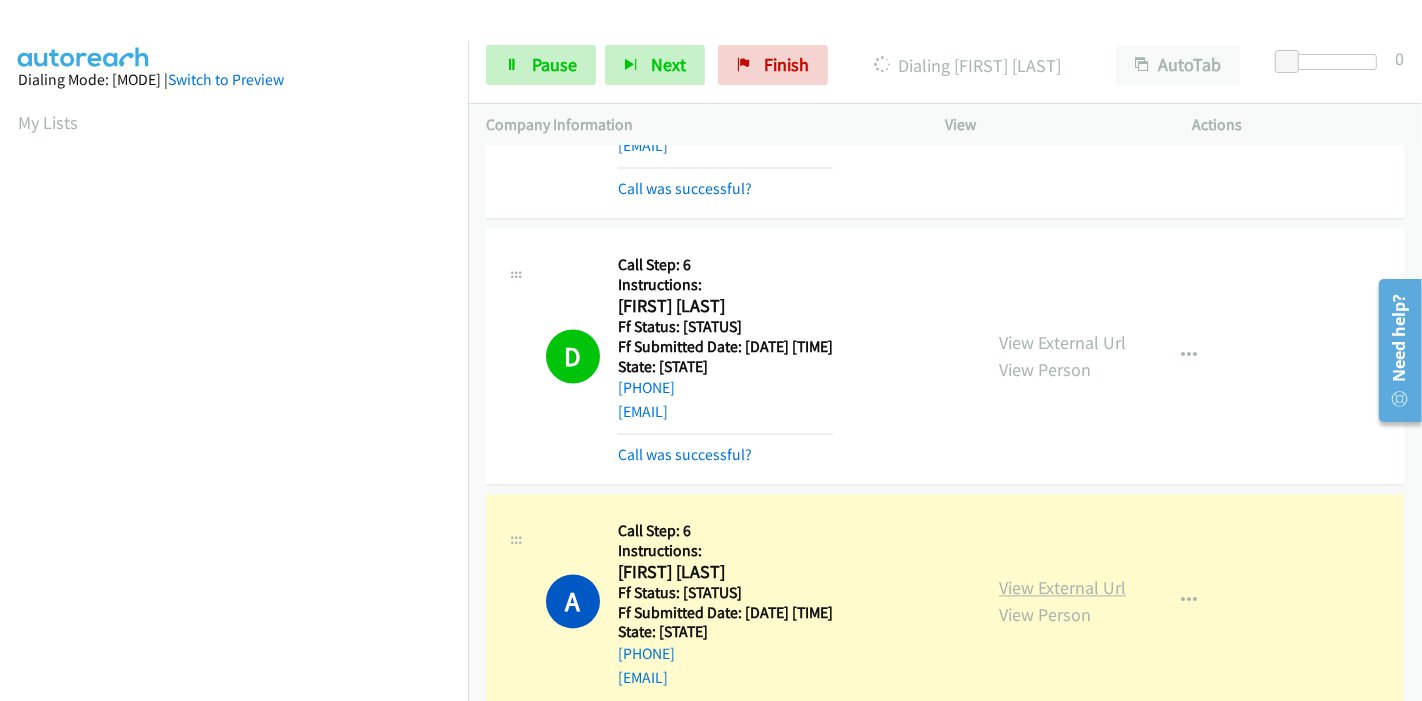 click on "View External Url" at bounding box center [1062, 587] 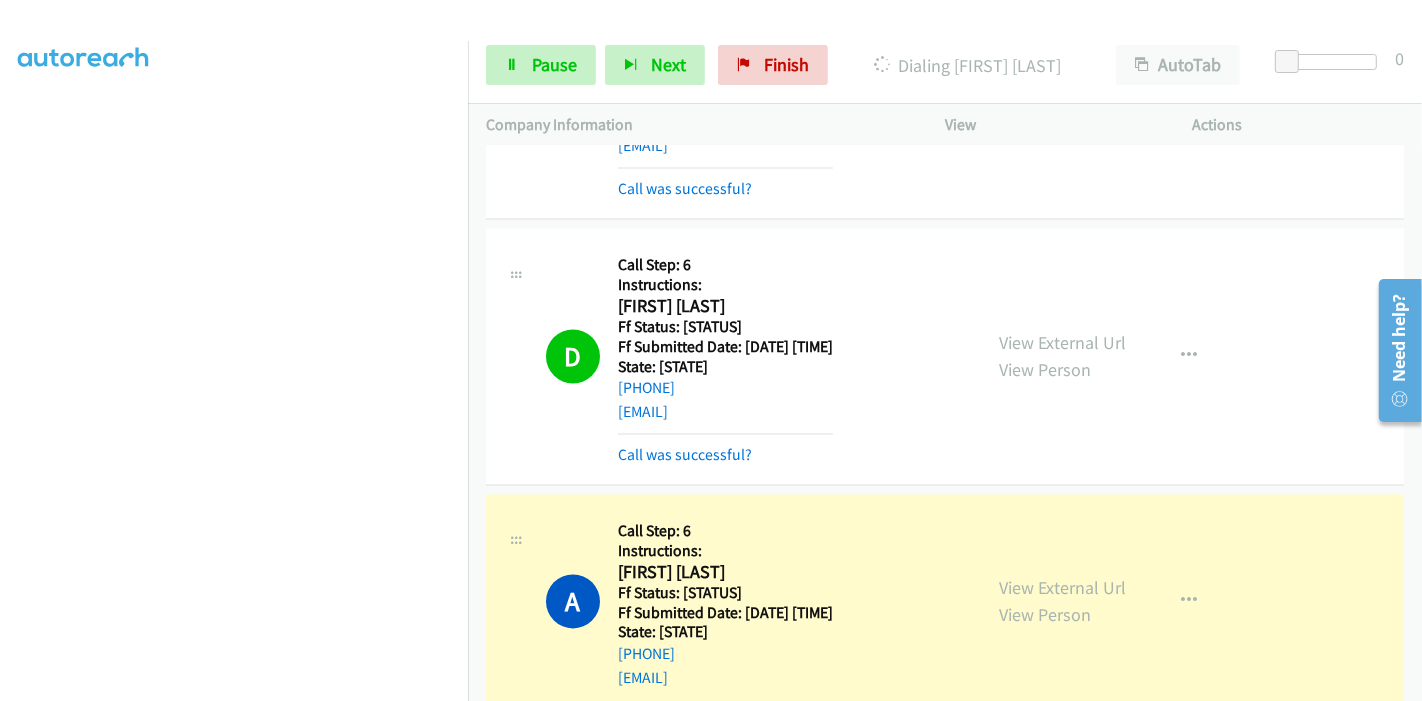 scroll, scrollTop: 0, scrollLeft: 0, axis: both 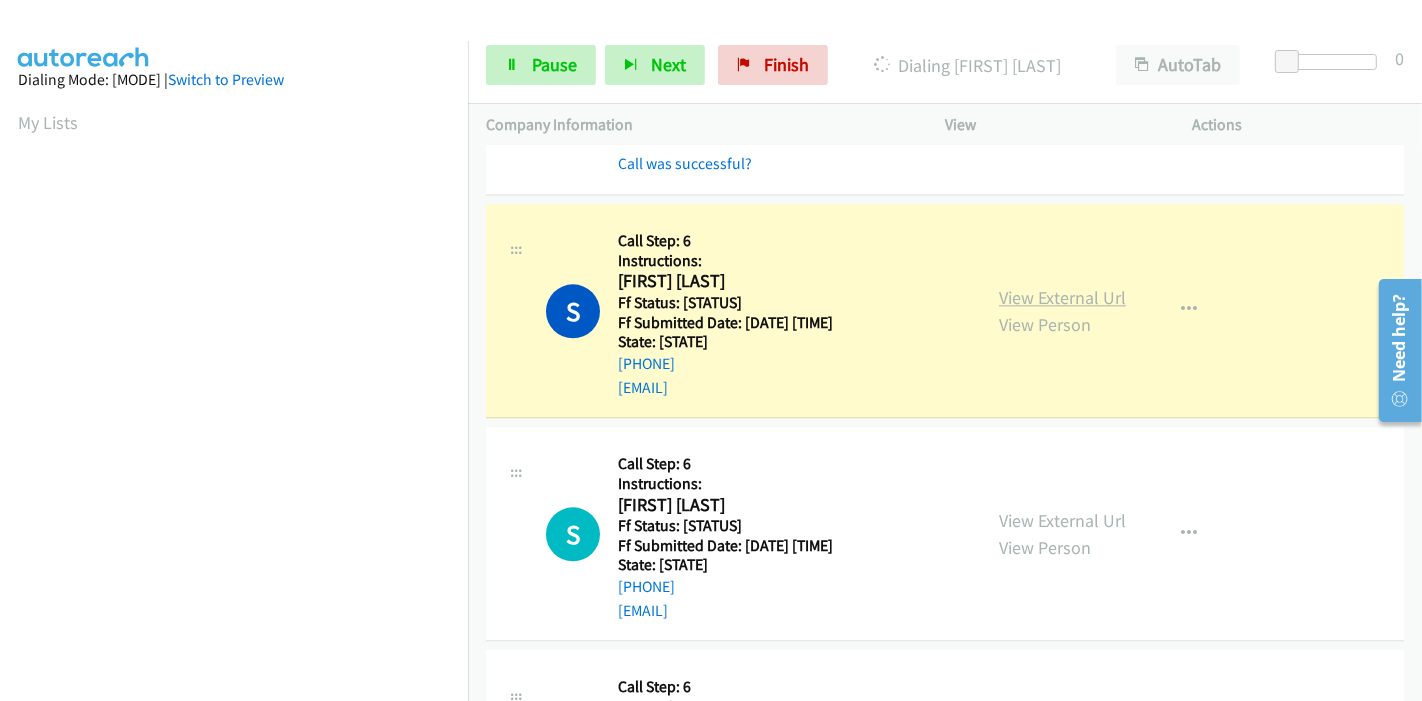 click on "View External Url" at bounding box center [1062, 297] 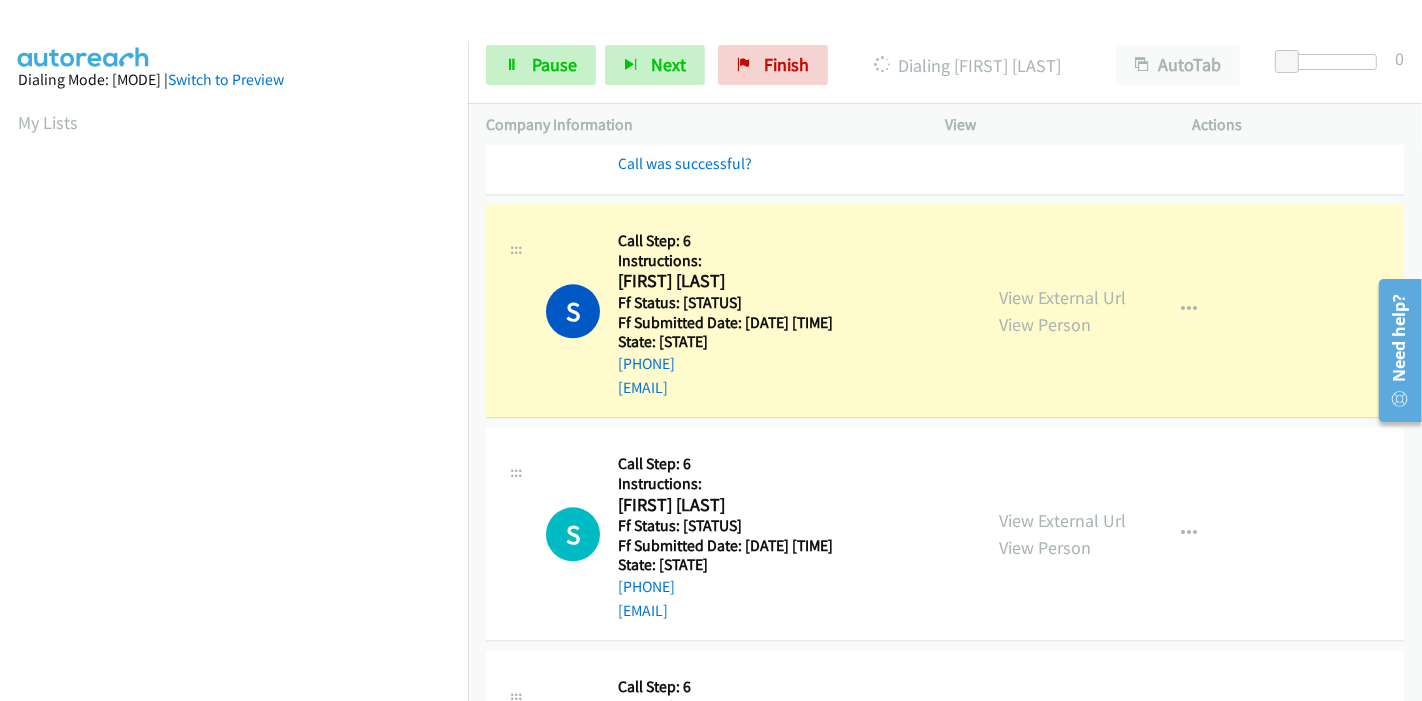 scroll, scrollTop: 422, scrollLeft: 0, axis: vertical 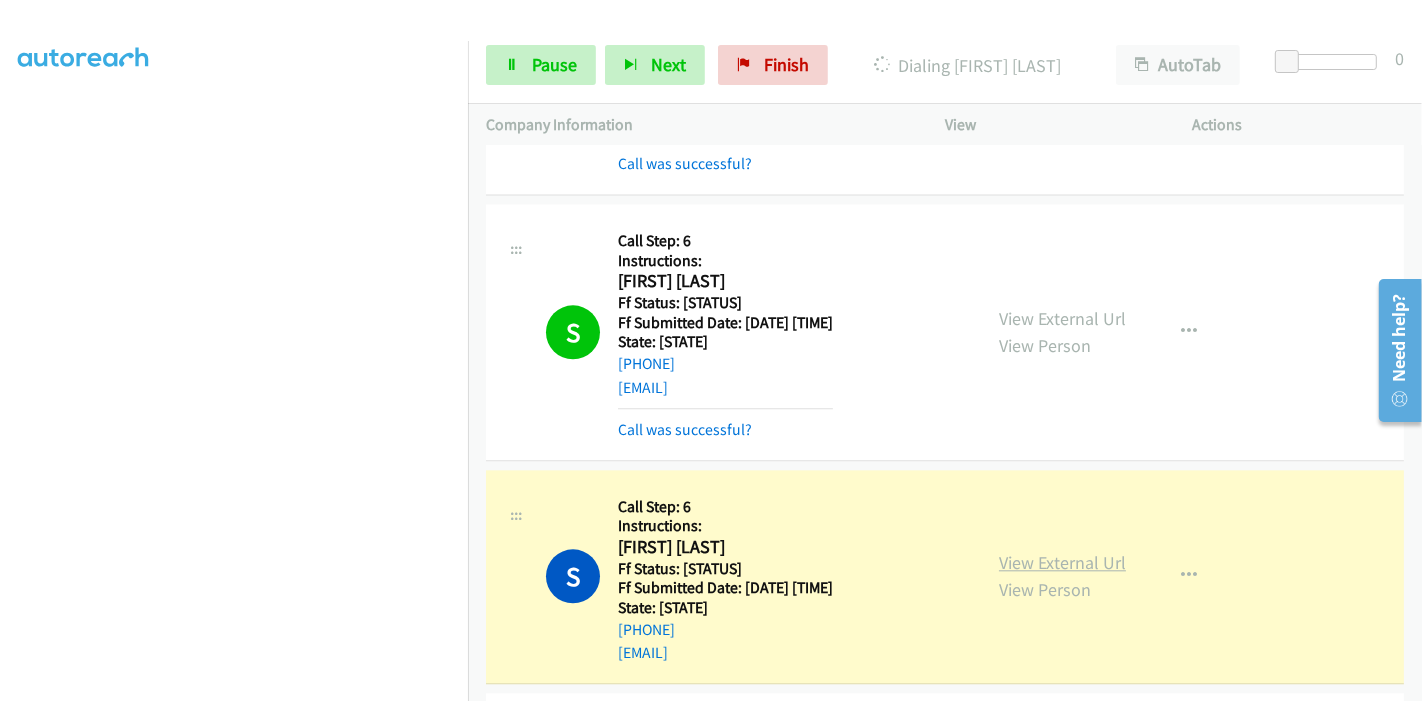 click on "View External Url" at bounding box center [1062, 562] 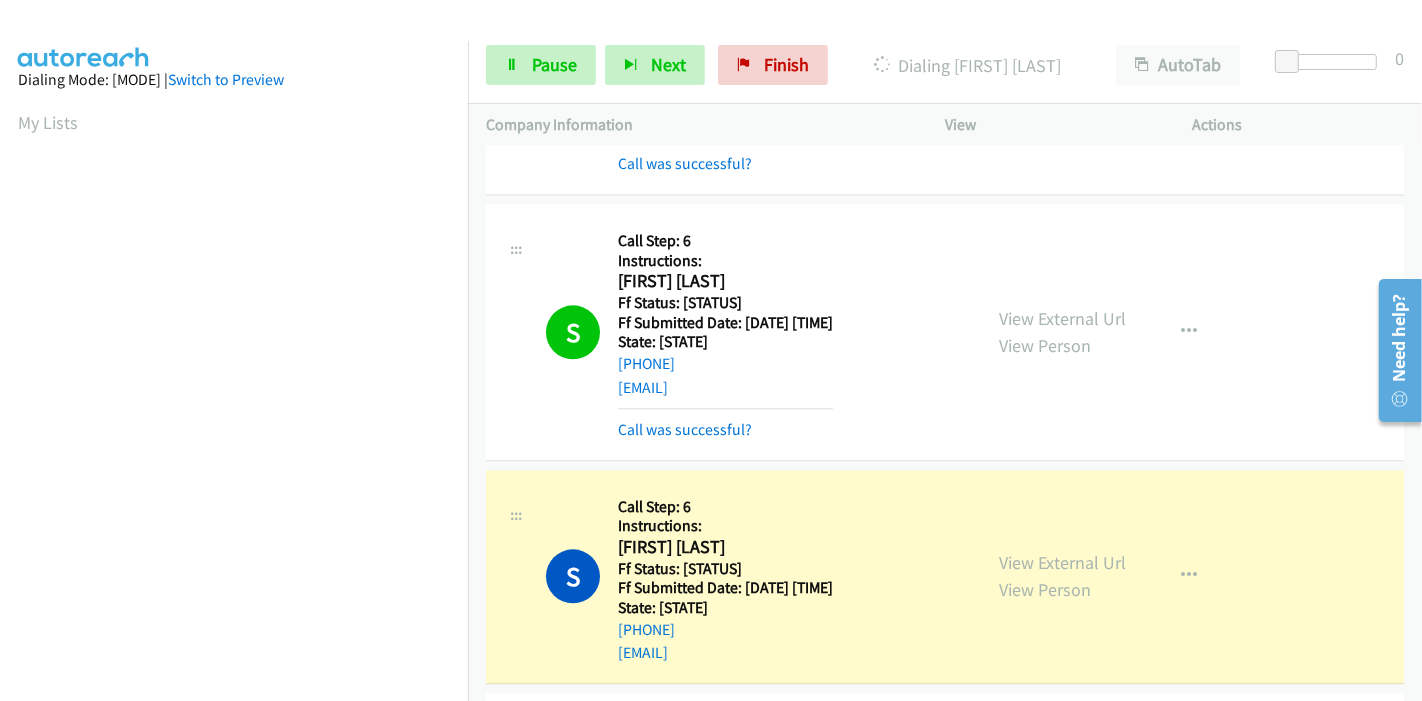 scroll, scrollTop: 422, scrollLeft: 0, axis: vertical 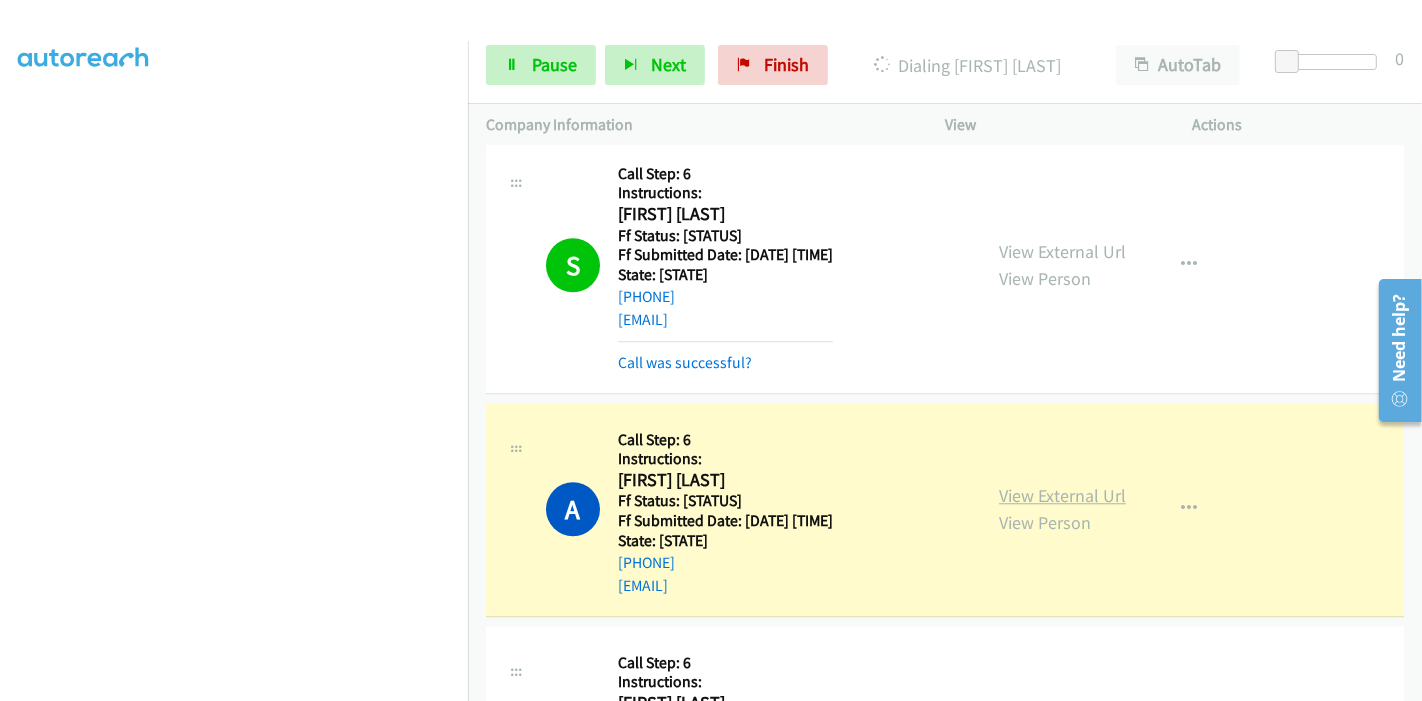 click on "View External Url" at bounding box center (1062, 495) 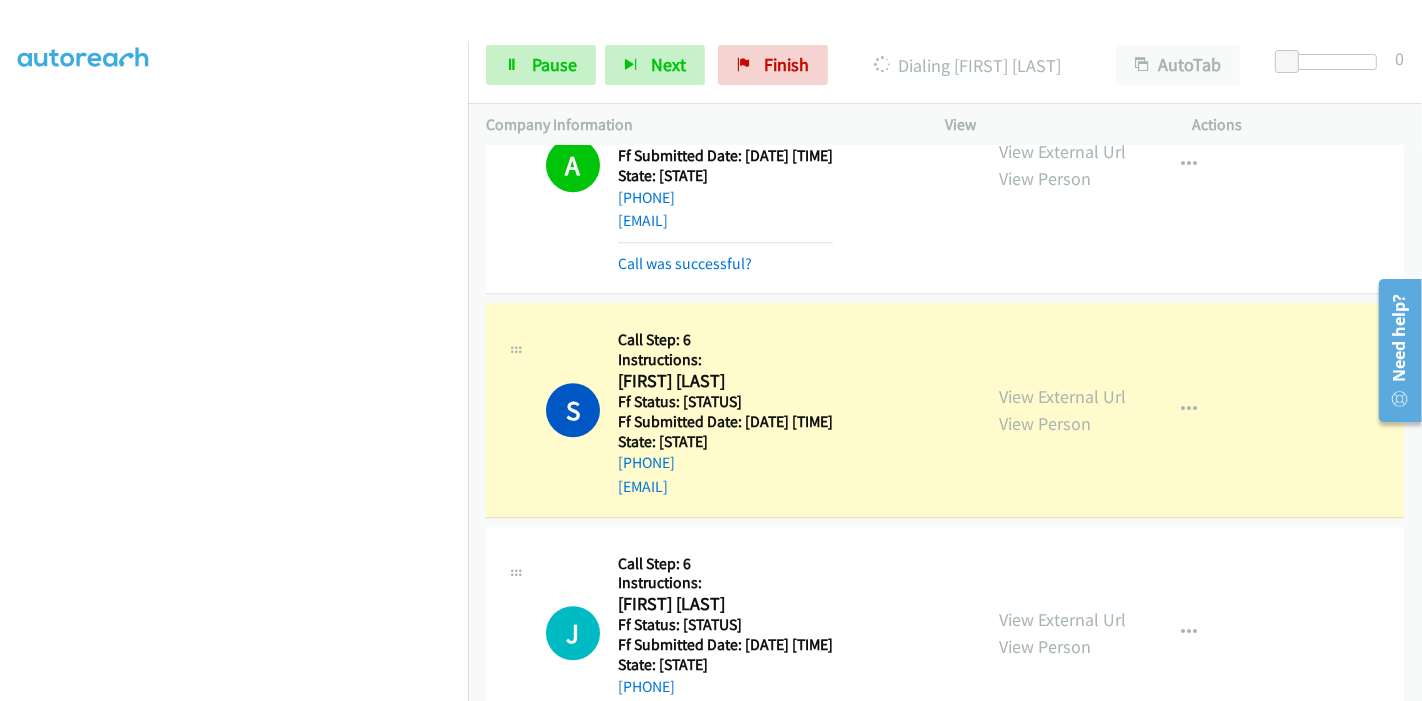 scroll, scrollTop: 11222, scrollLeft: 0, axis: vertical 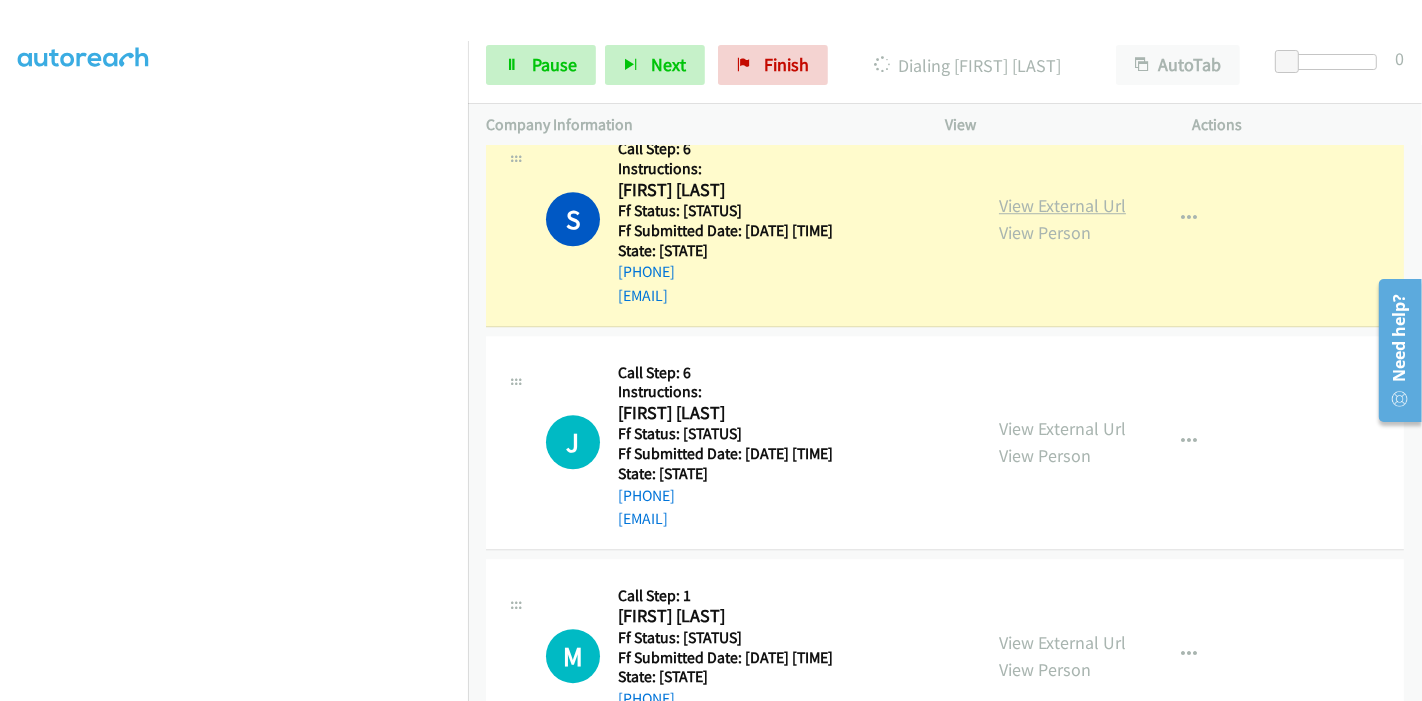 click on "View External Url" at bounding box center (1062, 205) 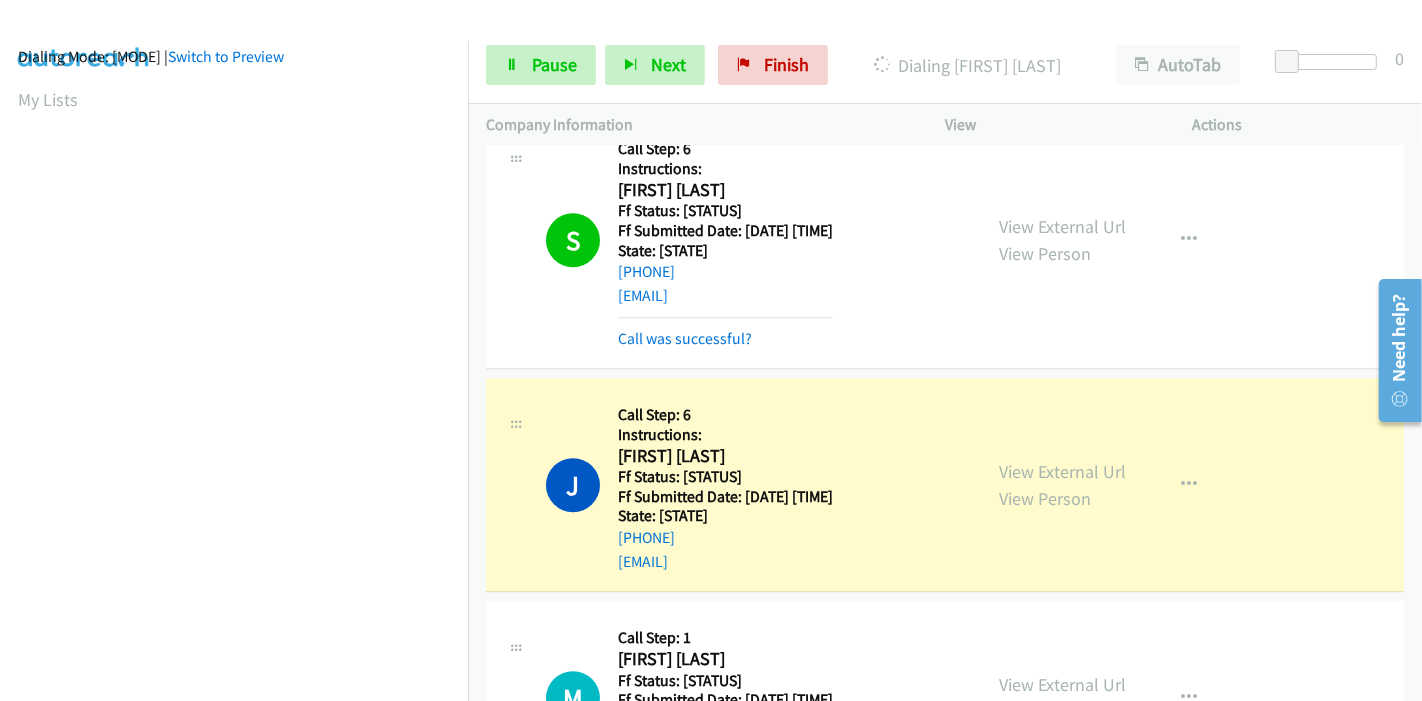 scroll, scrollTop: 422, scrollLeft: 0, axis: vertical 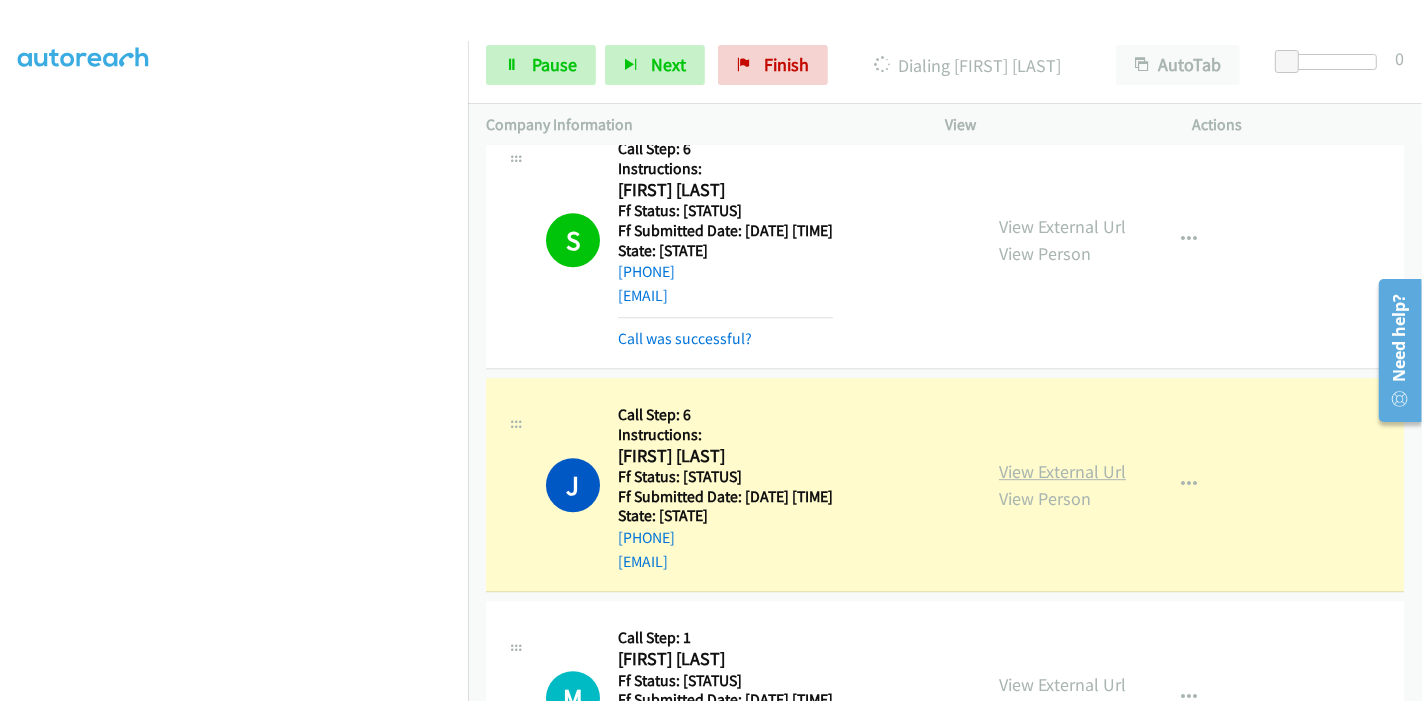 click on "View External Url" at bounding box center [1062, 471] 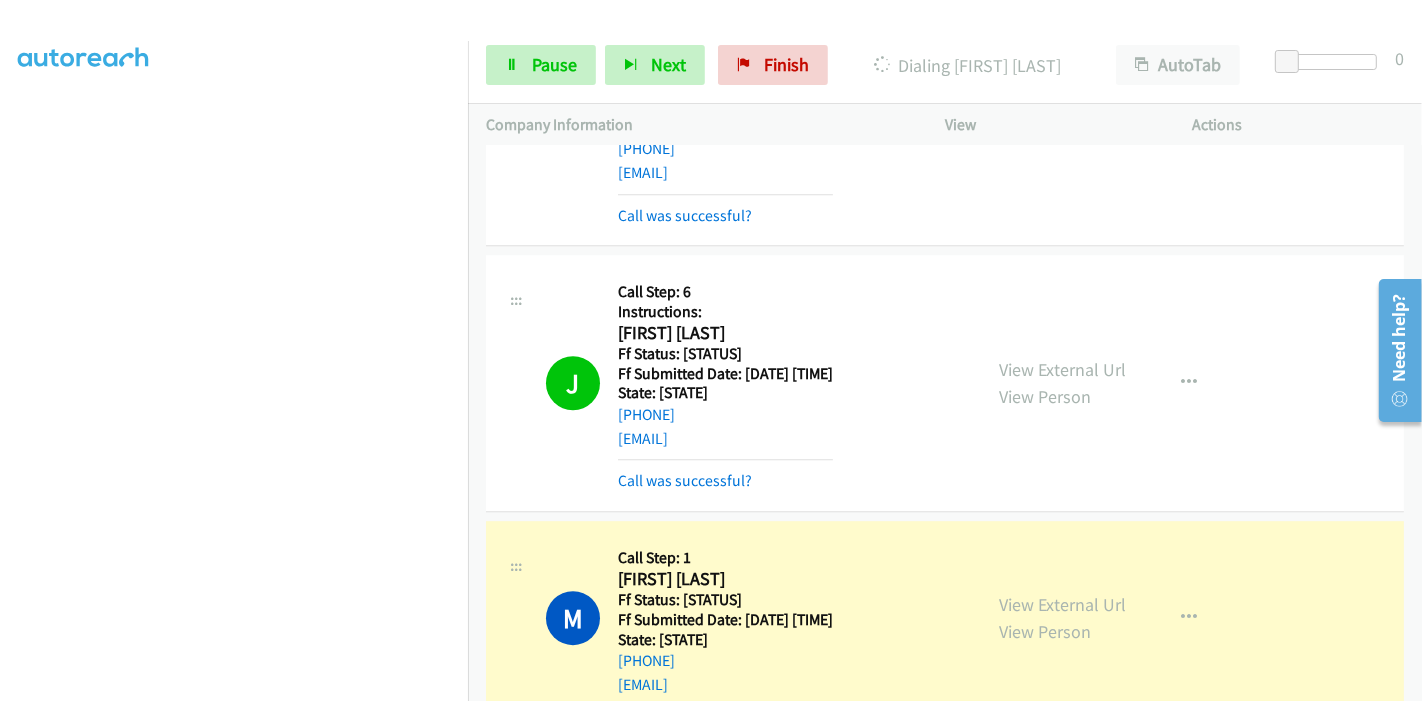 scroll, scrollTop: 11555, scrollLeft: 0, axis: vertical 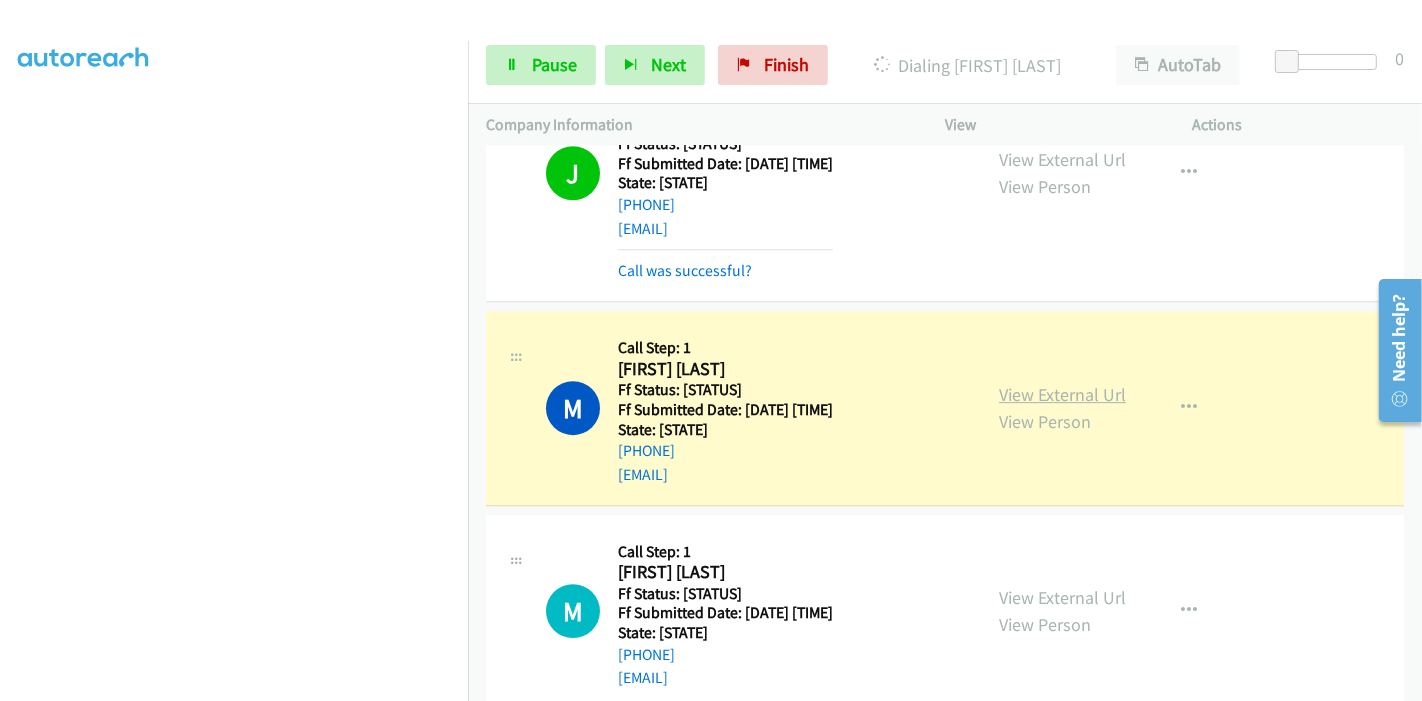 click on "View External Url" at bounding box center [1062, 394] 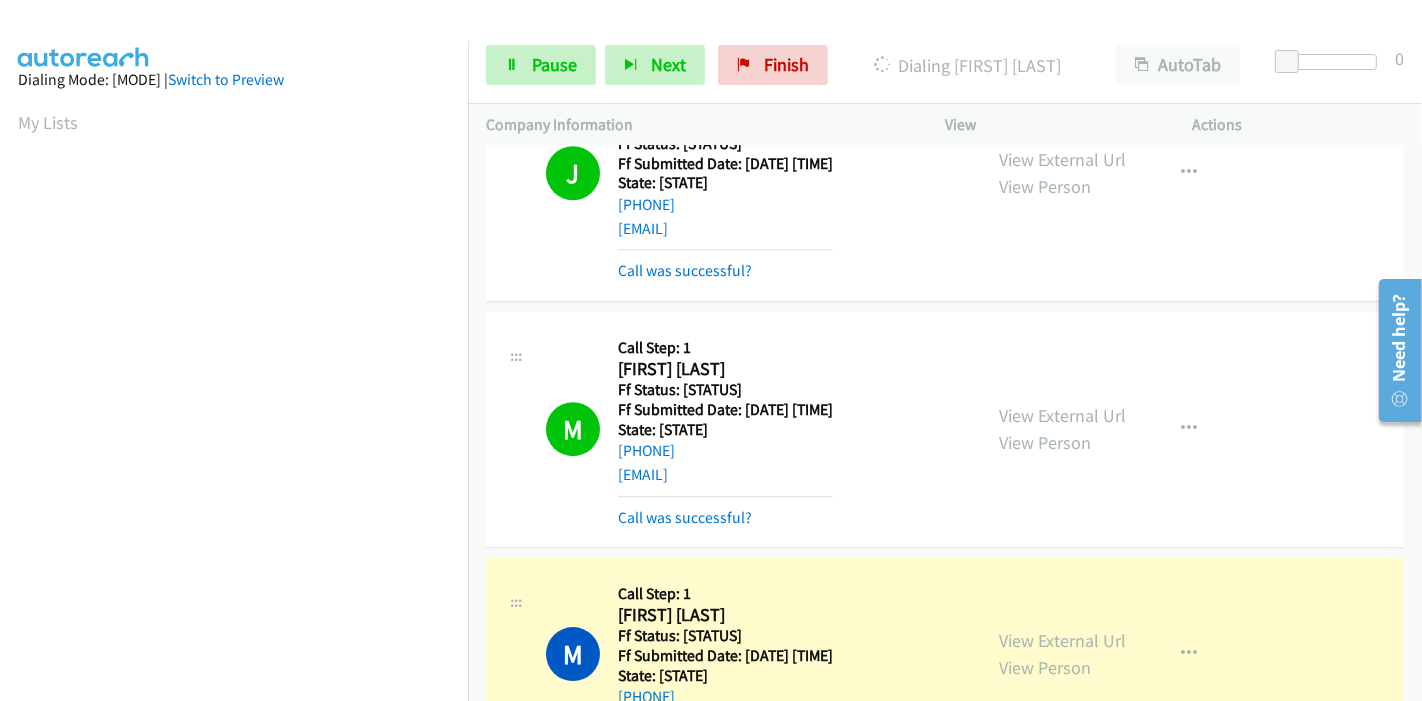 scroll, scrollTop: 422, scrollLeft: 0, axis: vertical 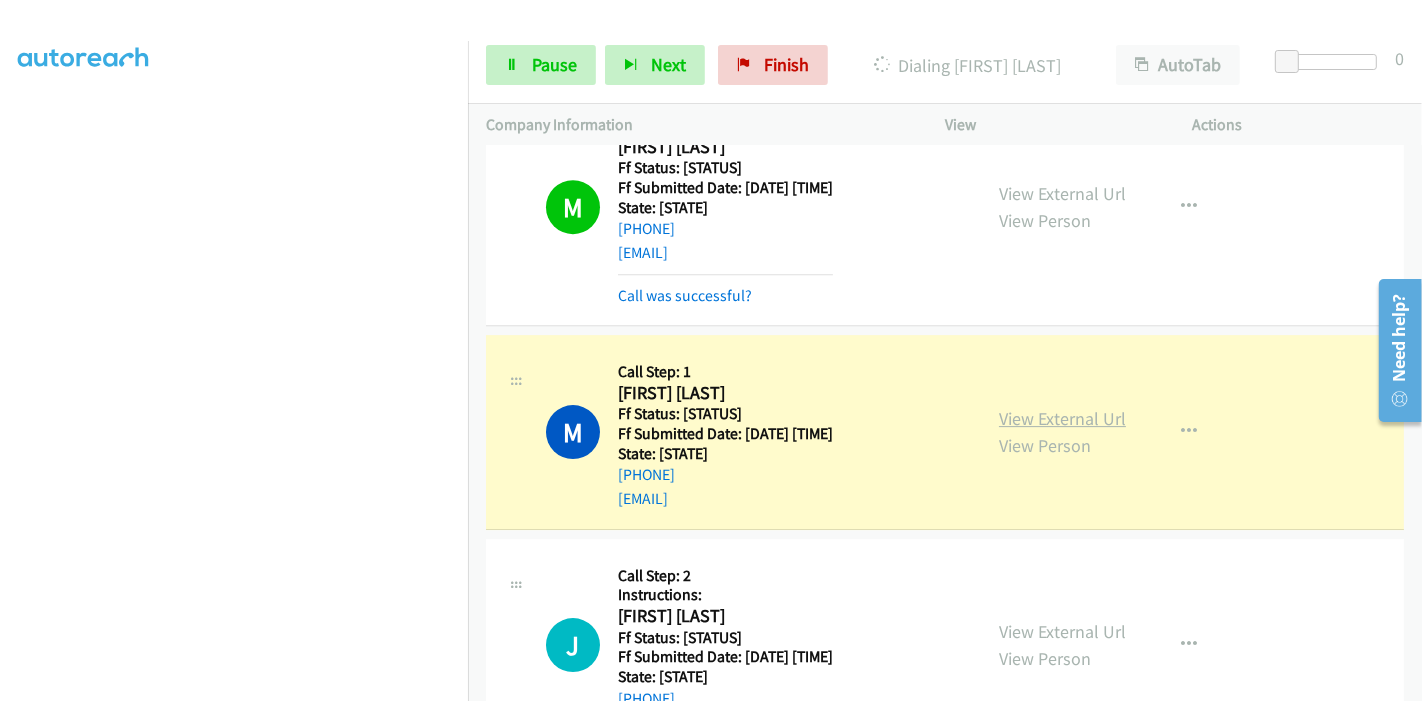 click on "View External Url" at bounding box center [1062, 418] 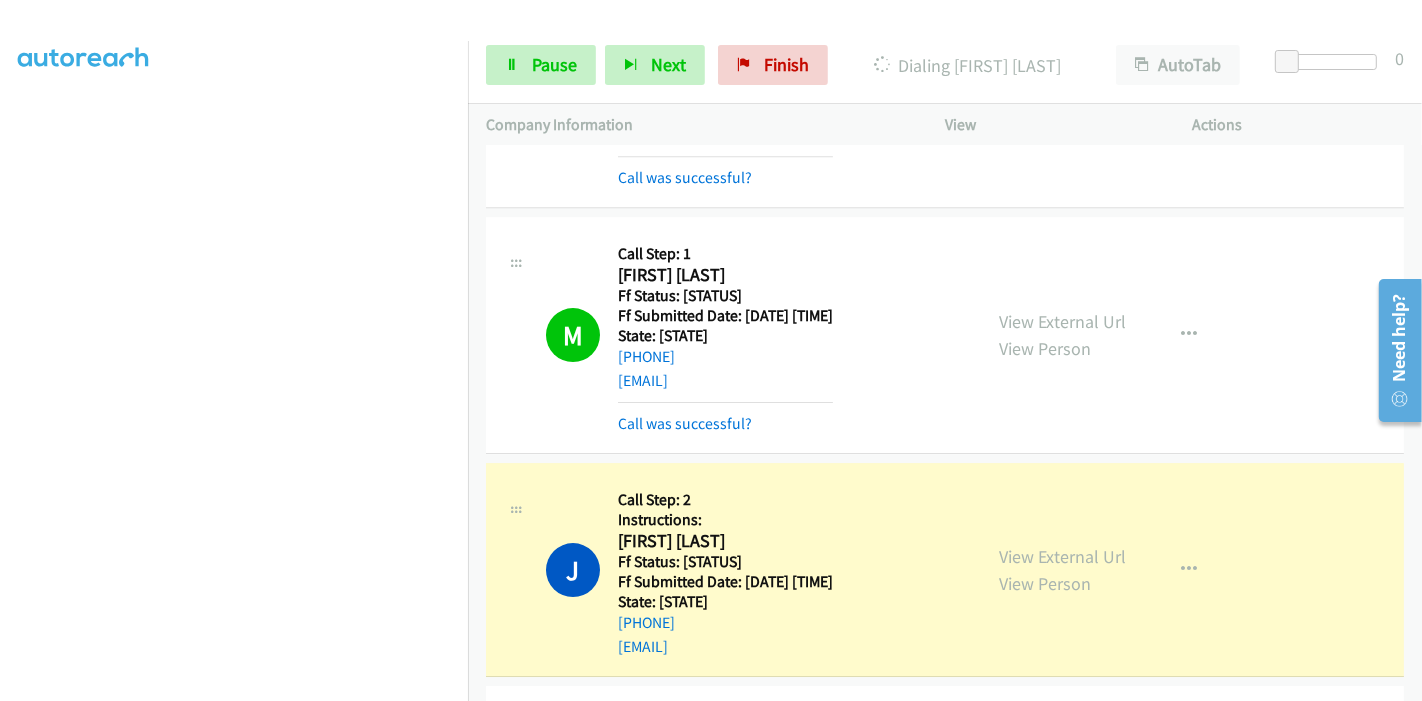 scroll, scrollTop: 12000, scrollLeft: 0, axis: vertical 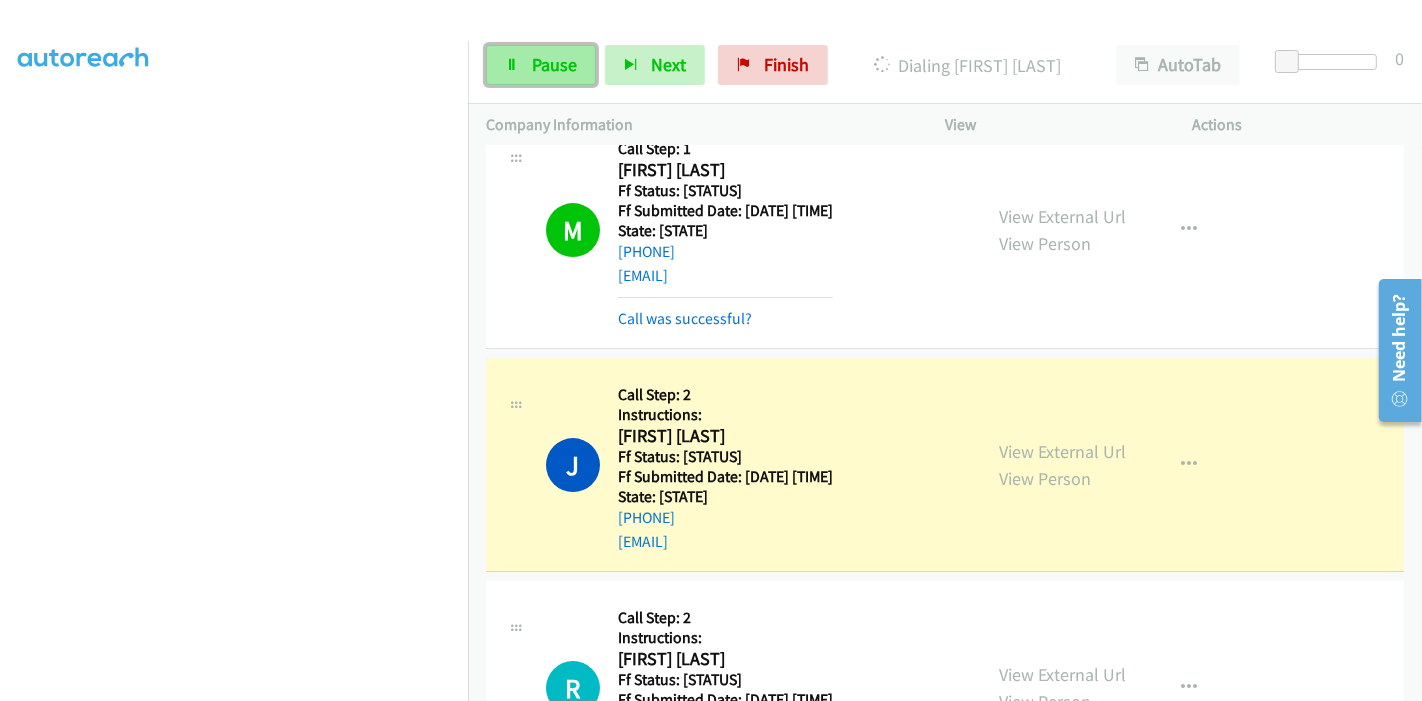 click on "Pause" at bounding box center [554, 64] 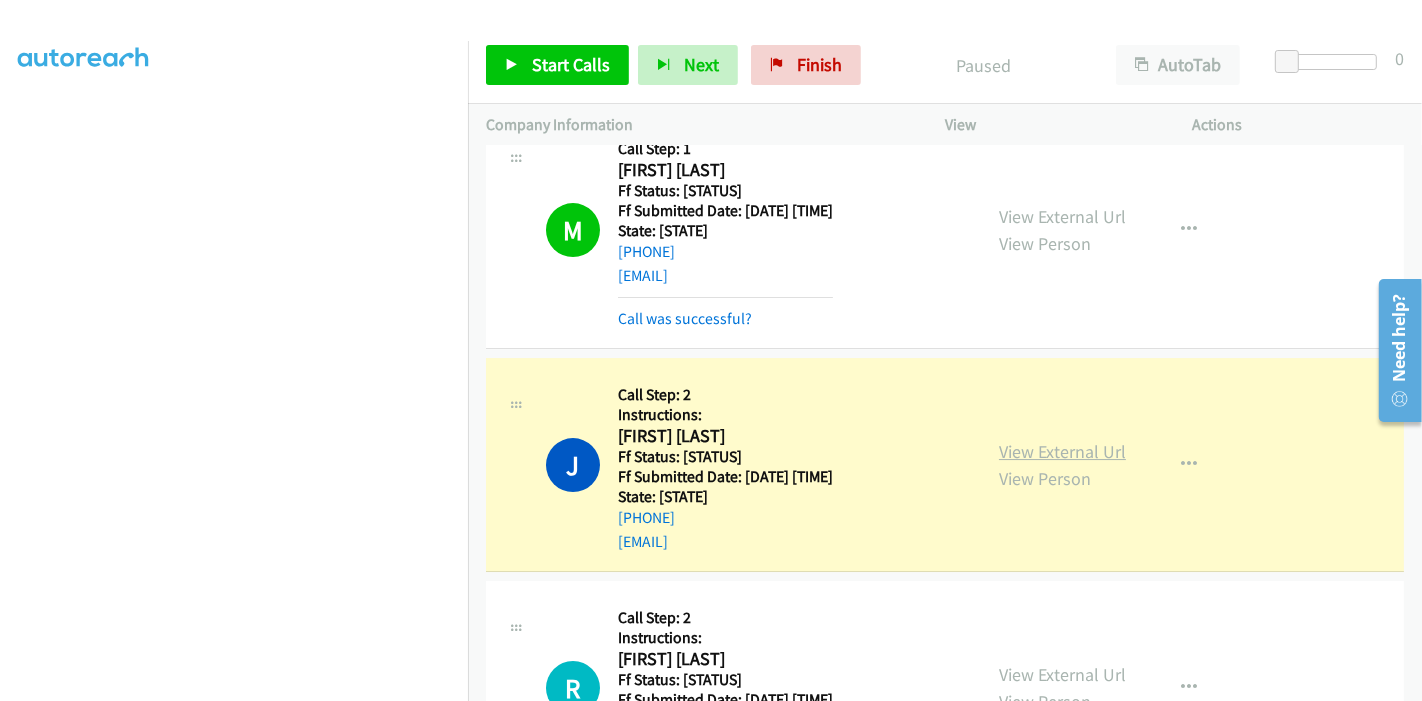 click on "View External Url" at bounding box center (1062, 451) 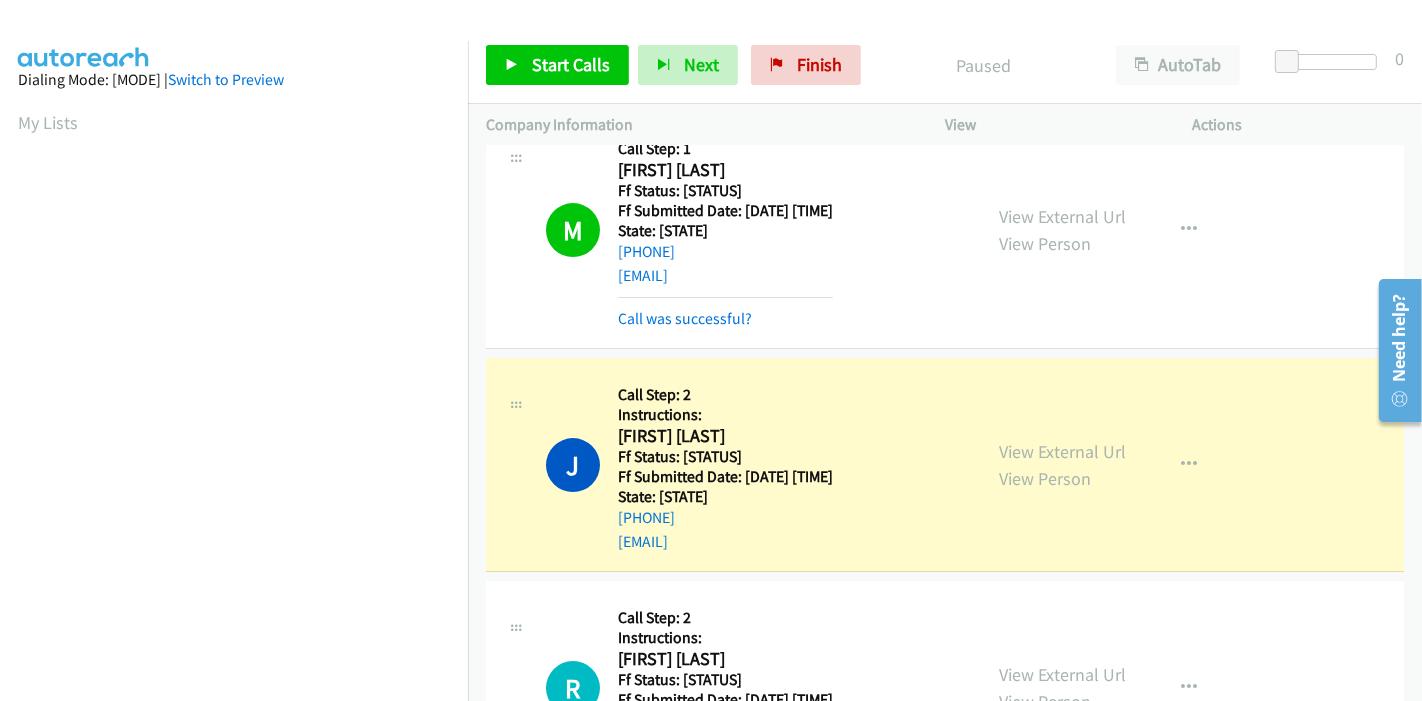 scroll, scrollTop: 422, scrollLeft: 0, axis: vertical 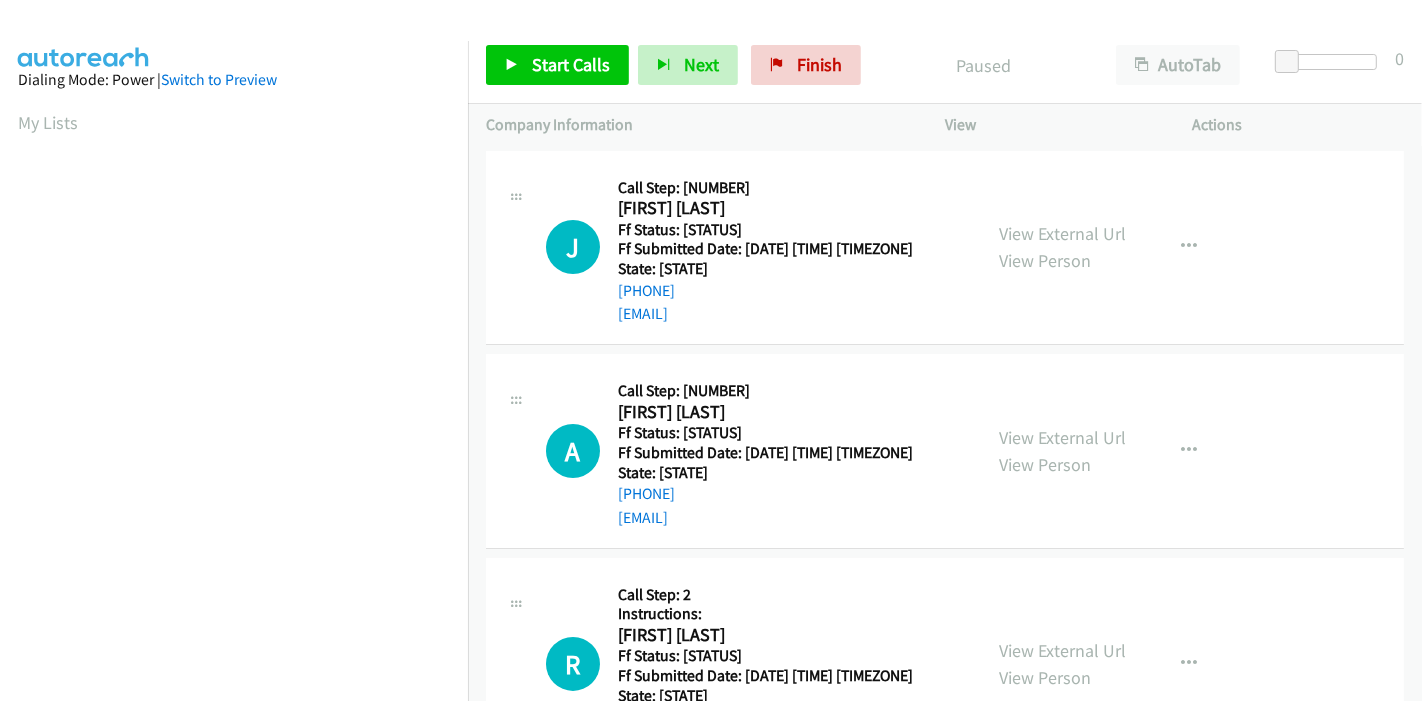 click on "Company Information" at bounding box center [697, 125] 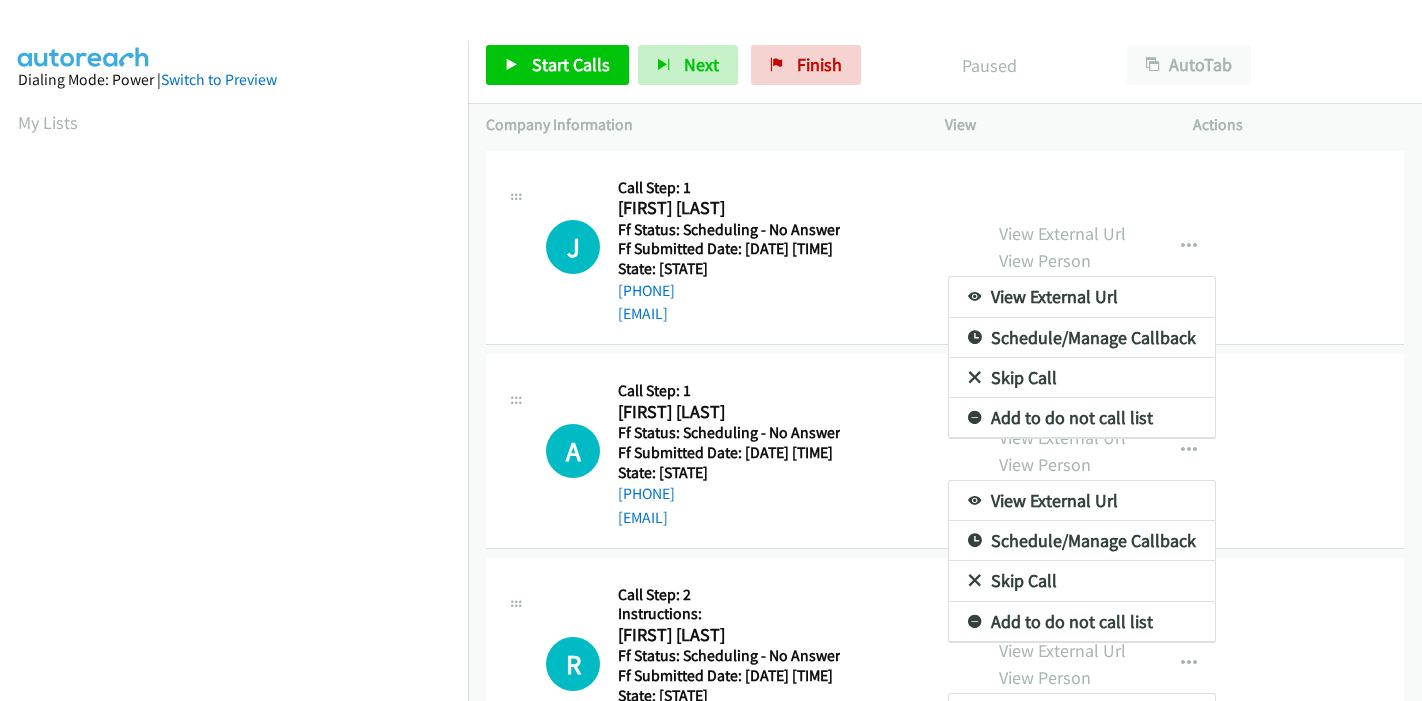 scroll, scrollTop: 0, scrollLeft: 0, axis: both 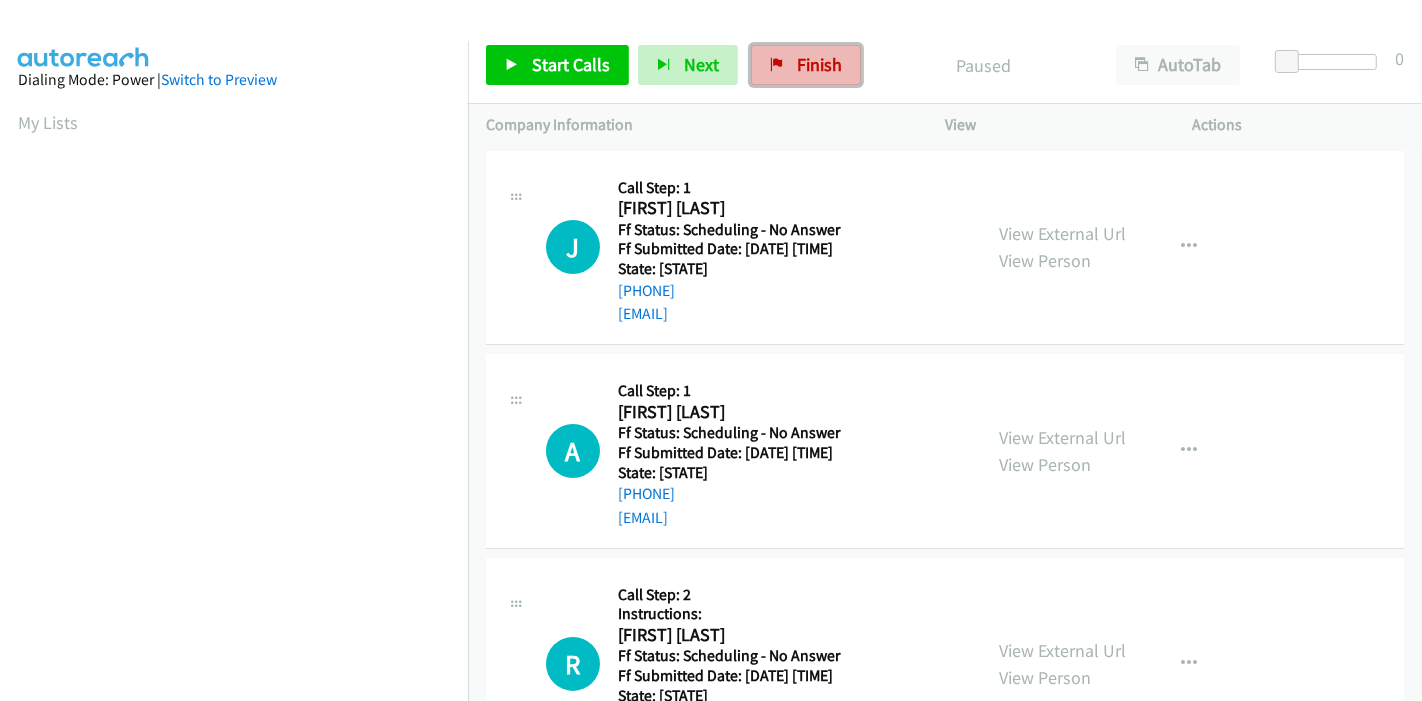 click on "Finish" at bounding box center (819, 64) 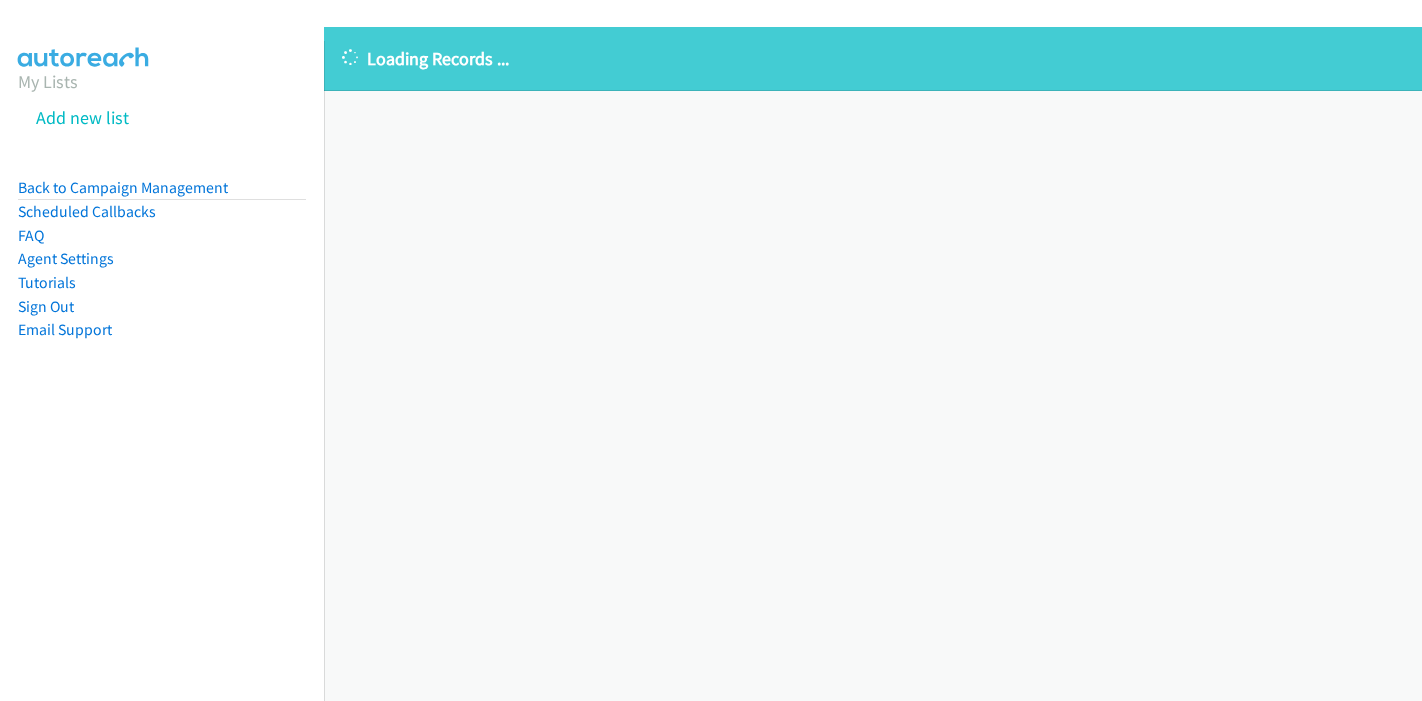 scroll, scrollTop: 0, scrollLeft: 0, axis: both 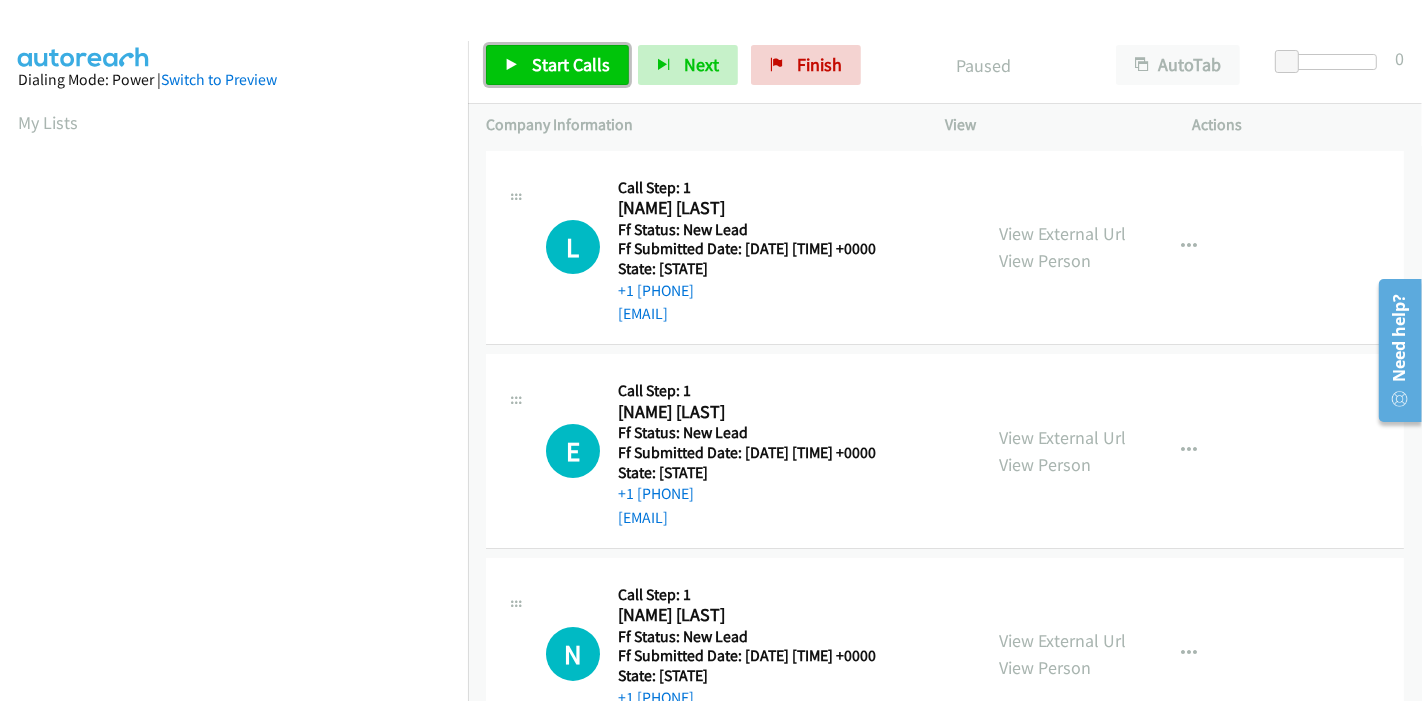 click on "Start Calls" at bounding box center [557, 65] 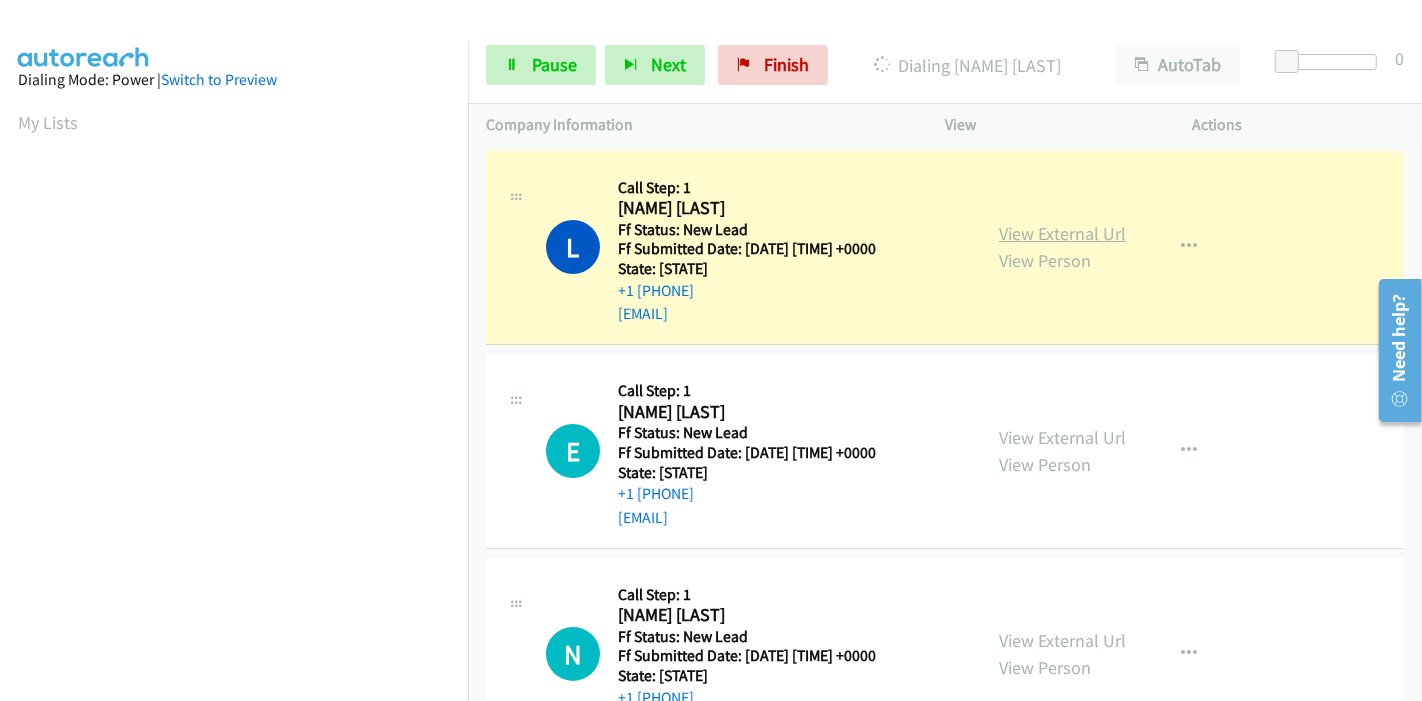 click on "View External Url" at bounding box center (1062, 233) 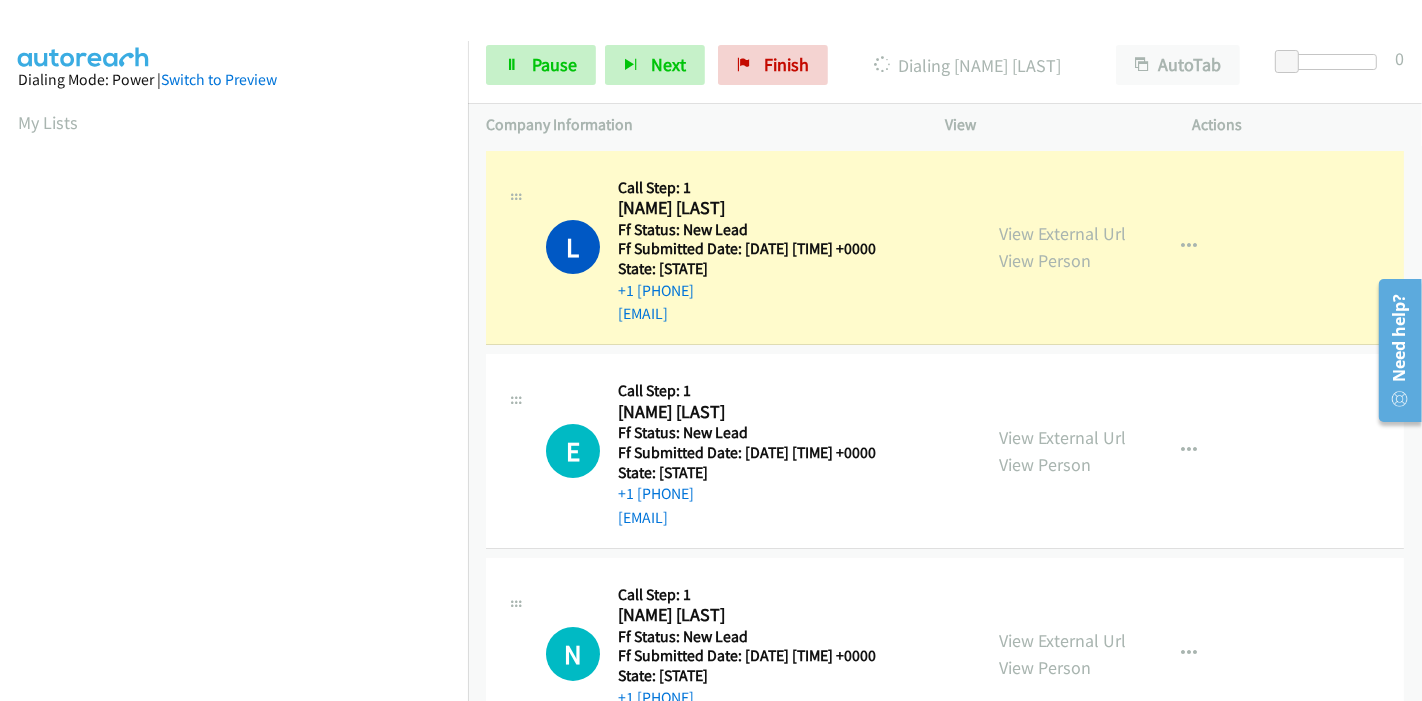 scroll, scrollTop: 422, scrollLeft: 0, axis: vertical 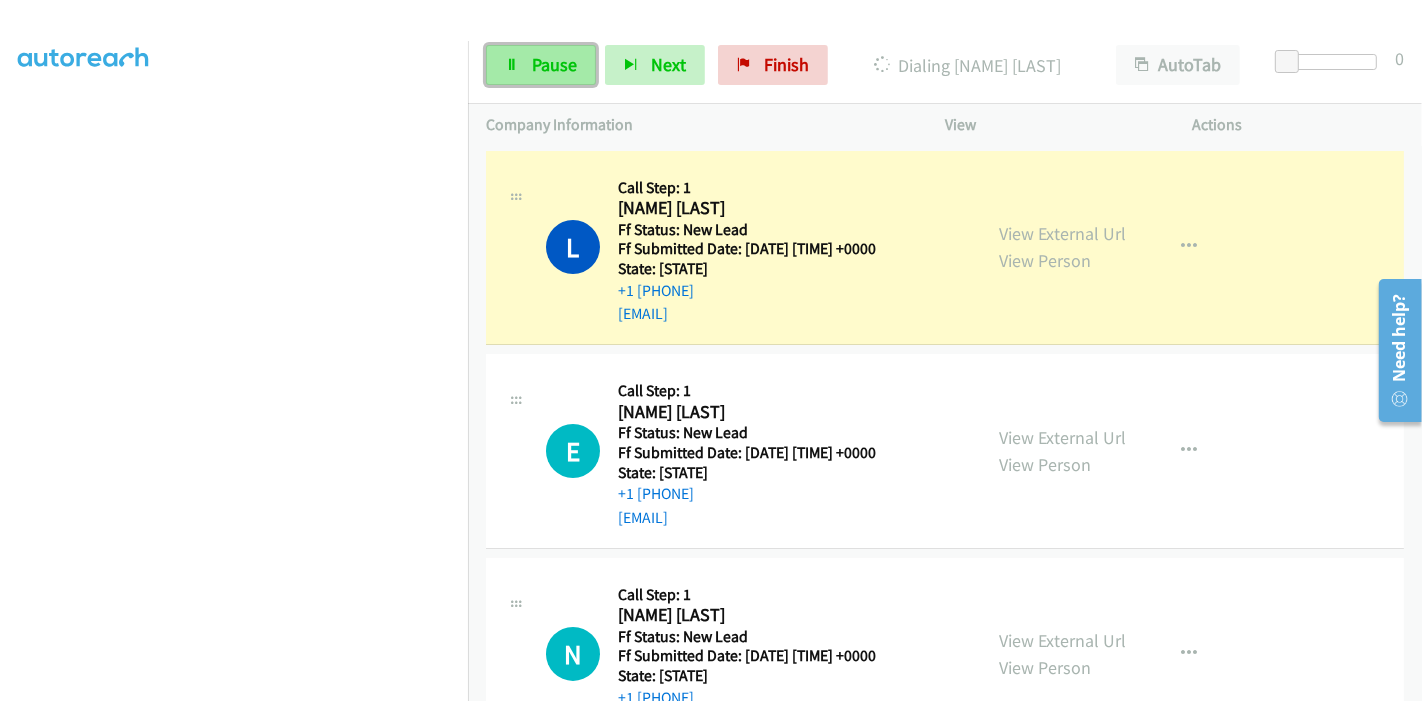 click on "Pause" at bounding box center [554, 64] 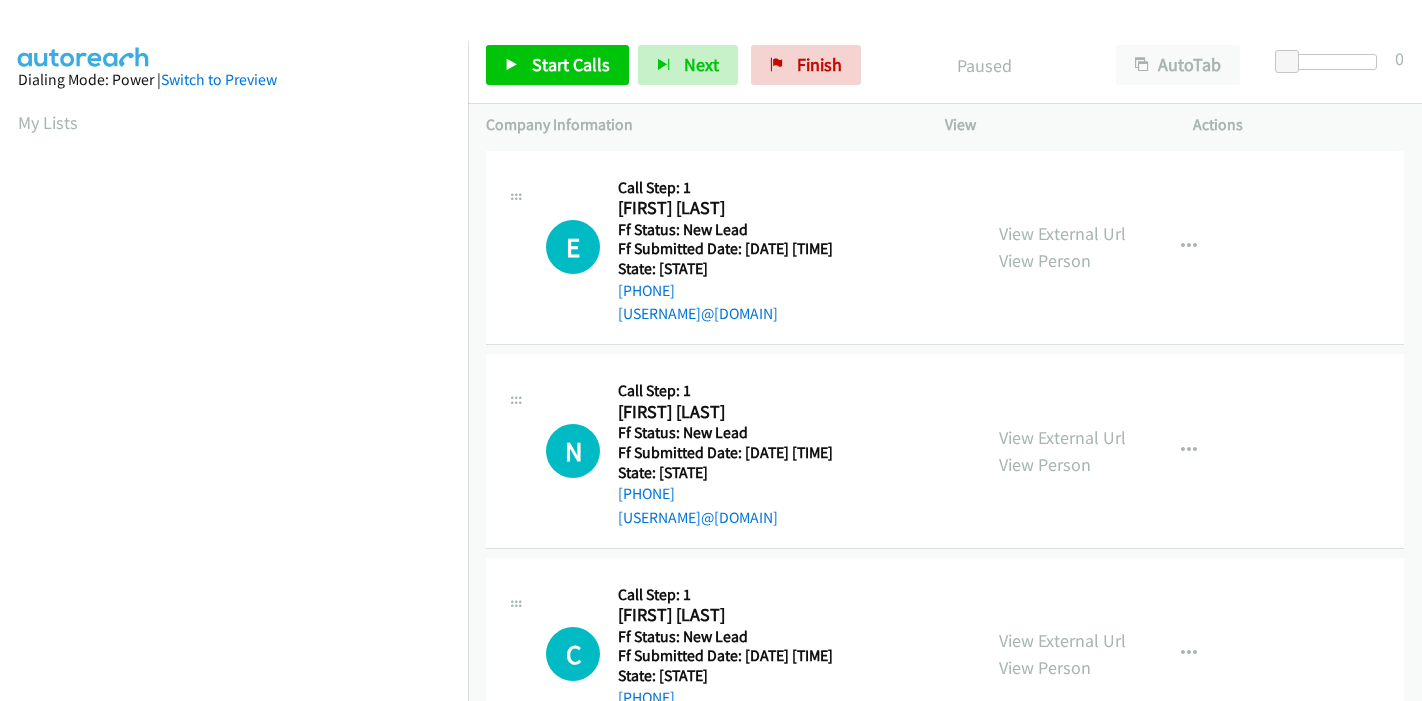 scroll, scrollTop: 0, scrollLeft: 0, axis: both 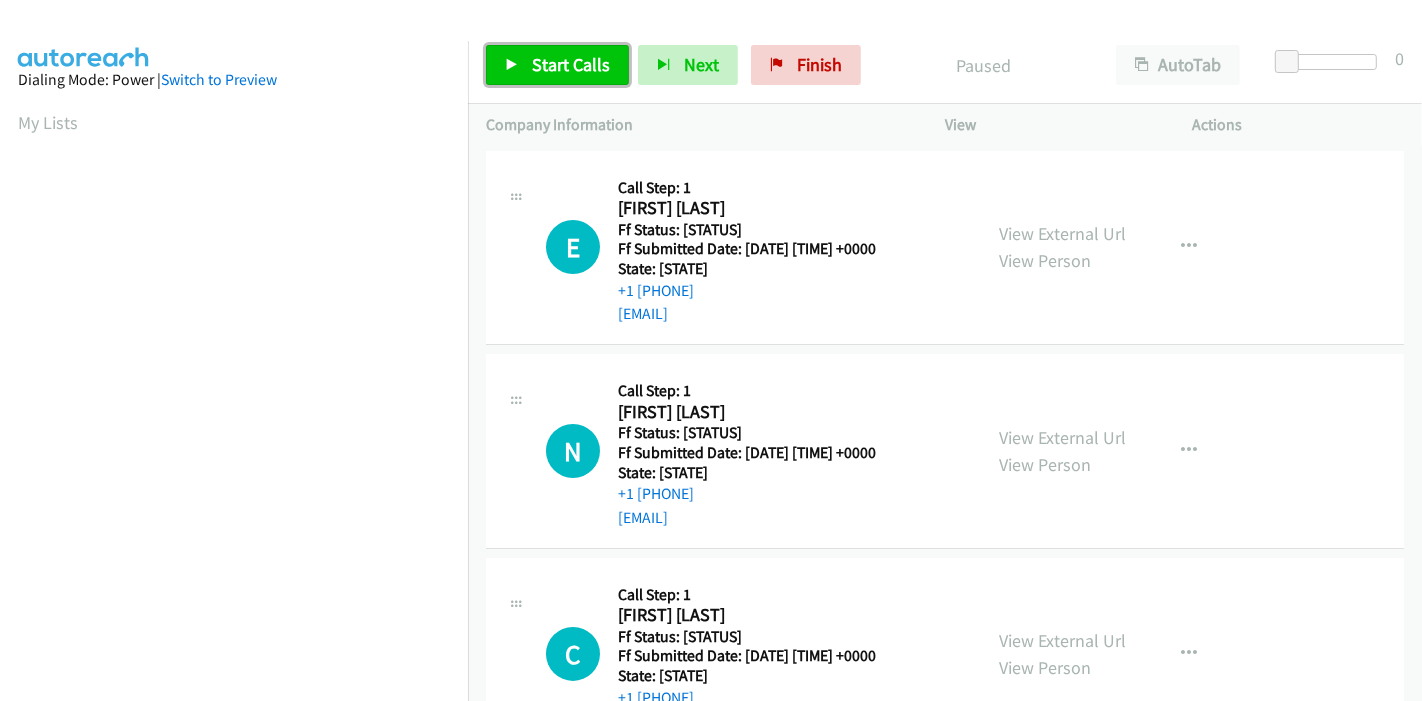 click on "Start Calls" at bounding box center (571, 64) 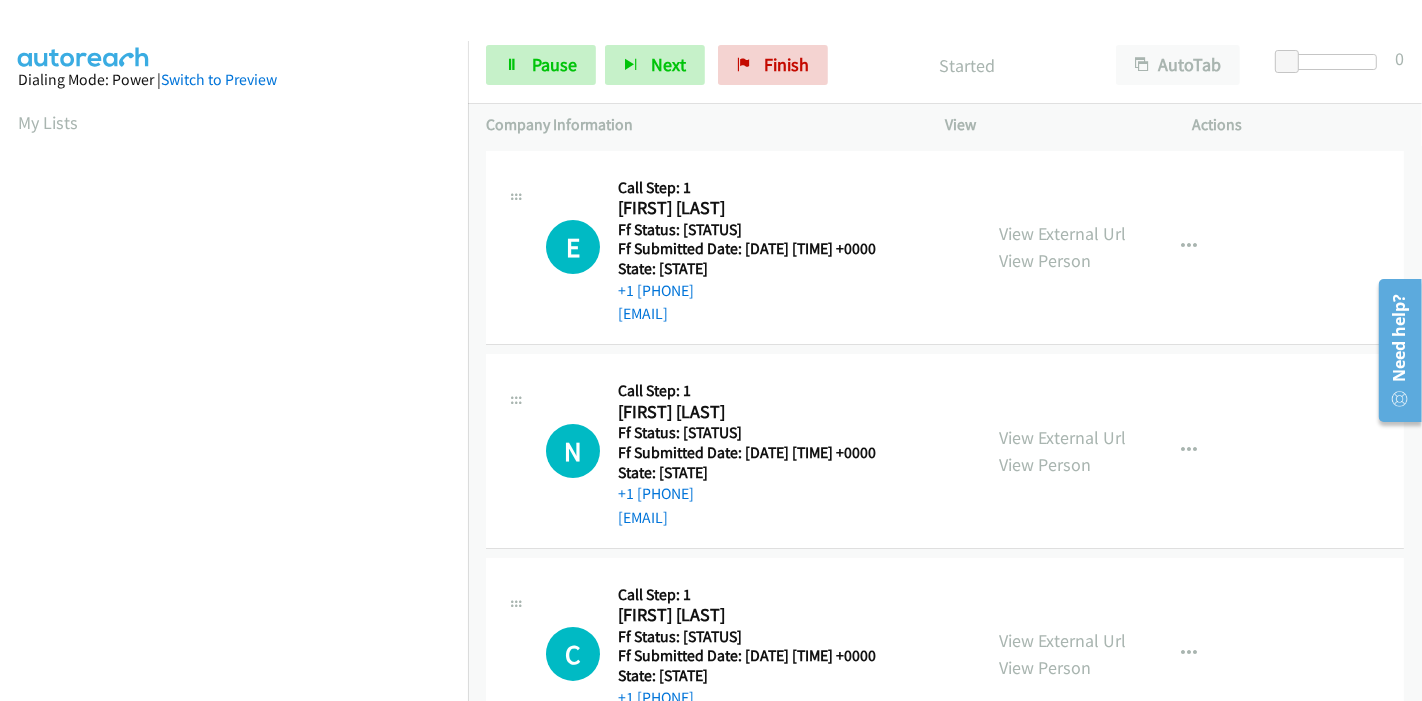 scroll, scrollTop: 0, scrollLeft: 0, axis: both 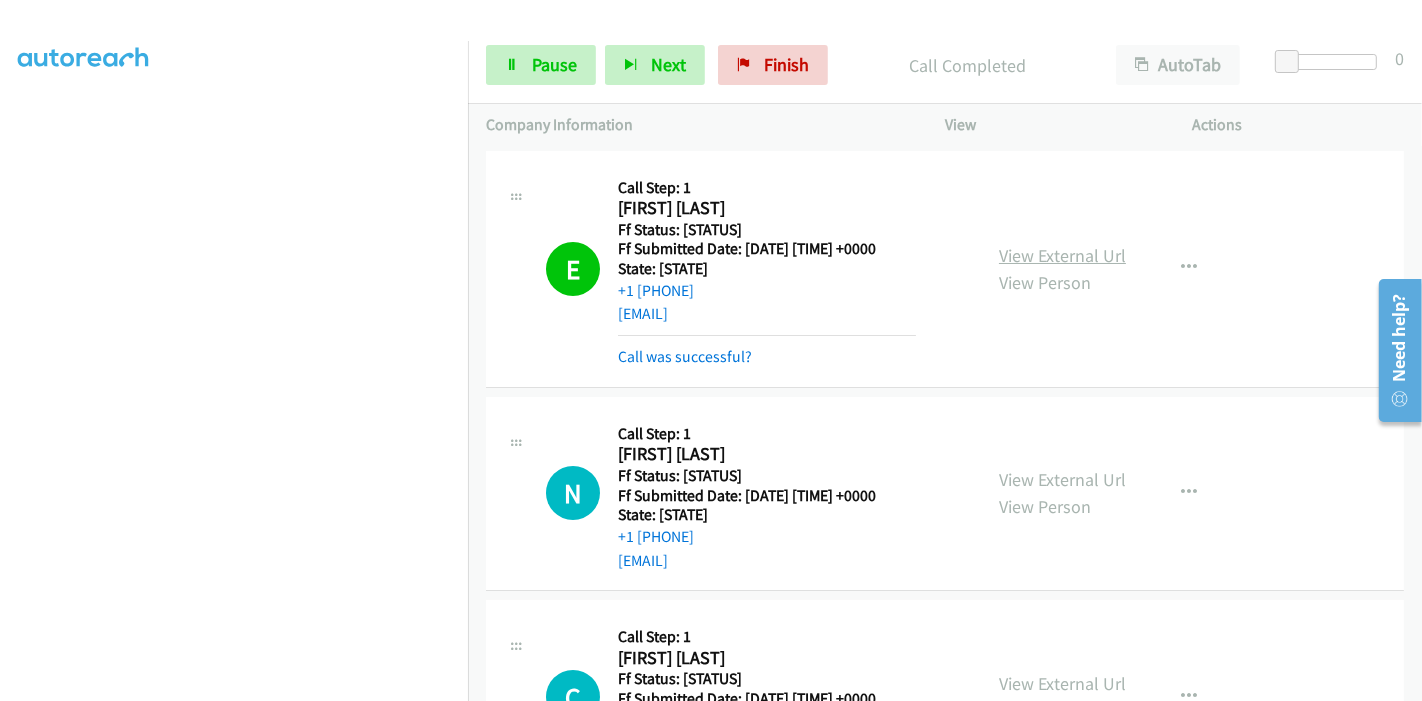 click on "View External Url" at bounding box center [1062, 255] 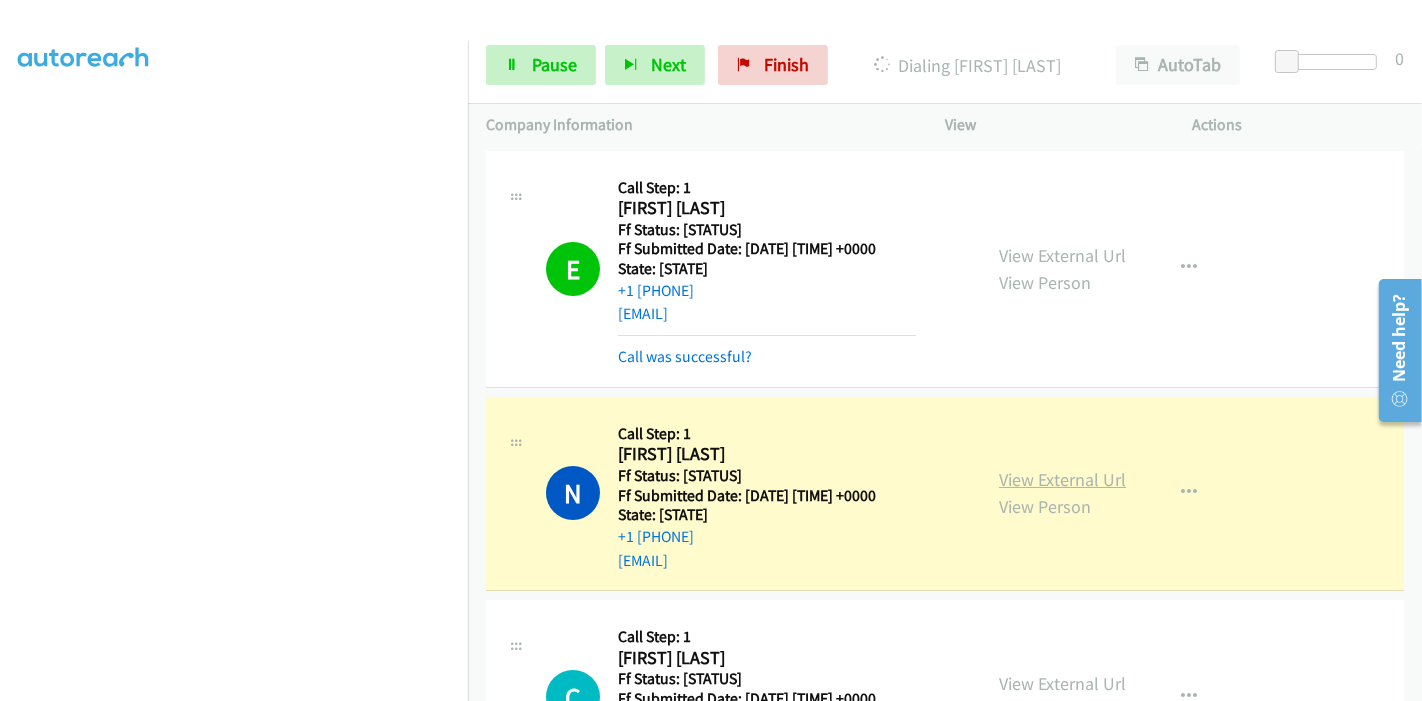 click on "View External Url" at bounding box center (1062, 479) 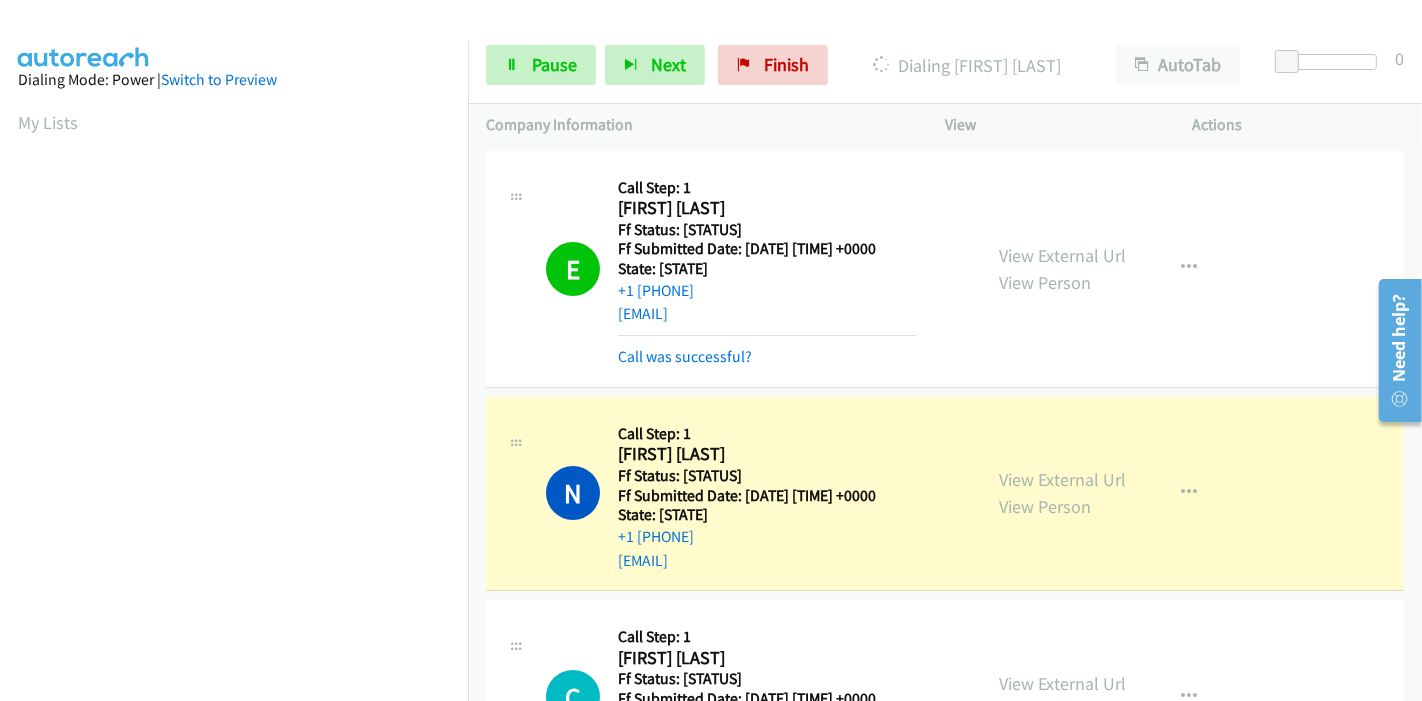 scroll, scrollTop: 422, scrollLeft: 0, axis: vertical 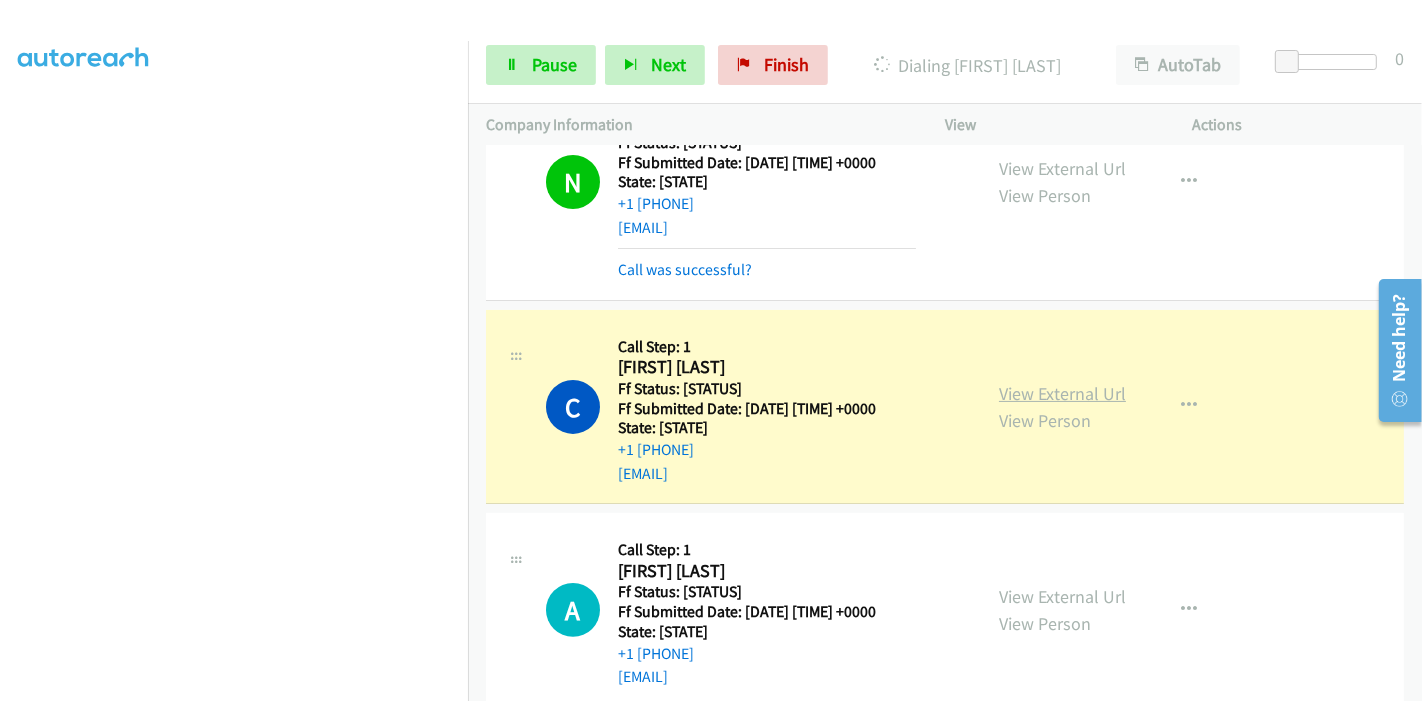 click on "View External Url" at bounding box center [1062, 393] 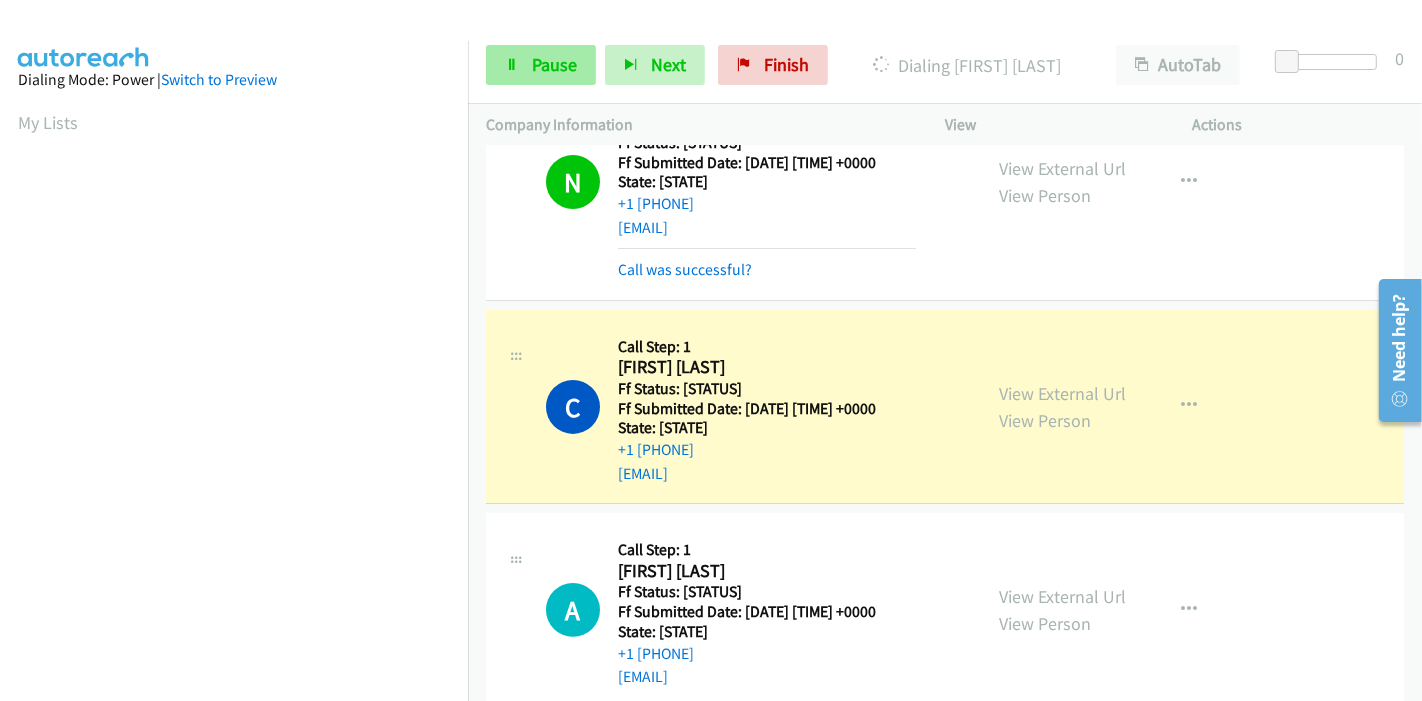 scroll, scrollTop: 422, scrollLeft: 0, axis: vertical 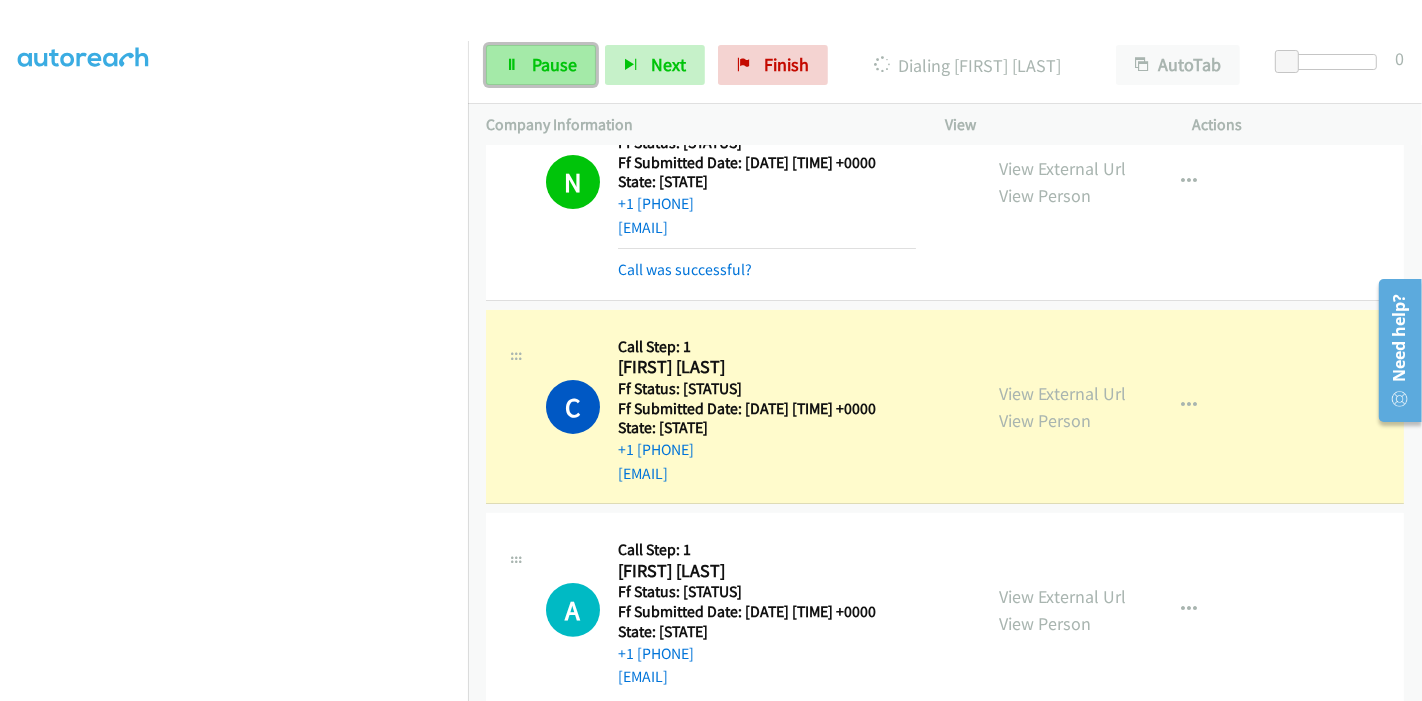 click on "Pause" at bounding box center (541, 65) 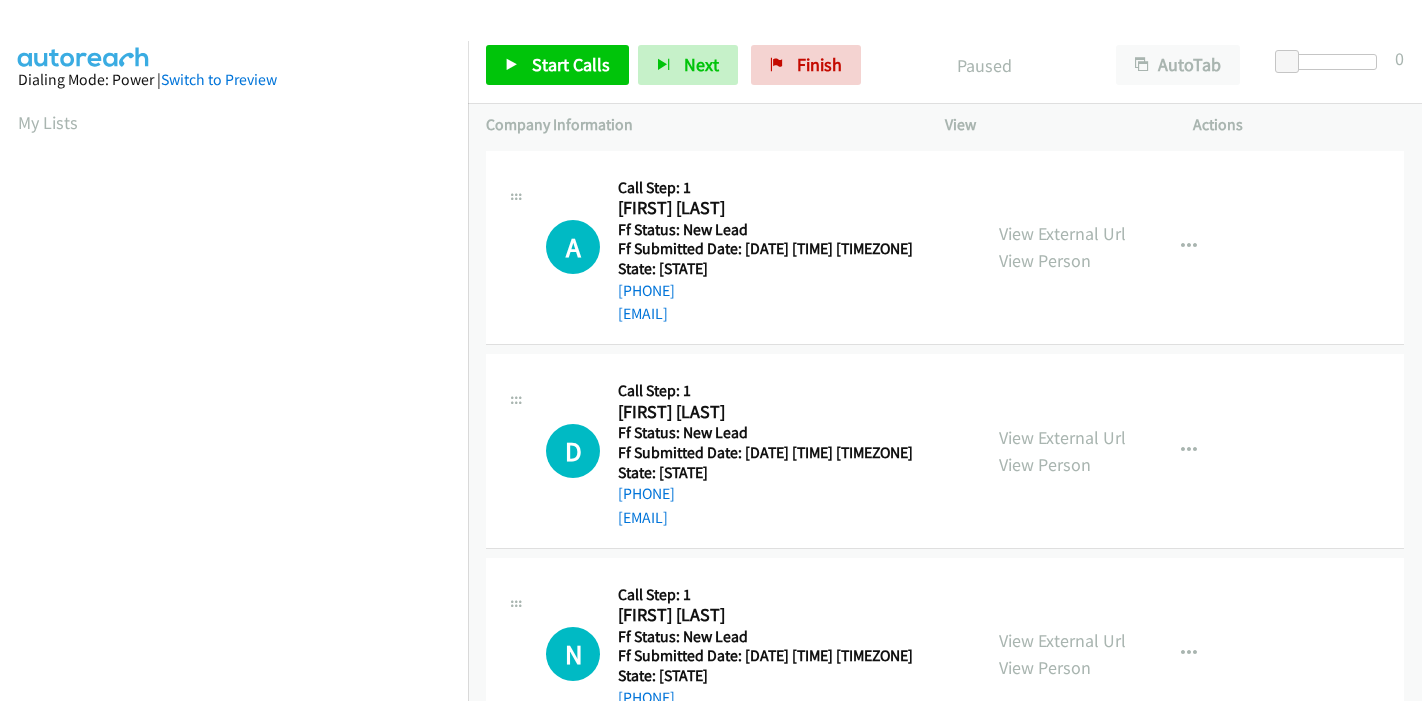 scroll, scrollTop: 0, scrollLeft: 0, axis: both 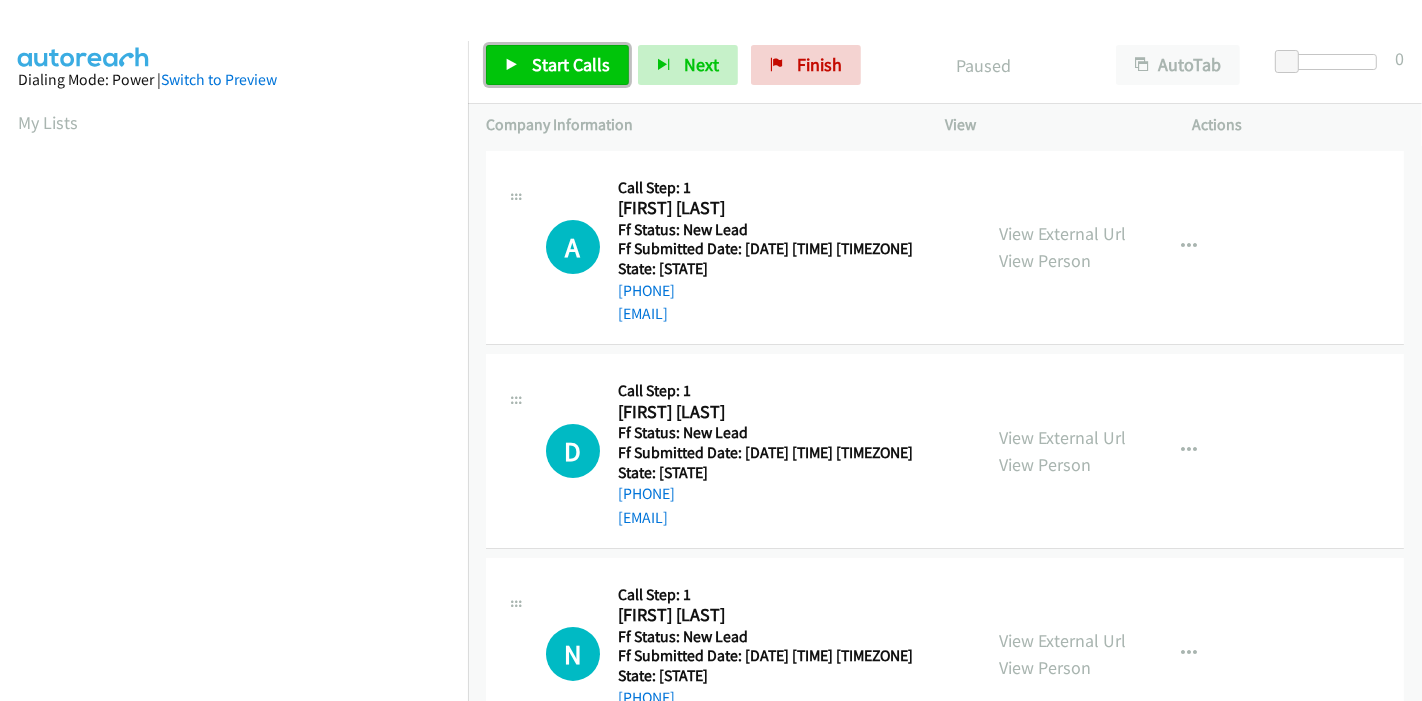 click on "Start Calls" at bounding box center [571, 64] 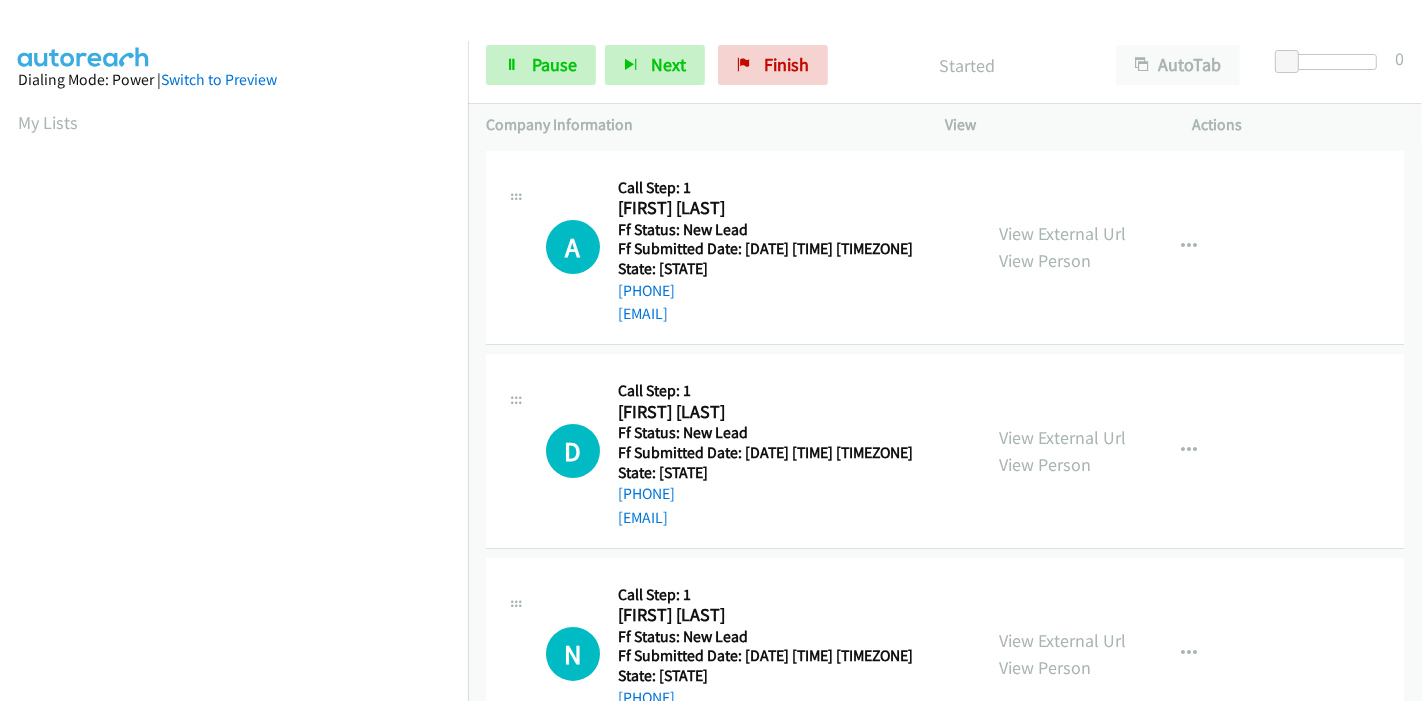 scroll, scrollTop: 0, scrollLeft: 0, axis: both 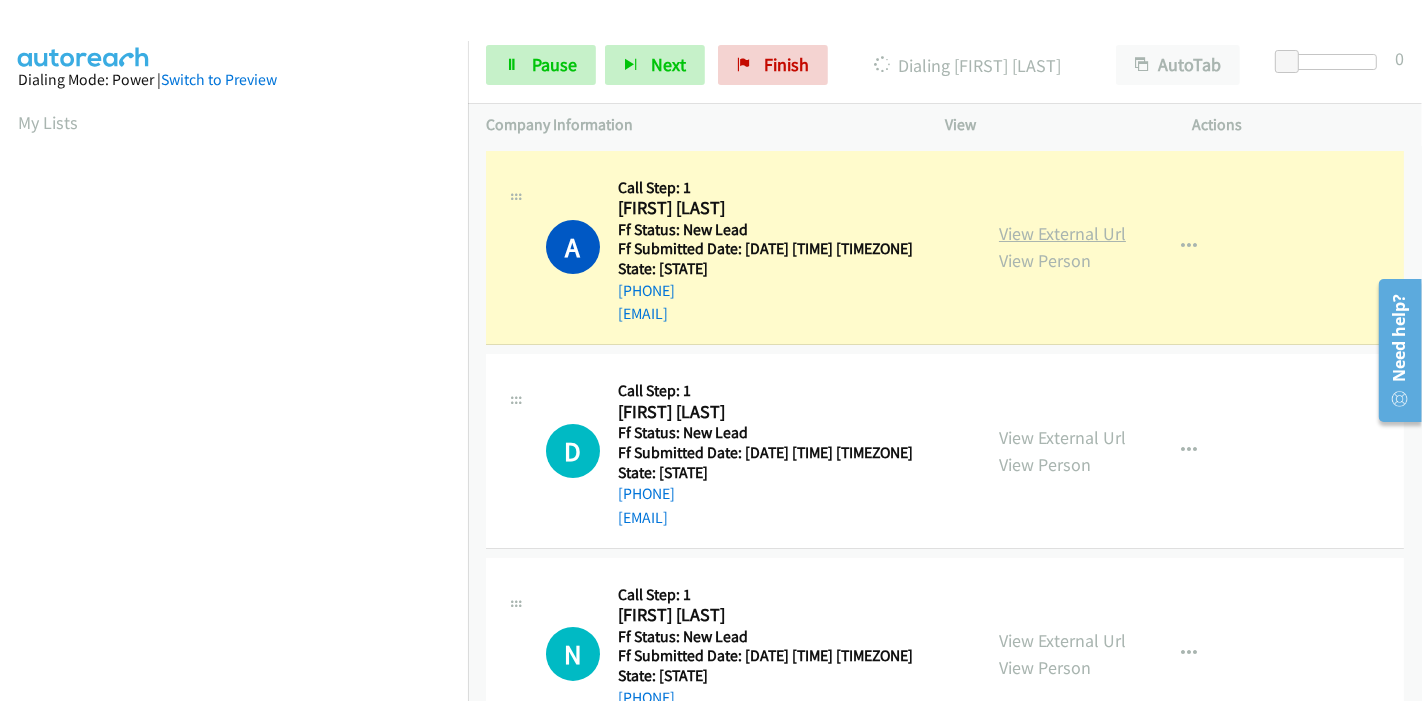 click on "View External Url" at bounding box center (1062, 233) 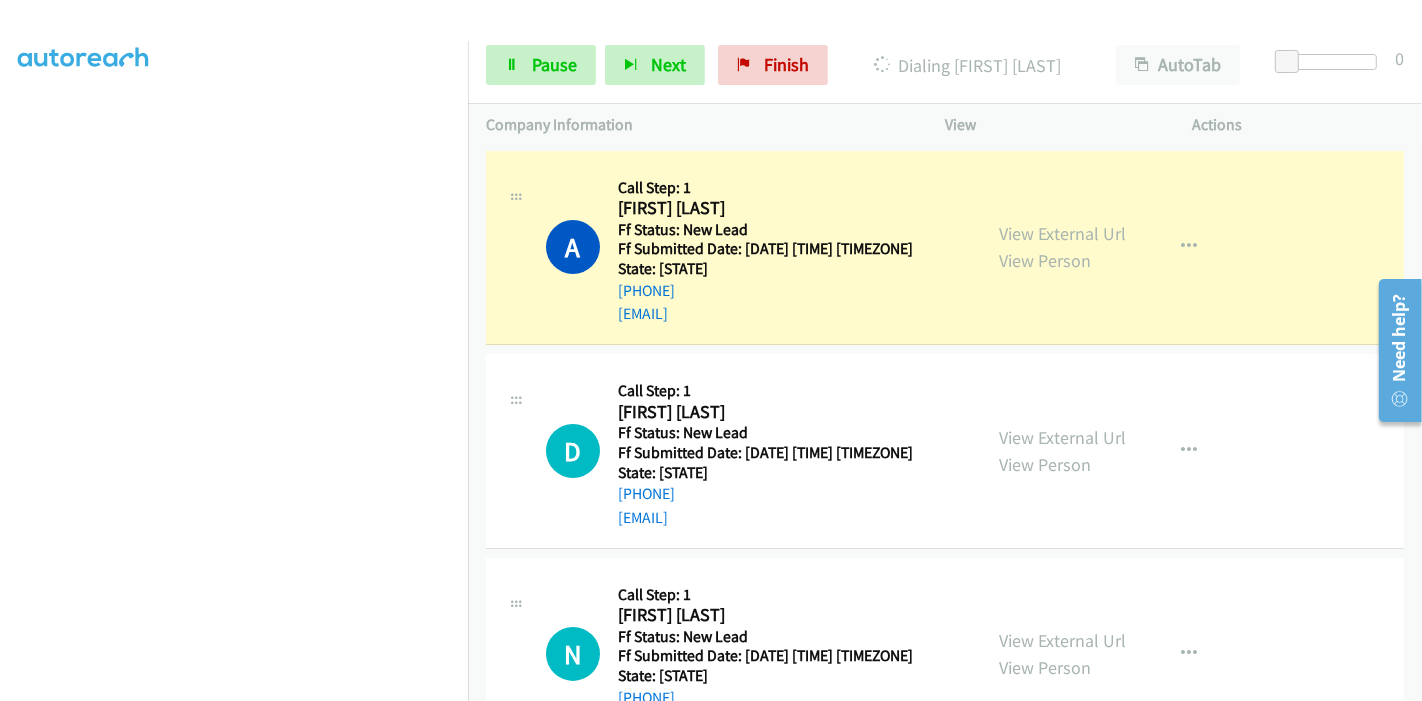 scroll, scrollTop: 0, scrollLeft: 0, axis: both 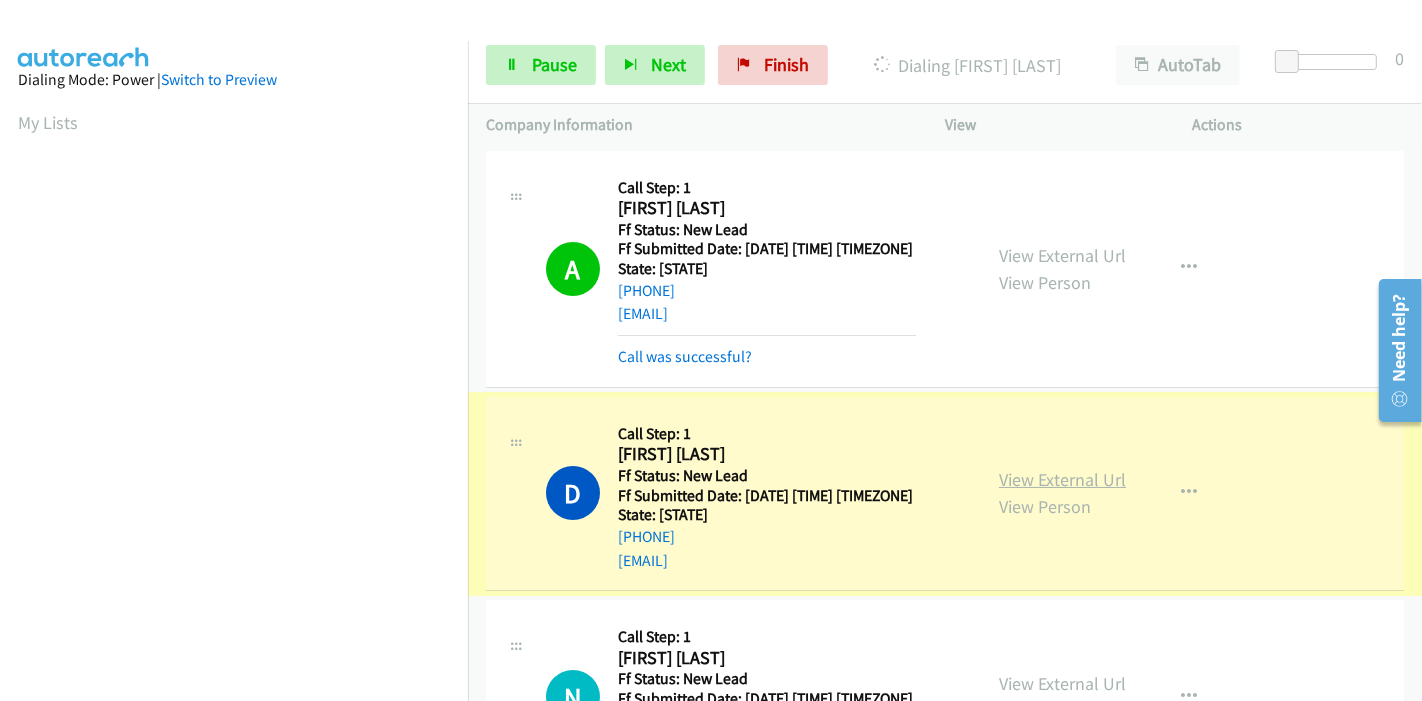 click on "View External Url" at bounding box center (1062, 479) 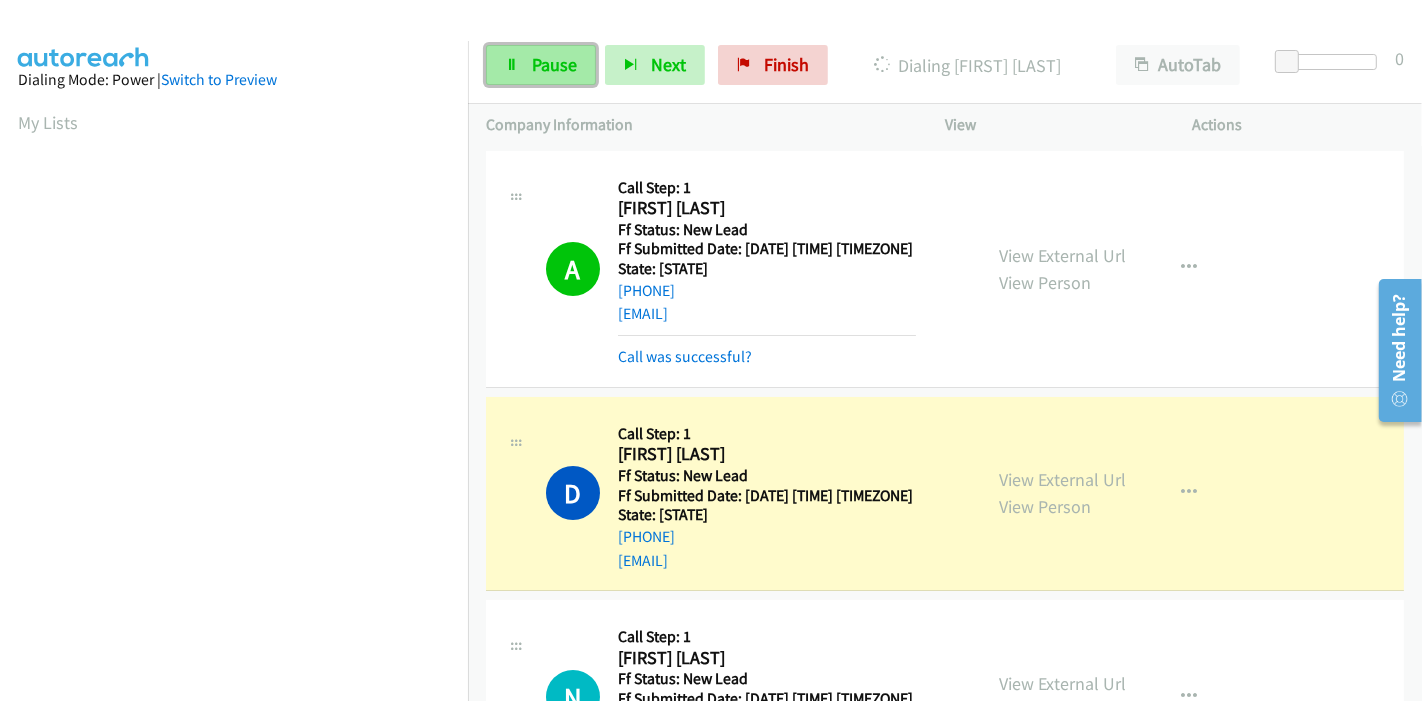 click on "Pause" at bounding box center [554, 64] 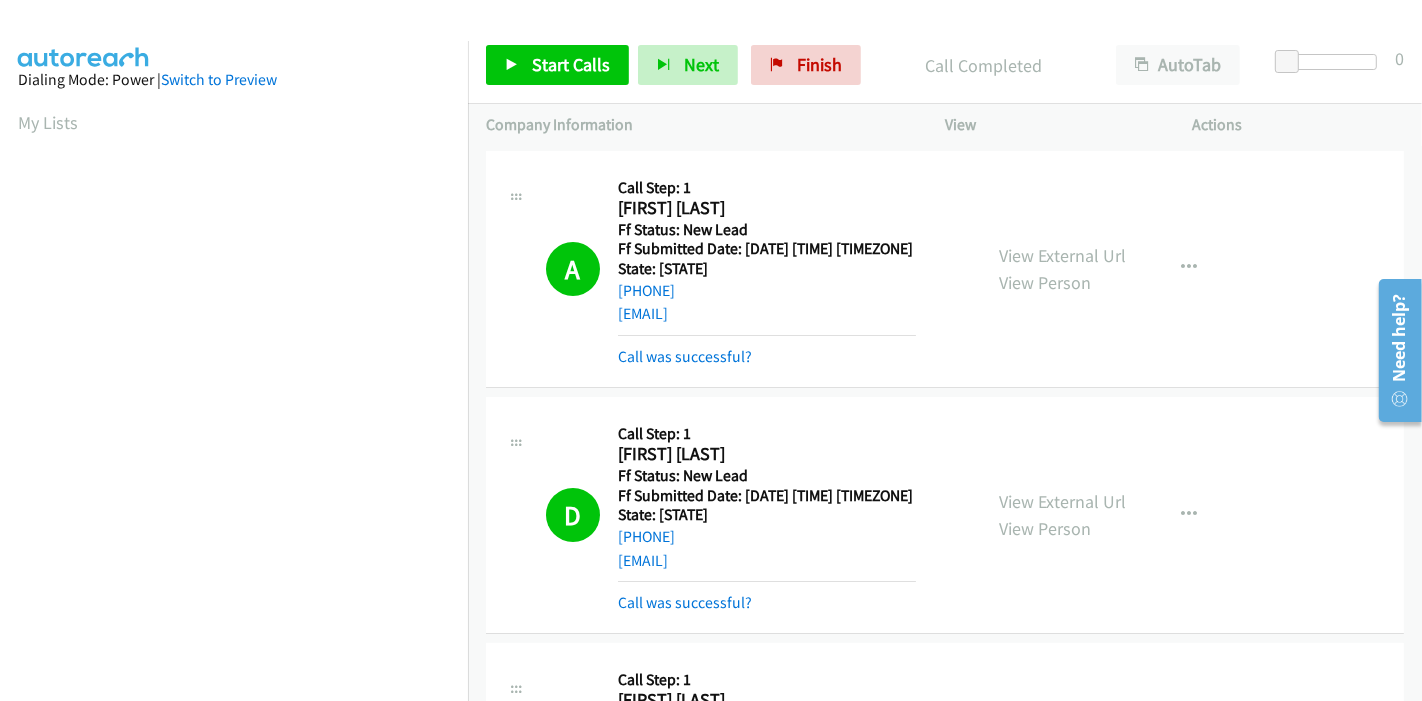 scroll, scrollTop: 422, scrollLeft: 0, axis: vertical 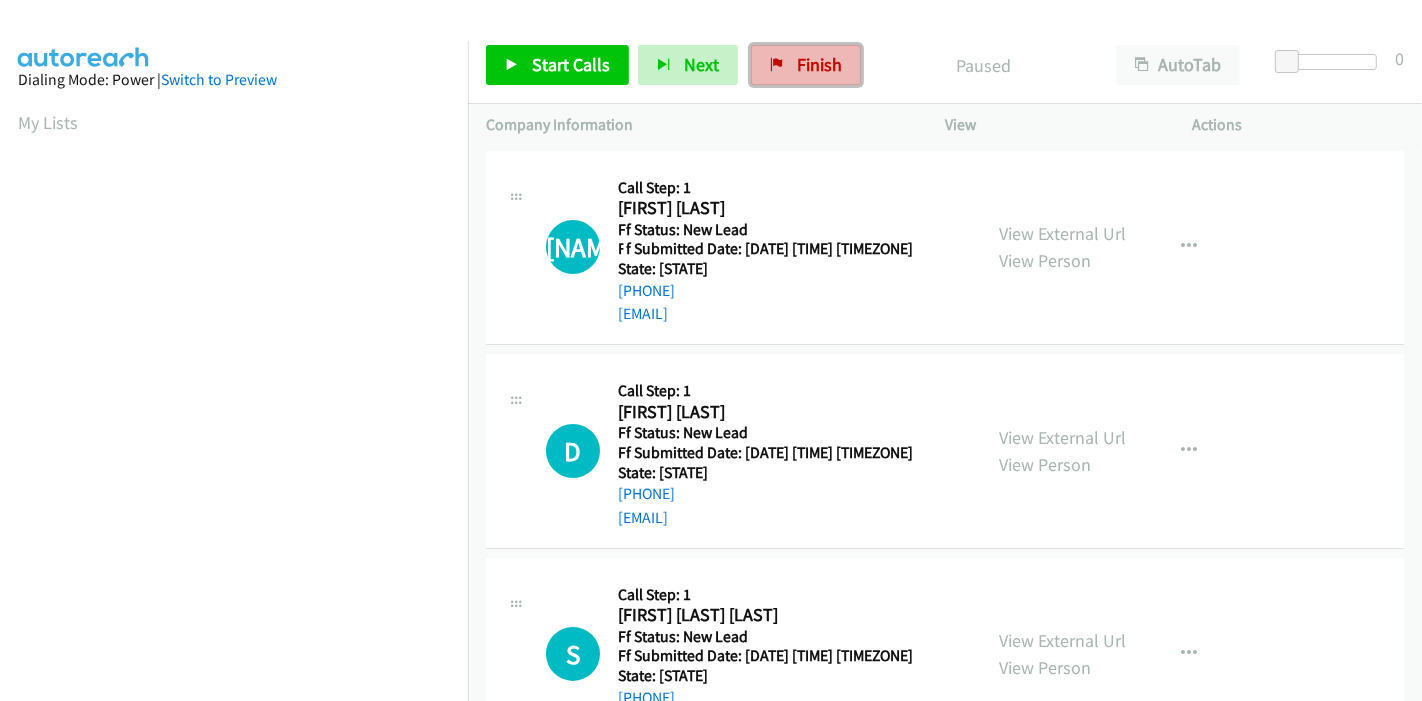 click on "Finish" at bounding box center [806, 65] 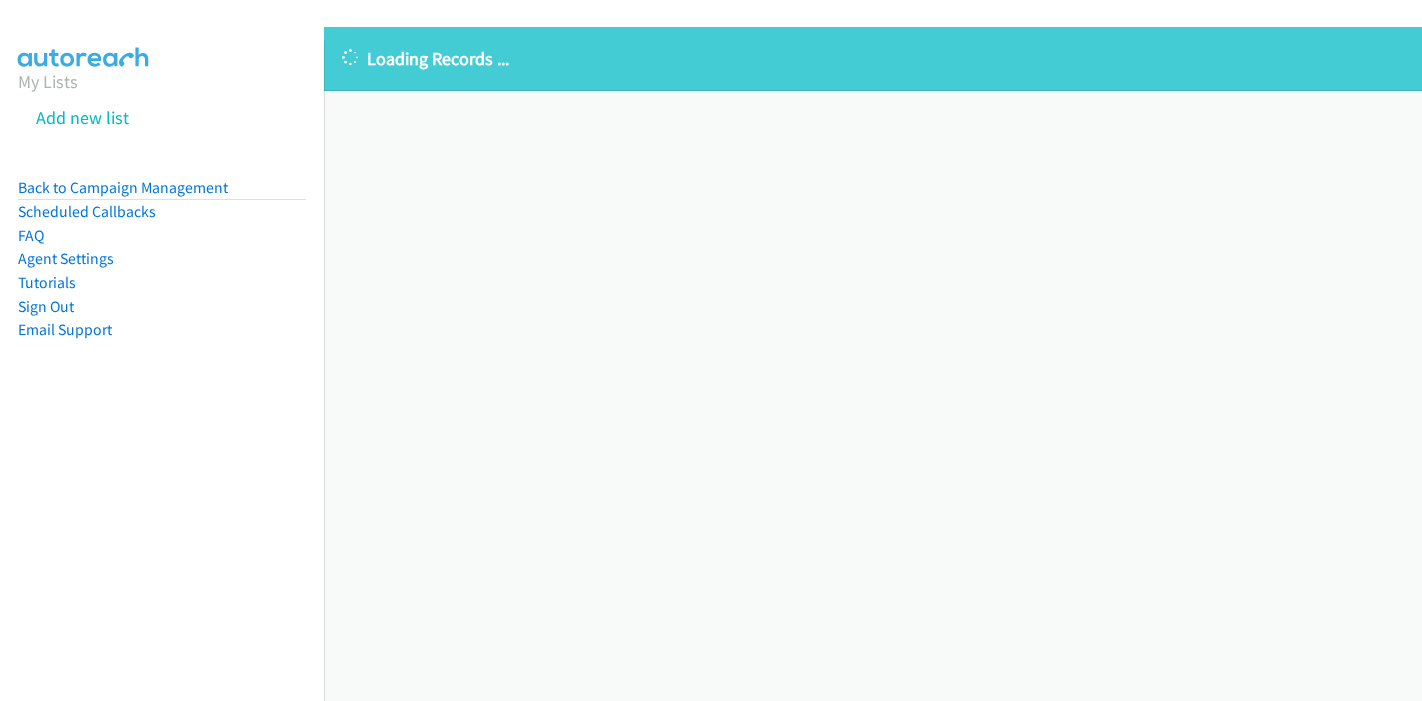 scroll, scrollTop: 0, scrollLeft: 0, axis: both 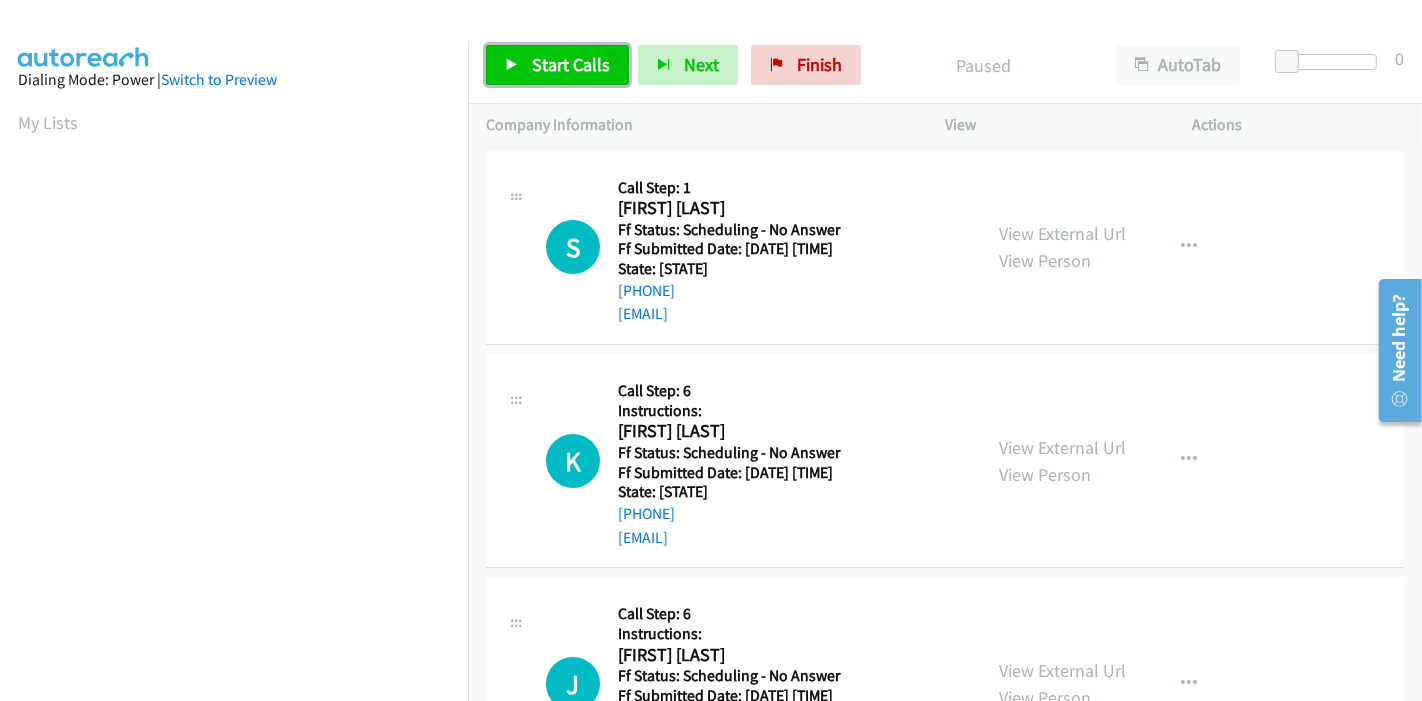 click on "Start Calls" at bounding box center [571, 64] 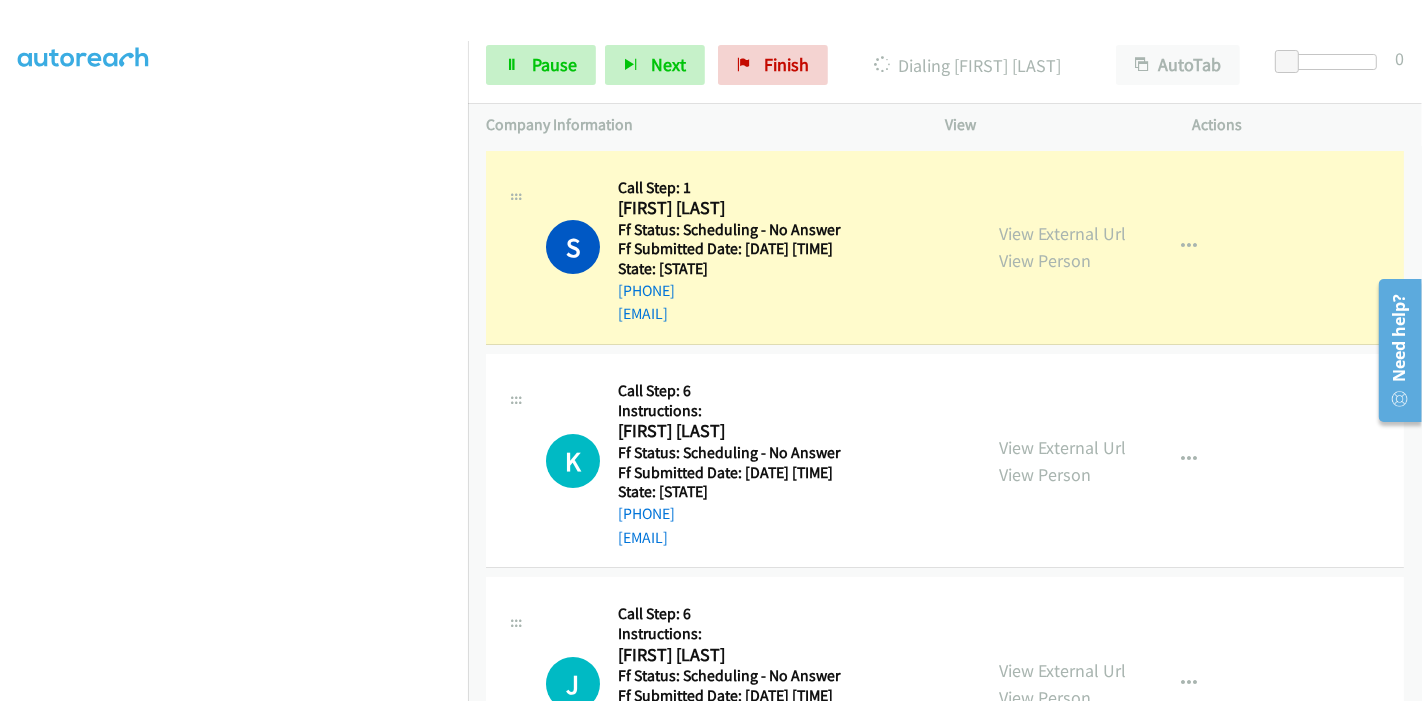 scroll, scrollTop: 422, scrollLeft: 0, axis: vertical 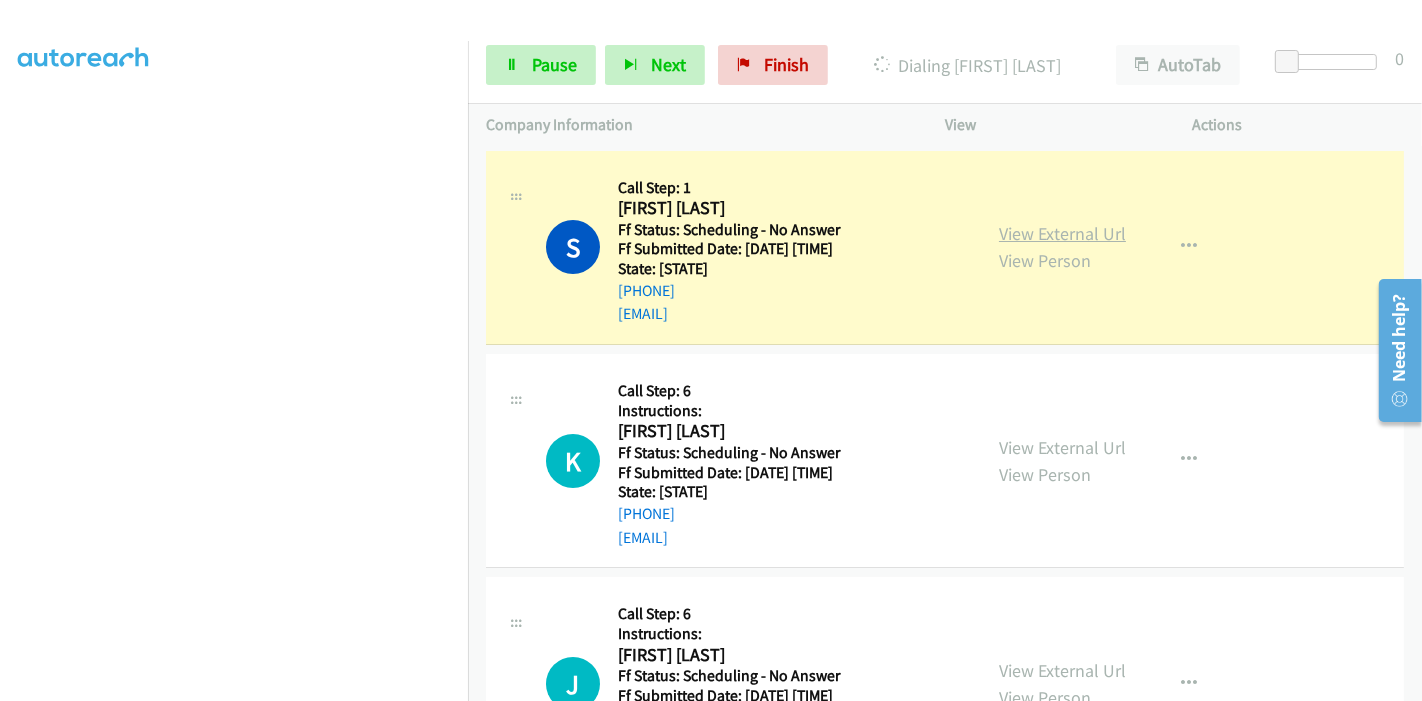 click on "View External Url" at bounding box center (1062, 233) 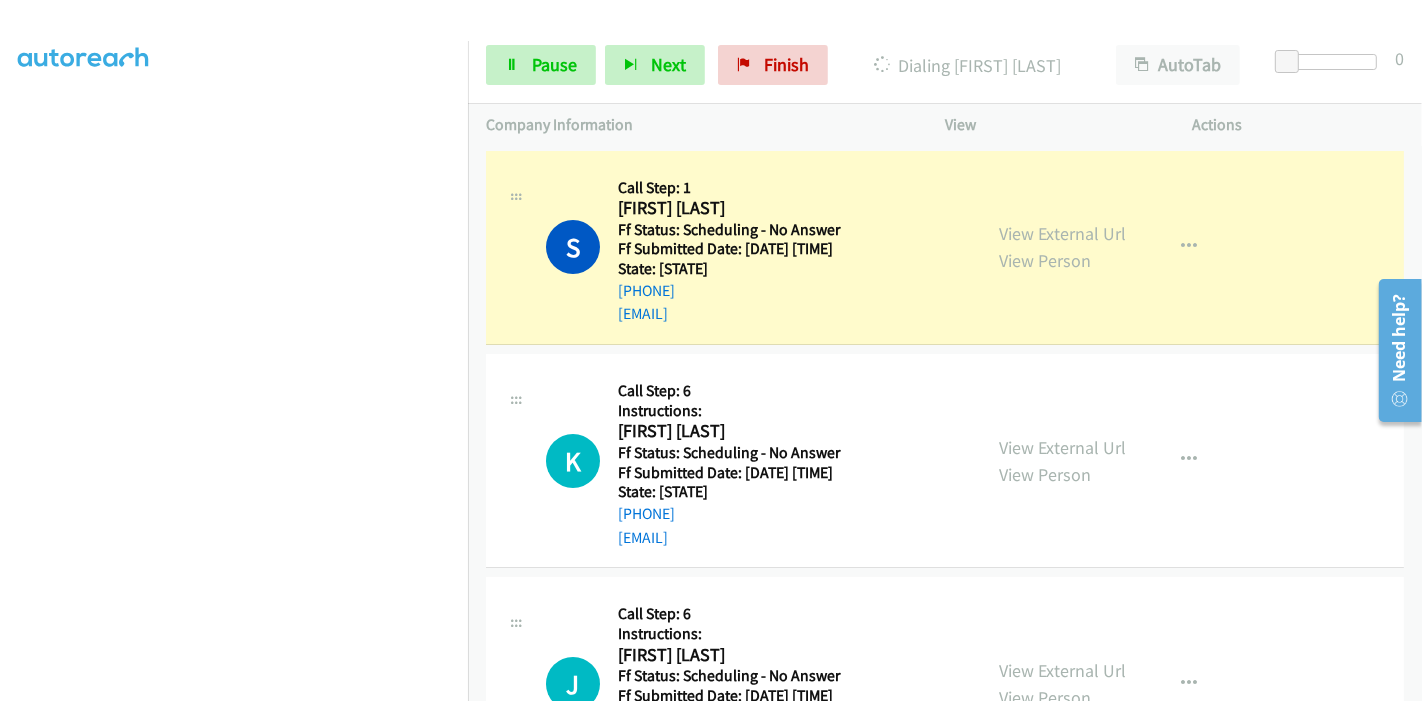 scroll, scrollTop: 0, scrollLeft: 0, axis: both 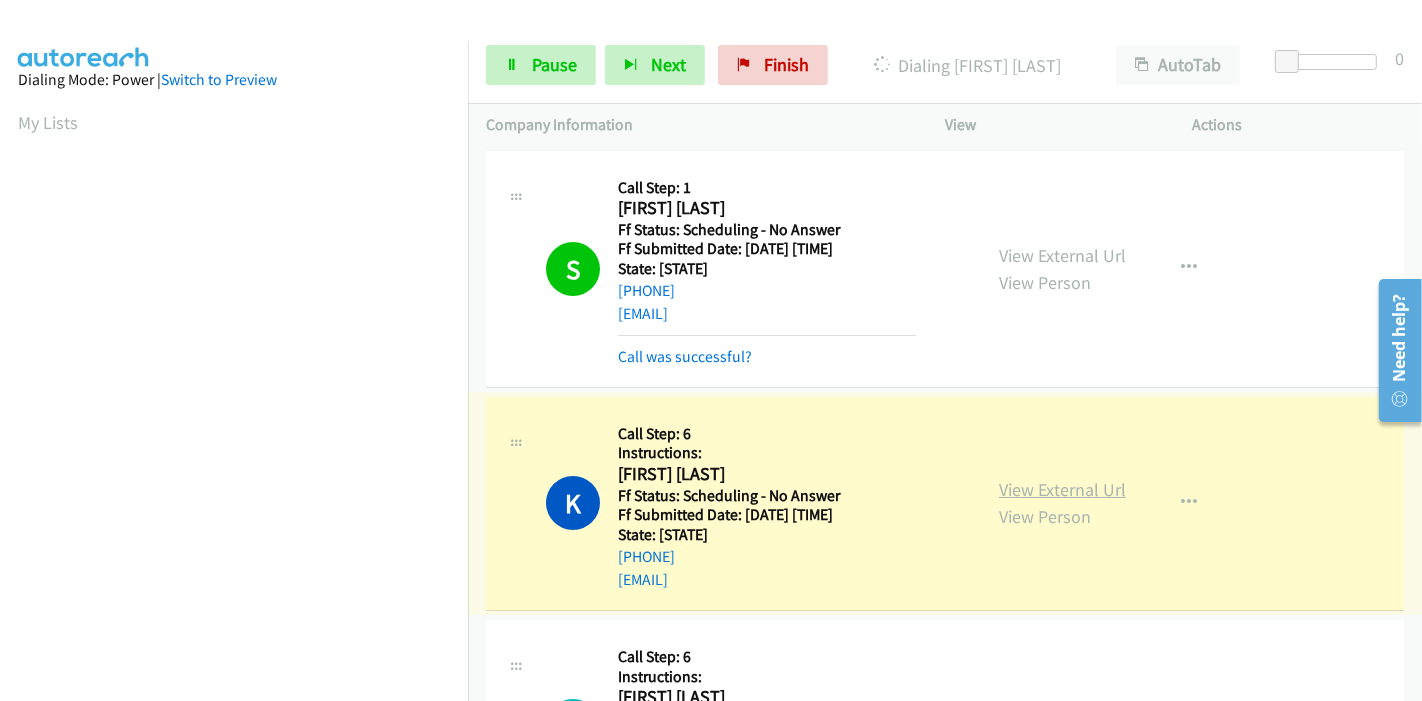 click on "View External Url" at bounding box center (1062, 489) 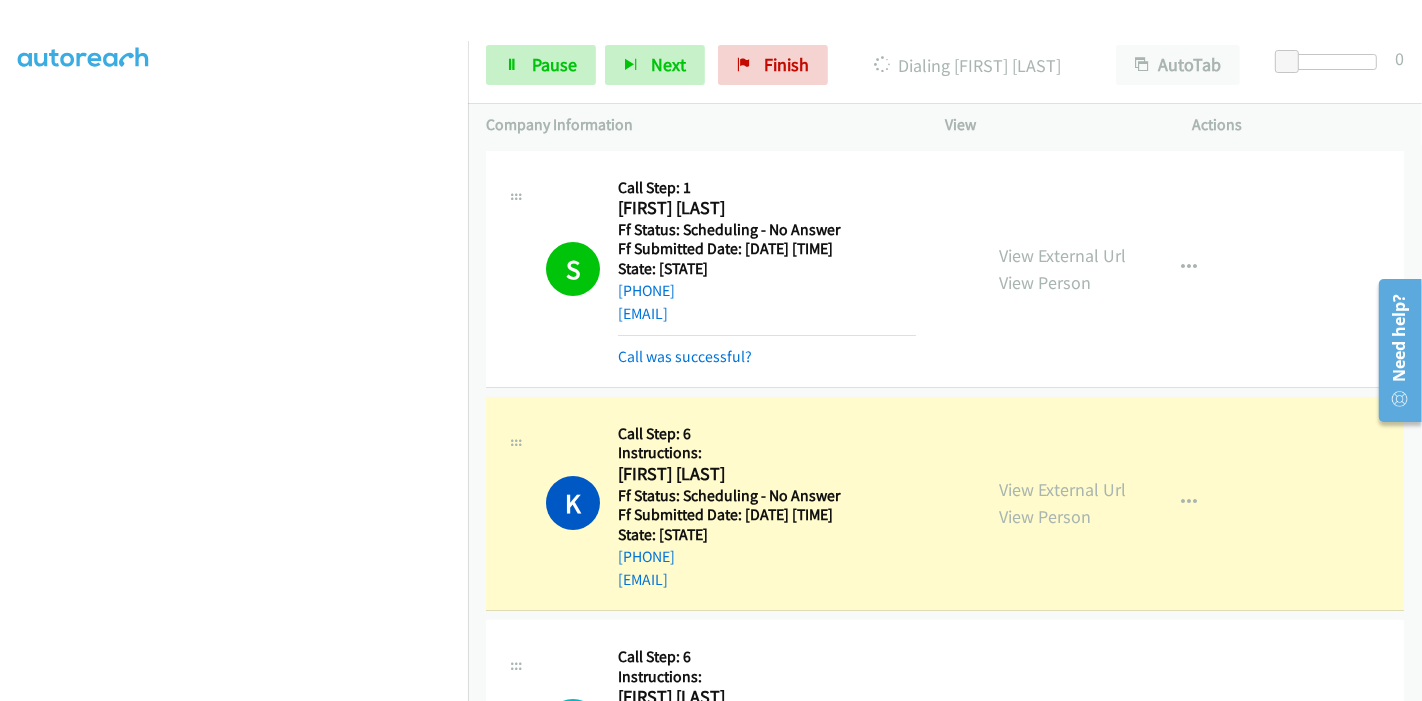 scroll, scrollTop: 0, scrollLeft: 0, axis: both 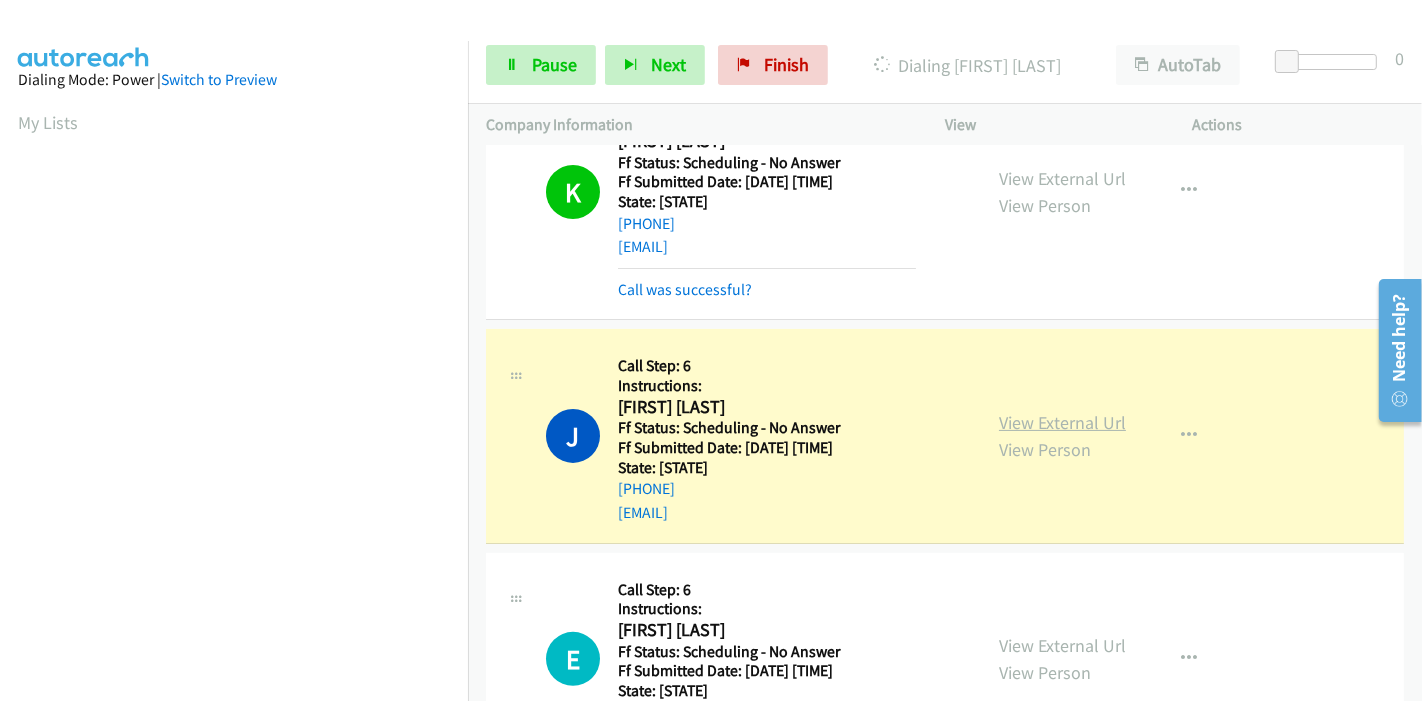 click on "View External Url" at bounding box center (1062, 422) 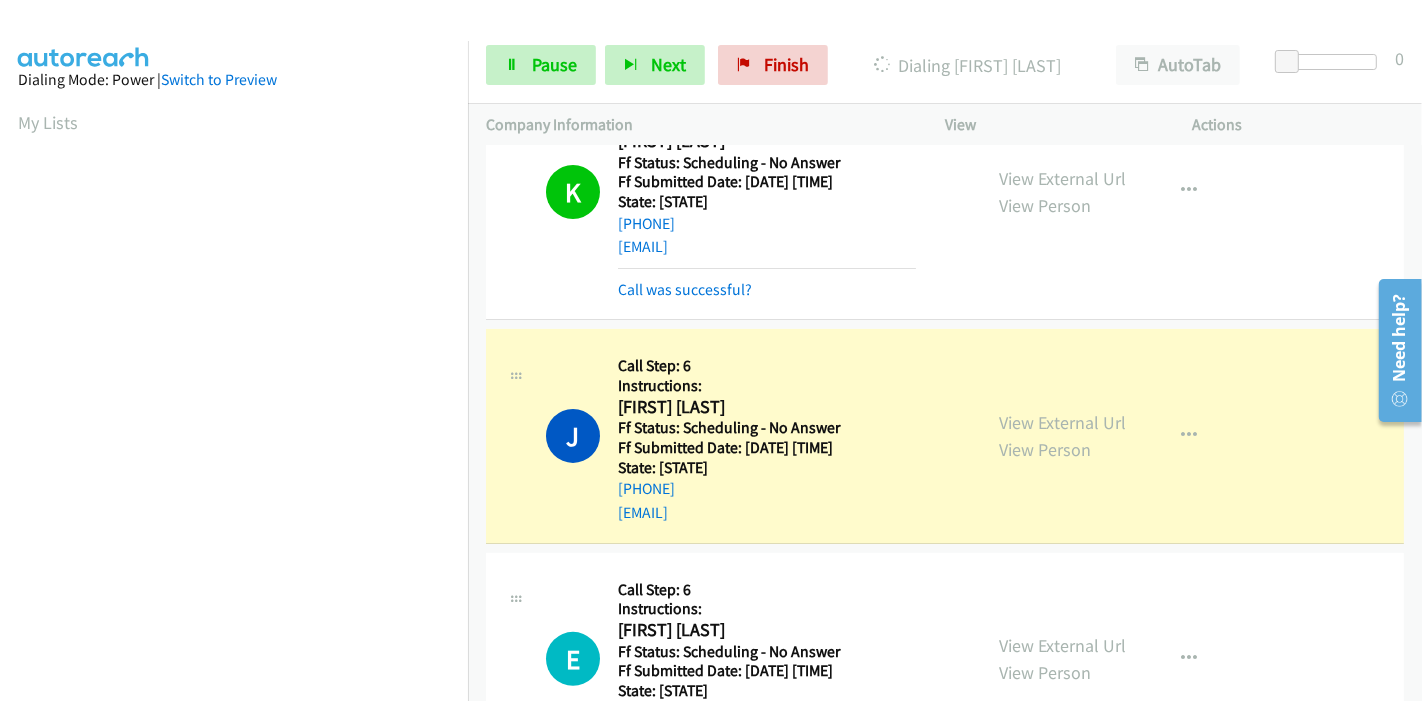 scroll, scrollTop: 1000, scrollLeft: 0, axis: vertical 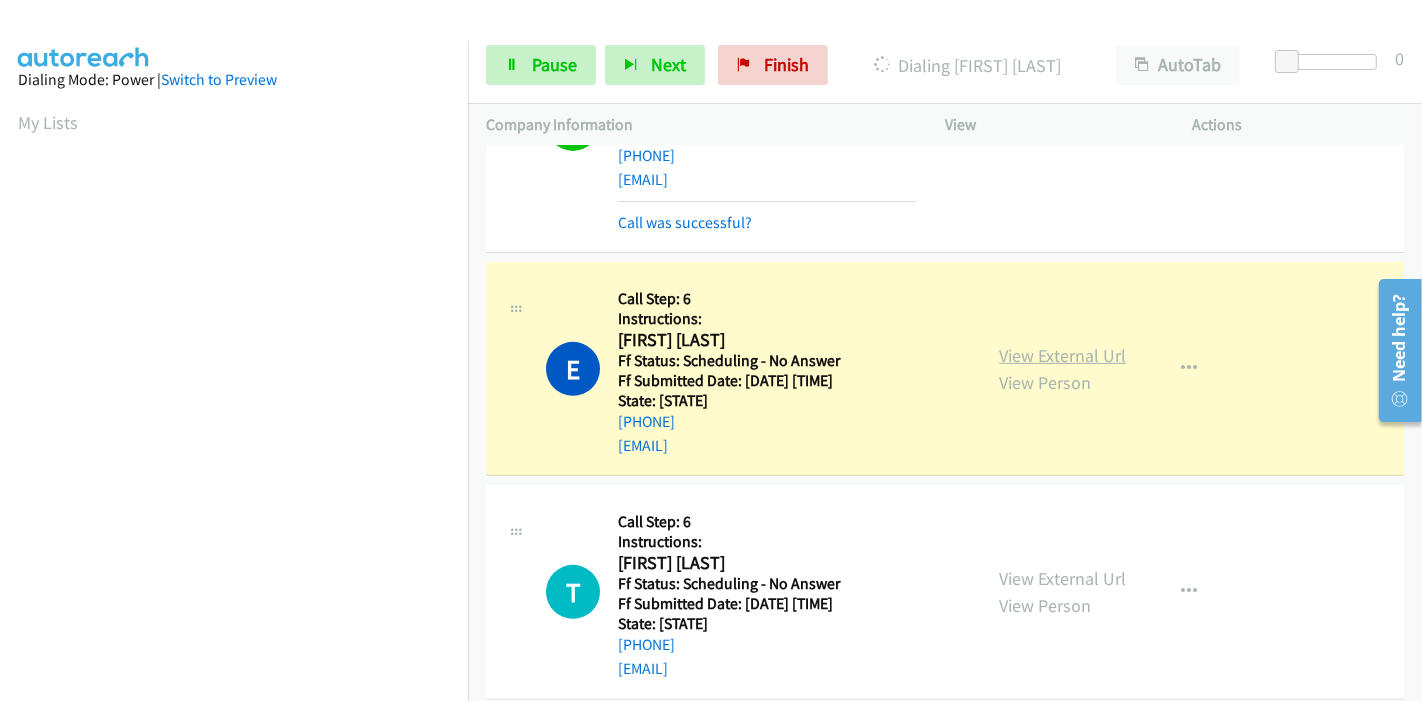 click on "View External Url" at bounding box center [1062, 355] 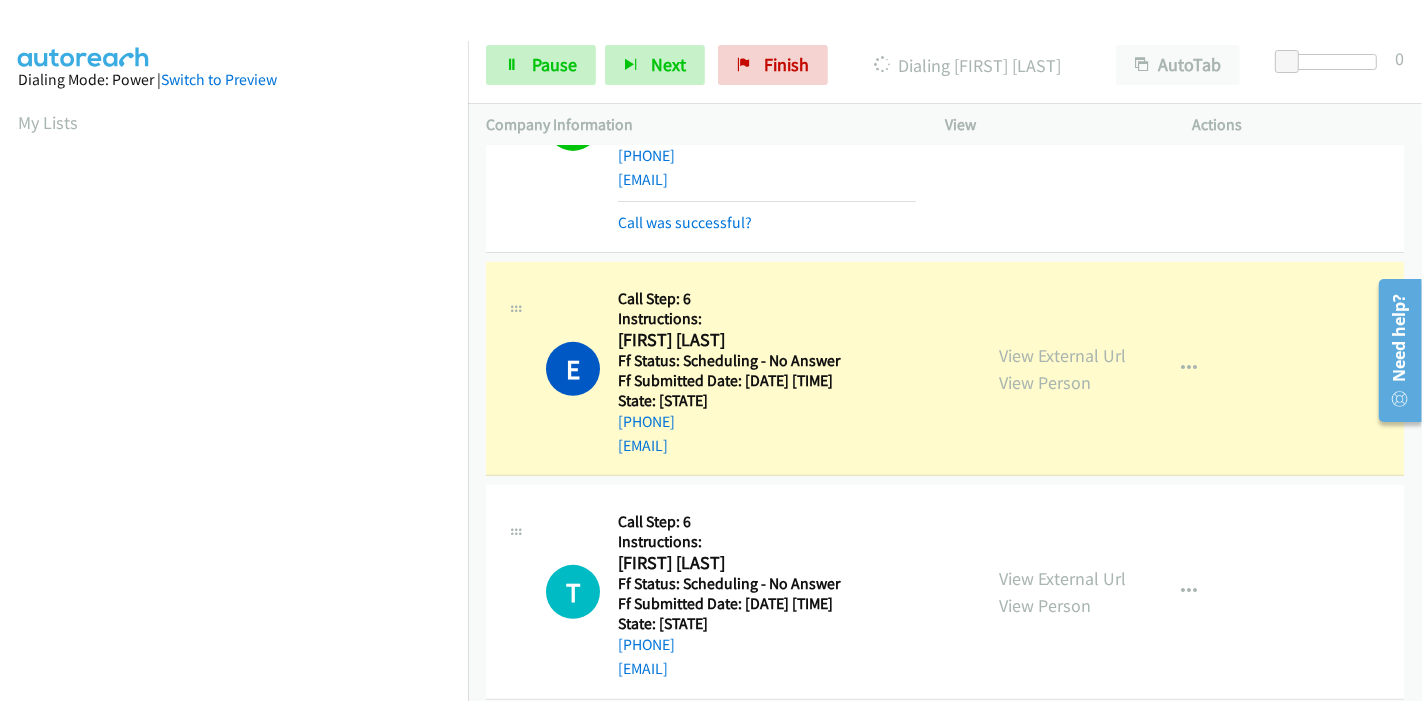 scroll, scrollTop: 422, scrollLeft: 0, axis: vertical 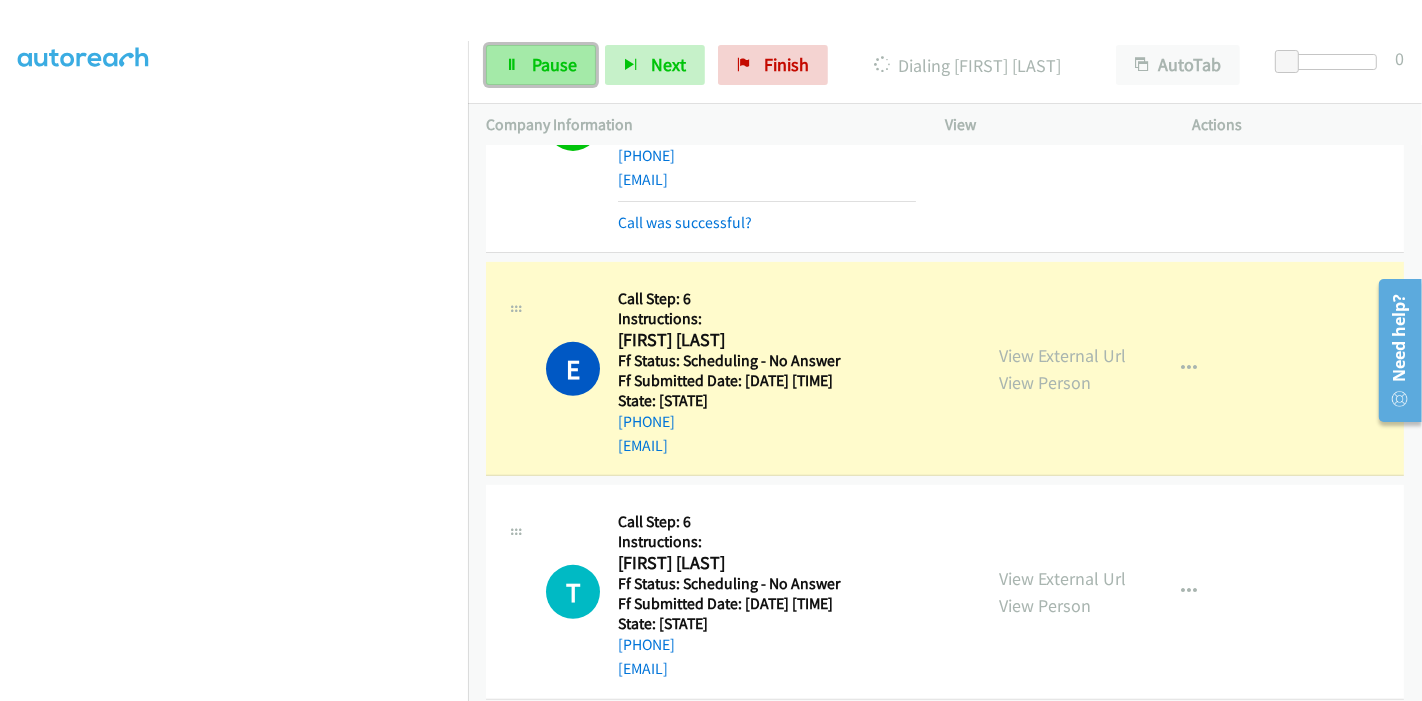 click on "Pause" at bounding box center (541, 65) 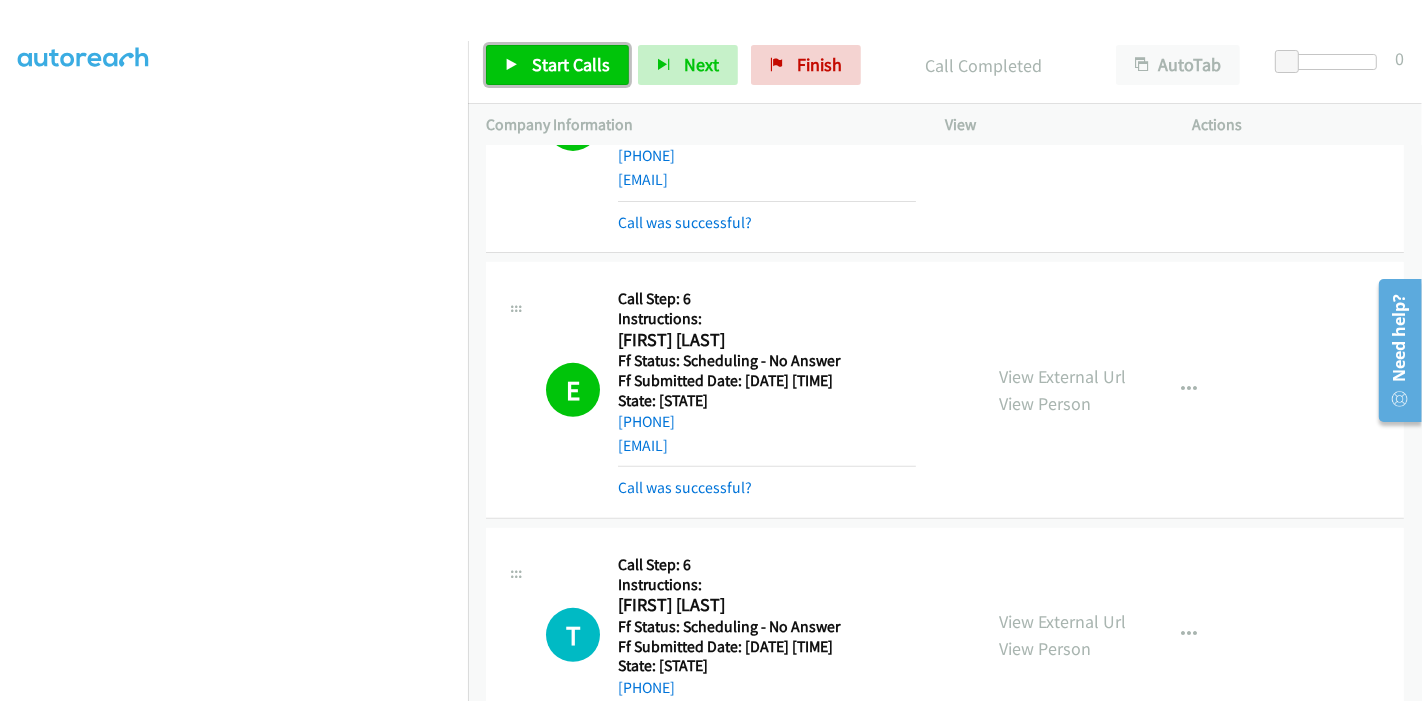 click on "Start Calls" at bounding box center [571, 64] 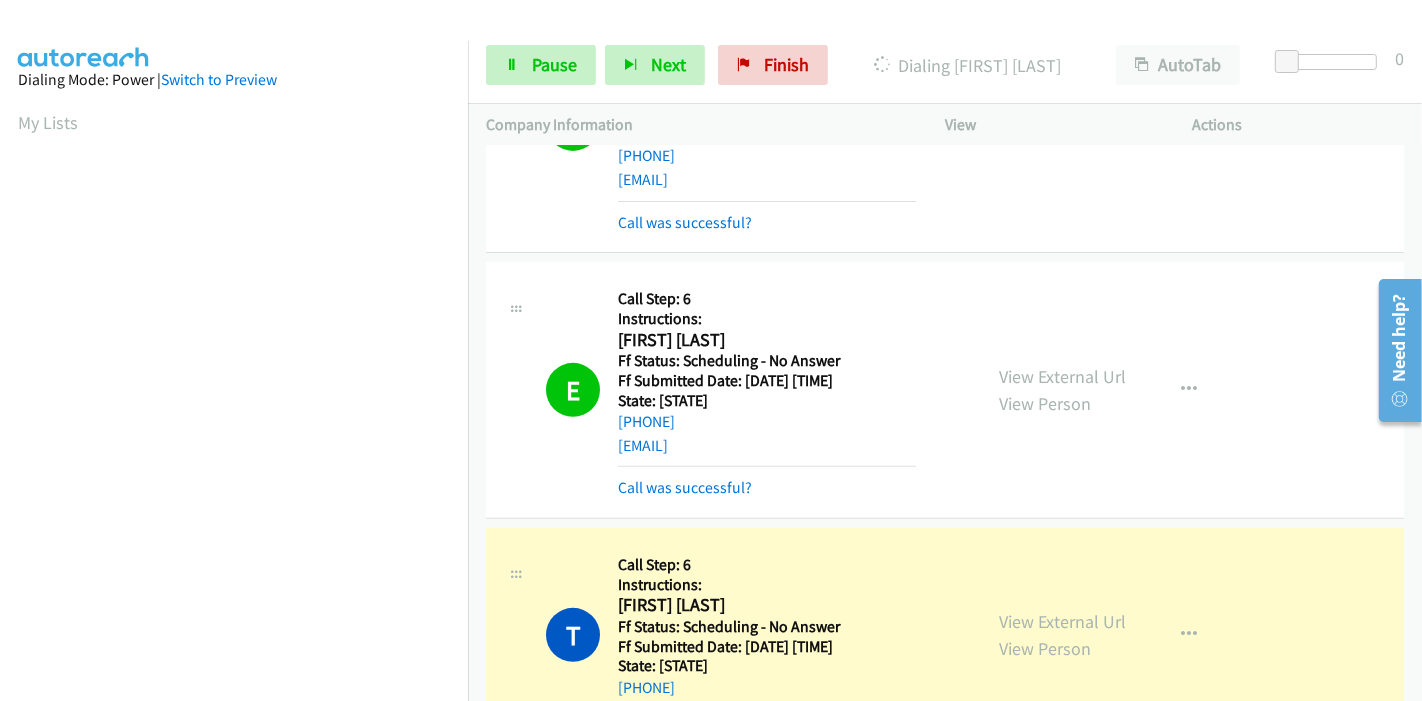 scroll, scrollTop: 422, scrollLeft: 0, axis: vertical 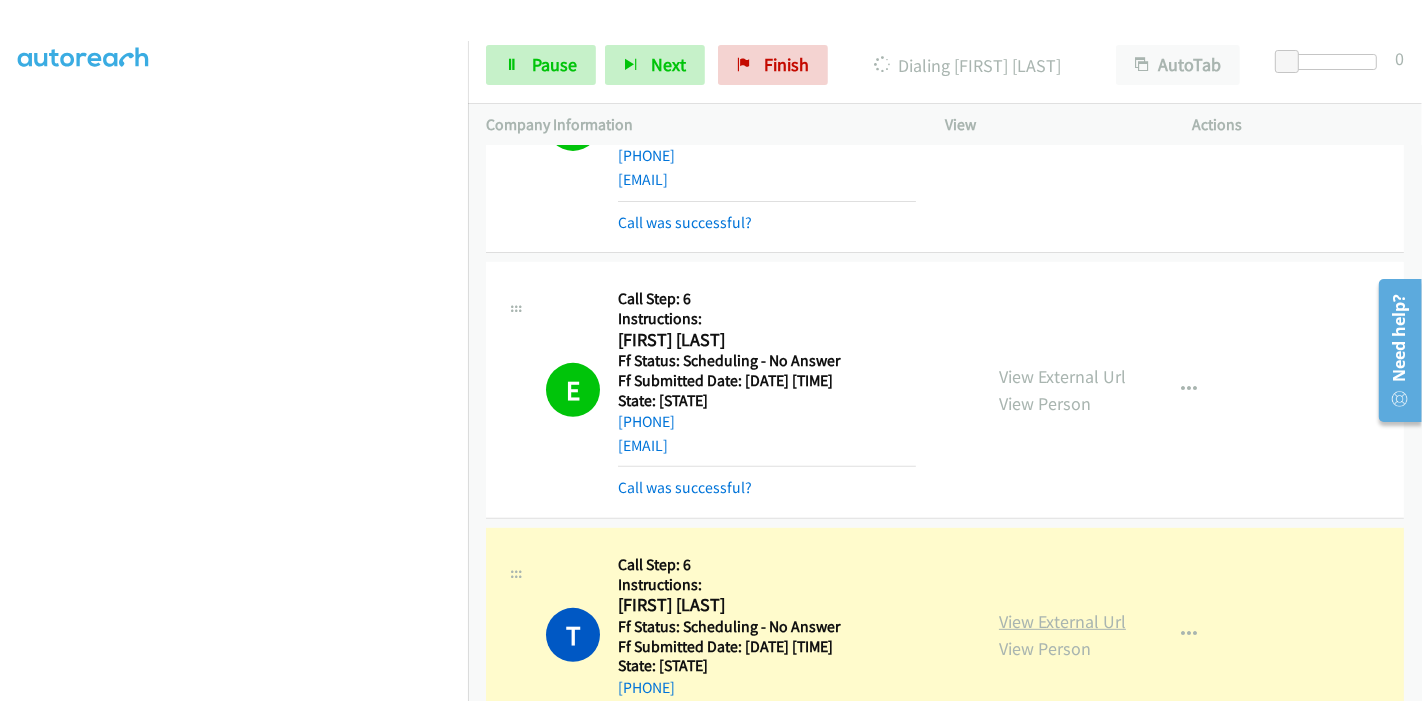 click on "View External Url" at bounding box center [1062, 621] 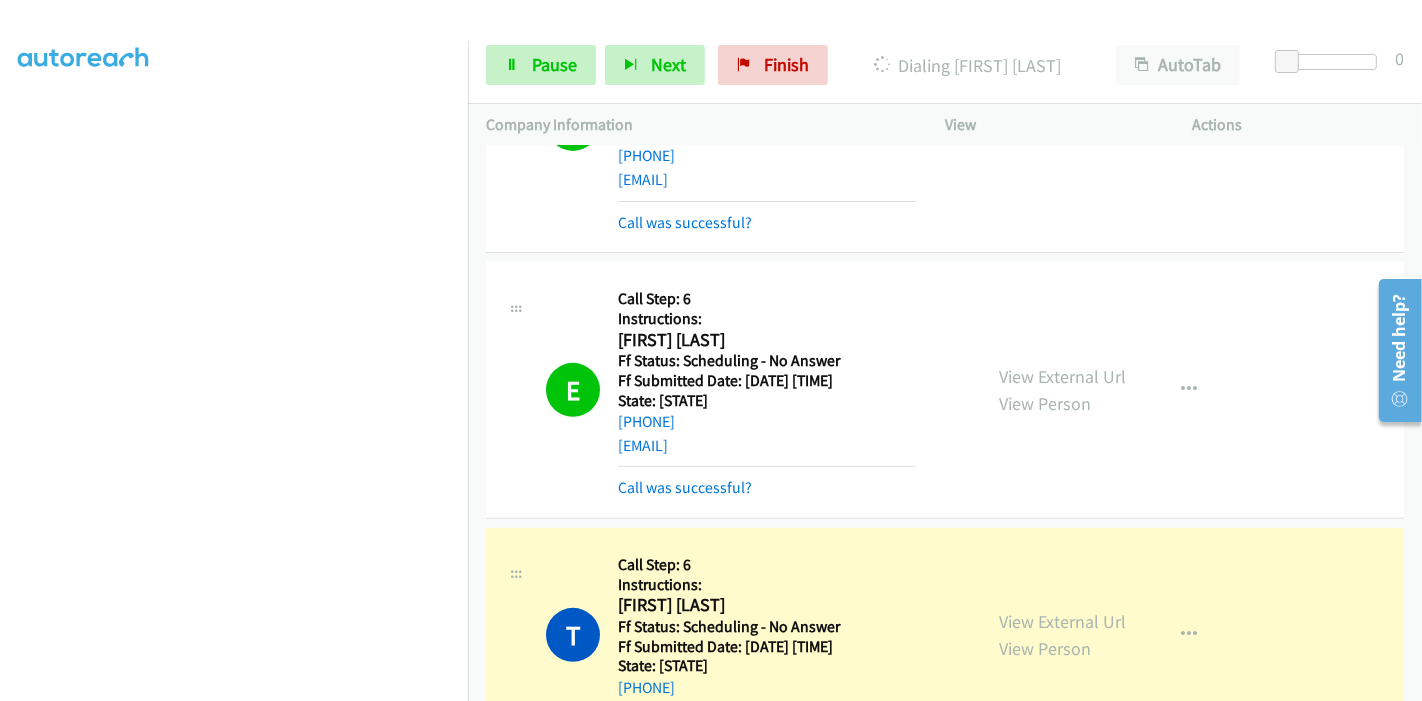scroll, scrollTop: 0, scrollLeft: 0, axis: both 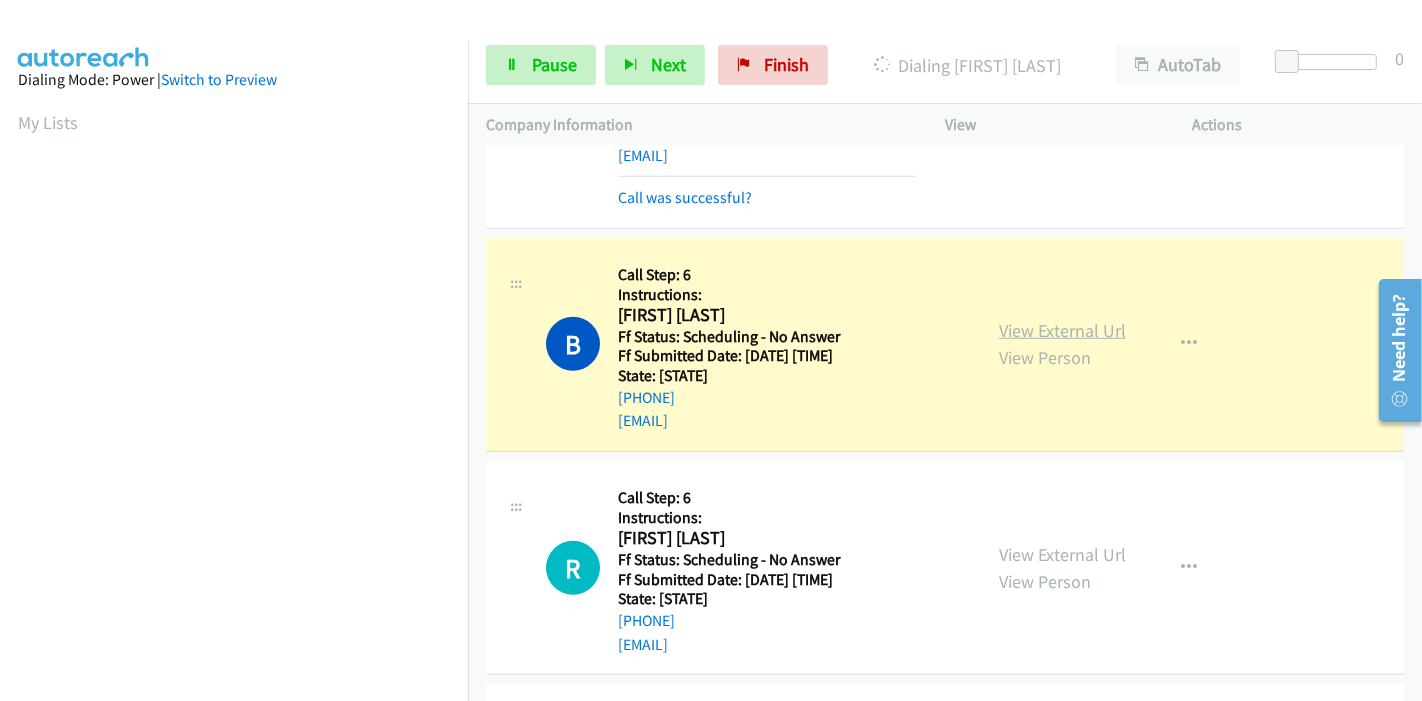 click on "View External Url" at bounding box center (1062, 330) 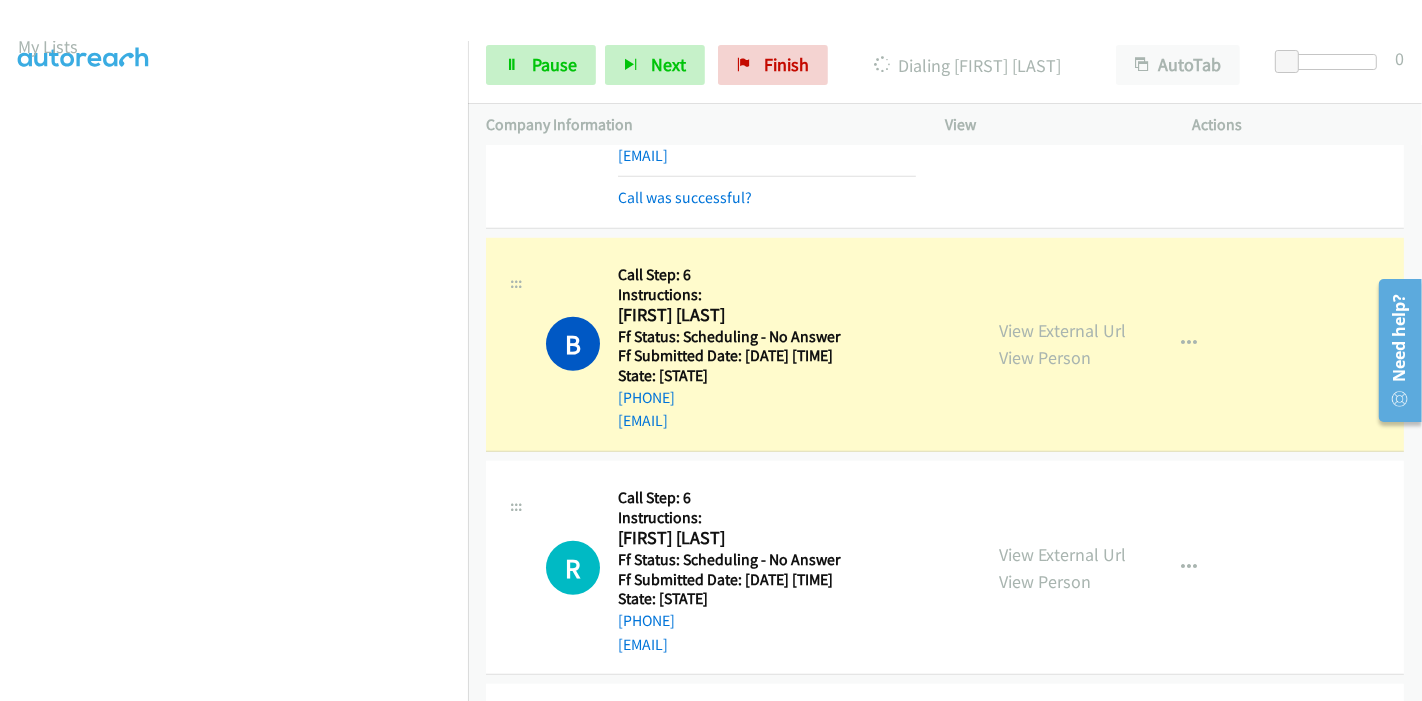 scroll, scrollTop: 0, scrollLeft: 0, axis: both 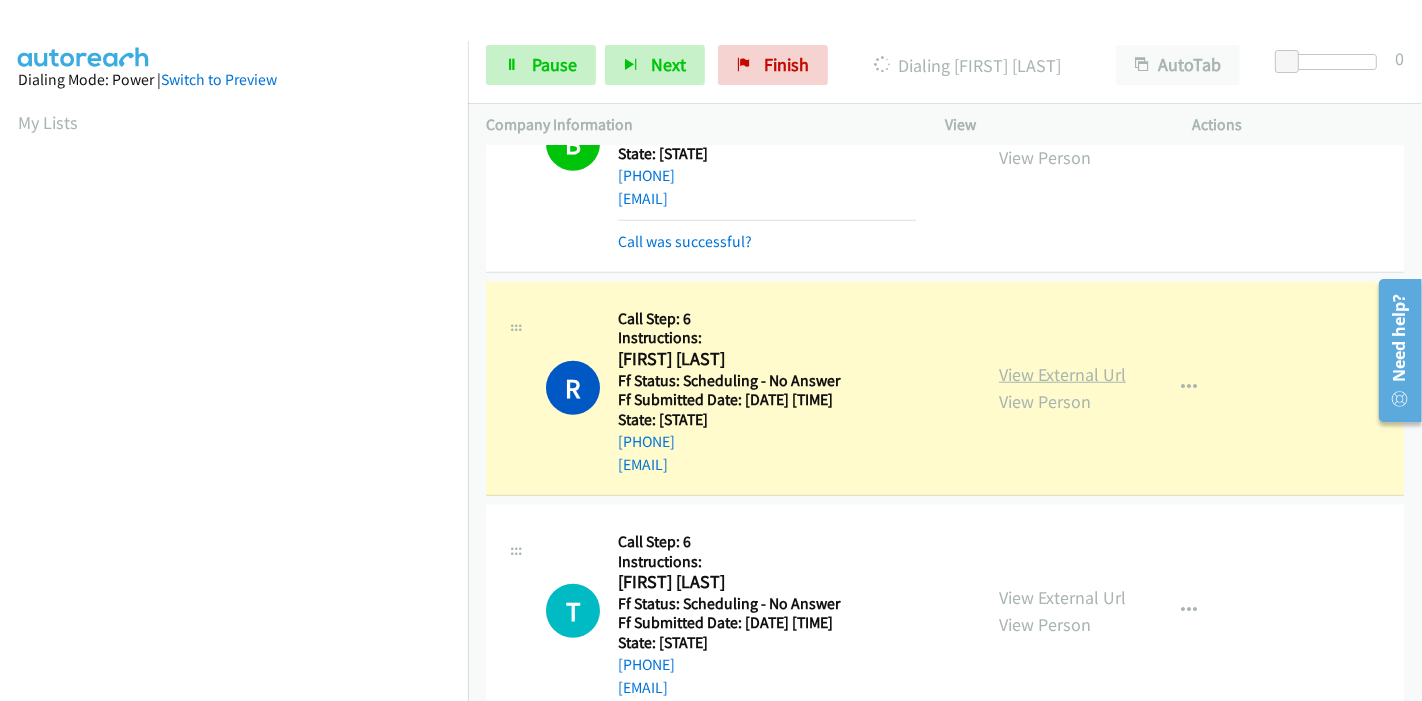click on "View External Url" at bounding box center (1062, 374) 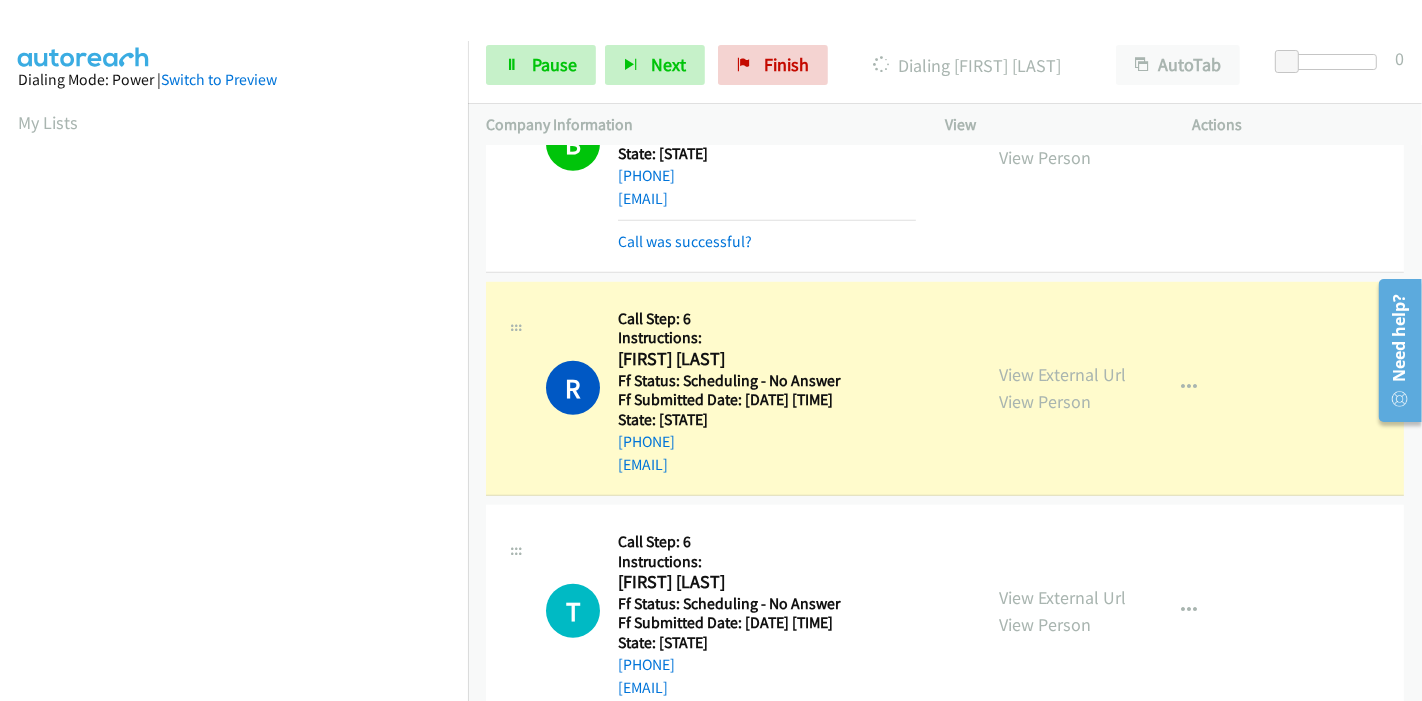 scroll, scrollTop: 422, scrollLeft: 0, axis: vertical 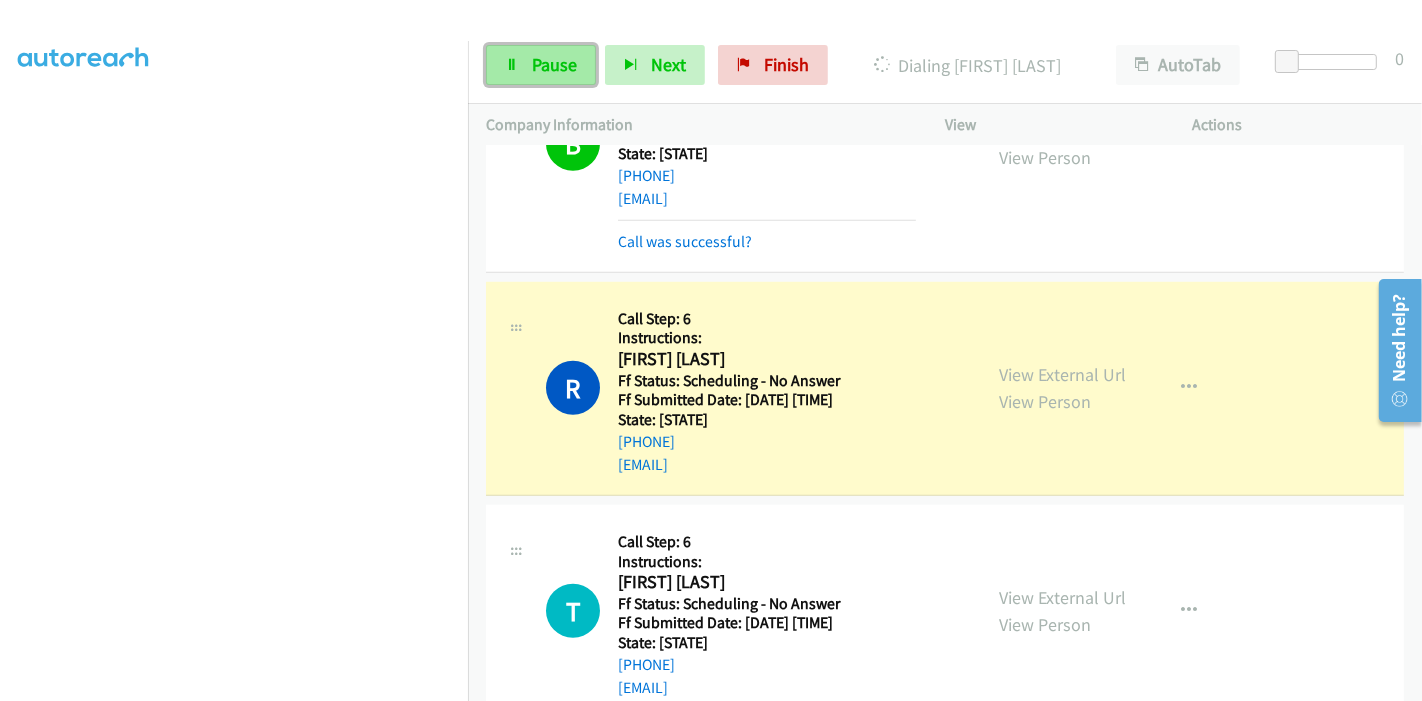 click at bounding box center [512, 66] 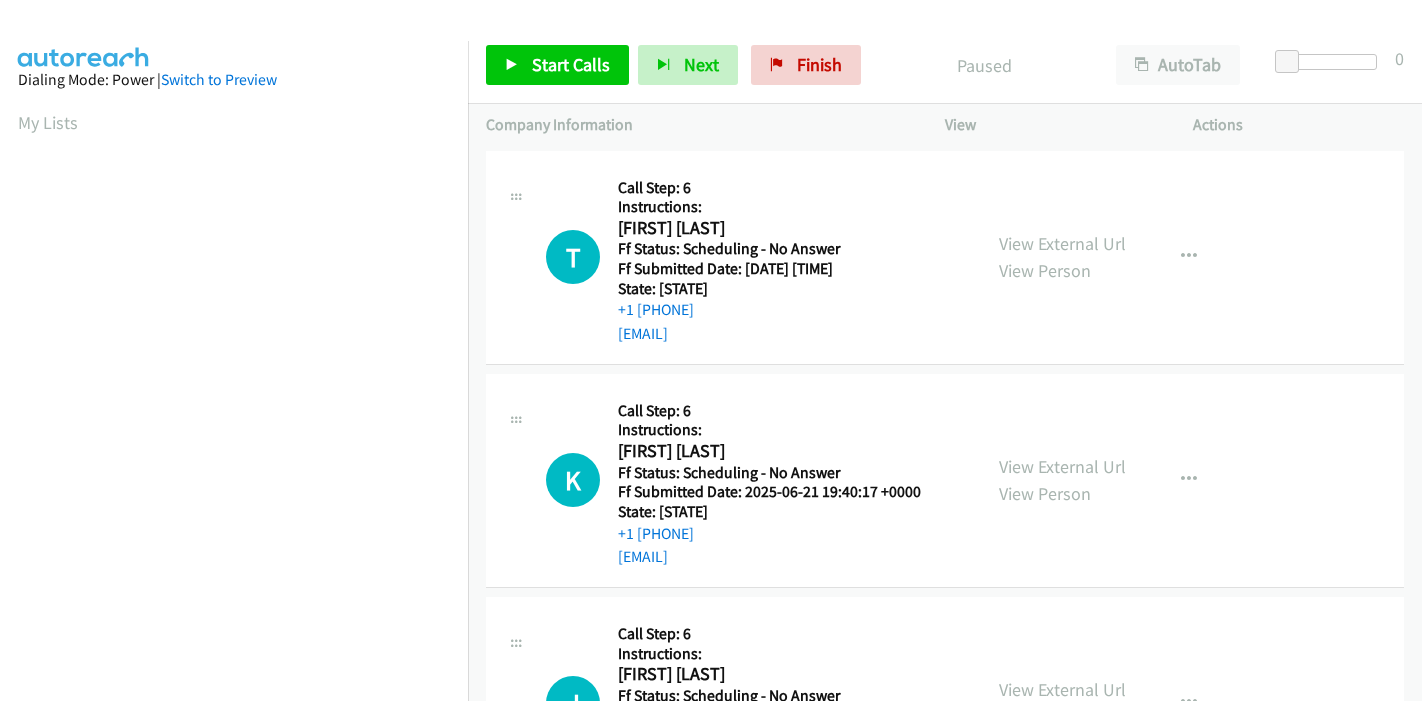 scroll, scrollTop: 0, scrollLeft: 0, axis: both 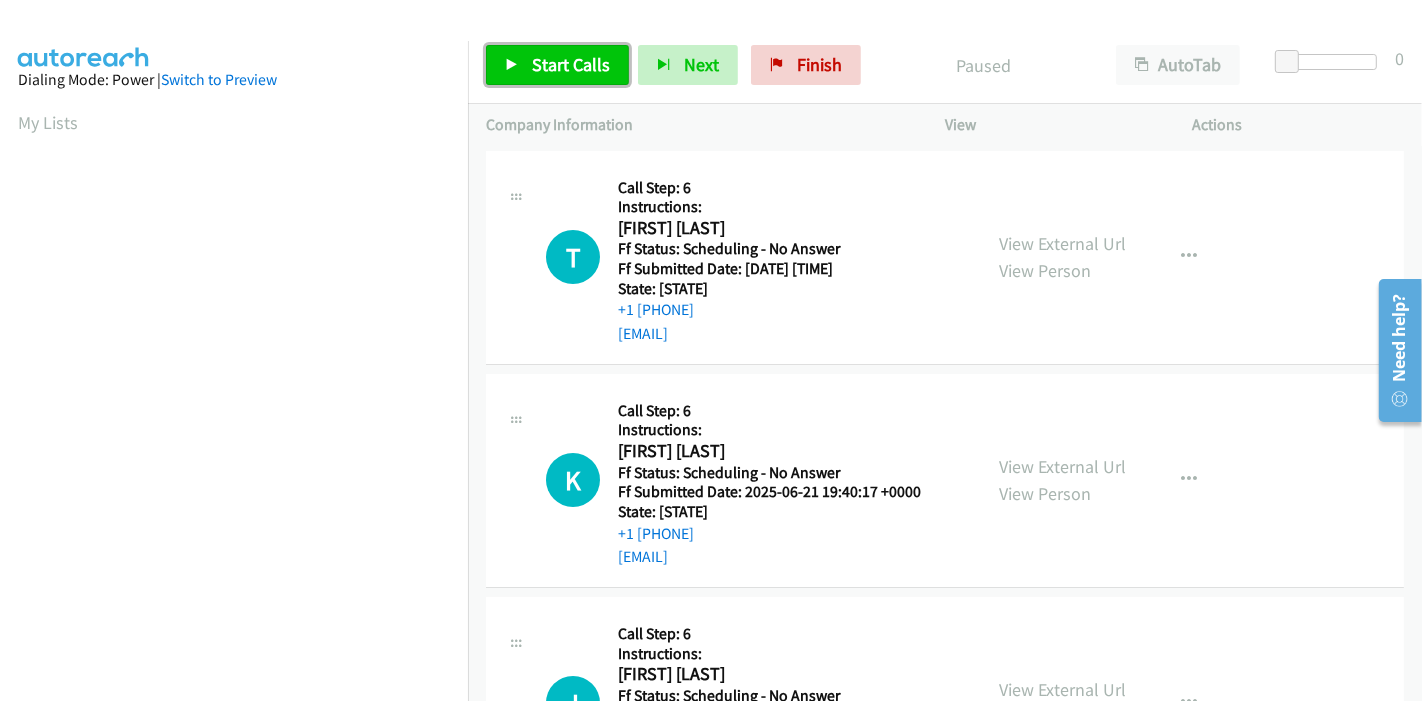 click on "Start Calls" at bounding box center [557, 65] 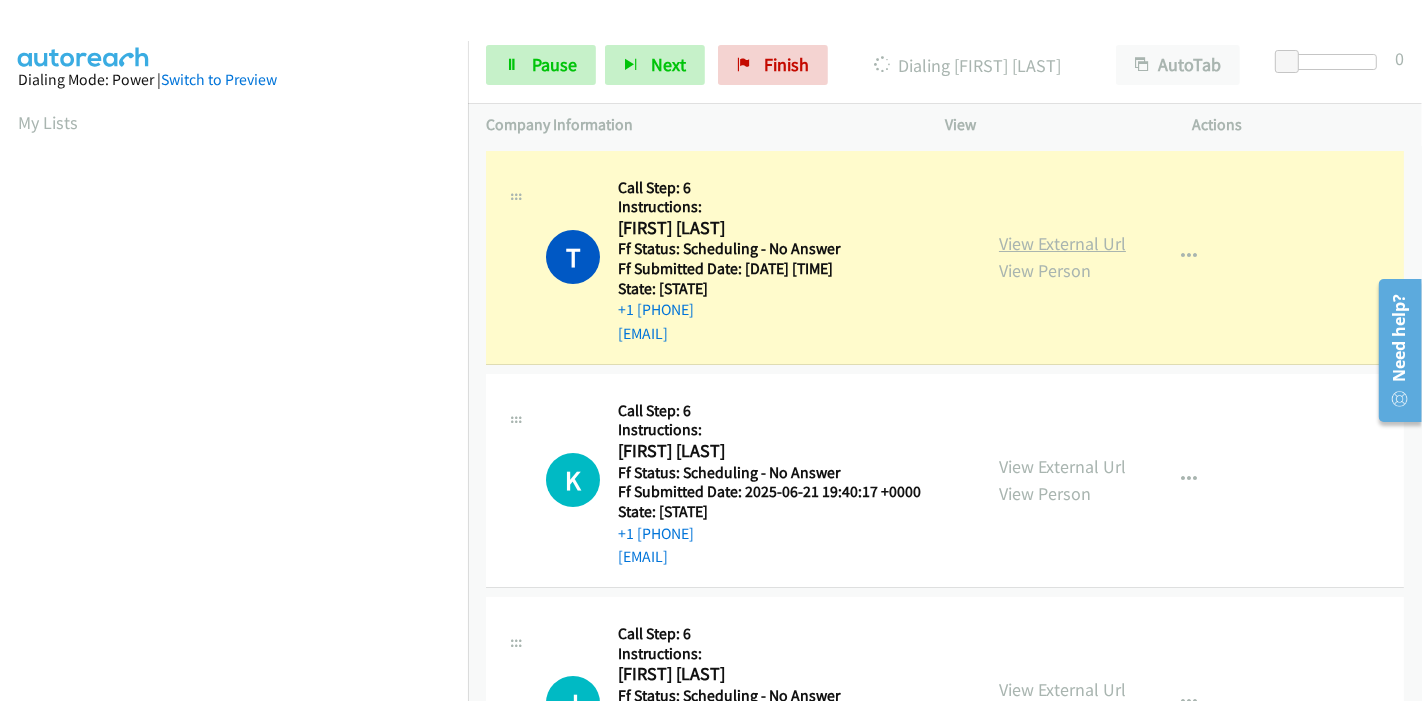 click on "View External Url" at bounding box center [1062, 243] 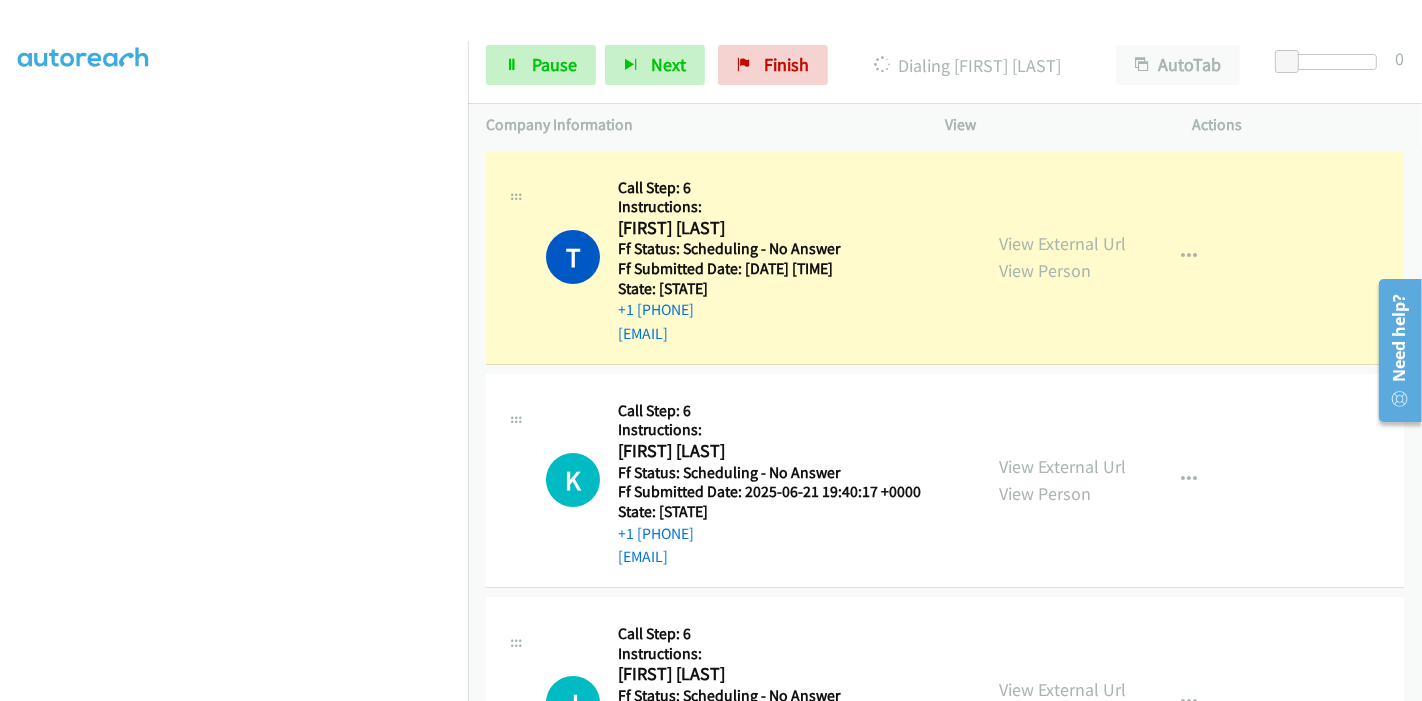 scroll, scrollTop: 422, scrollLeft: 0, axis: vertical 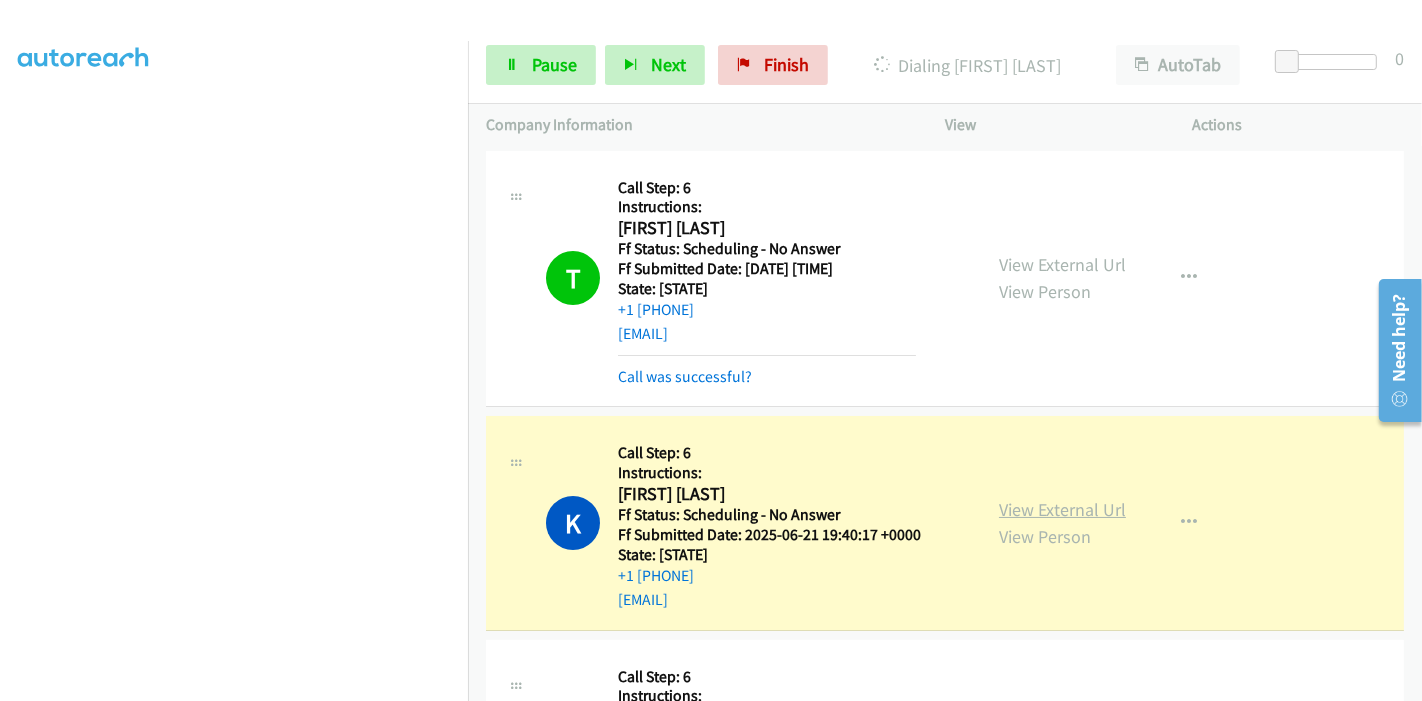click on "View External Url" at bounding box center [1062, 509] 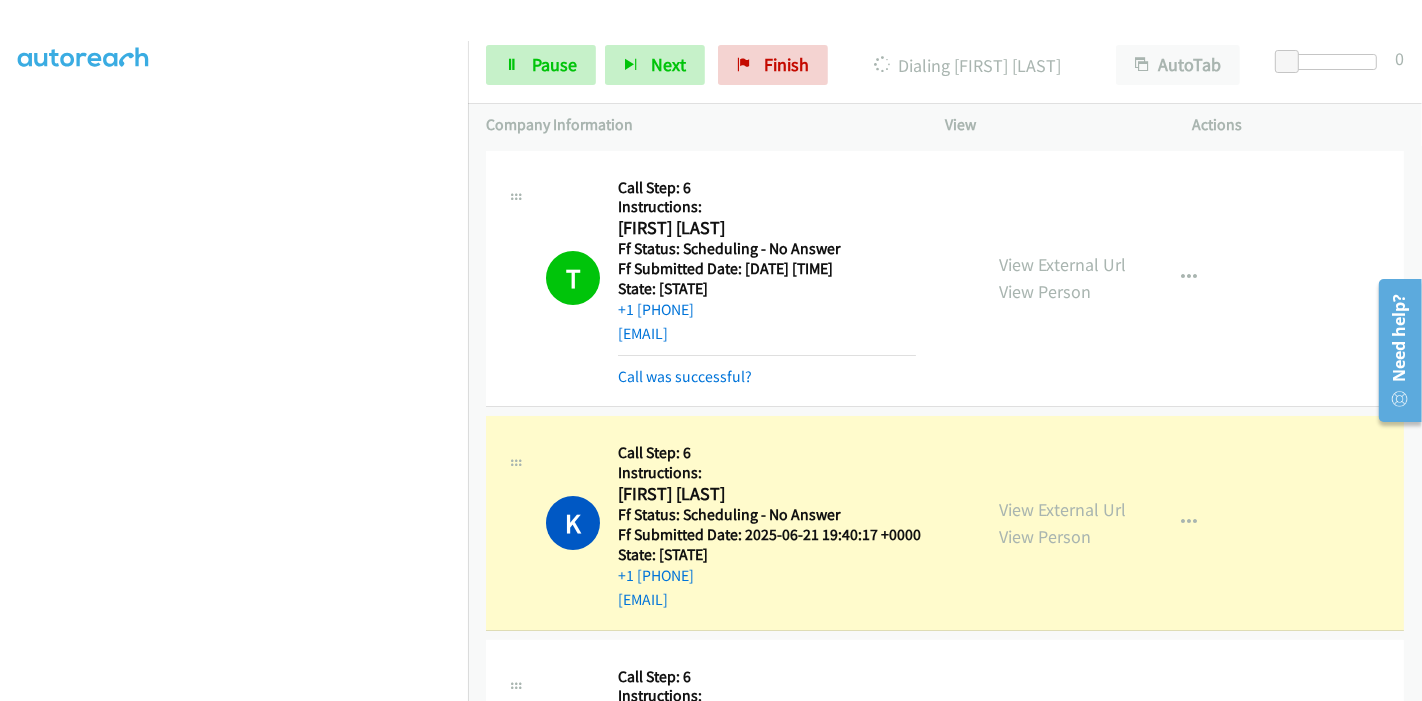scroll, scrollTop: 0, scrollLeft: 0, axis: both 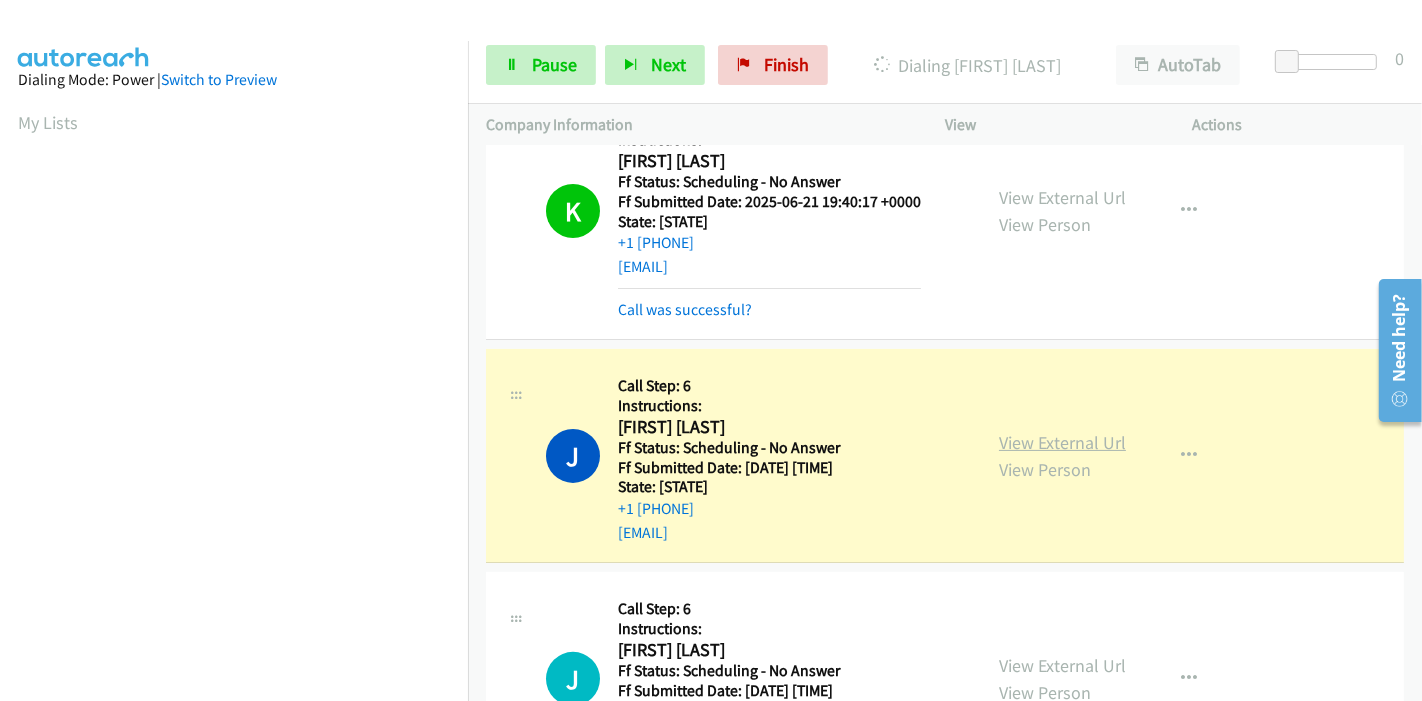 click on "View External Url" at bounding box center [1062, 442] 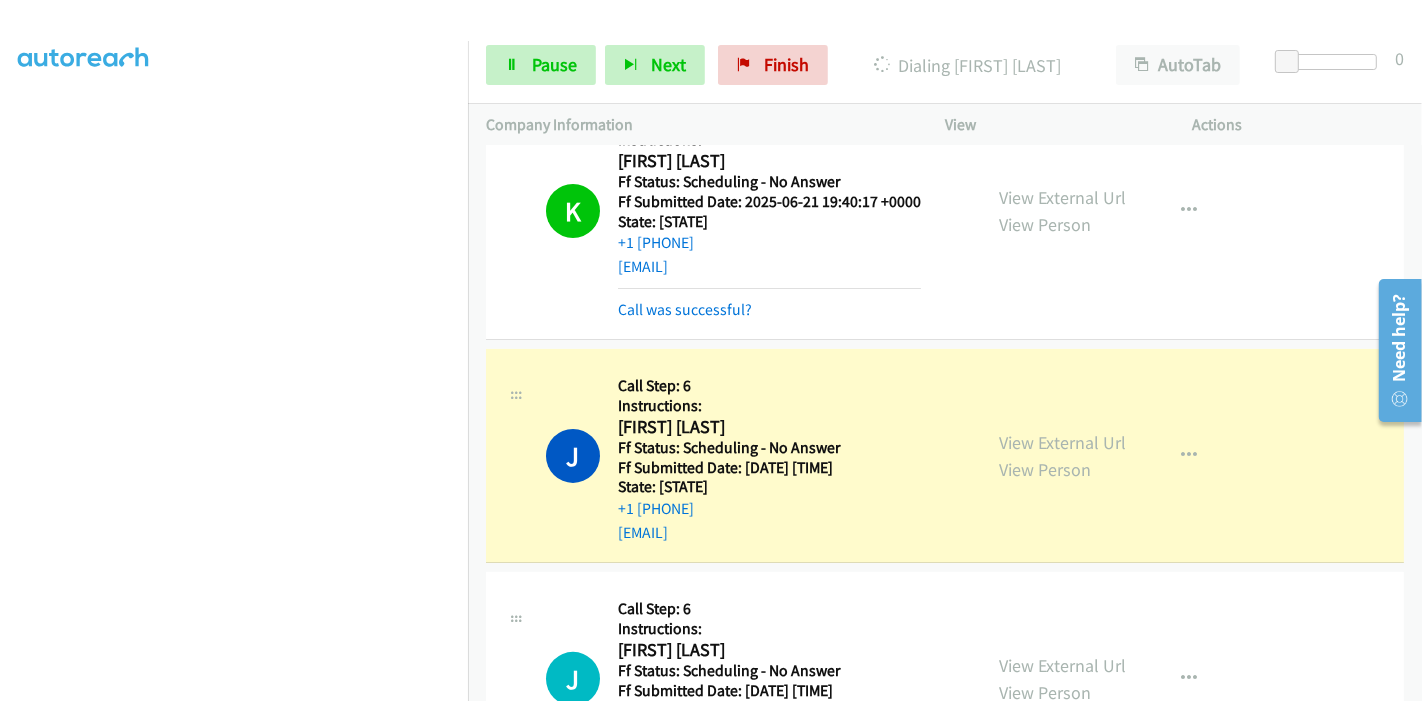 scroll, scrollTop: 0, scrollLeft: 0, axis: both 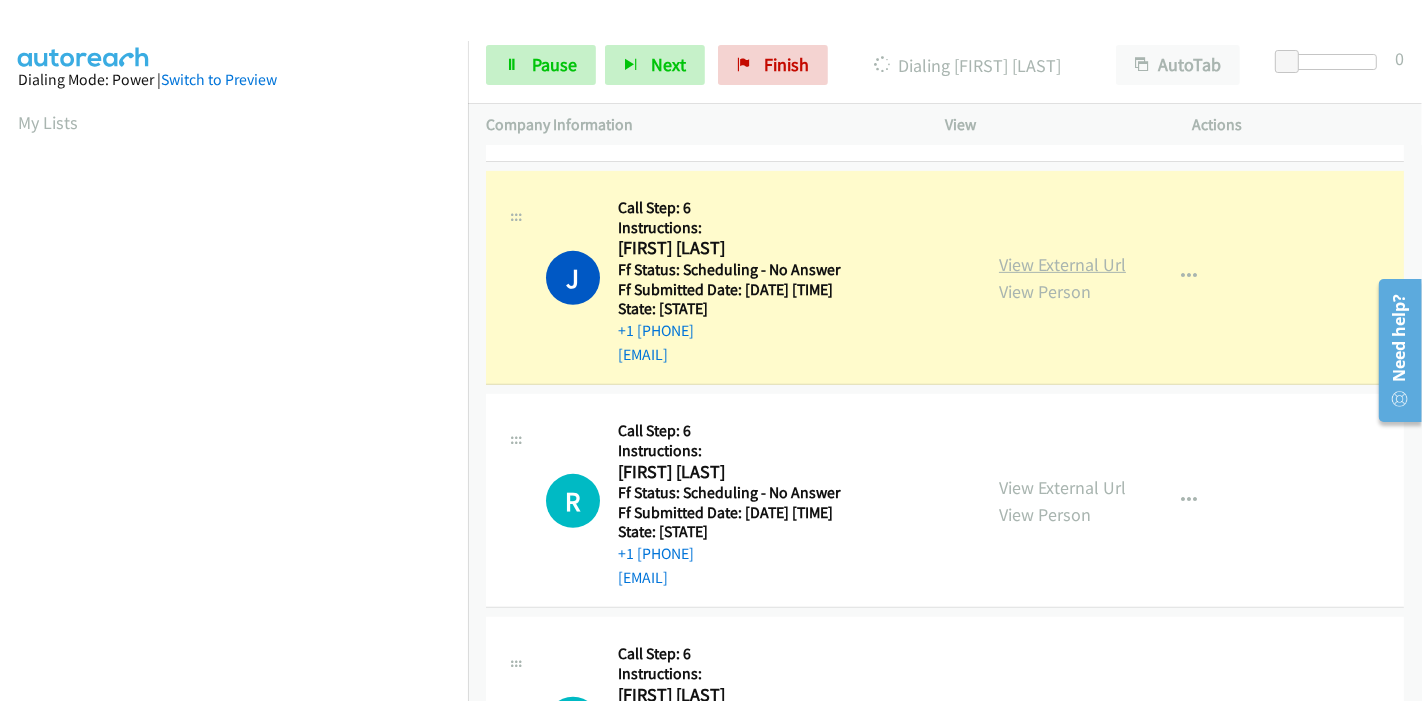 click on "View External Url" at bounding box center (1062, 264) 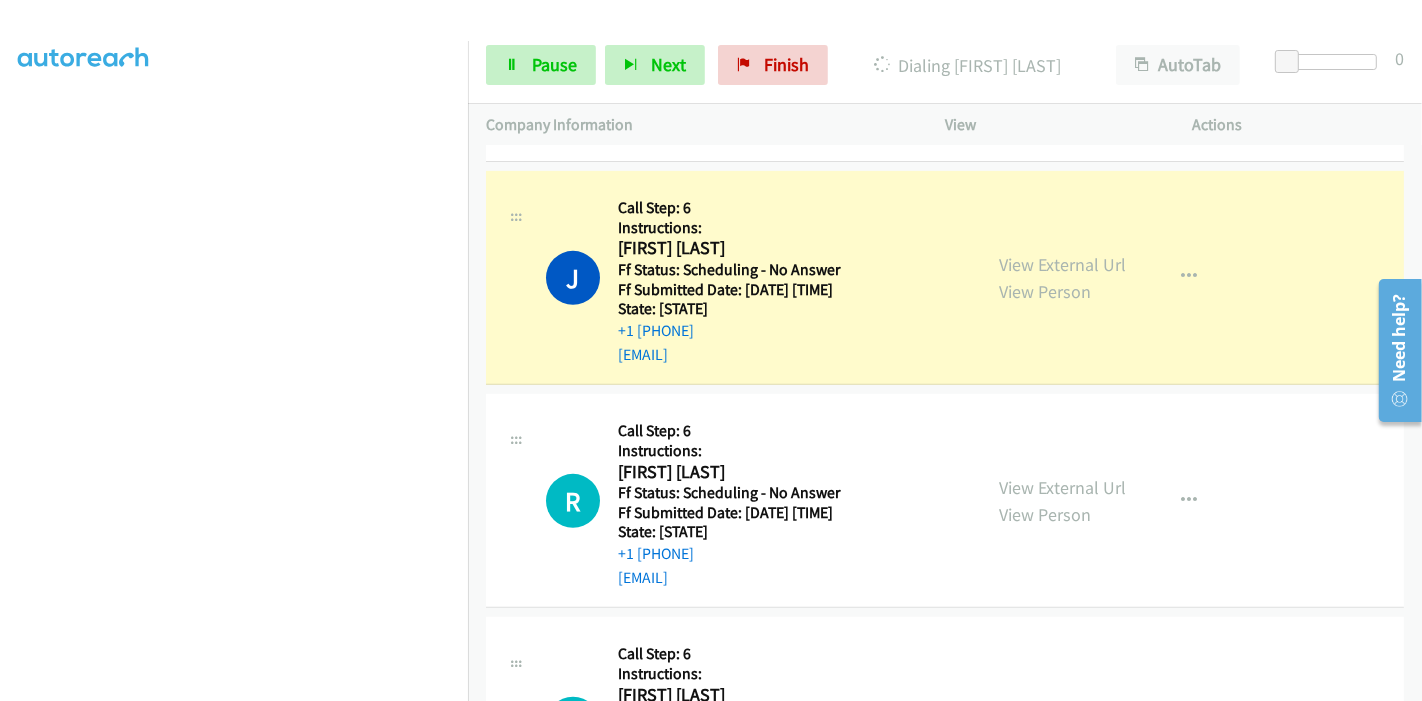 scroll, scrollTop: 0, scrollLeft: 0, axis: both 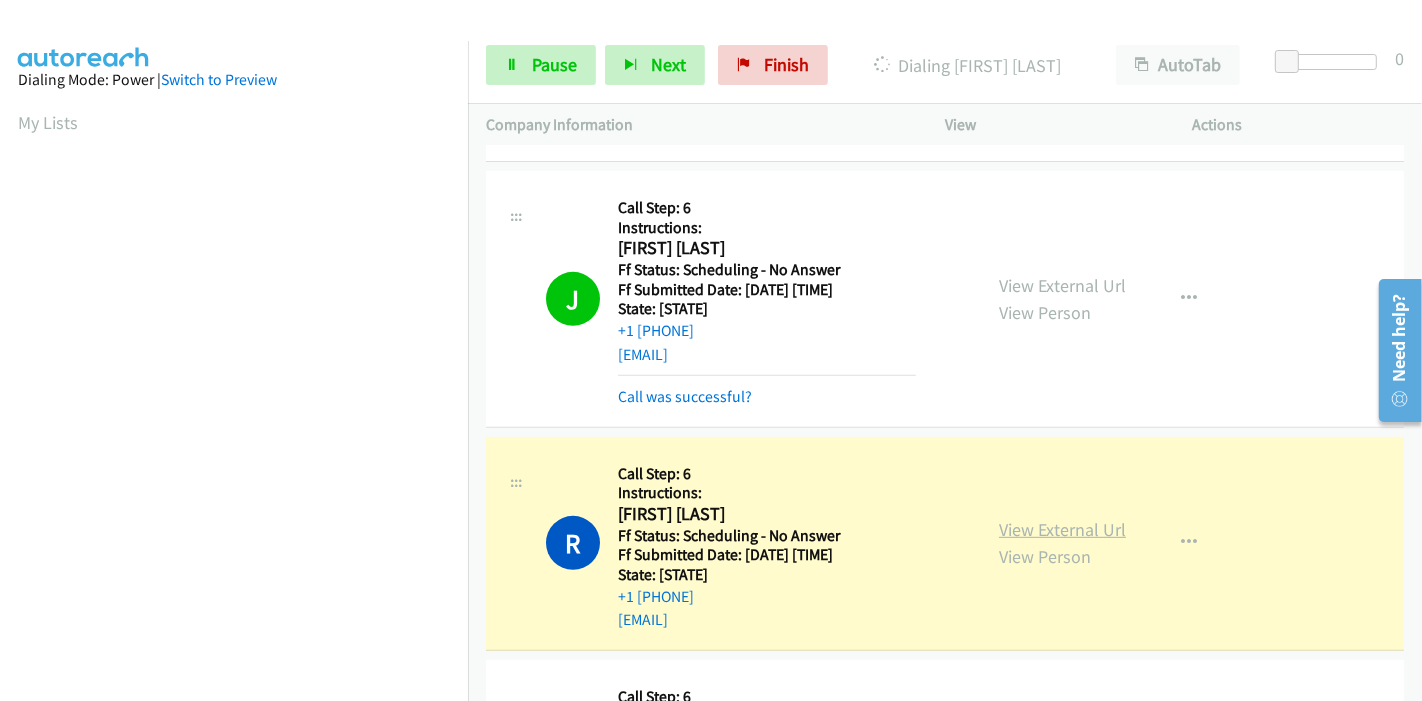 click on "View External Url" at bounding box center [1062, 529] 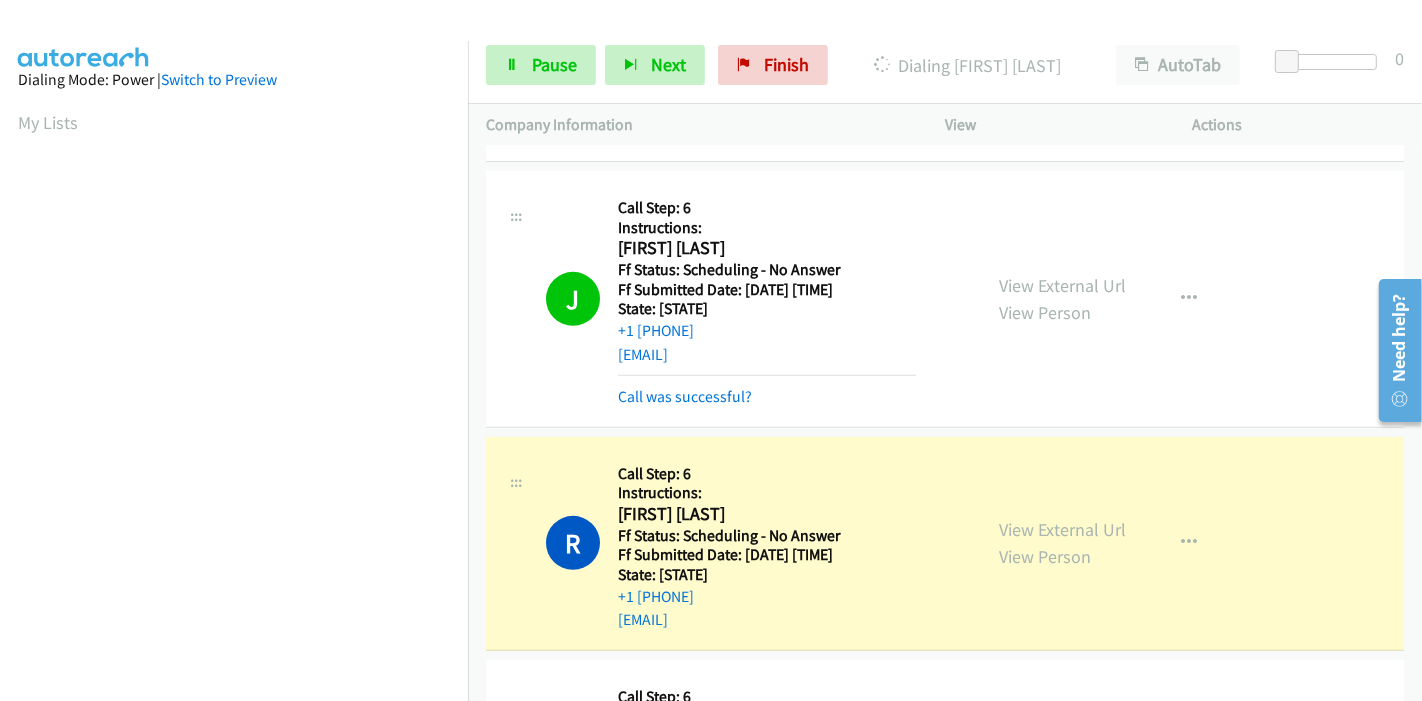 scroll, scrollTop: 422, scrollLeft: 0, axis: vertical 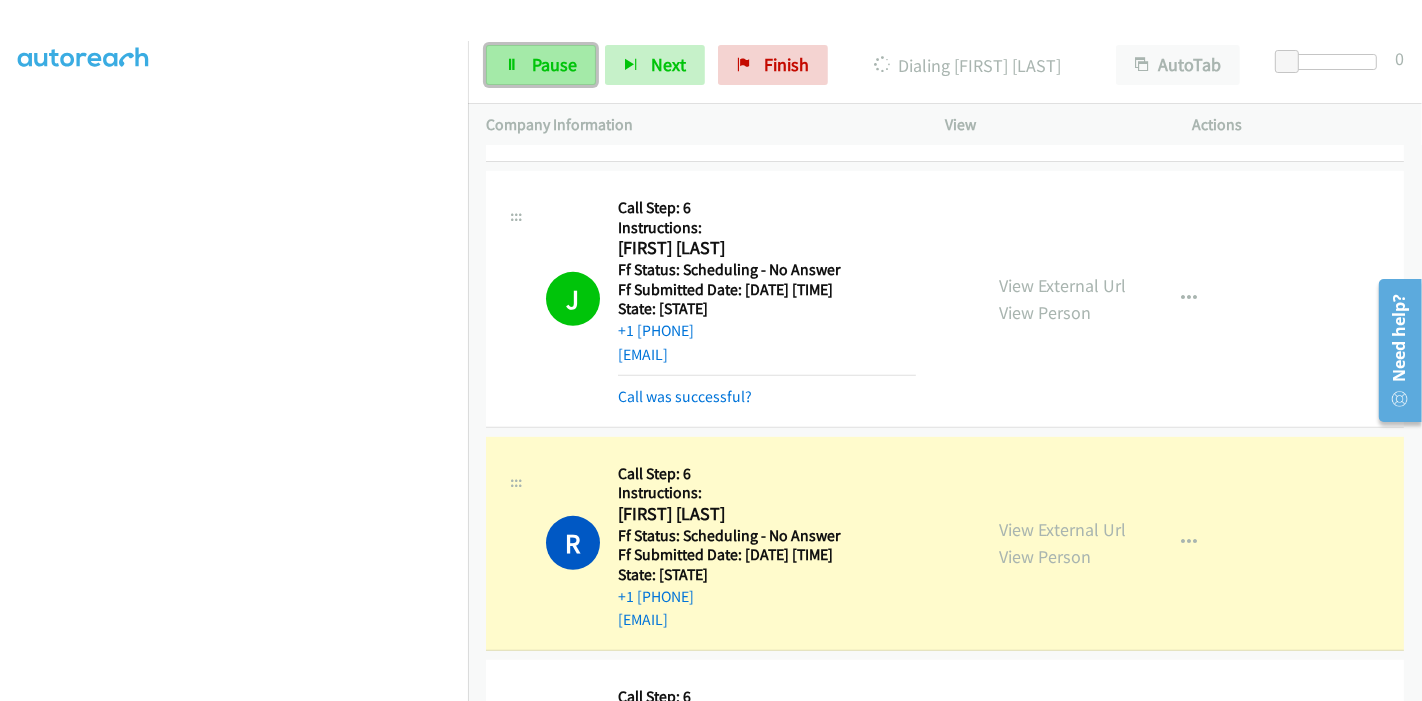 click on "Pause" at bounding box center [541, 65] 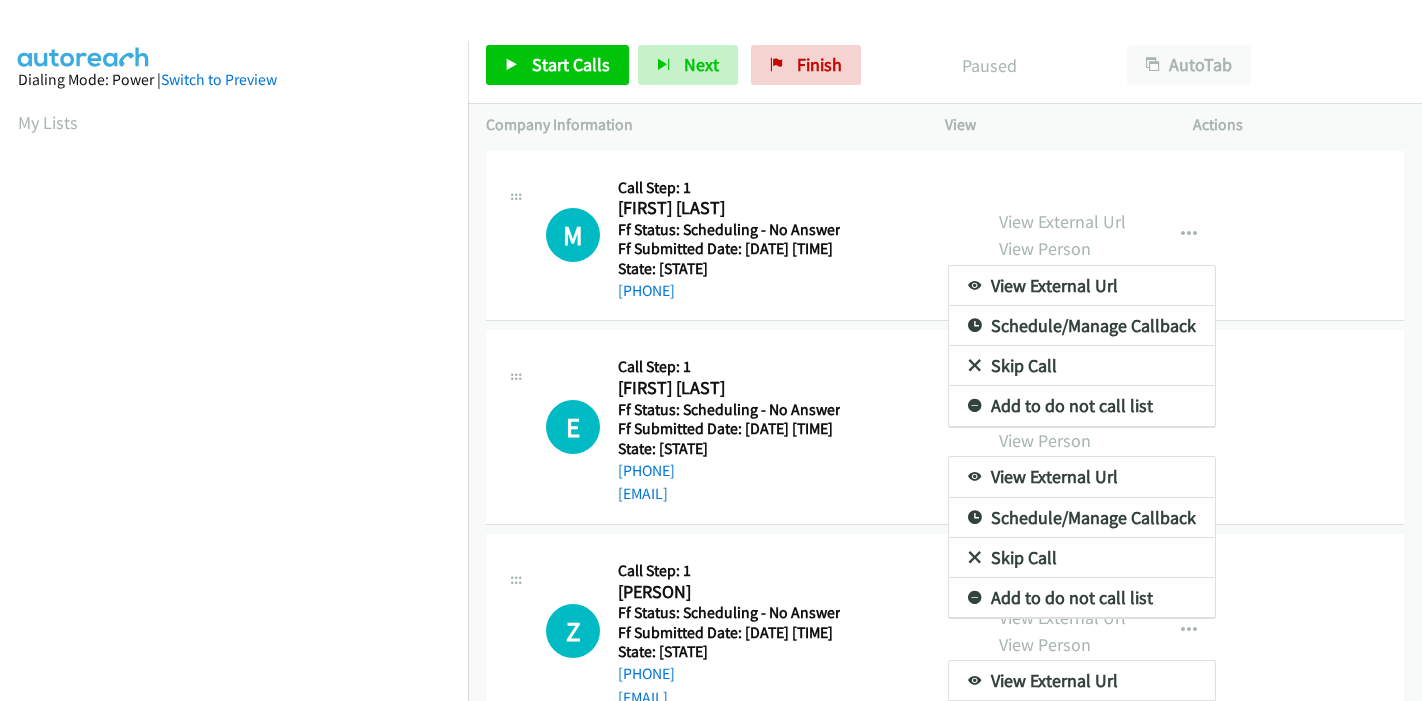 scroll, scrollTop: 0, scrollLeft: 0, axis: both 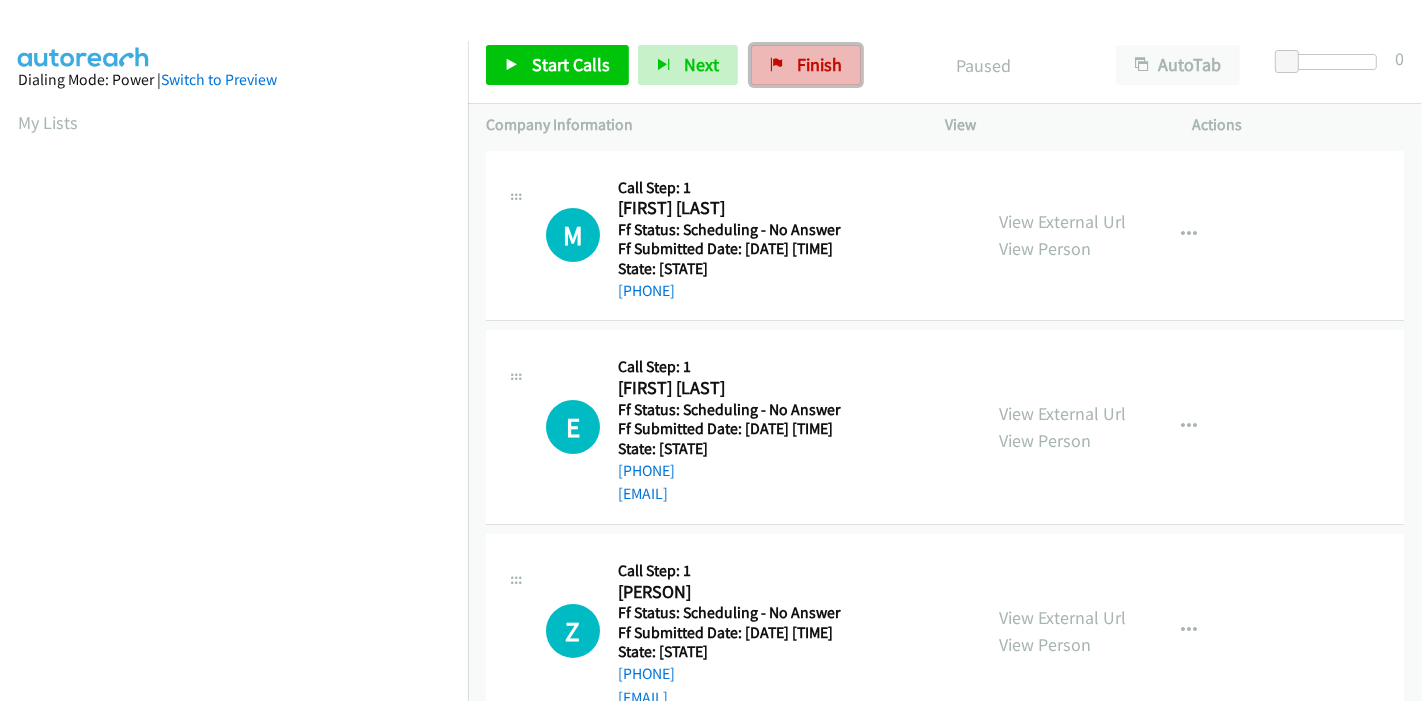 click on "Finish" at bounding box center (819, 64) 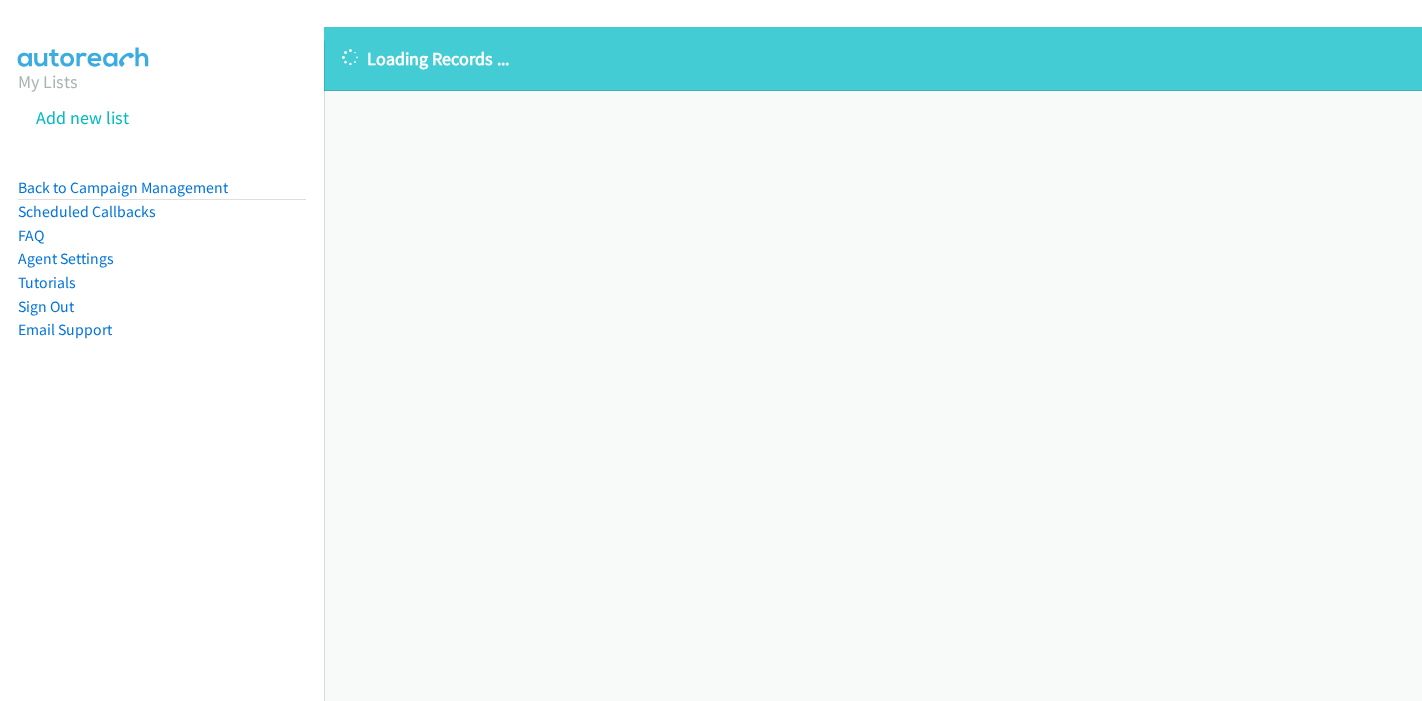 scroll, scrollTop: 0, scrollLeft: 0, axis: both 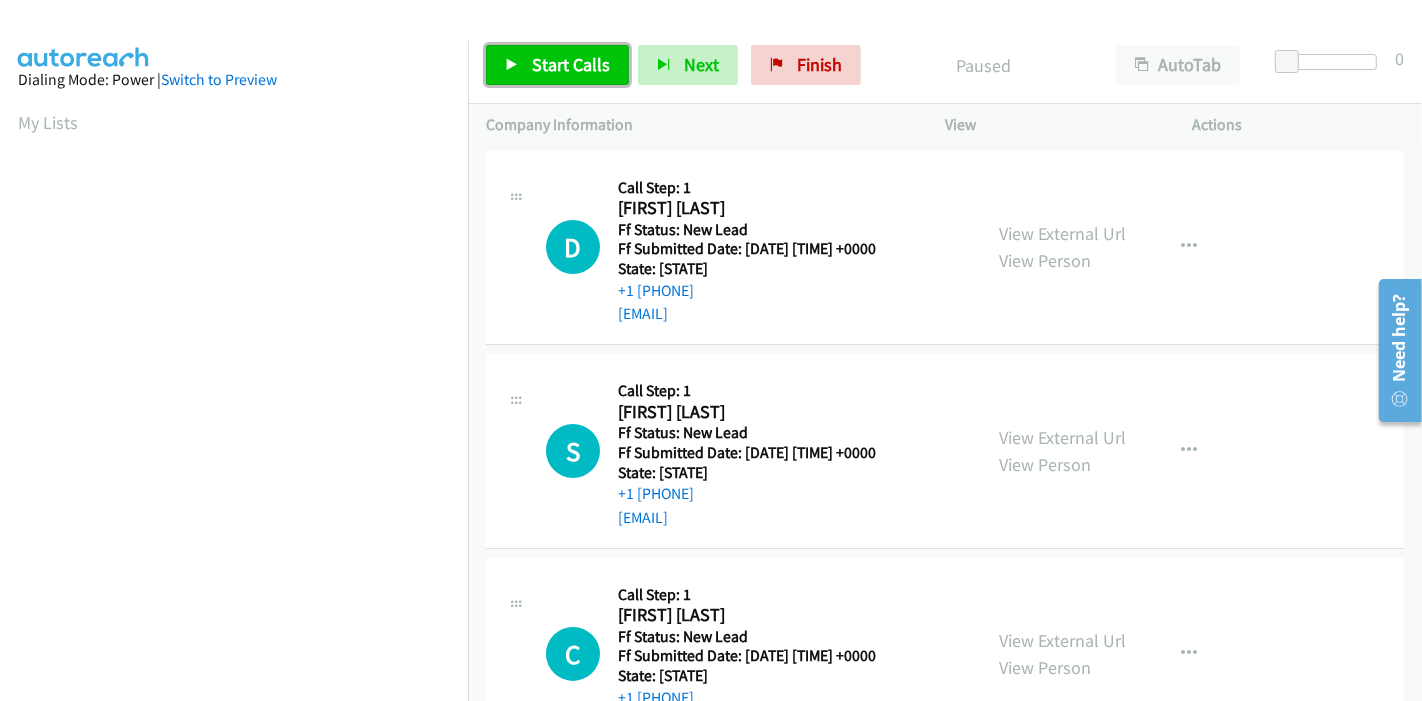 click on "Start Calls" at bounding box center [571, 64] 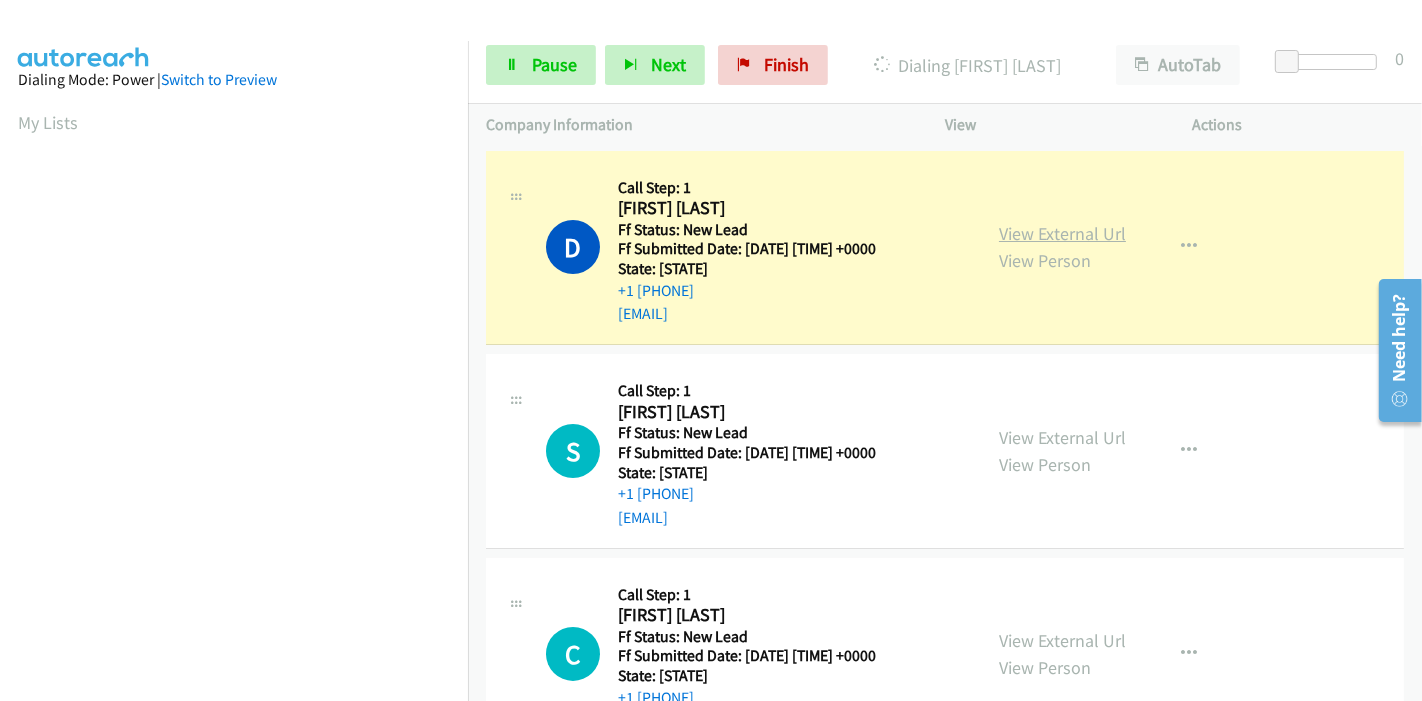 click on "View External Url" at bounding box center (1062, 233) 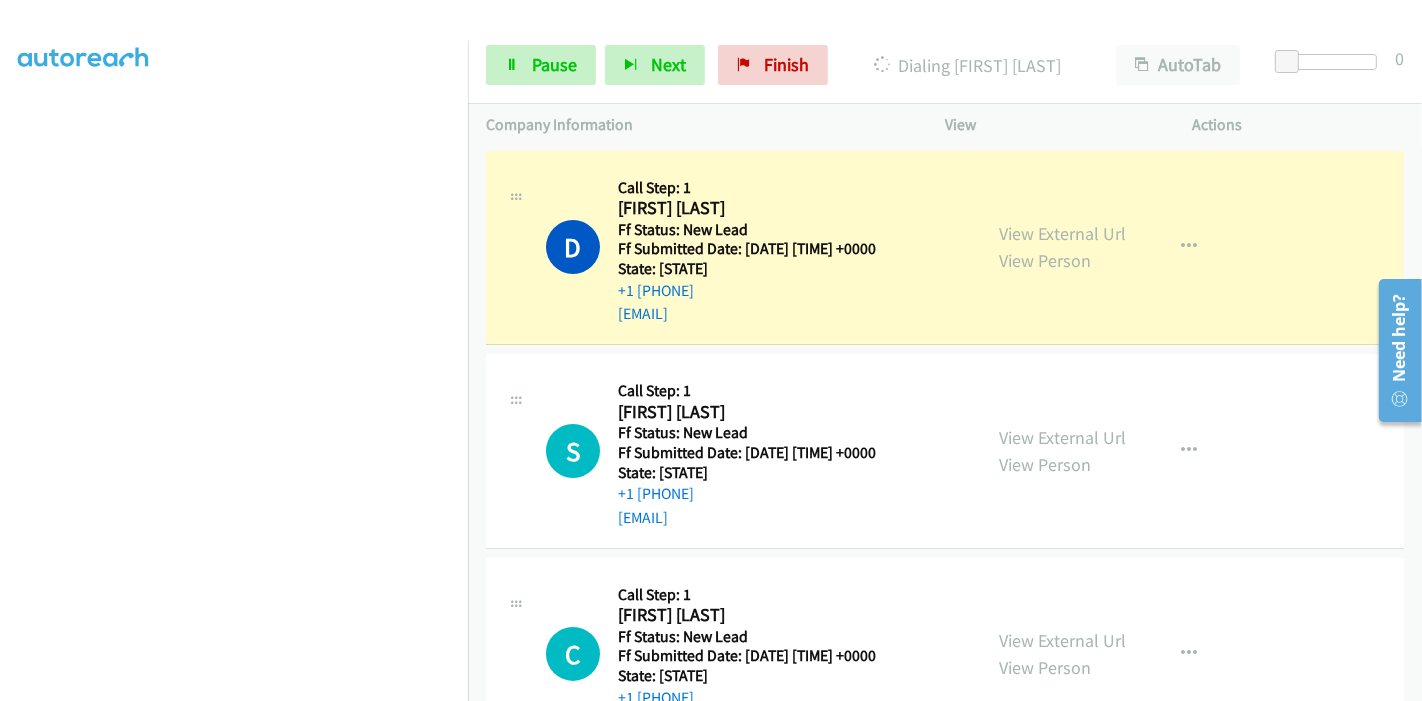 scroll, scrollTop: 0, scrollLeft: 0, axis: both 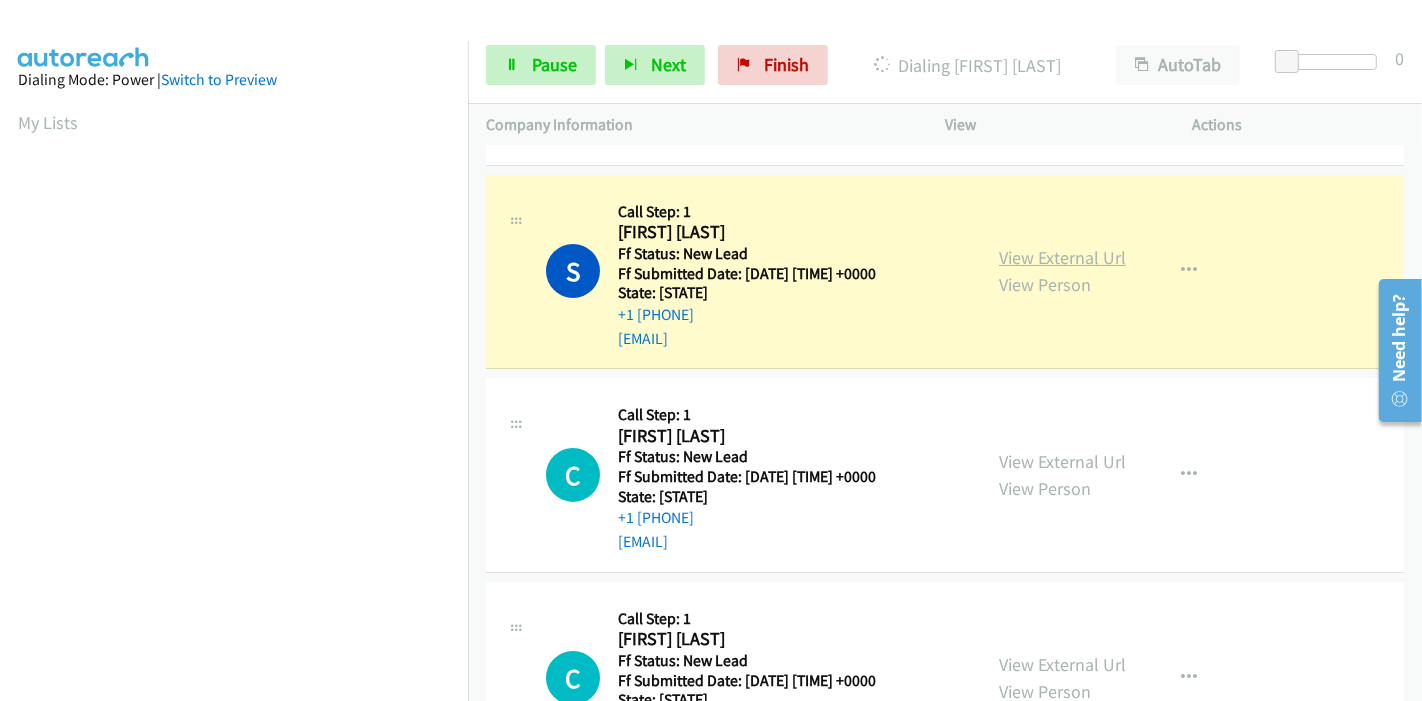 click on "View External Url" at bounding box center (1062, 257) 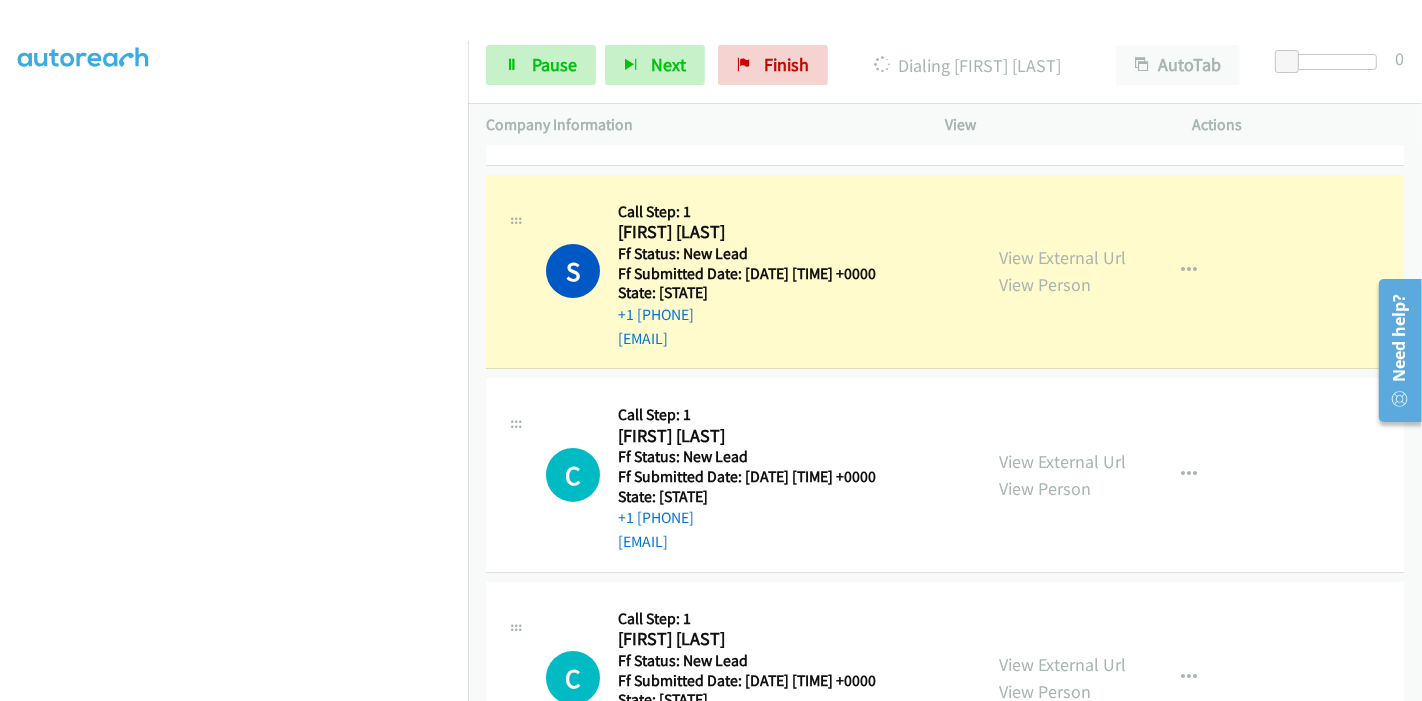 scroll, scrollTop: 0, scrollLeft: 0, axis: both 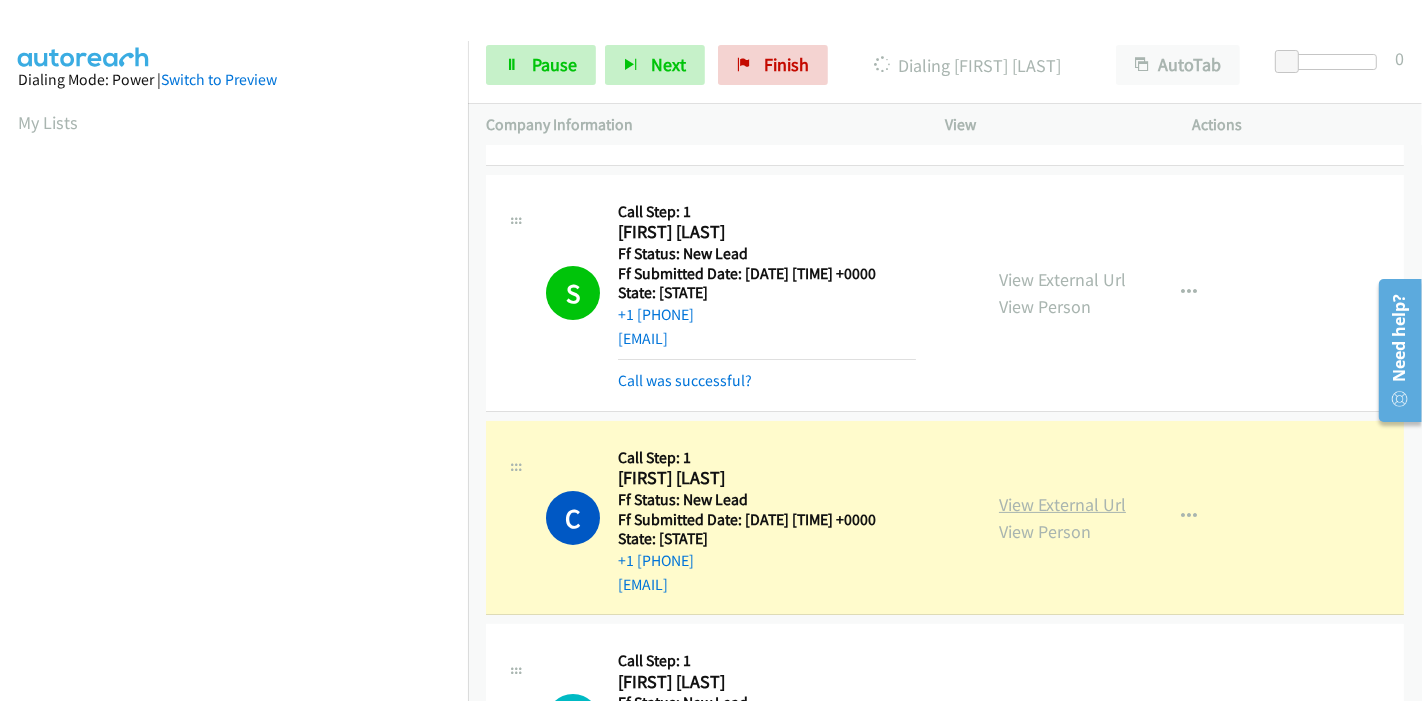 click on "View External Url" at bounding box center [1062, 504] 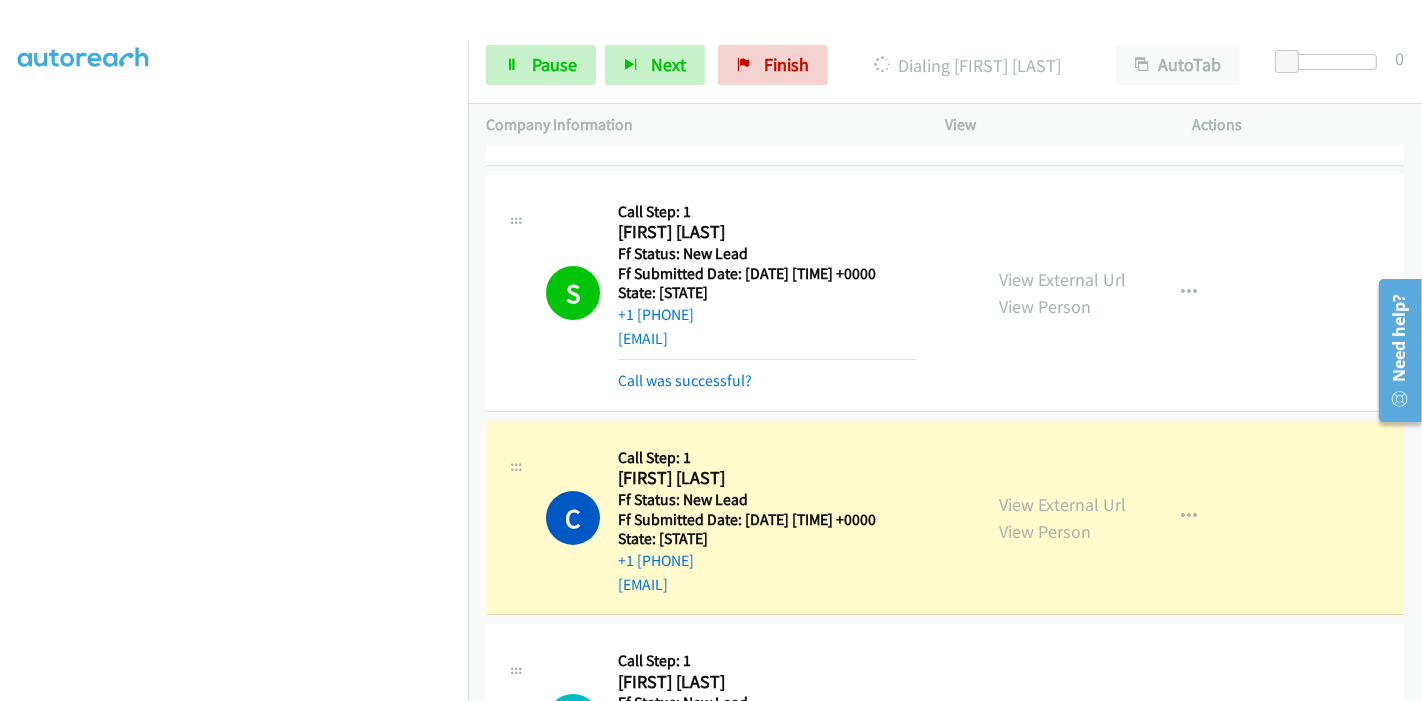 scroll, scrollTop: 0, scrollLeft: 0, axis: both 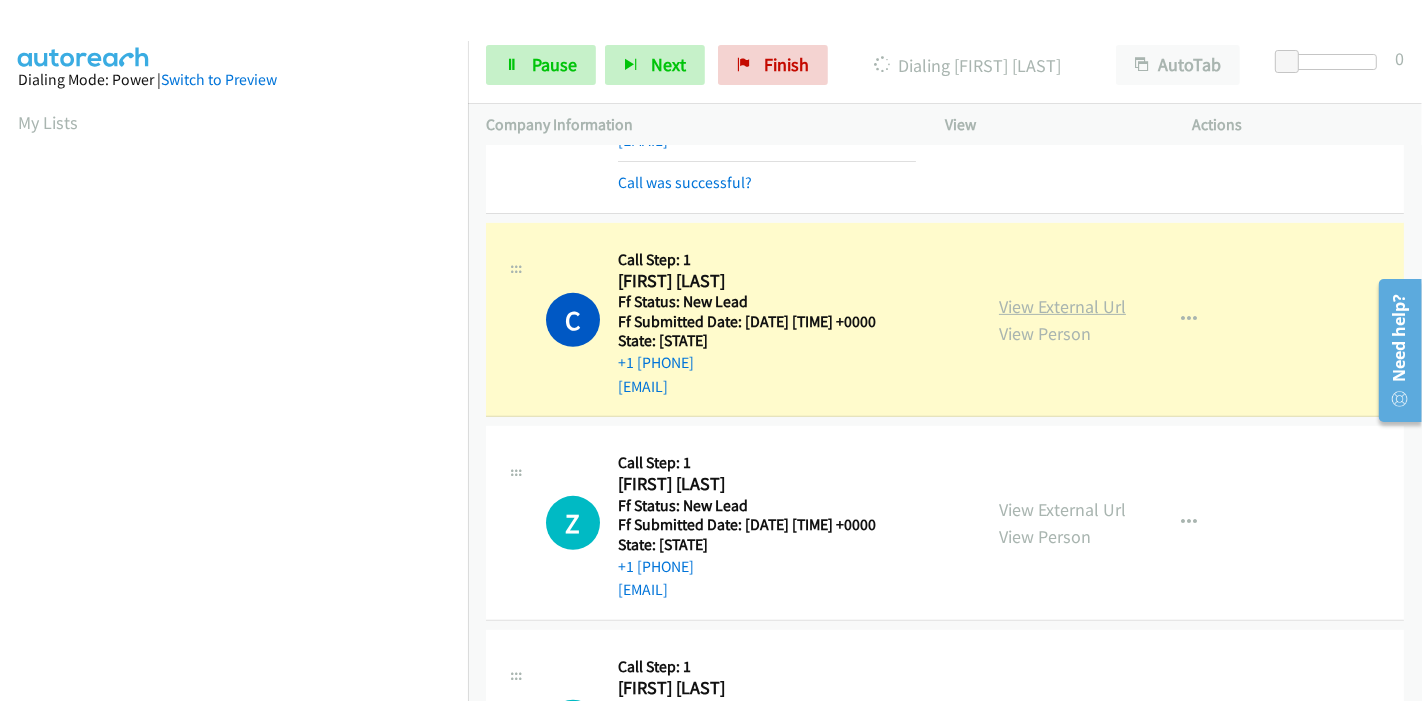 click on "View External Url" at bounding box center [1062, 306] 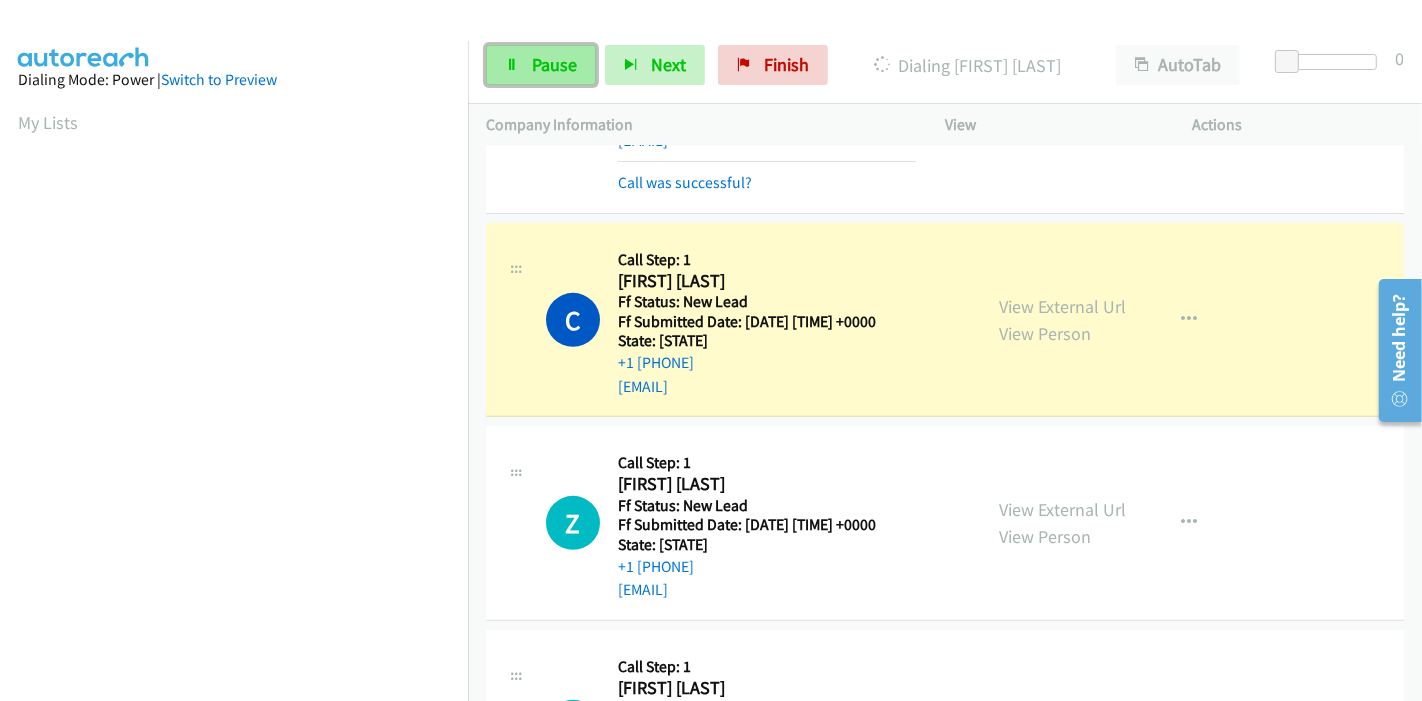 click on "Pause" at bounding box center [554, 64] 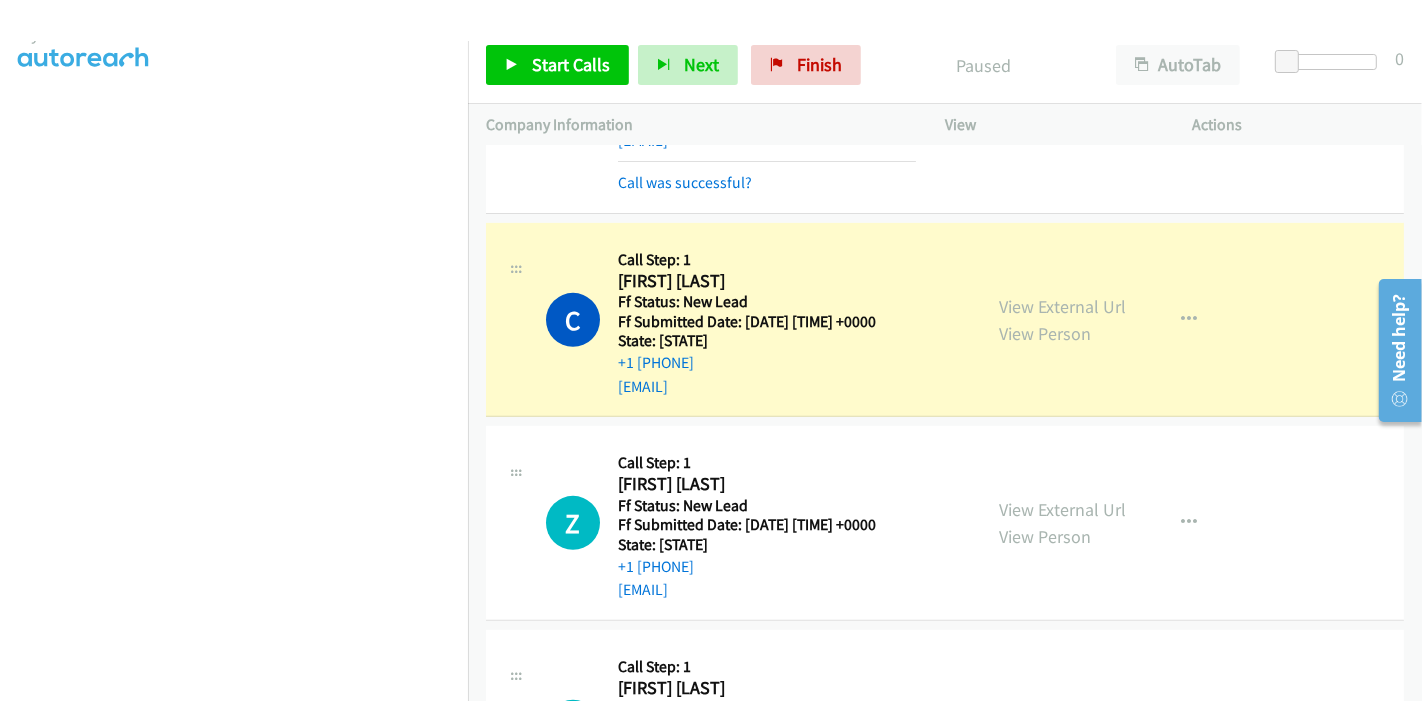 scroll, scrollTop: 422, scrollLeft: 0, axis: vertical 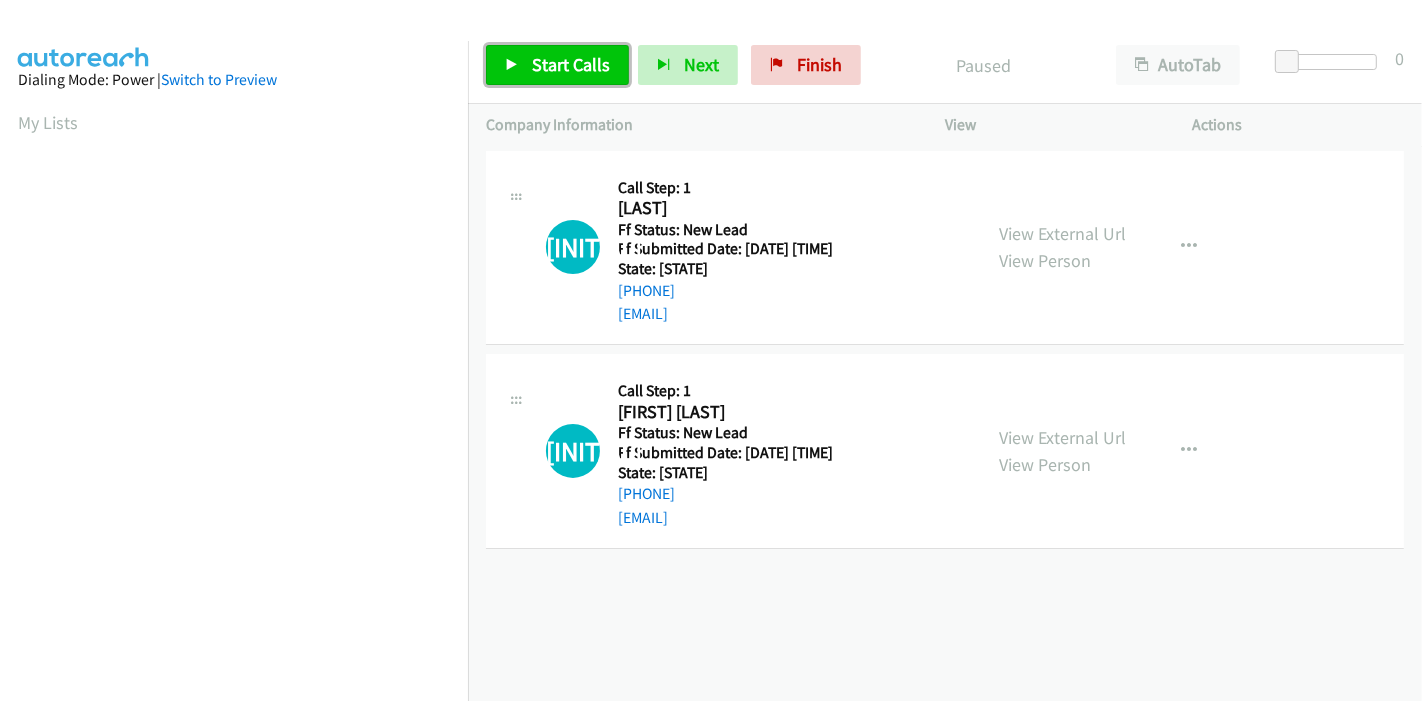 click on "Start Calls" at bounding box center [571, 64] 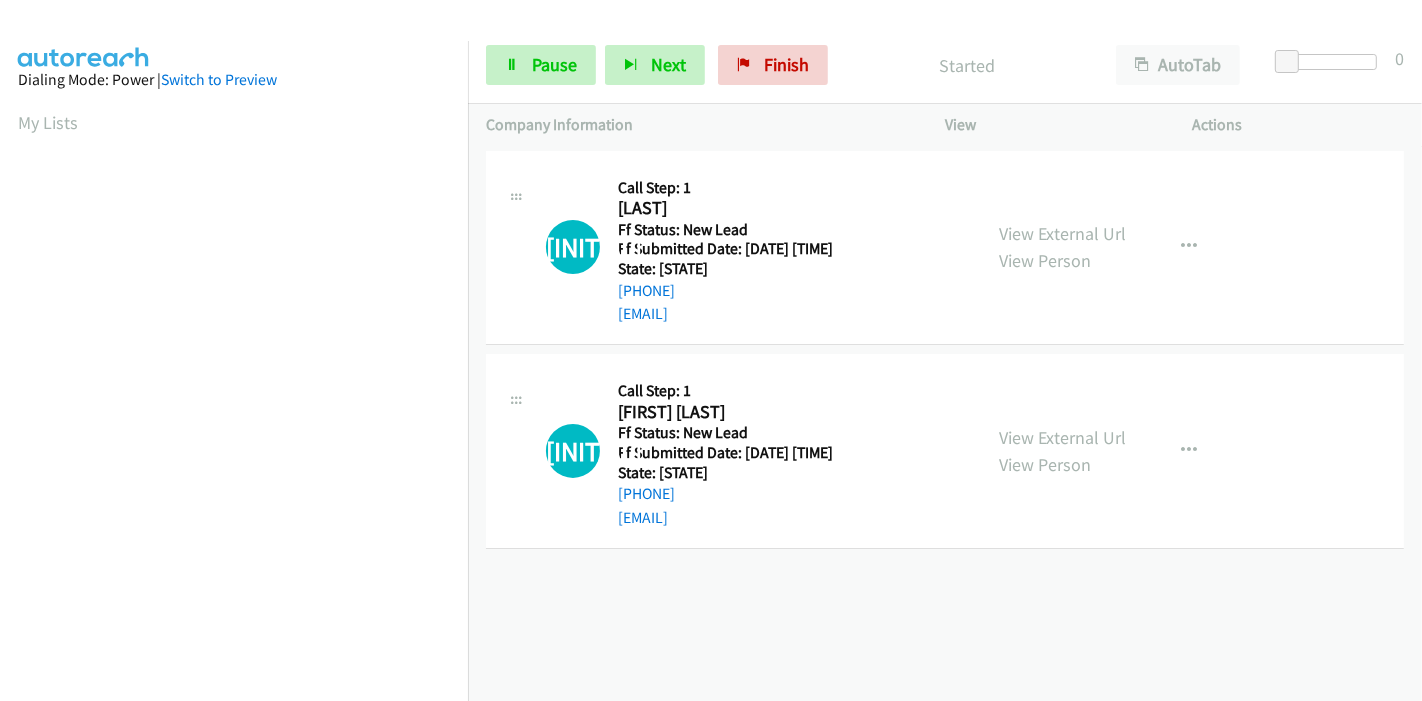 scroll, scrollTop: 0, scrollLeft: 0, axis: both 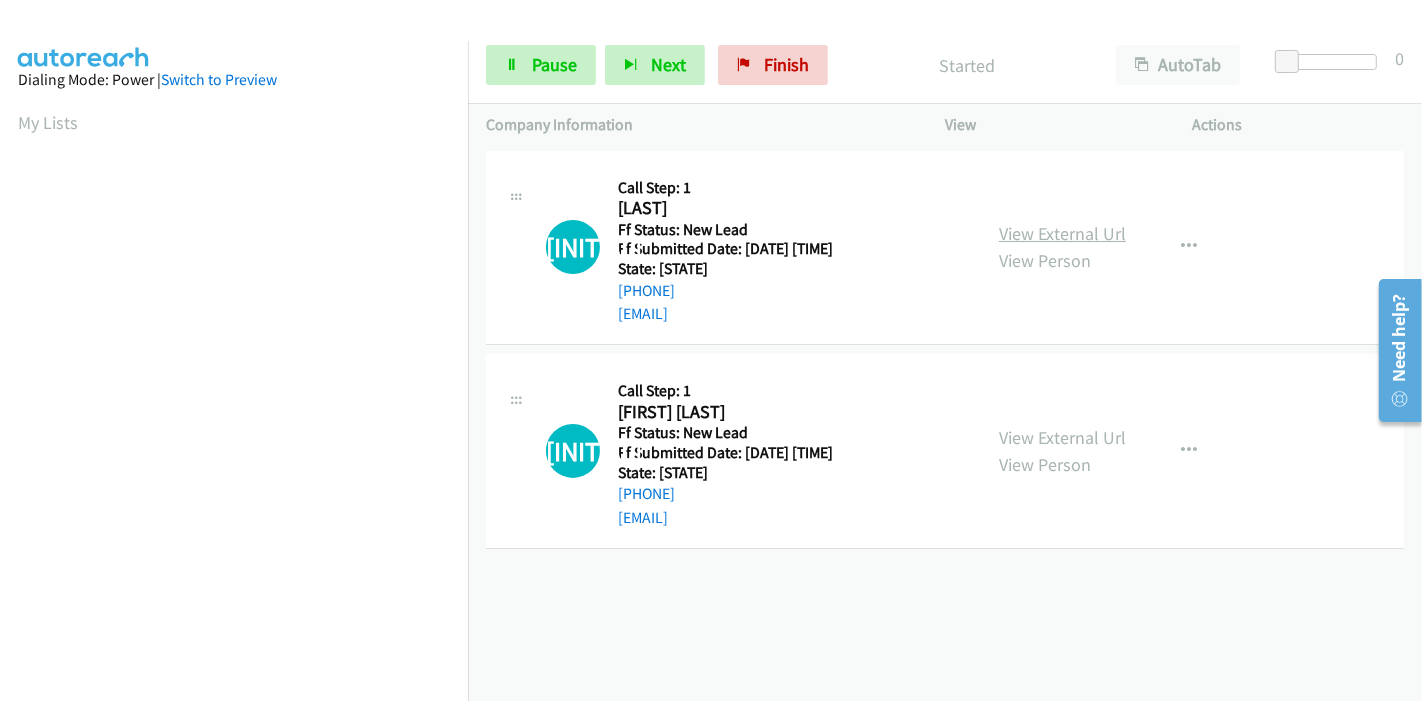 click on "View External Url" at bounding box center (1062, 233) 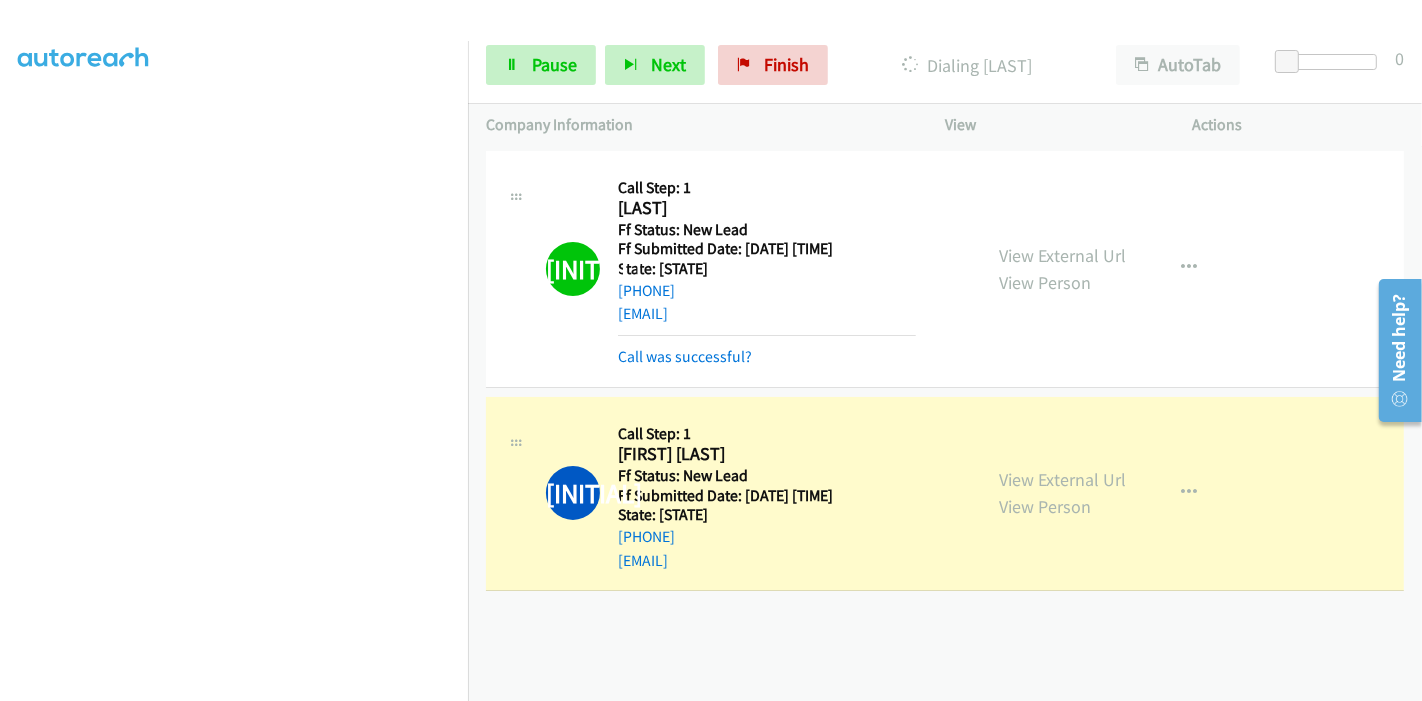 scroll, scrollTop: 0, scrollLeft: 0, axis: both 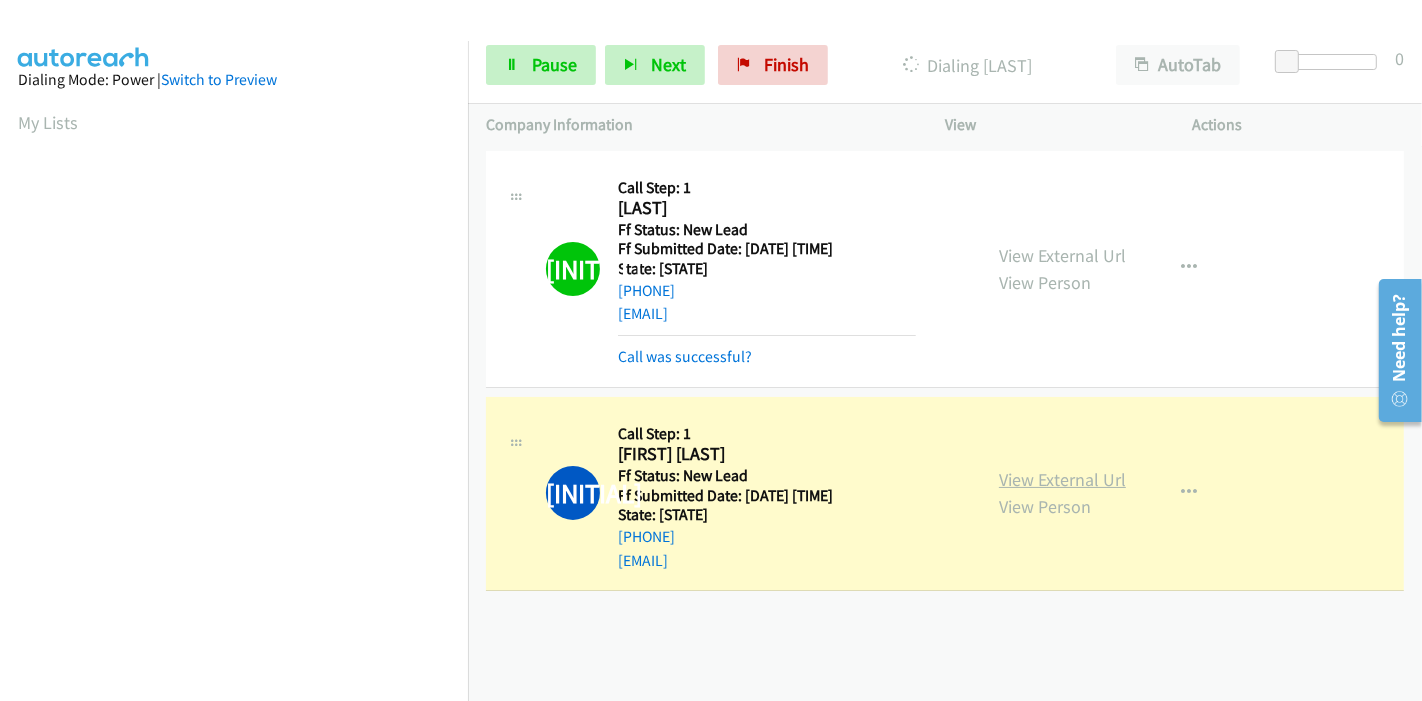click on "View External Url" at bounding box center (1062, 479) 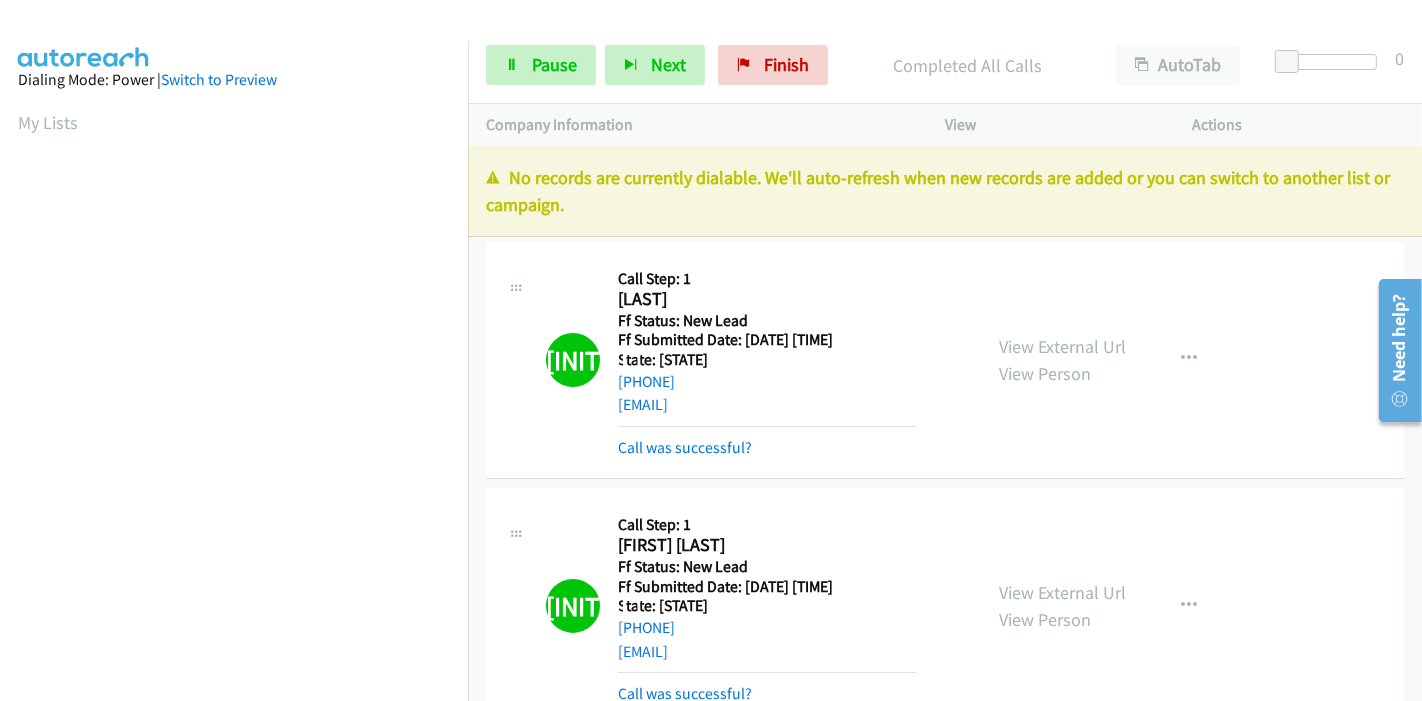 scroll, scrollTop: 422, scrollLeft: 0, axis: vertical 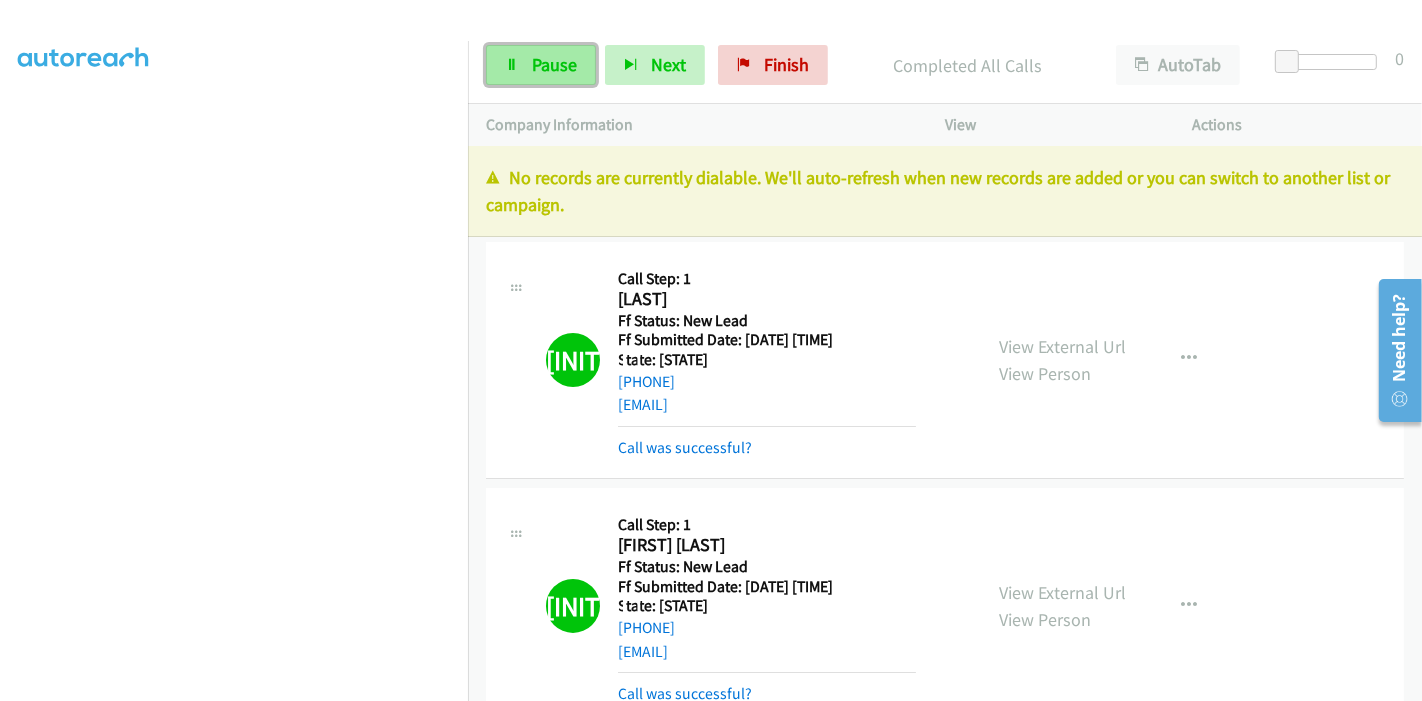 click on "Pause" at bounding box center (554, 64) 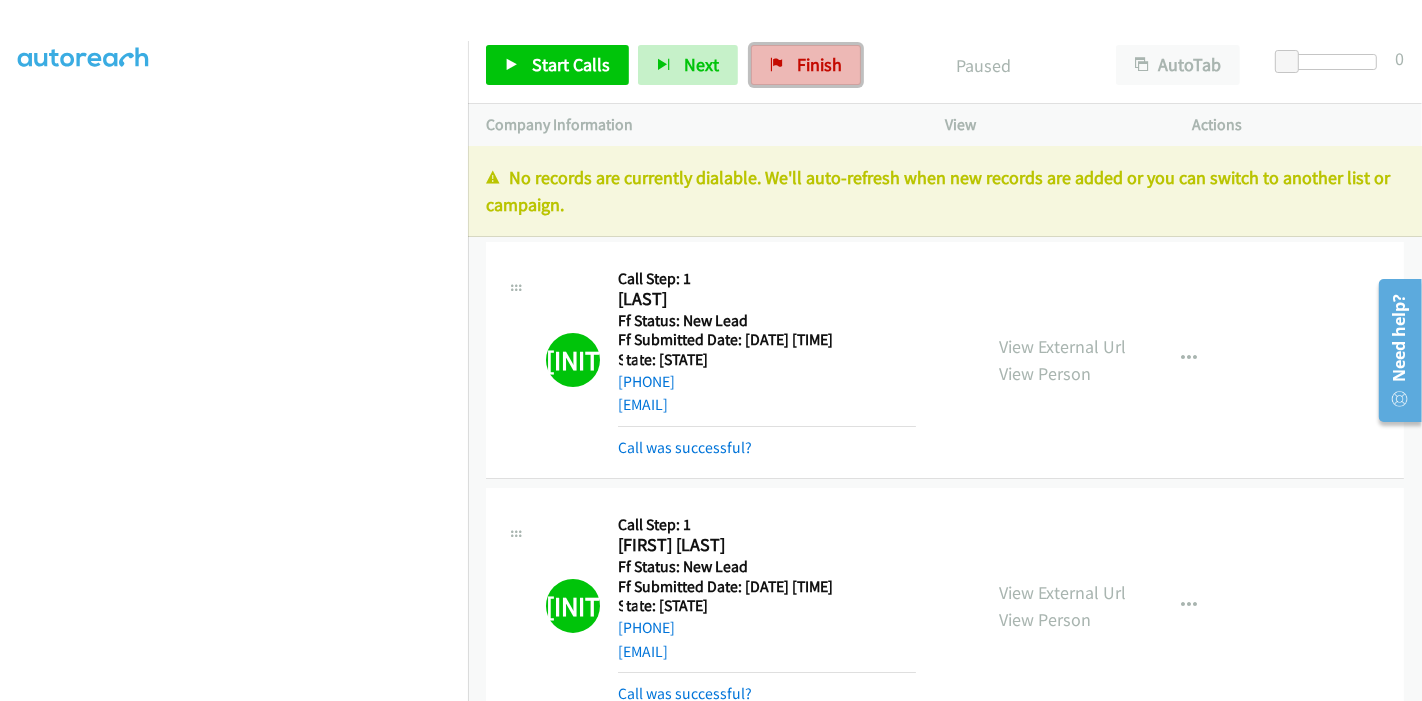 click on "Finish" at bounding box center (806, 65) 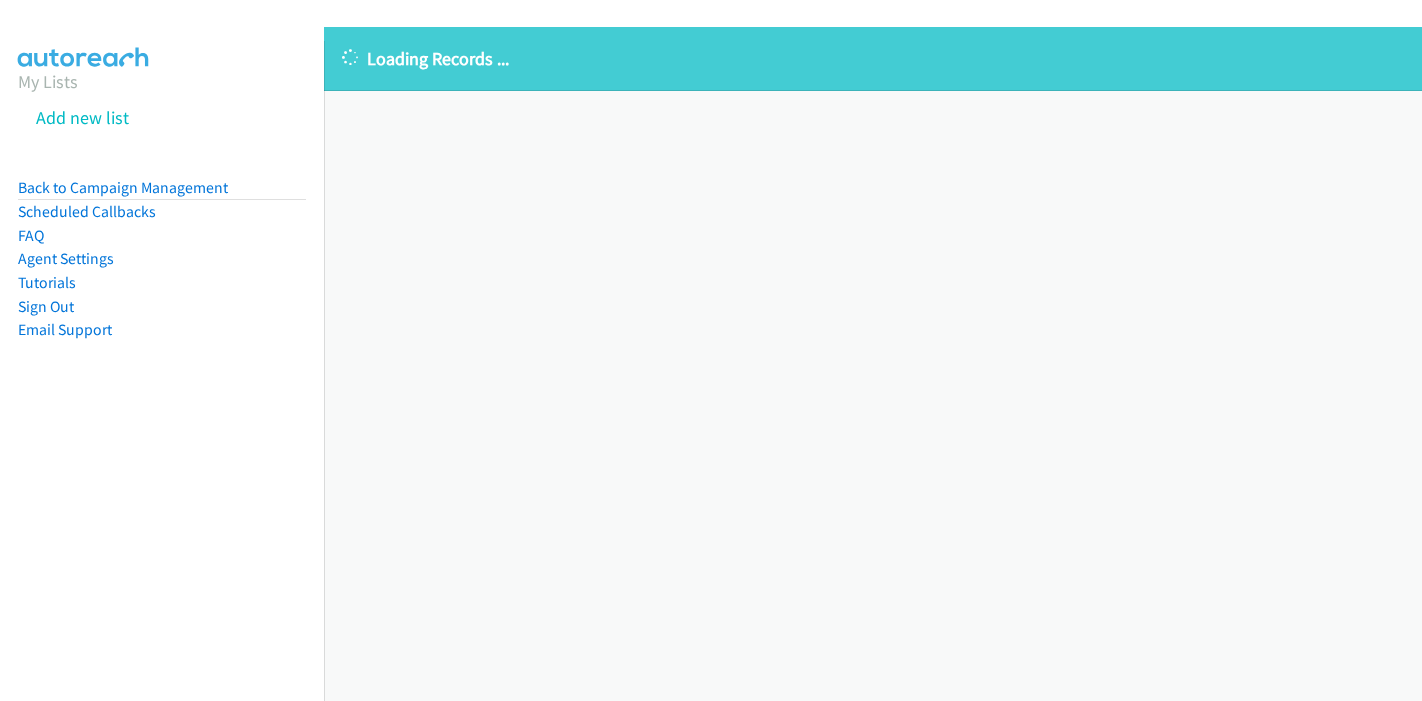 scroll, scrollTop: 0, scrollLeft: 0, axis: both 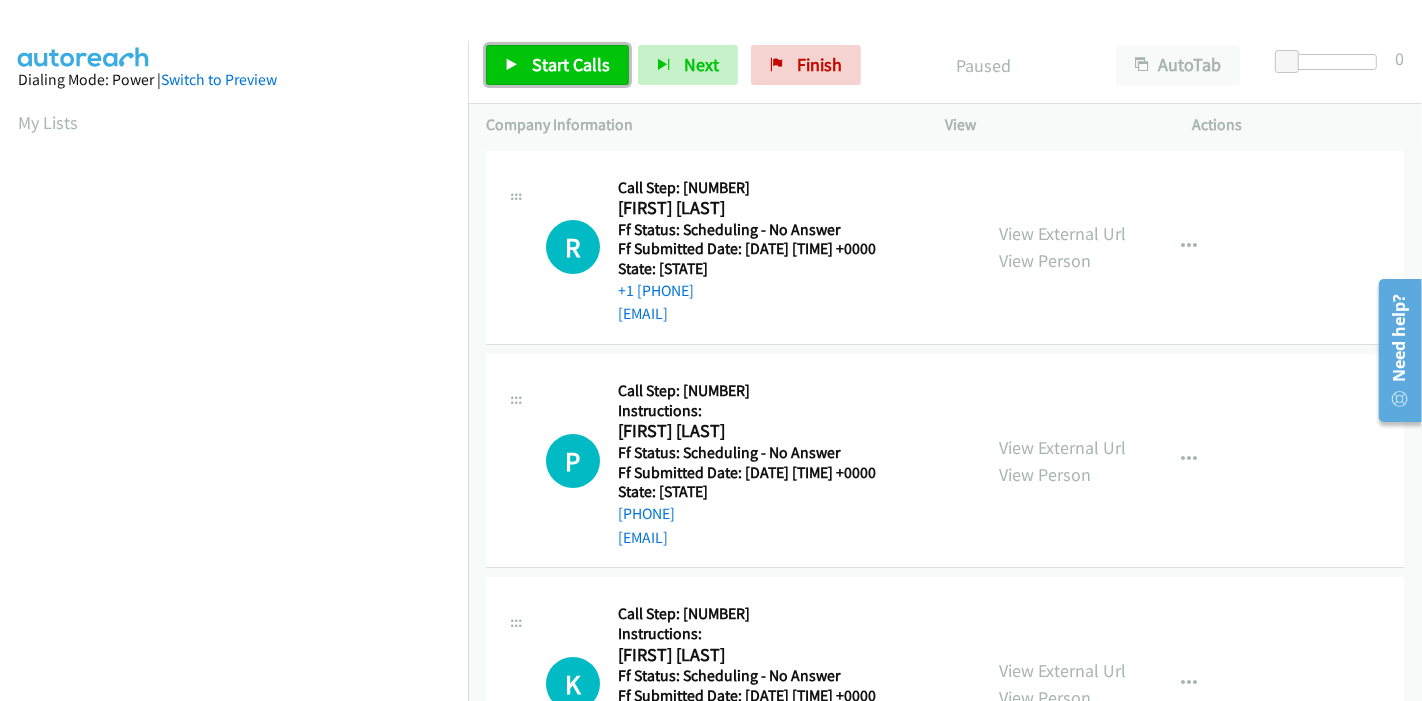 drag, startPoint x: 551, startPoint y: 67, endPoint x: 542, endPoint y: 55, distance: 15 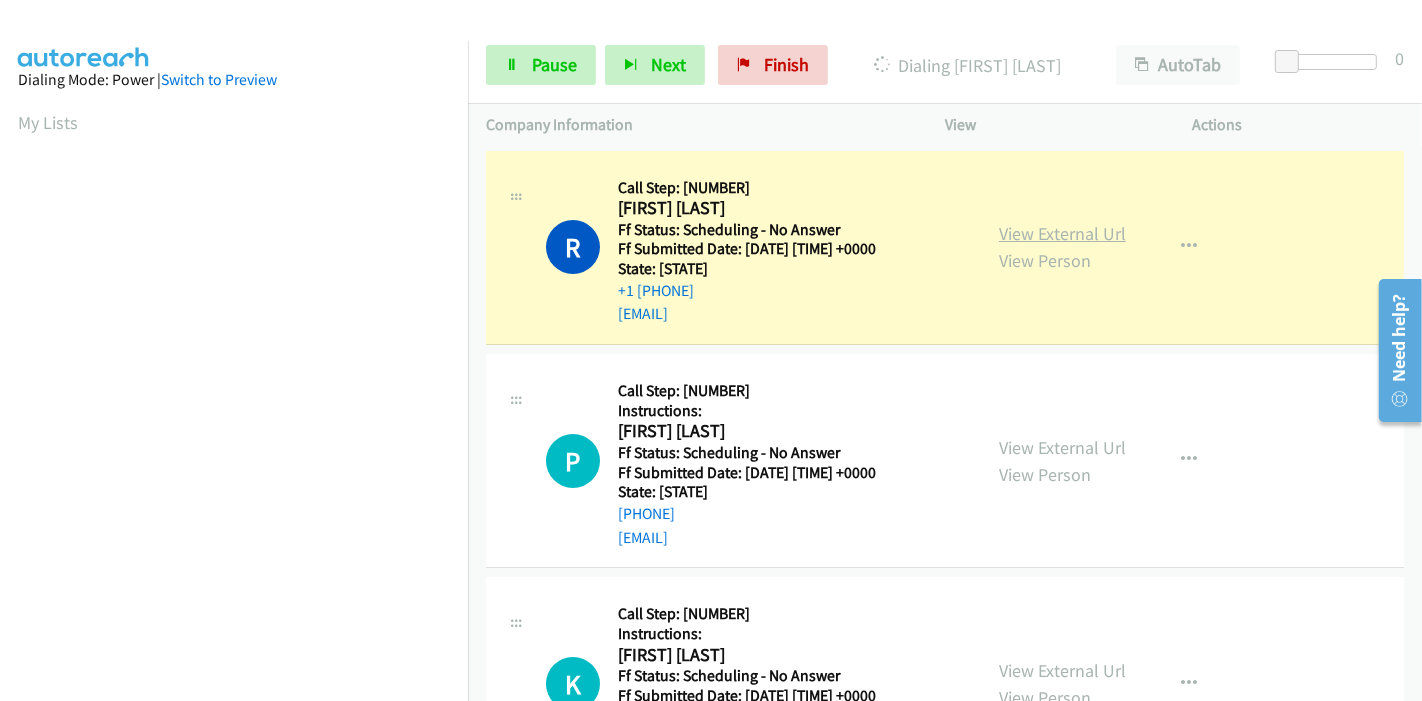 click on "View External Url" at bounding box center (1062, 233) 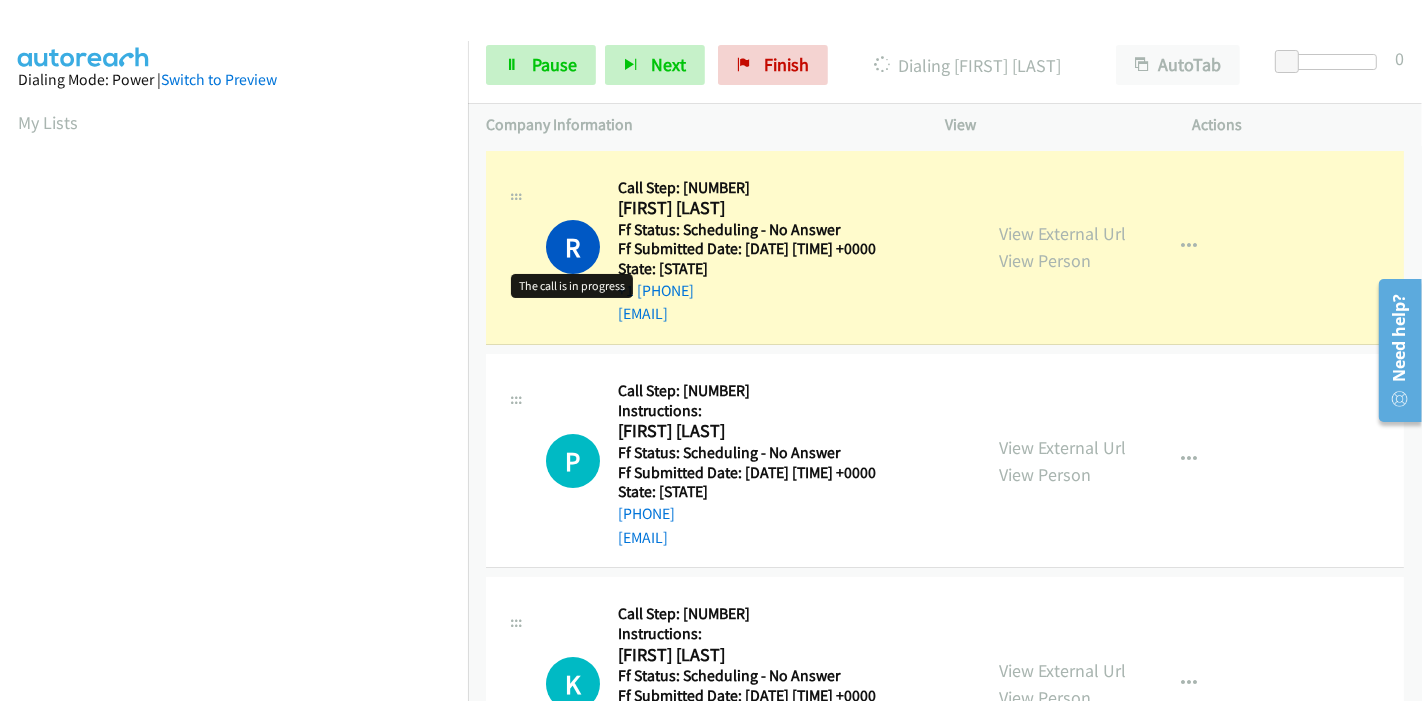 scroll, scrollTop: 422, scrollLeft: 0, axis: vertical 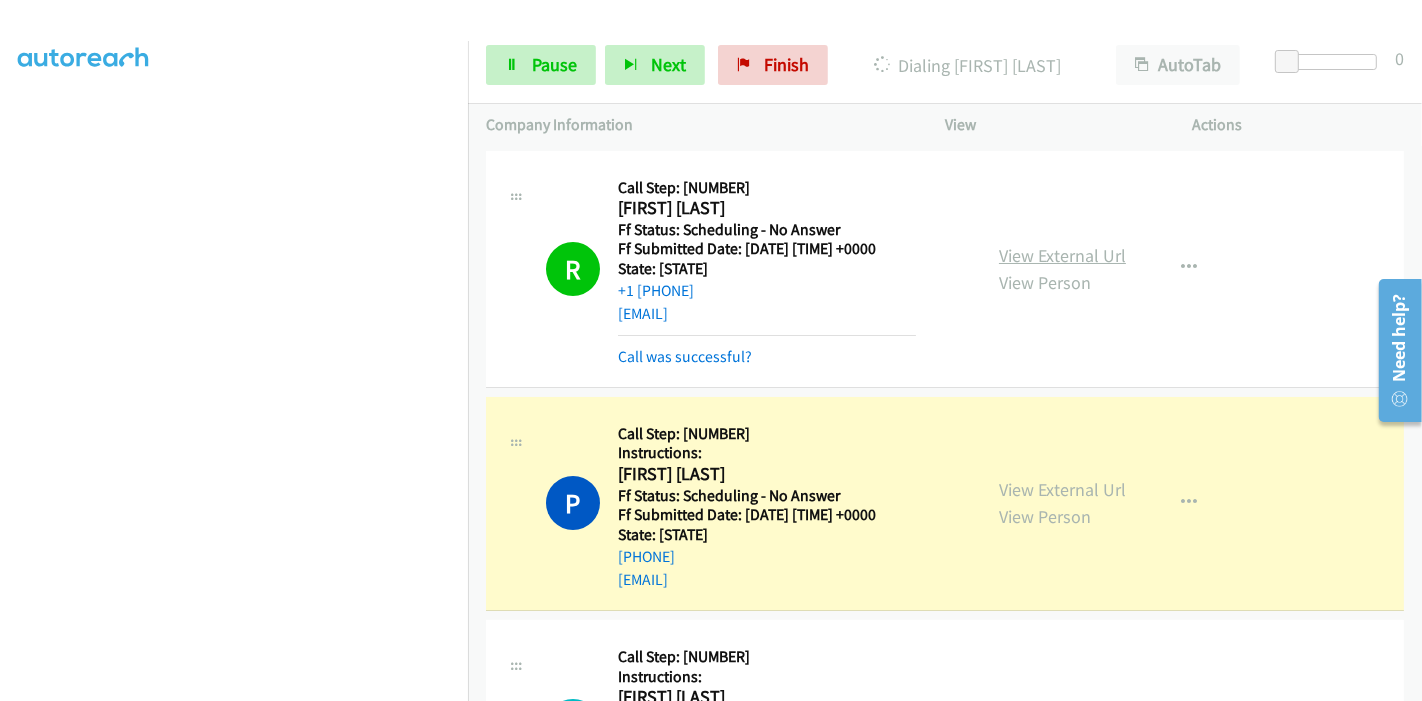 click on "View External Url" at bounding box center [1062, 255] 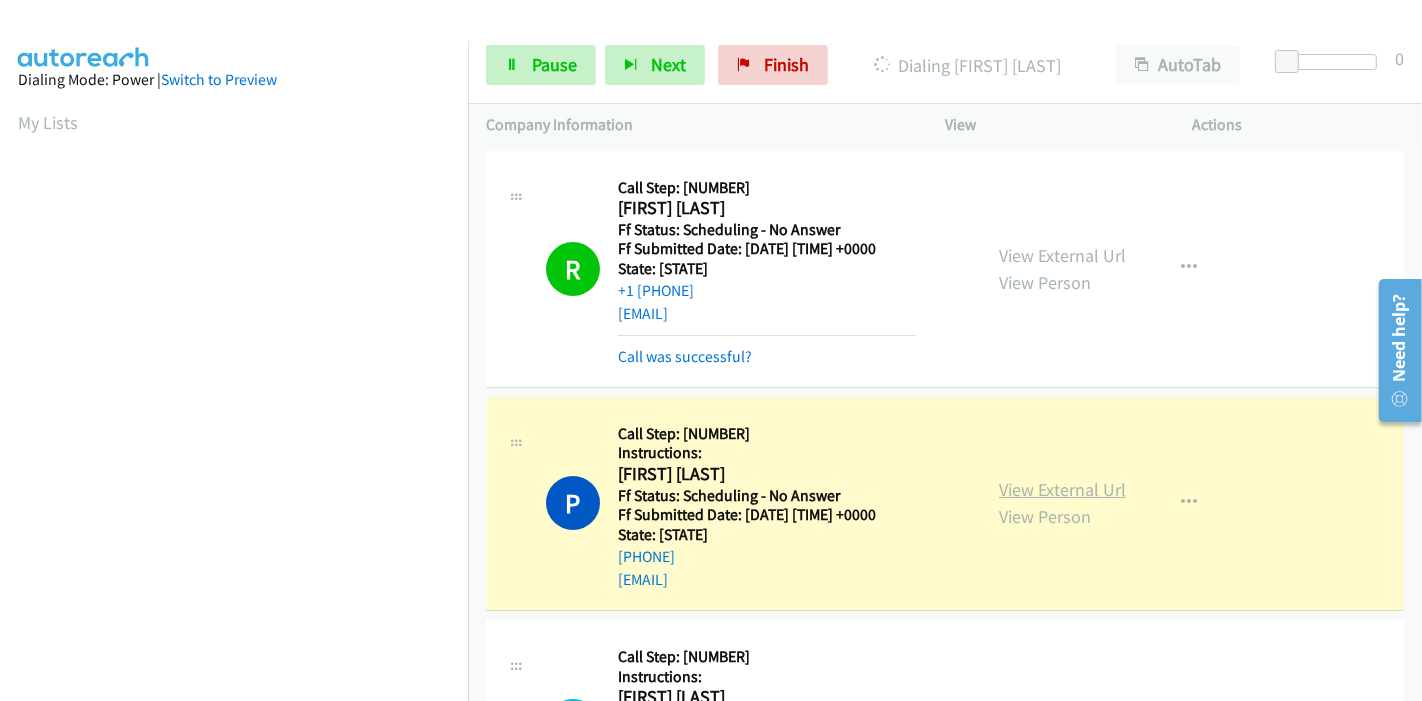 scroll, scrollTop: 422, scrollLeft: 0, axis: vertical 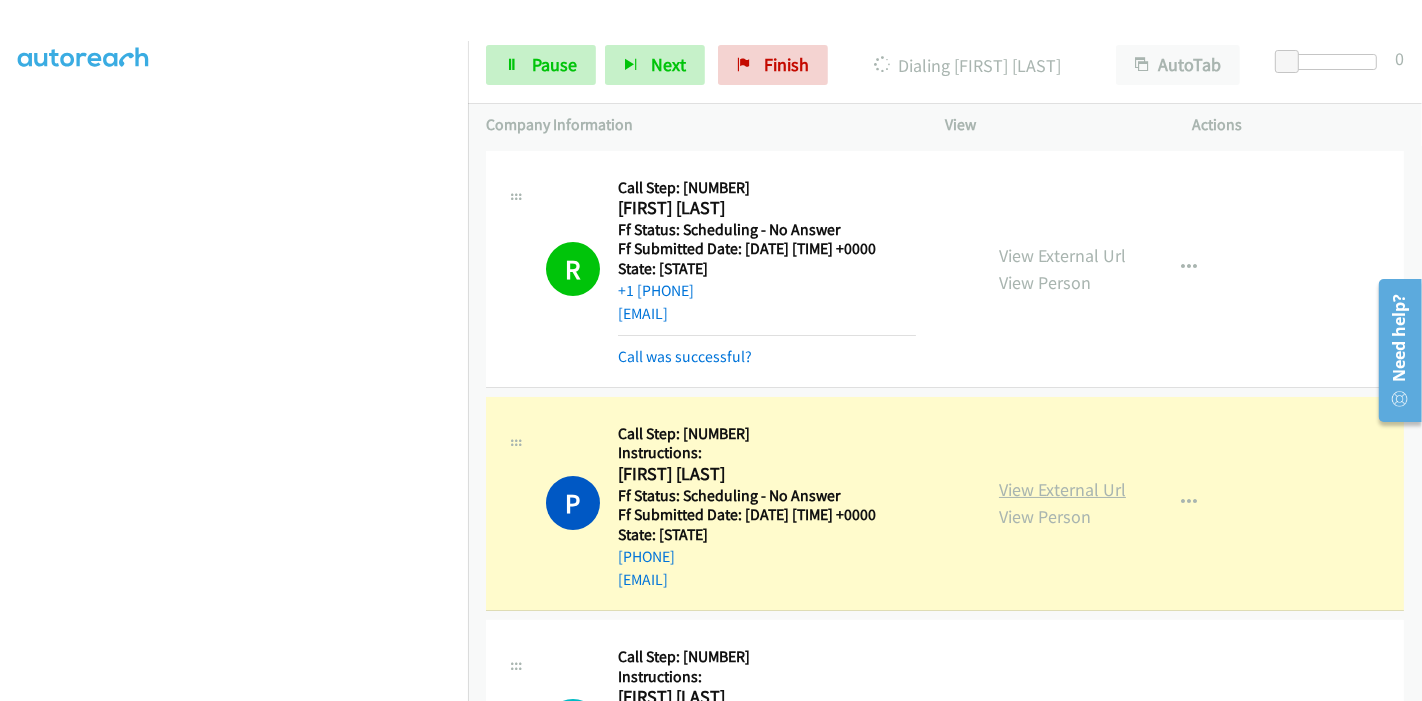 click on "View External Url" at bounding box center [1062, 489] 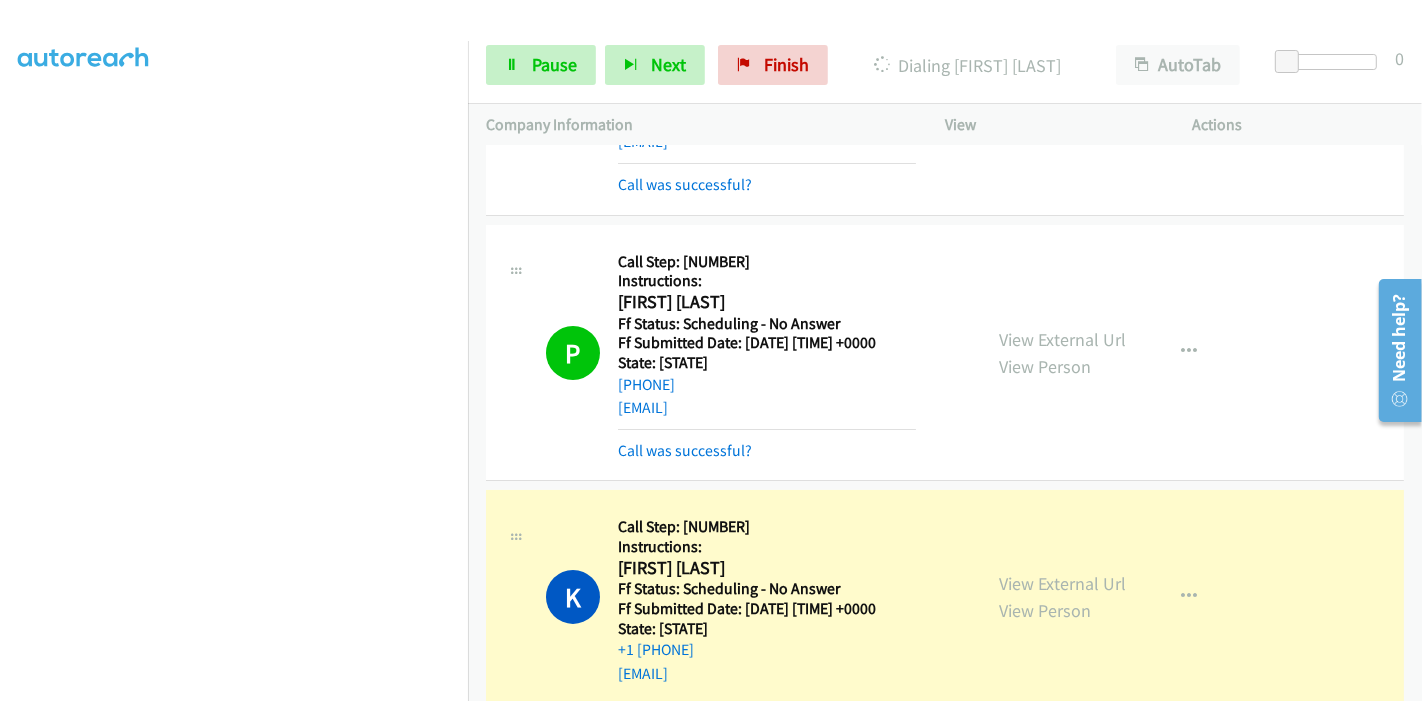 scroll, scrollTop: 444, scrollLeft: 0, axis: vertical 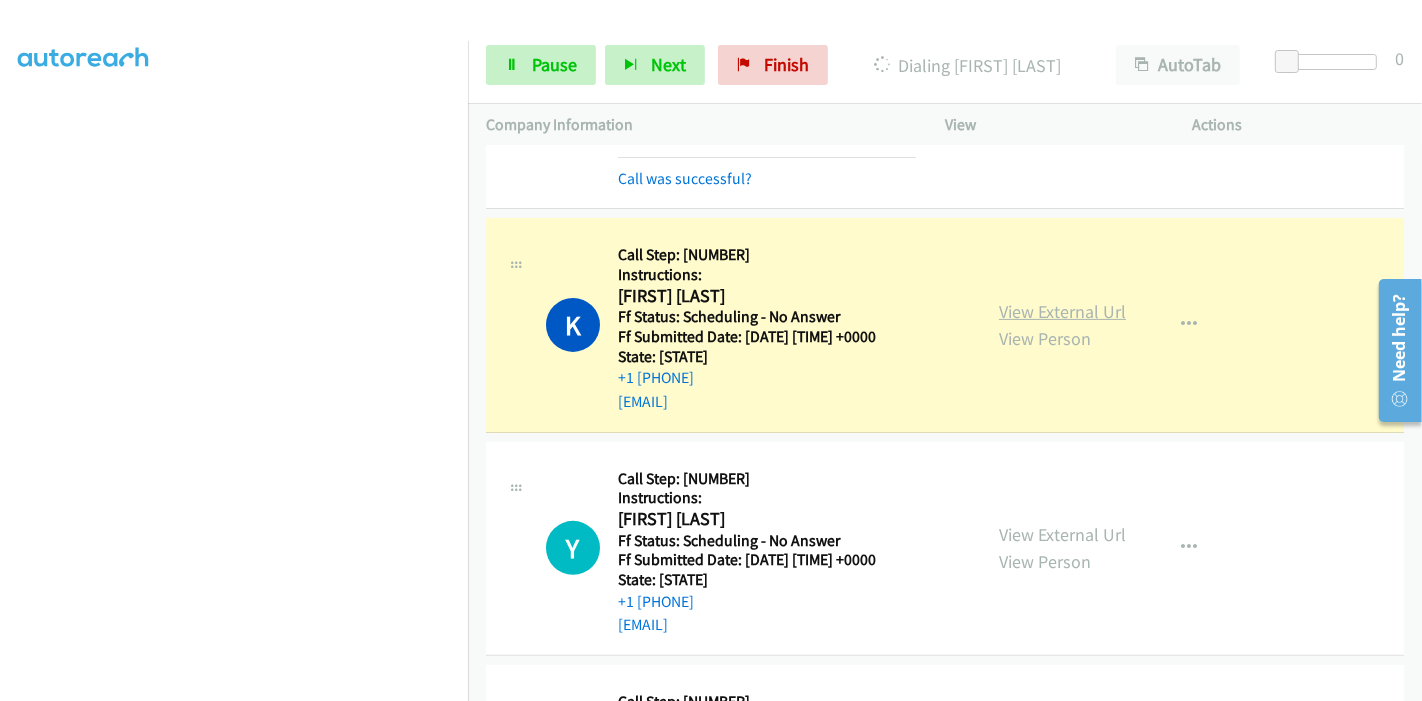 click on "View External Url" at bounding box center (1062, 311) 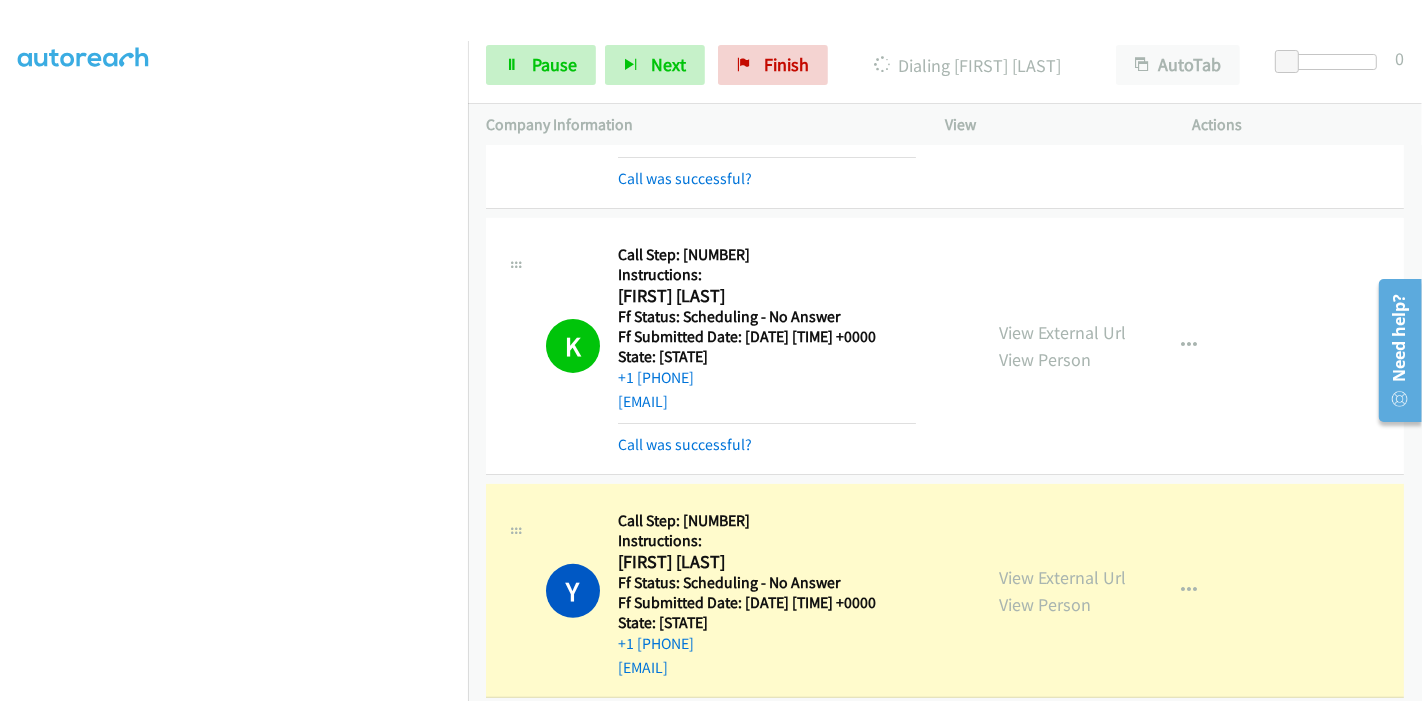 scroll, scrollTop: 422, scrollLeft: 0, axis: vertical 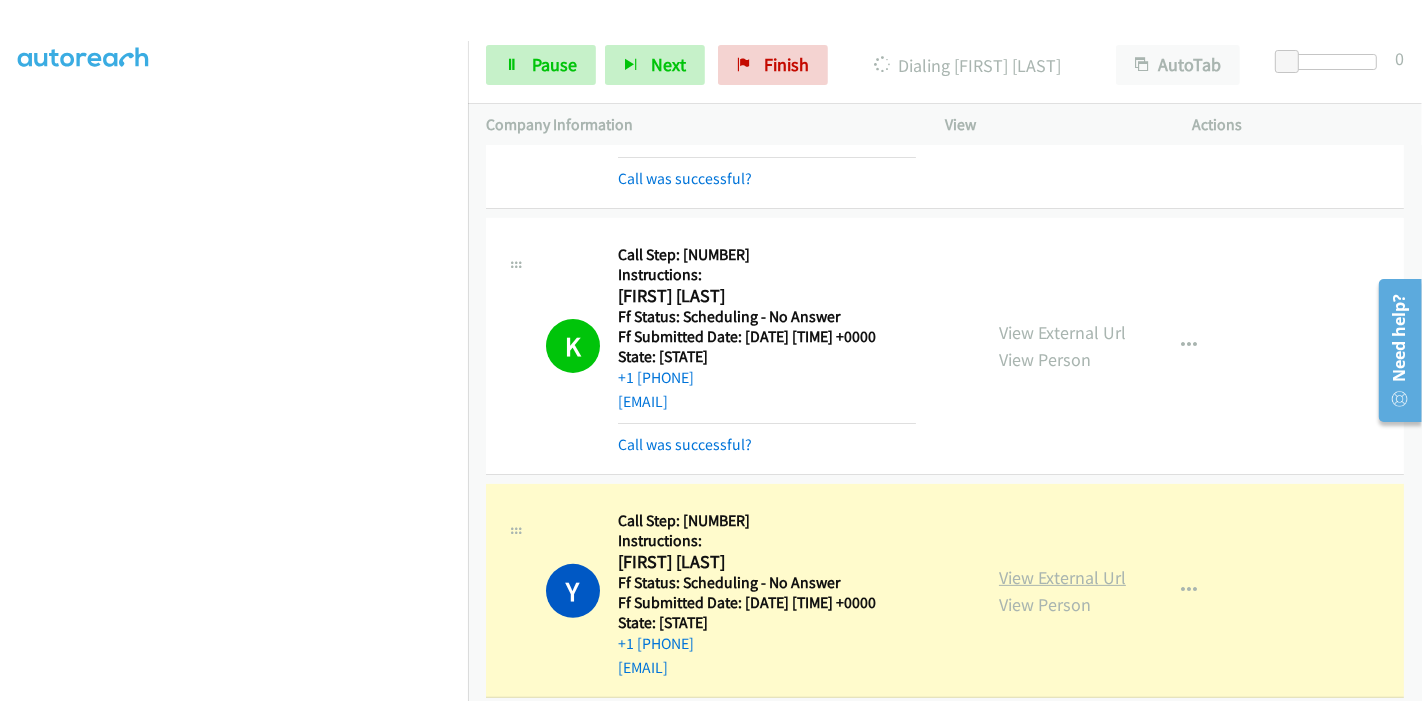 click on "View External Url" at bounding box center [1062, 577] 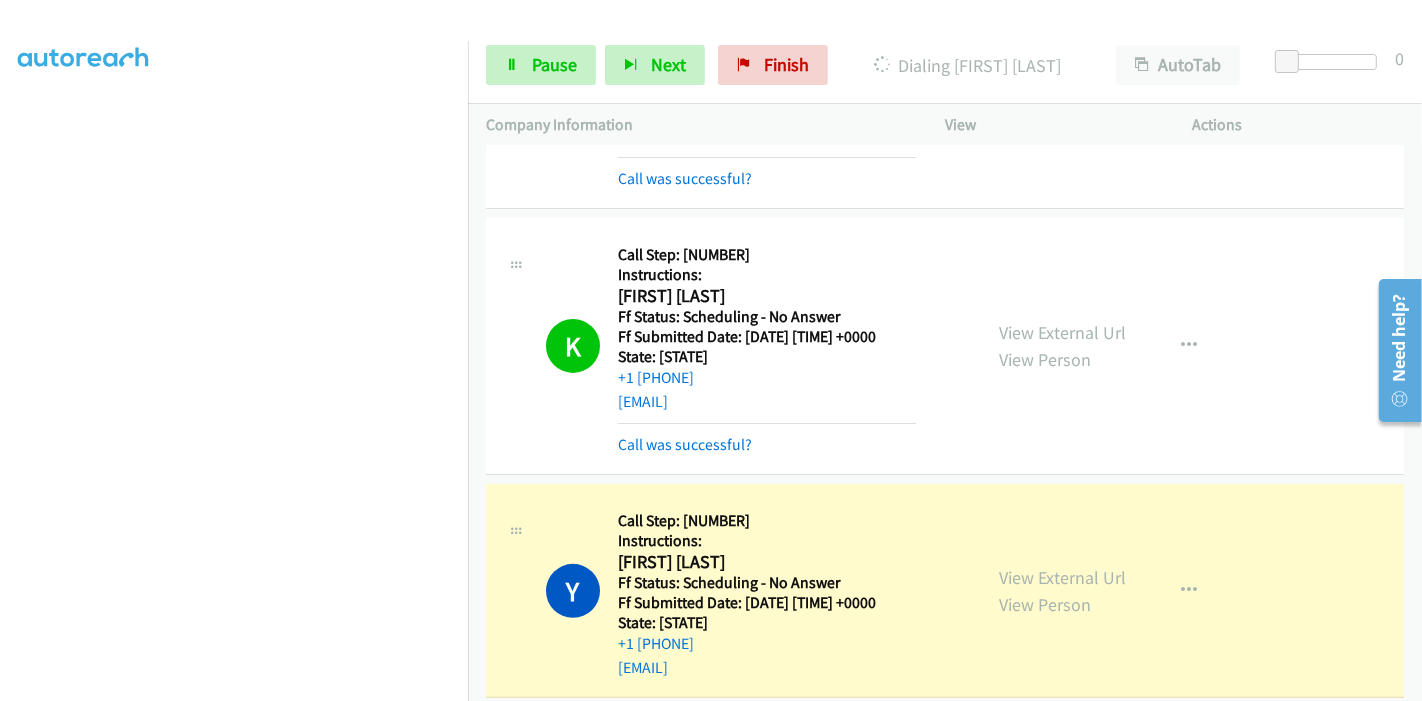 scroll, scrollTop: 0, scrollLeft: 0, axis: both 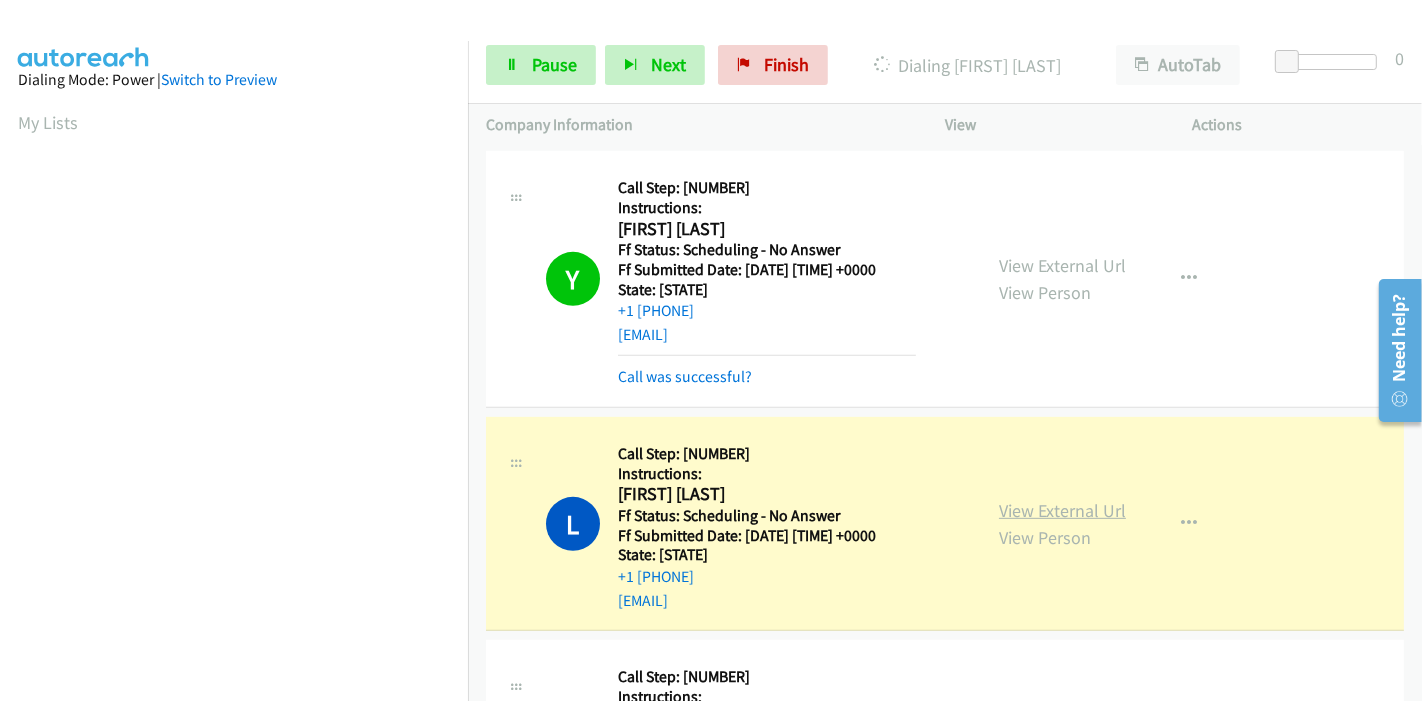 click on "View External Url" at bounding box center [1062, 510] 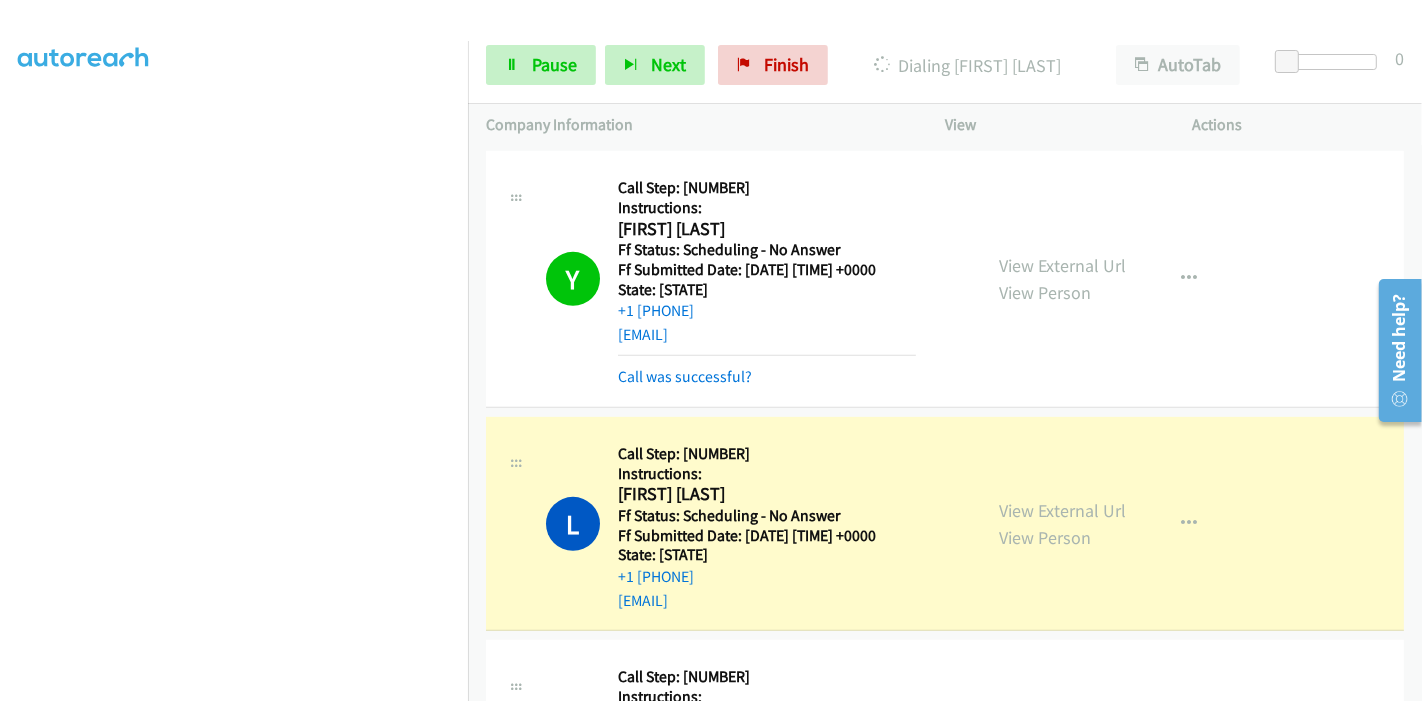 scroll, scrollTop: 0, scrollLeft: 0, axis: both 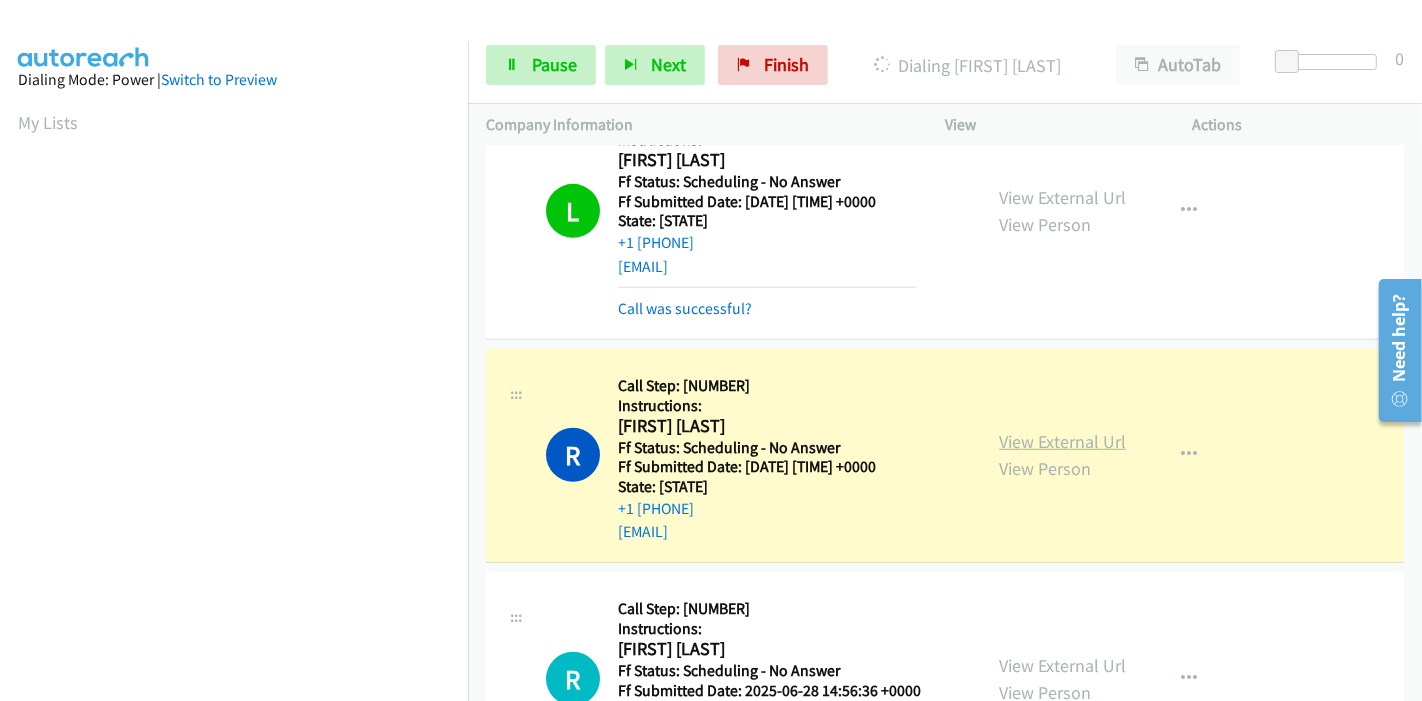 click on "View External Url" at bounding box center [1062, 441] 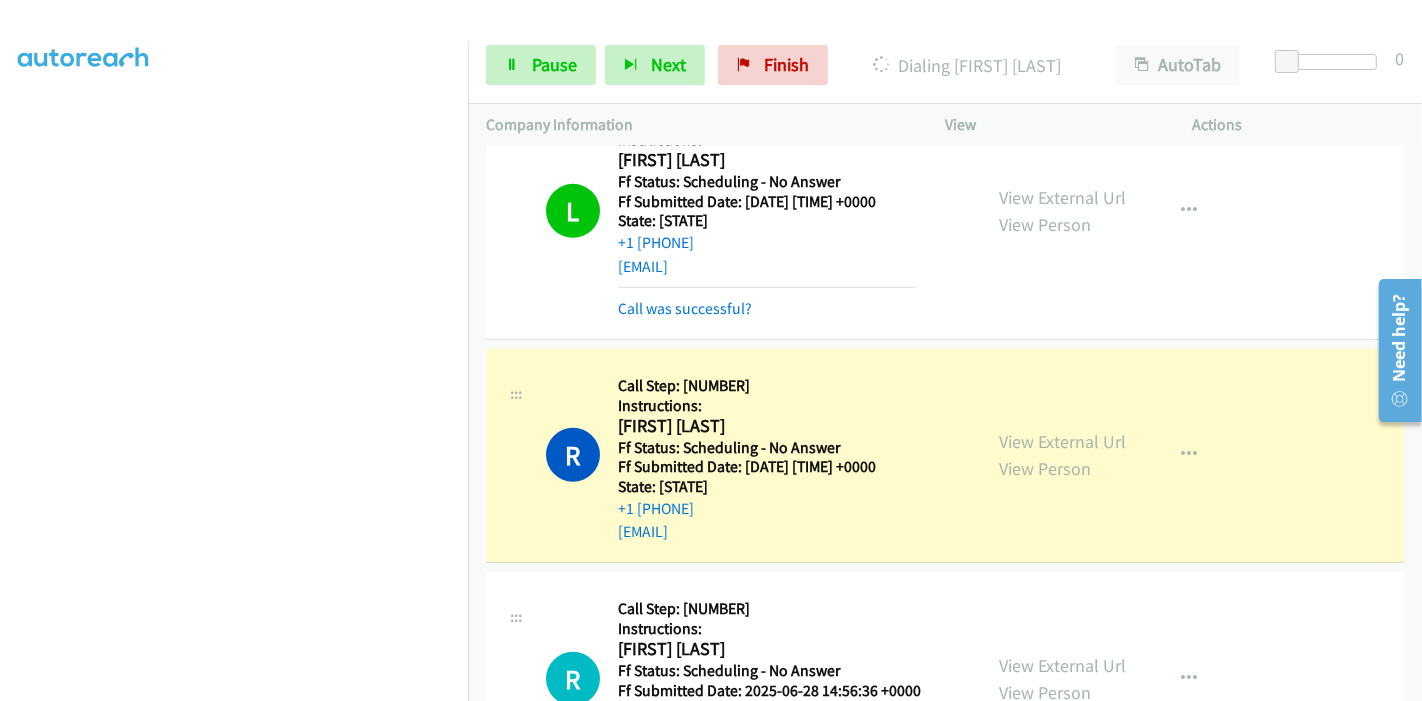 scroll, scrollTop: 0, scrollLeft: 0, axis: both 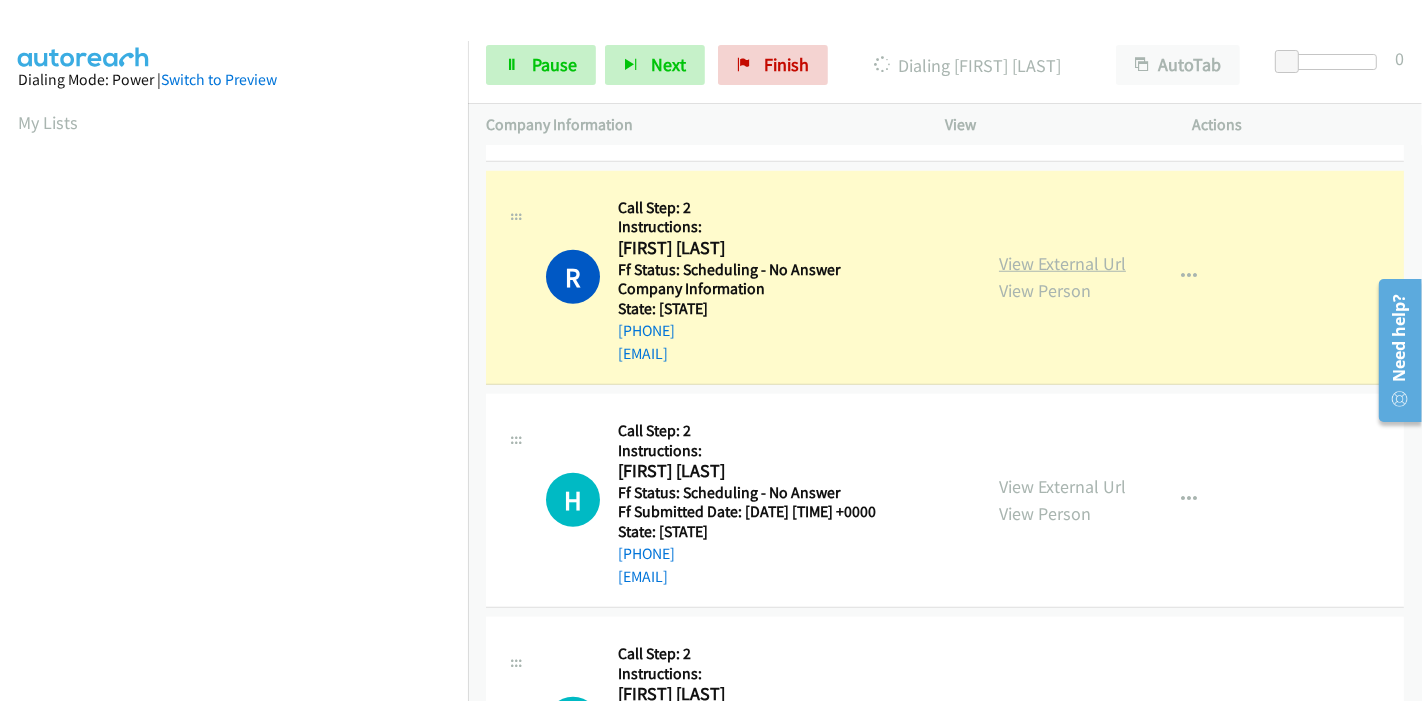 click on "View External Url" at bounding box center [1062, 263] 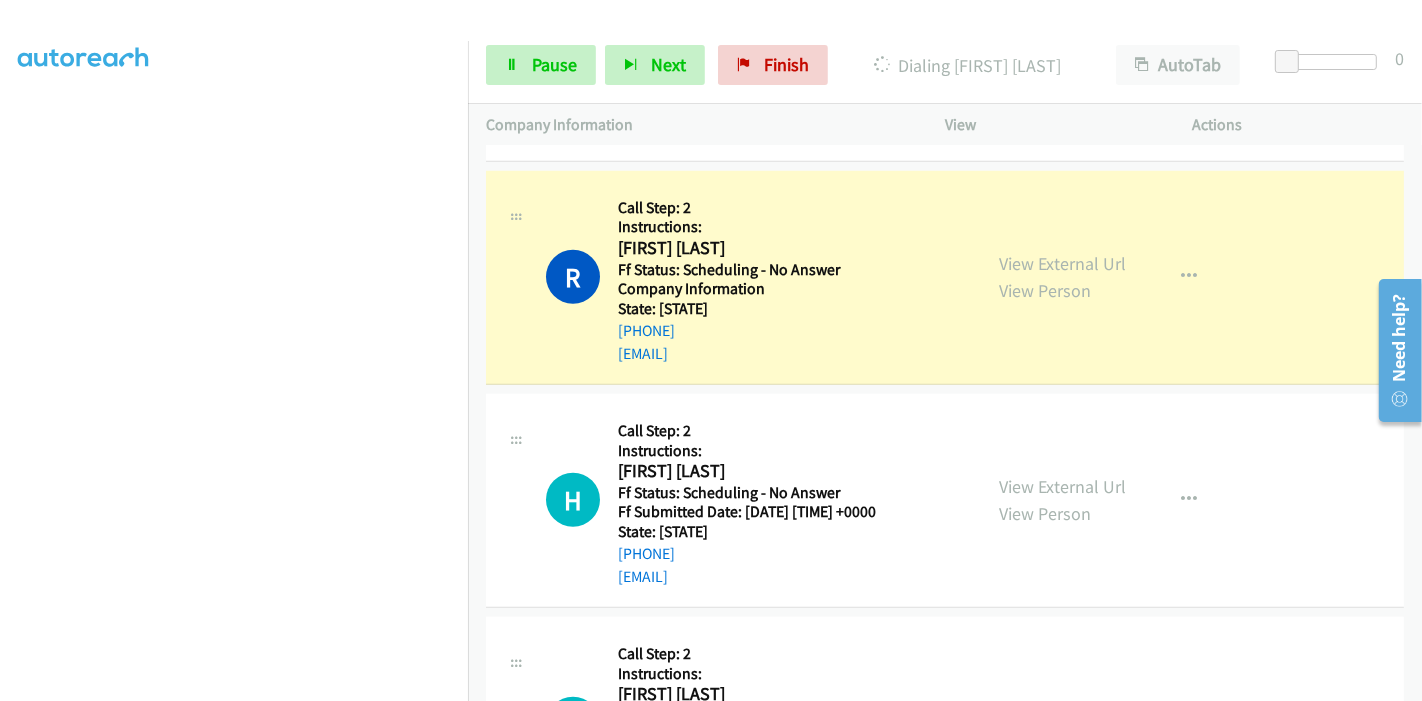 scroll, scrollTop: 0, scrollLeft: 0, axis: both 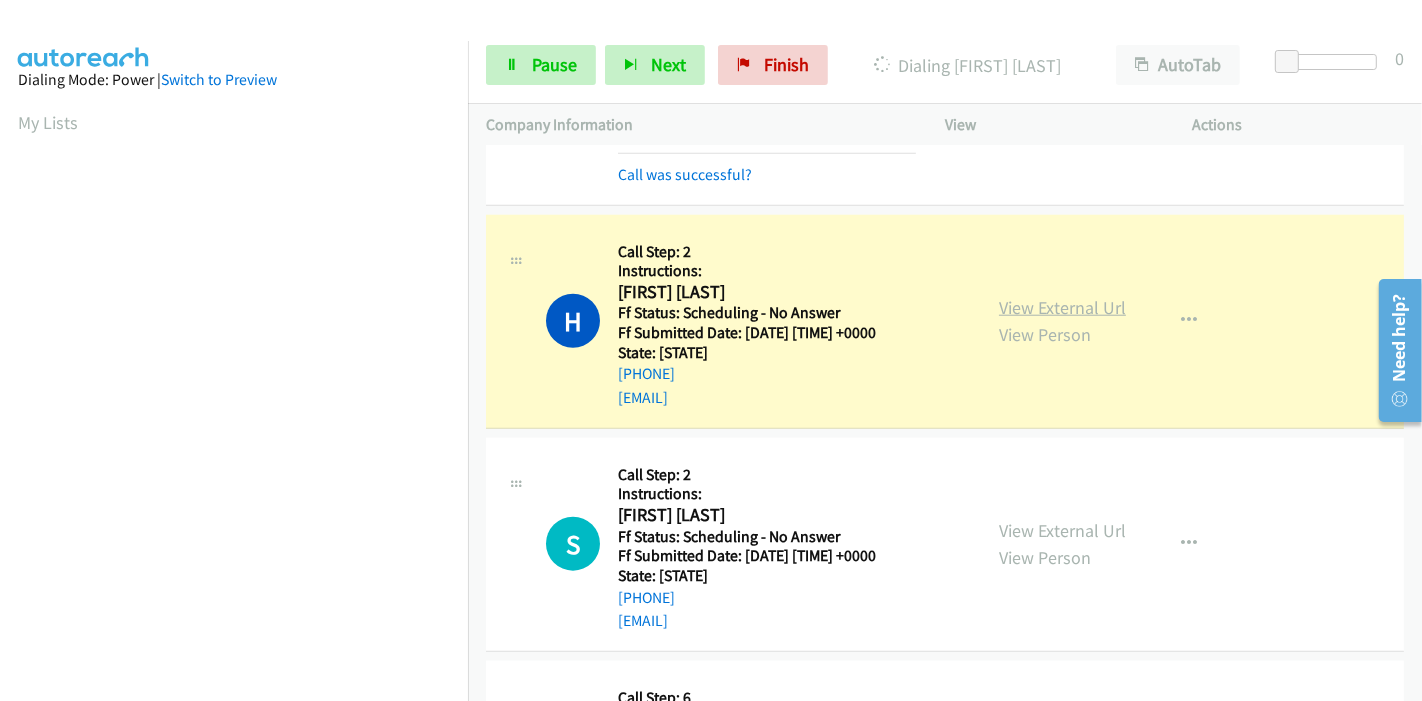 click on "View External Url" at bounding box center [1062, 307] 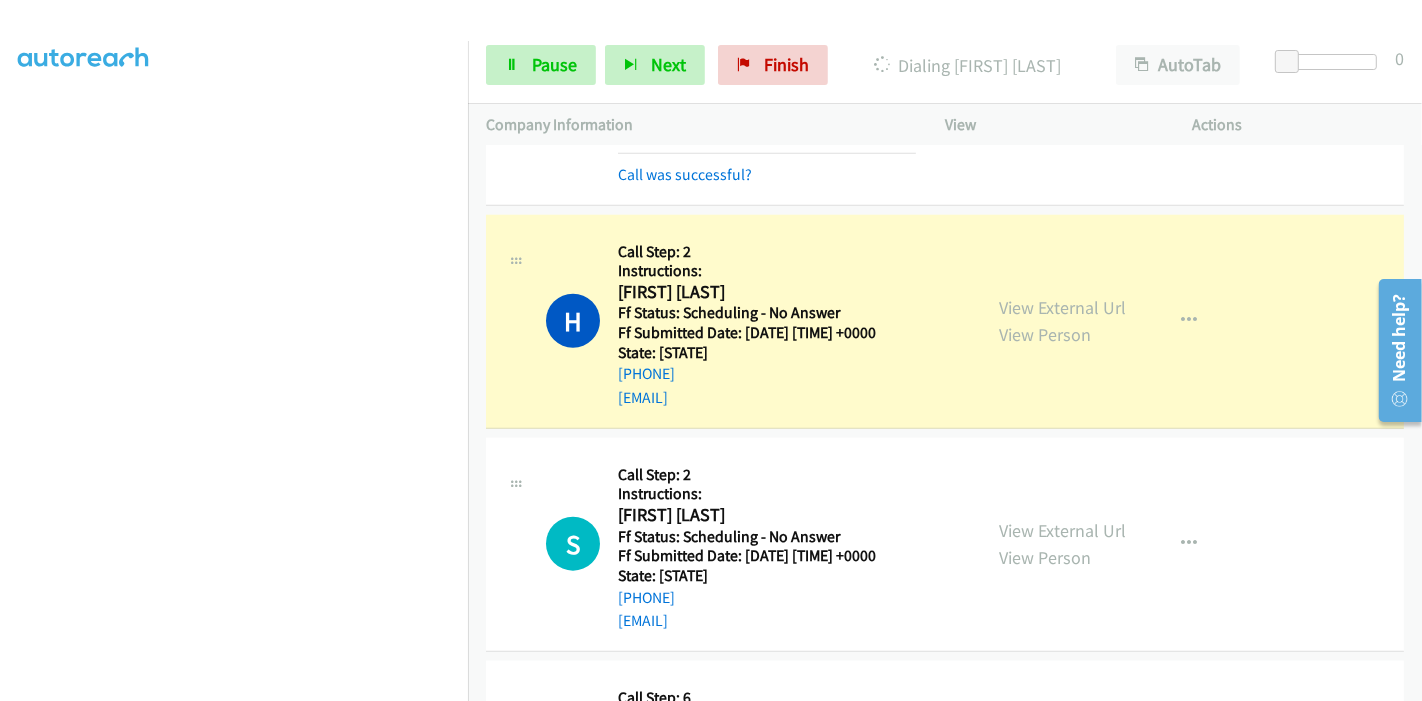 scroll, scrollTop: 0, scrollLeft: 0, axis: both 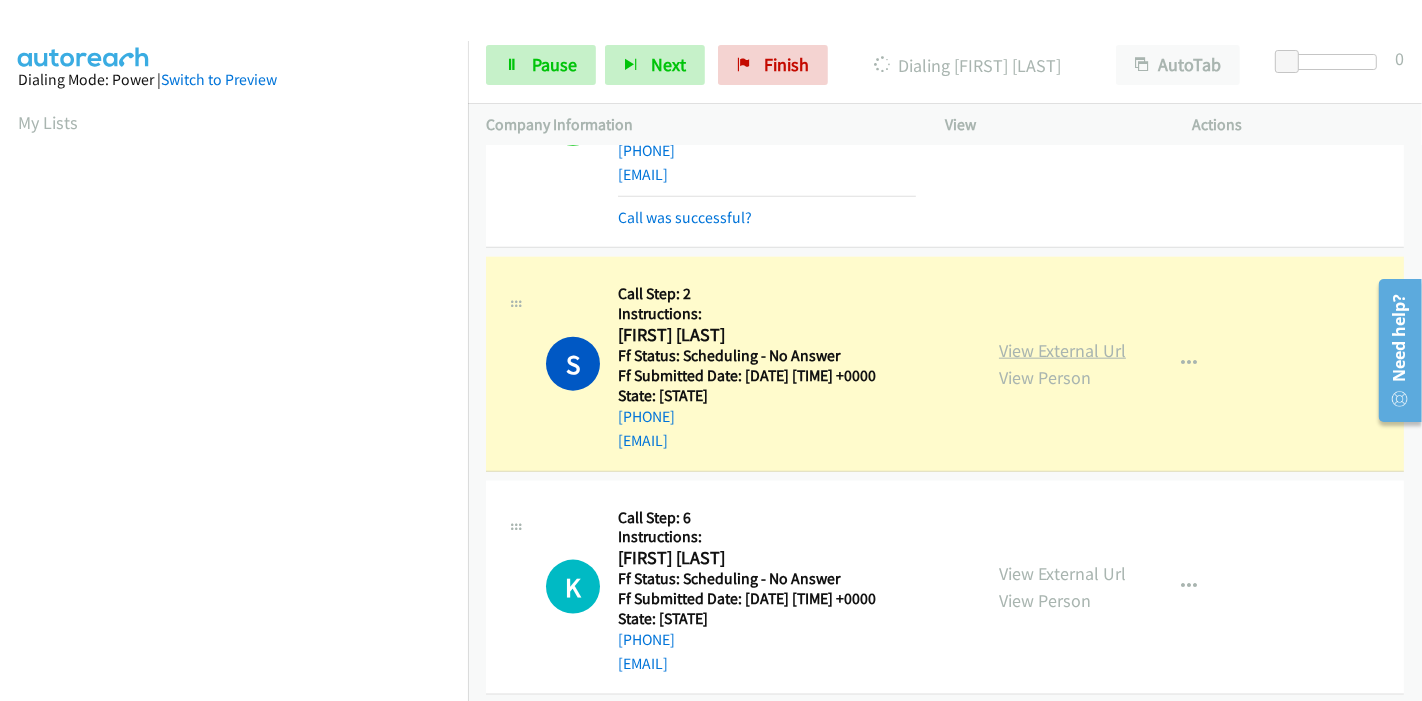 click on "View External Url" at bounding box center (1062, 350) 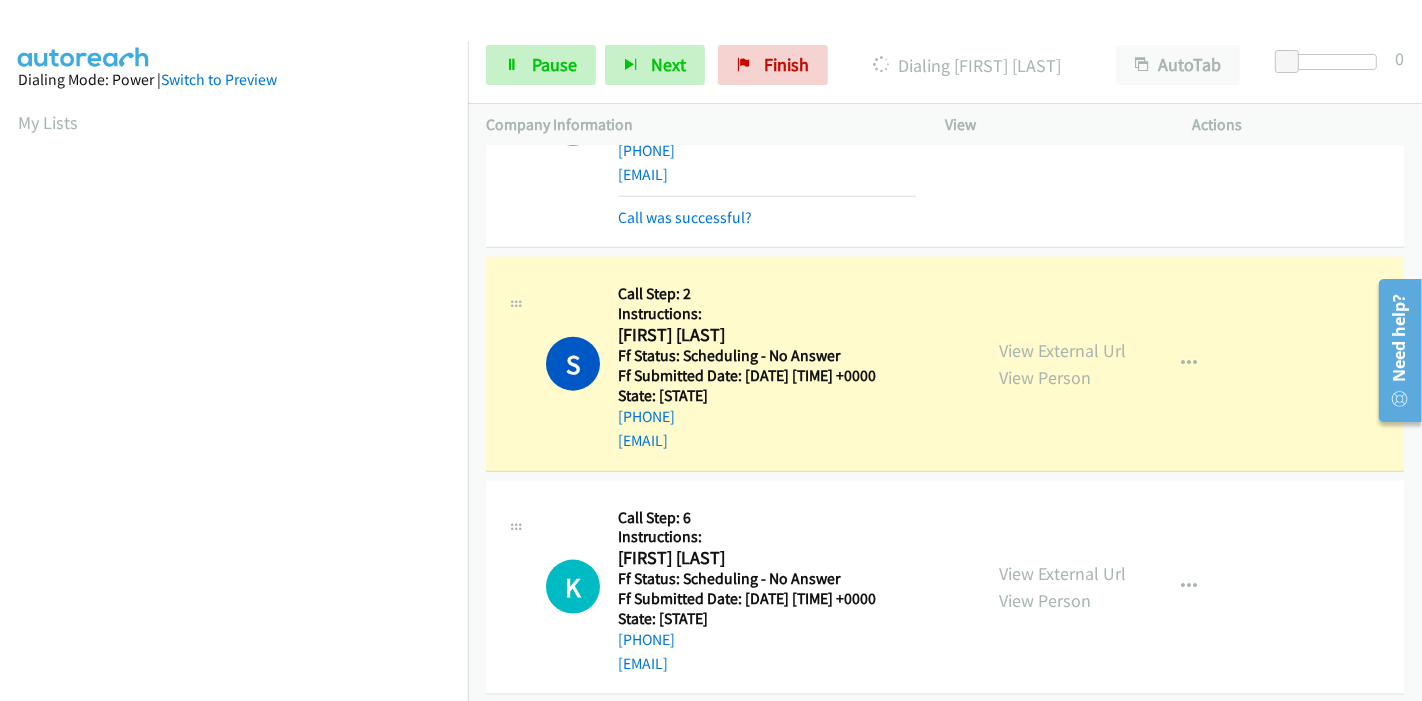 scroll, scrollTop: 422, scrollLeft: 0, axis: vertical 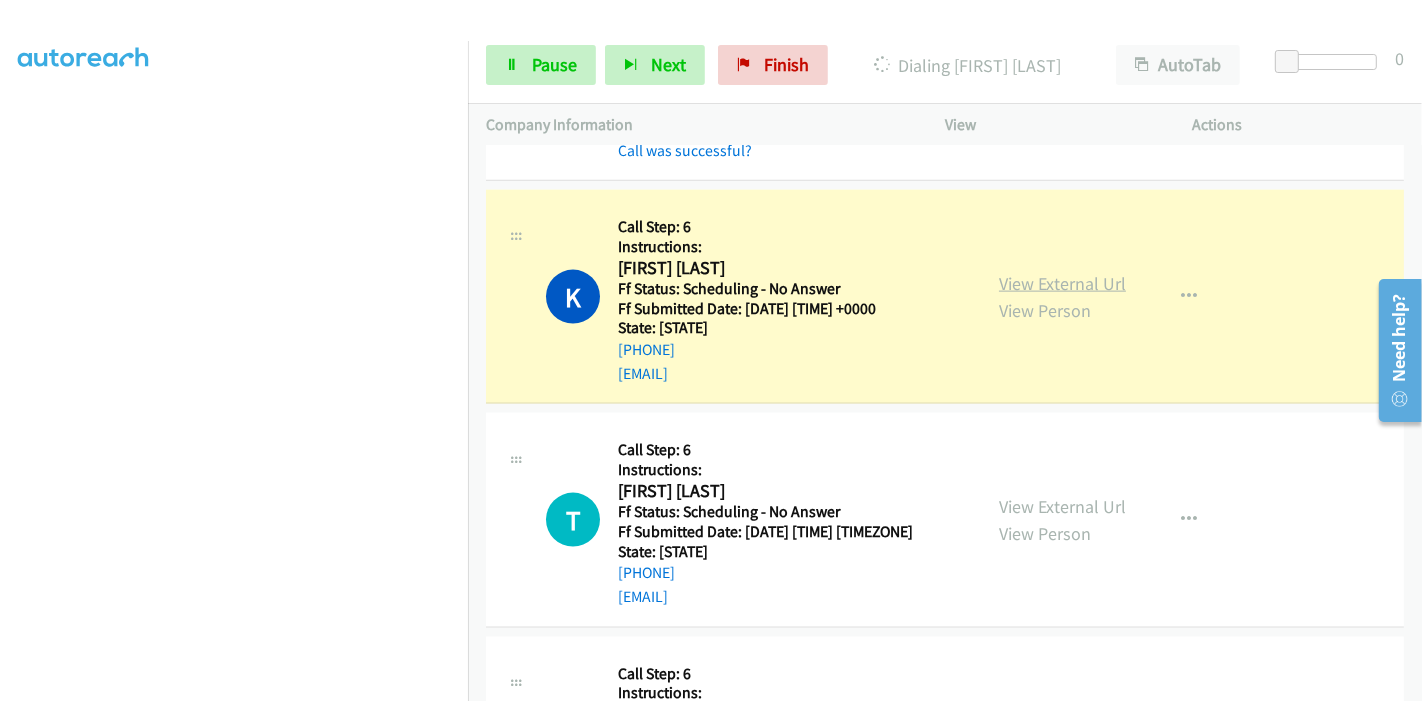 click on "View External Url" at bounding box center (1062, 283) 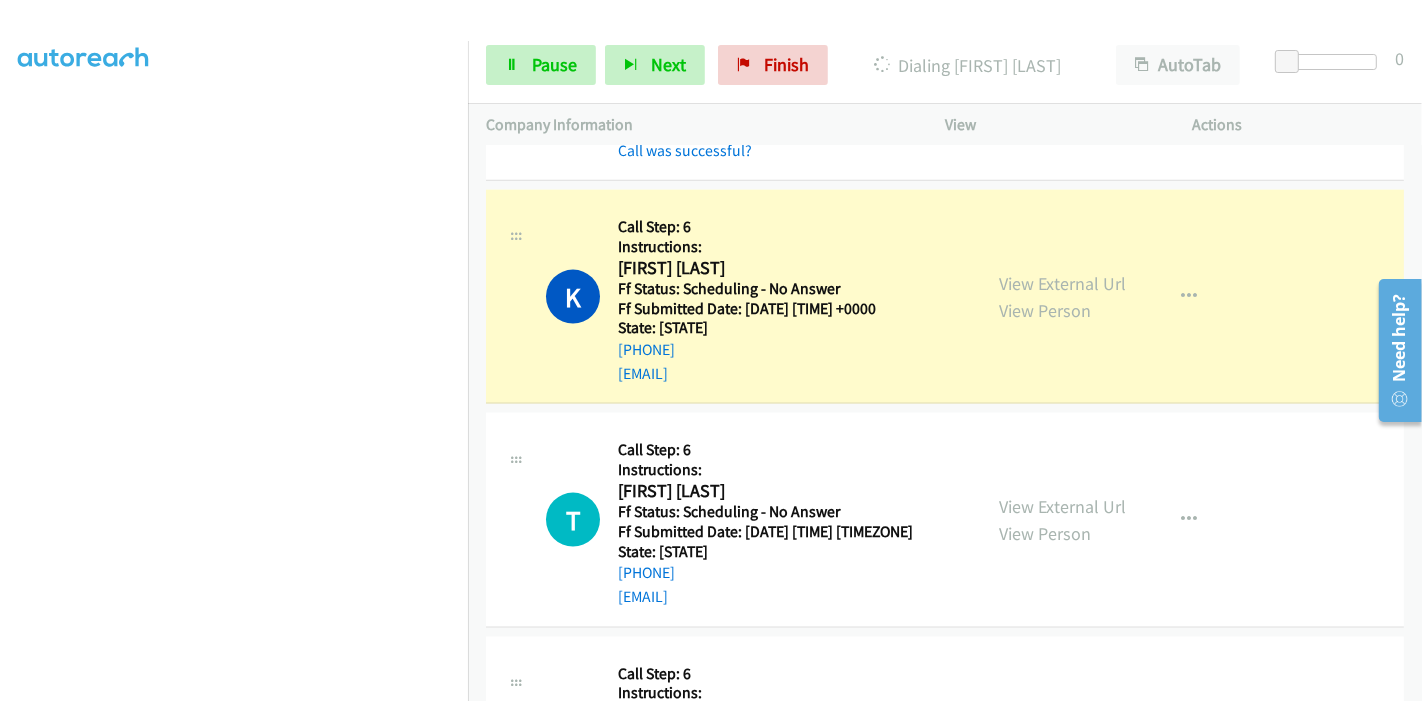scroll, scrollTop: 0, scrollLeft: 0, axis: both 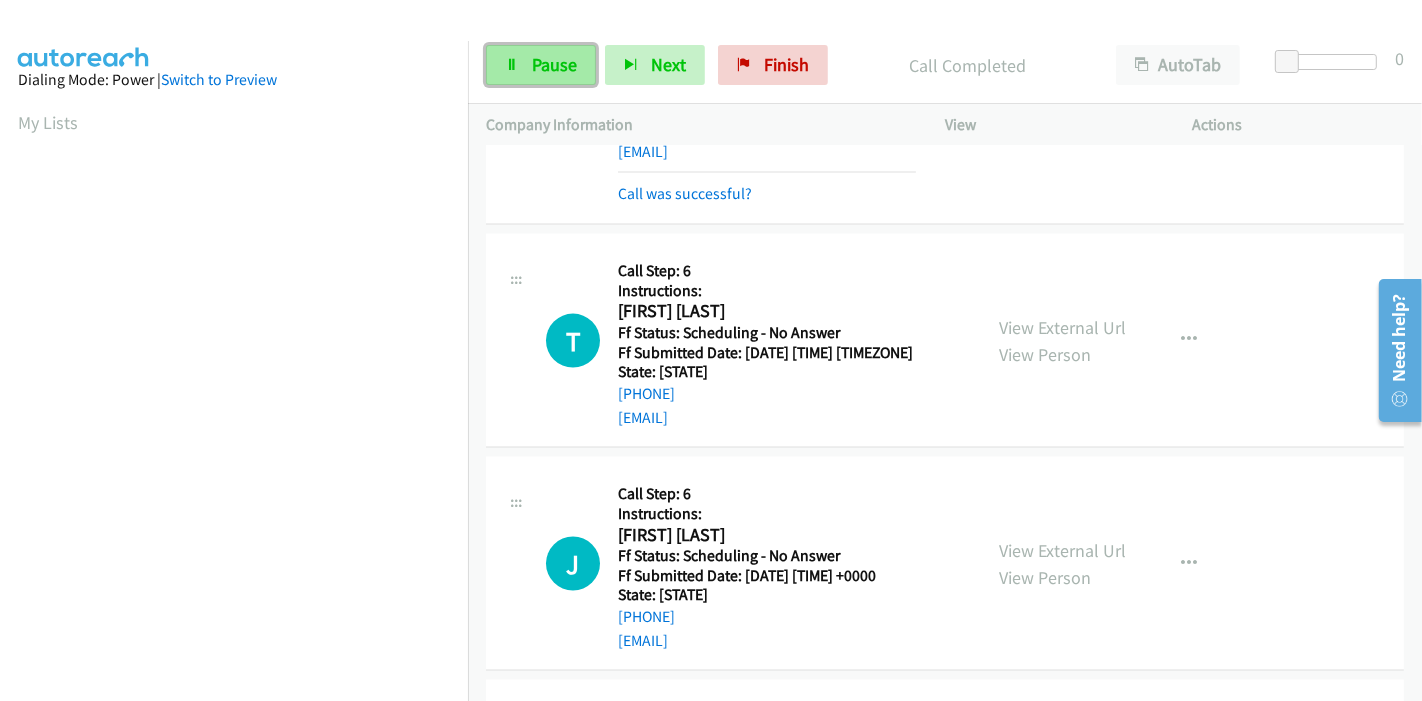 click on "Pause" at bounding box center [554, 64] 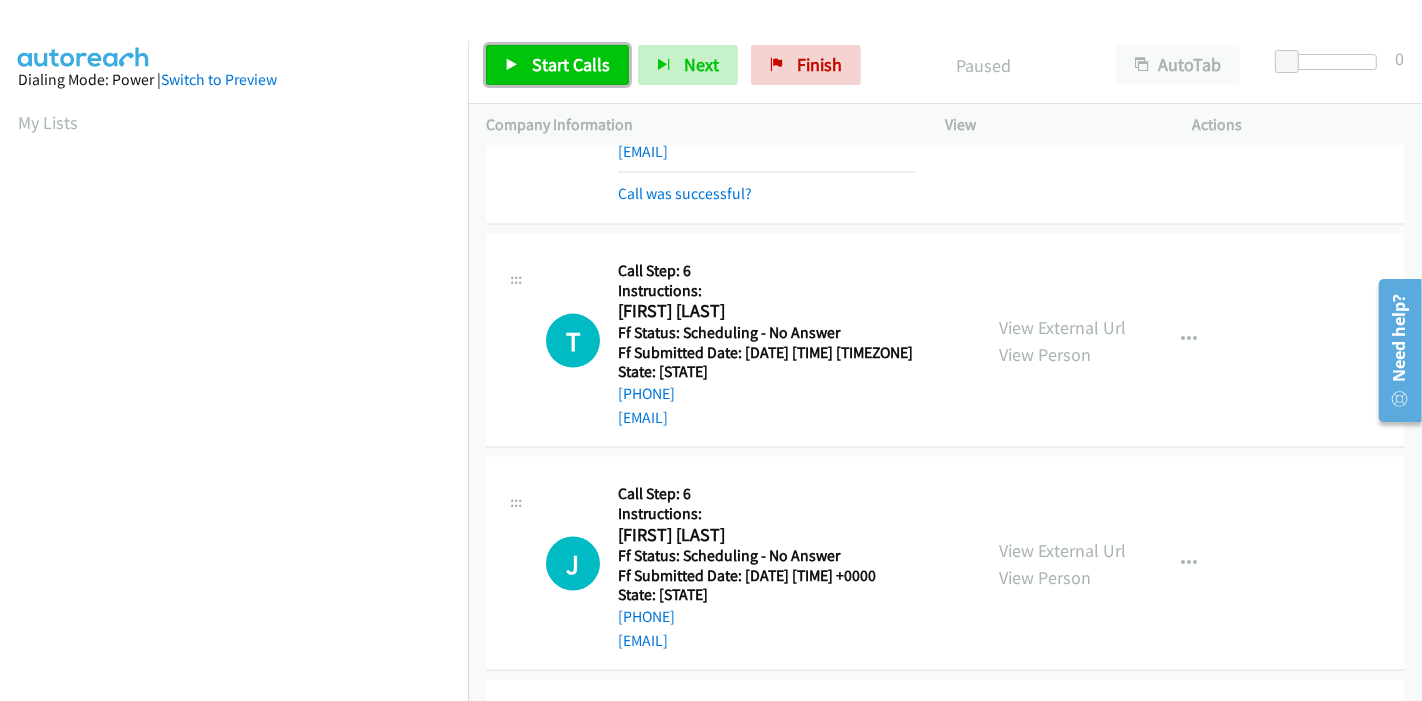 click on "Start Calls" at bounding box center (557, 65) 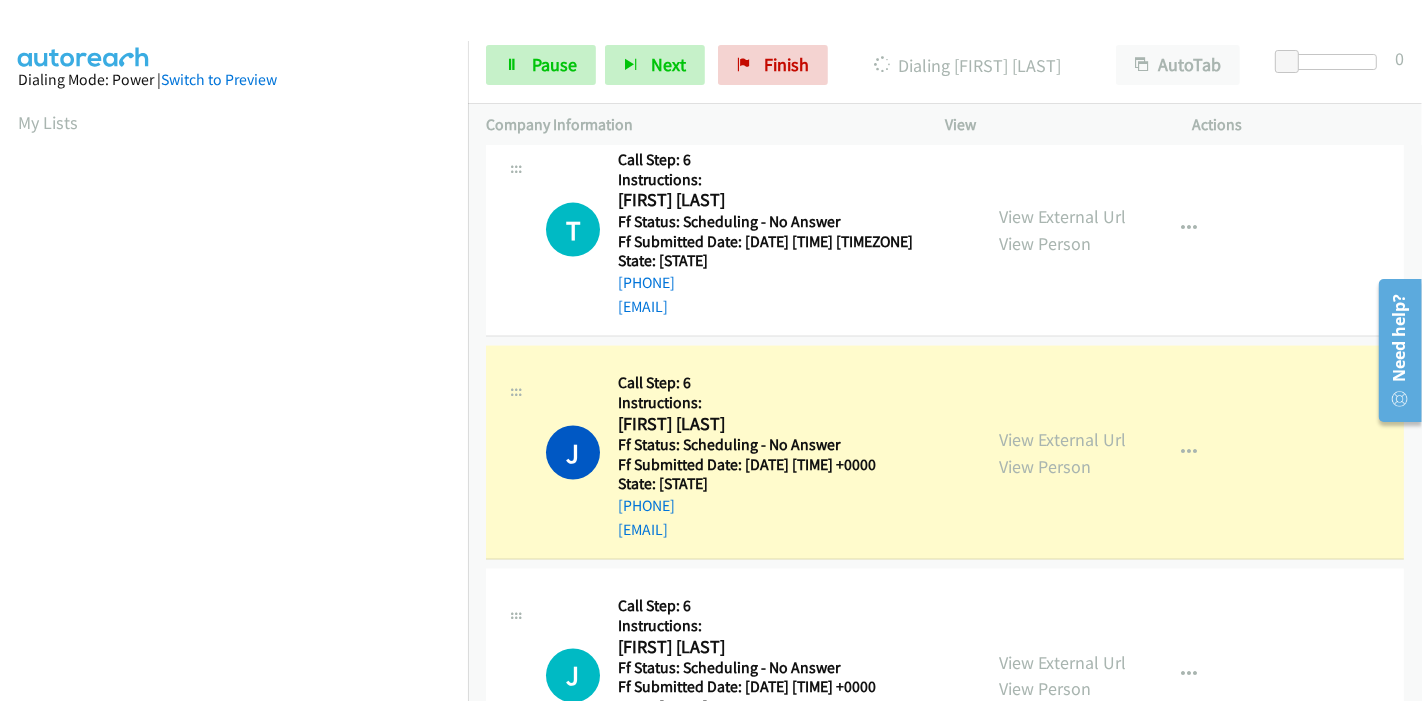 scroll, scrollTop: 2888, scrollLeft: 0, axis: vertical 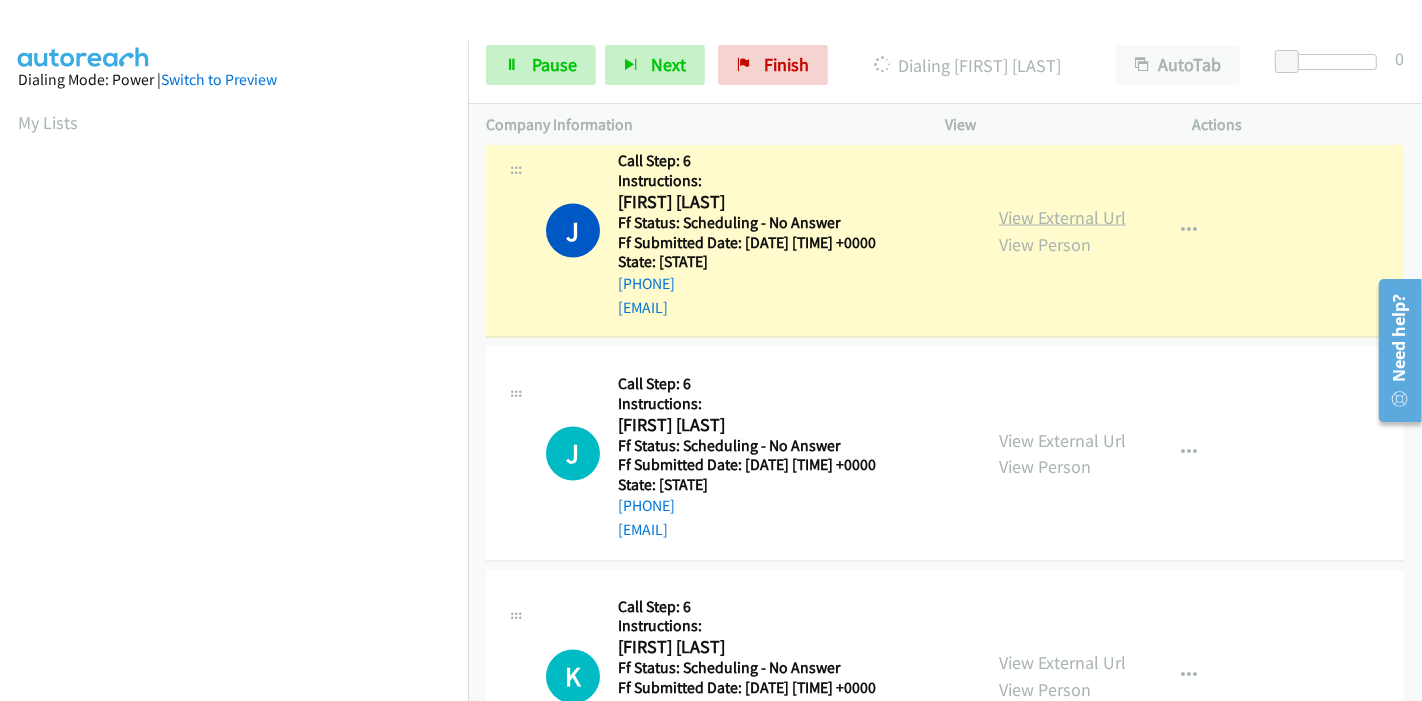 click on "View External Url" at bounding box center [1062, 217] 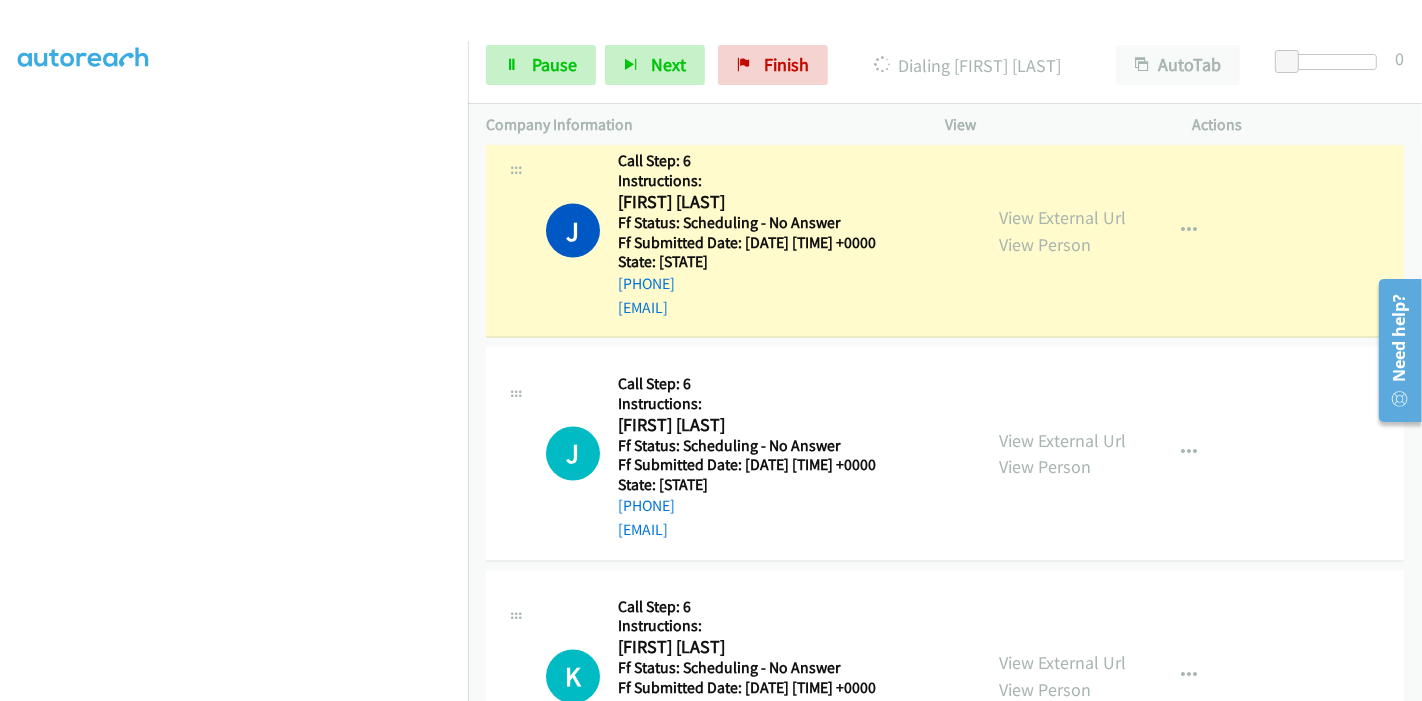 scroll, scrollTop: 0, scrollLeft: 0, axis: both 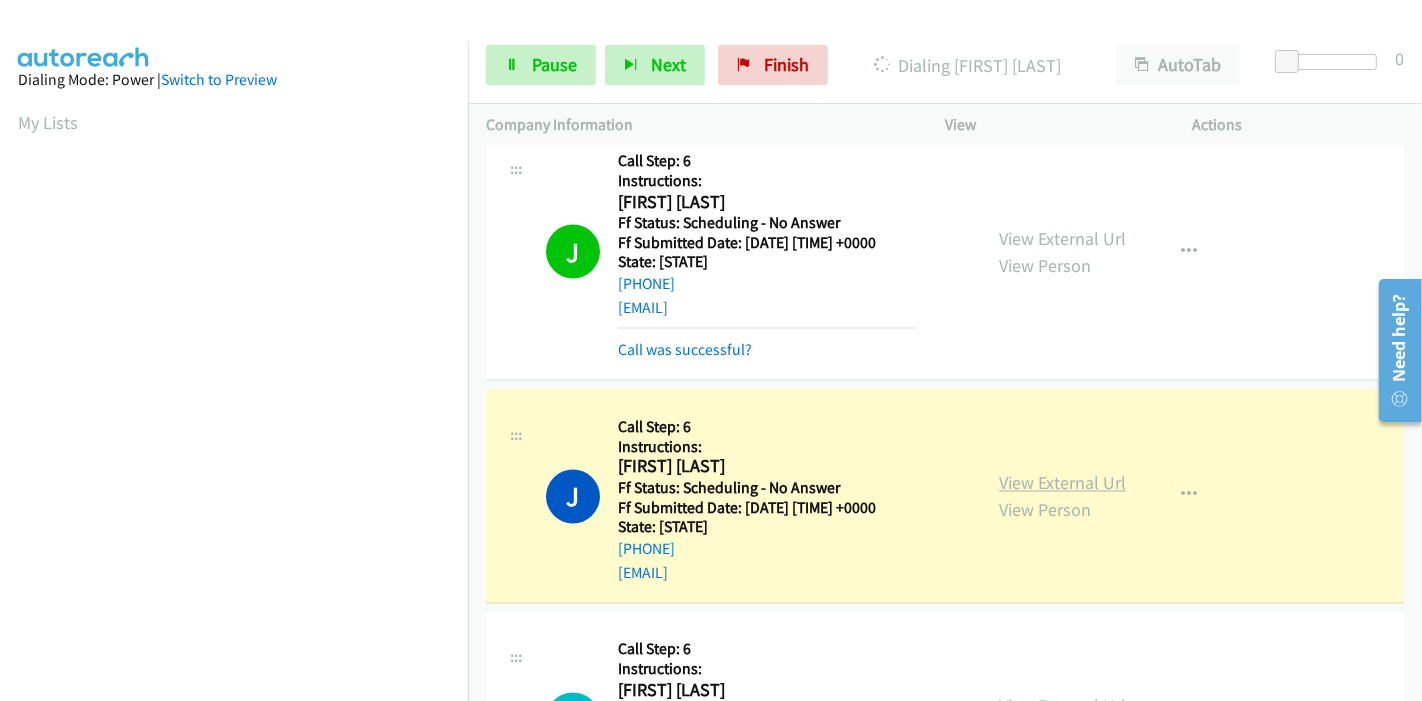 drag, startPoint x: 1105, startPoint y: 473, endPoint x: 1097, endPoint y: 466, distance: 10.630146 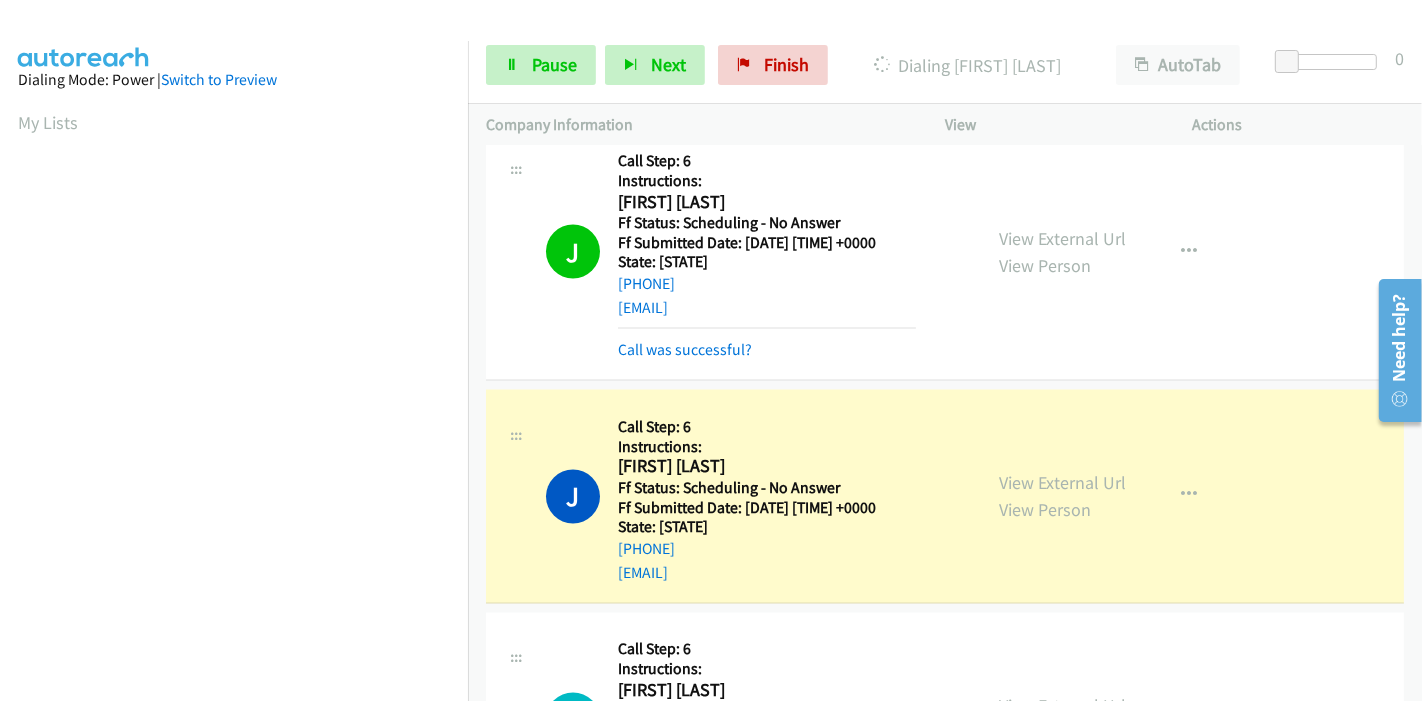 scroll, scrollTop: 422, scrollLeft: 0, axis: vertical 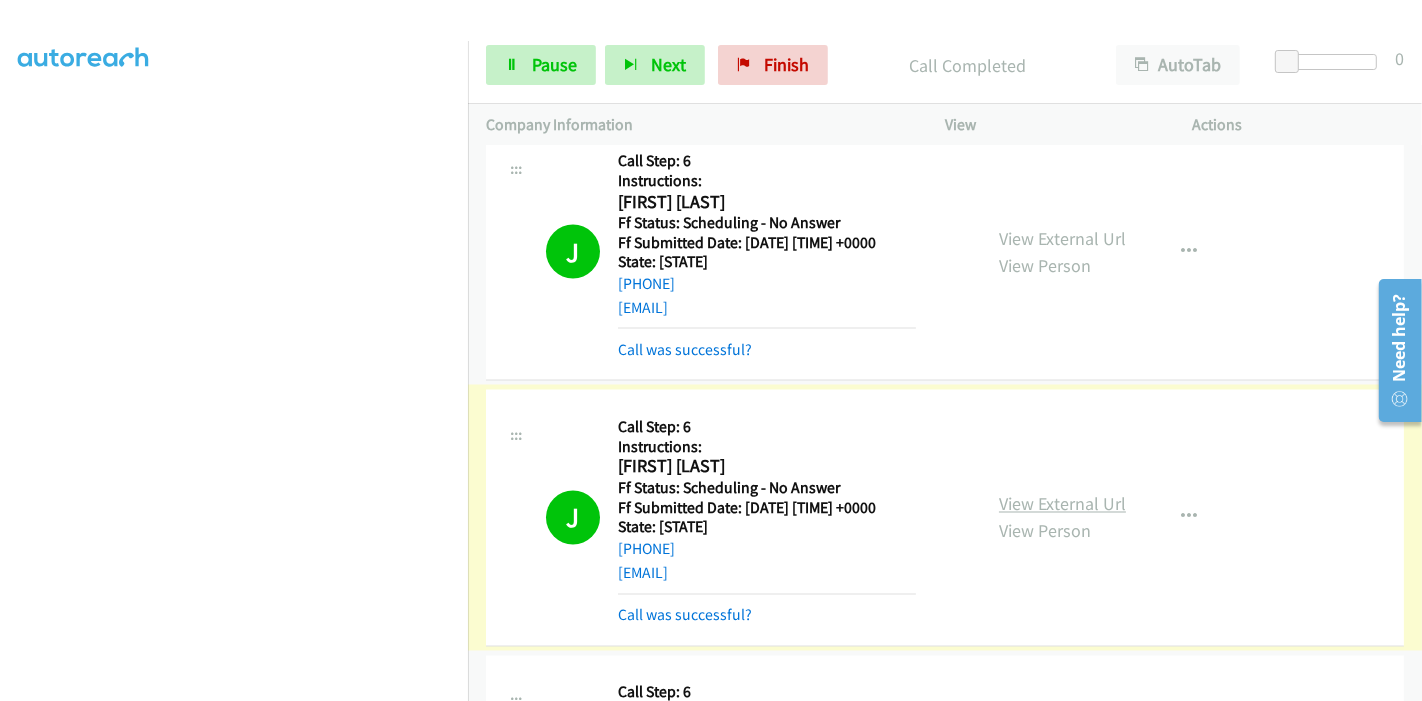 click on "View External Url" at bounding box center (1062, 504) 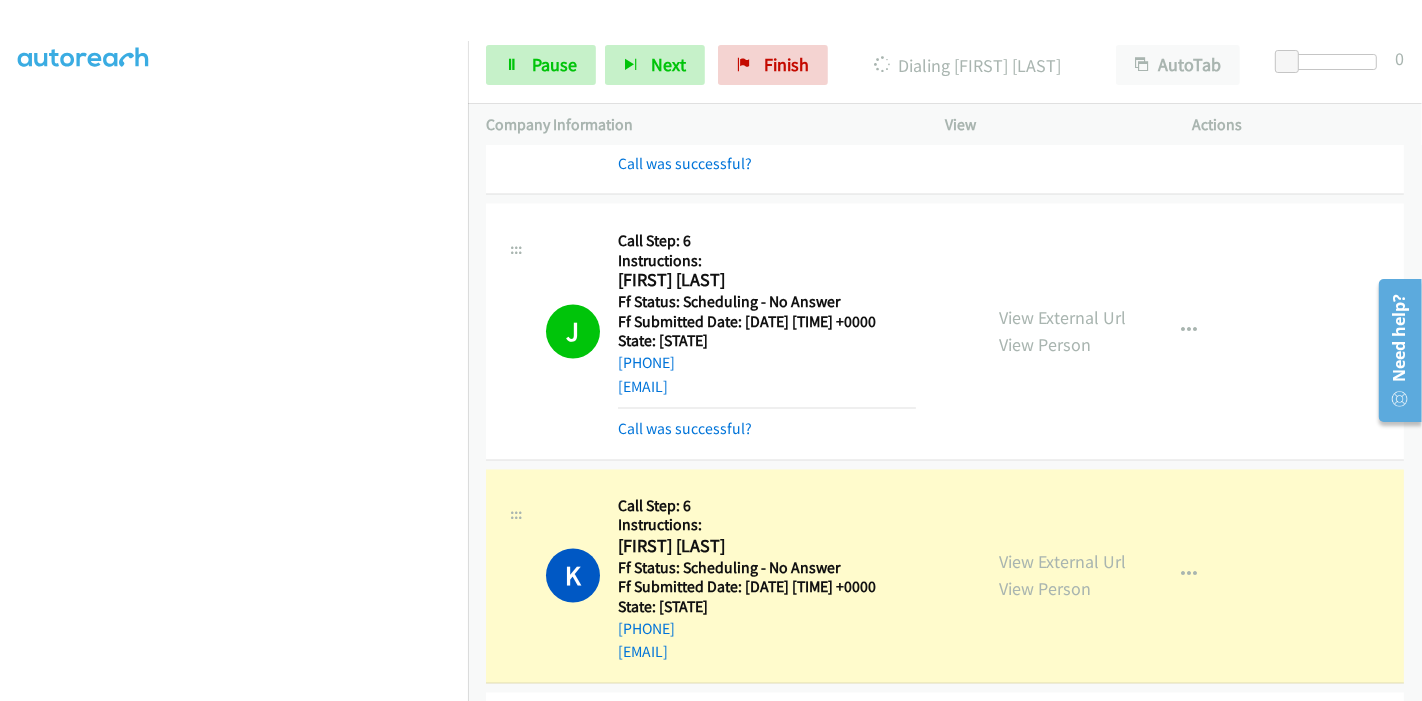 scroll, scrollTop: 3333, scrollLeft: 0, axis: vertical 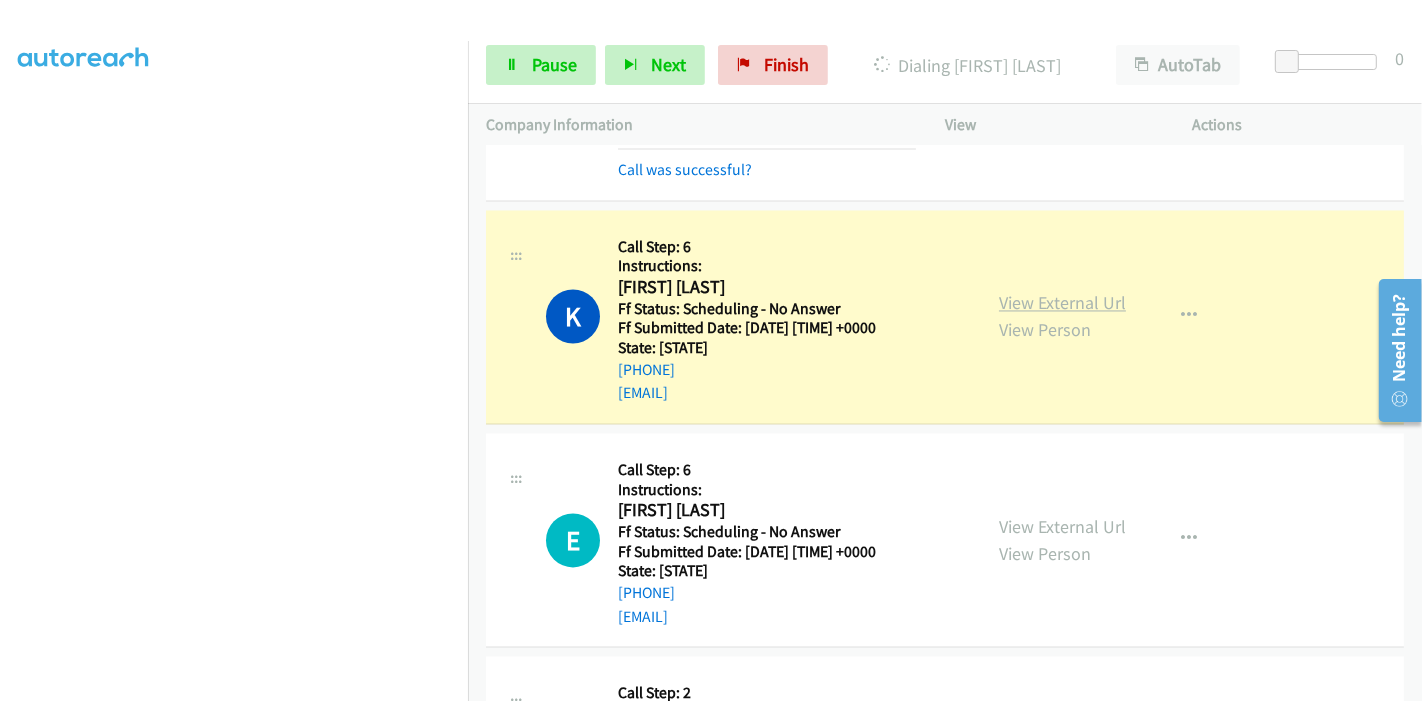 click on "View External Url" at bounding box center [1062, 303] 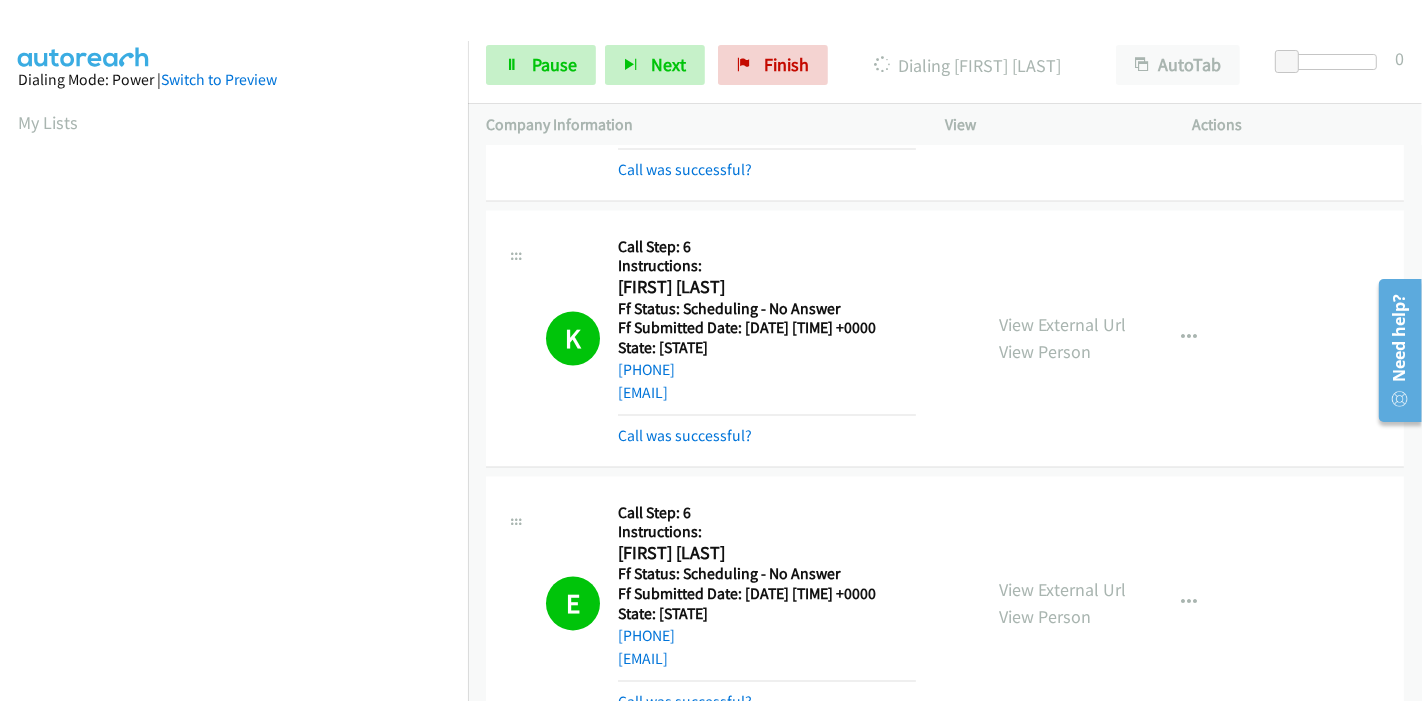 scroll, scrollTop: 422, scrollLeft: 0, axis: vertical 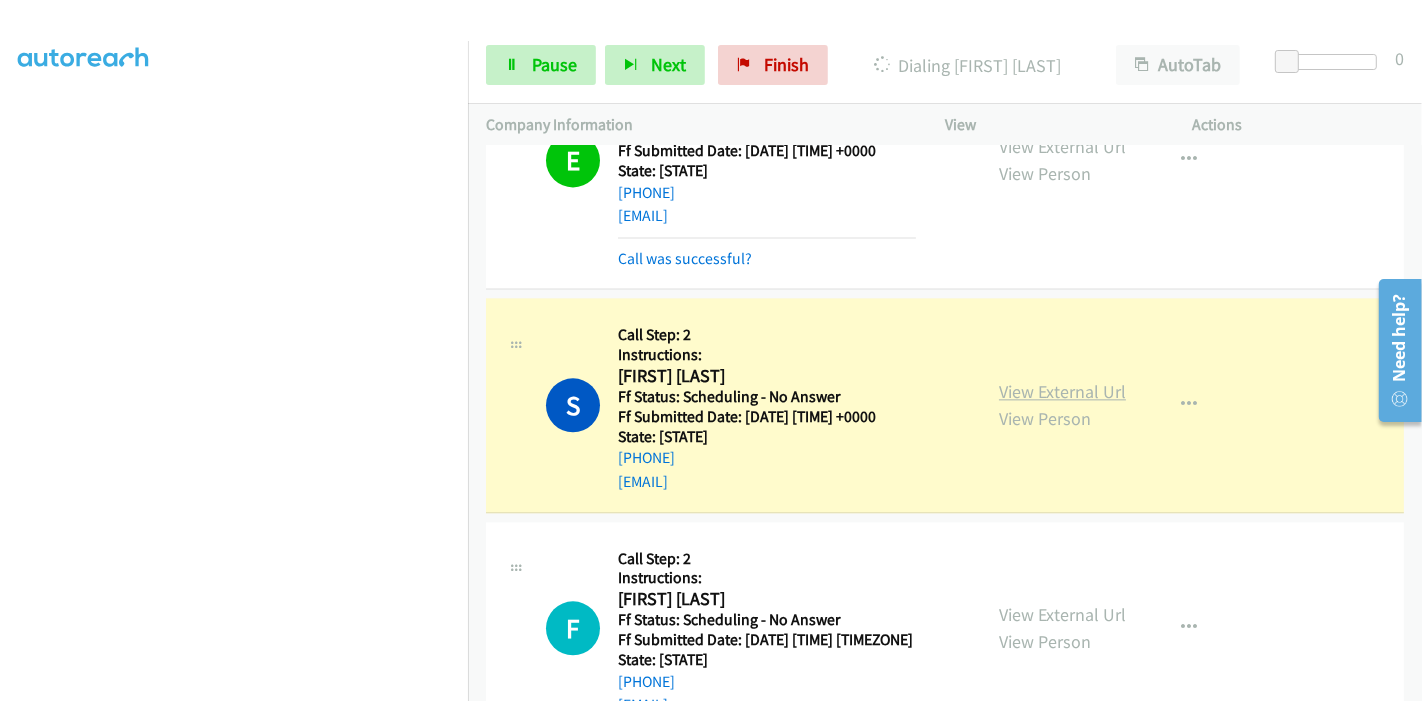 click on "View External Url" at bounding box center (1062, 391) 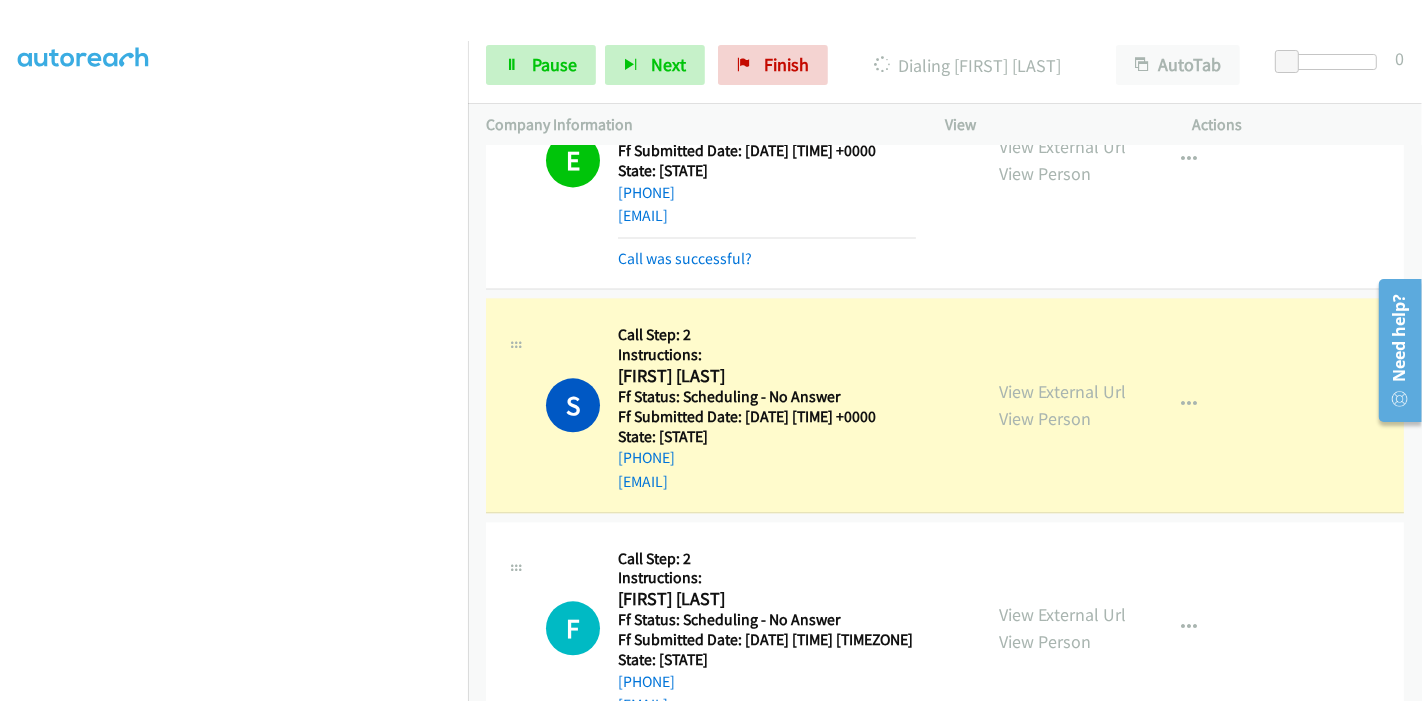scroll, scrollTop: 0, scrollLeft: 0, axis: both 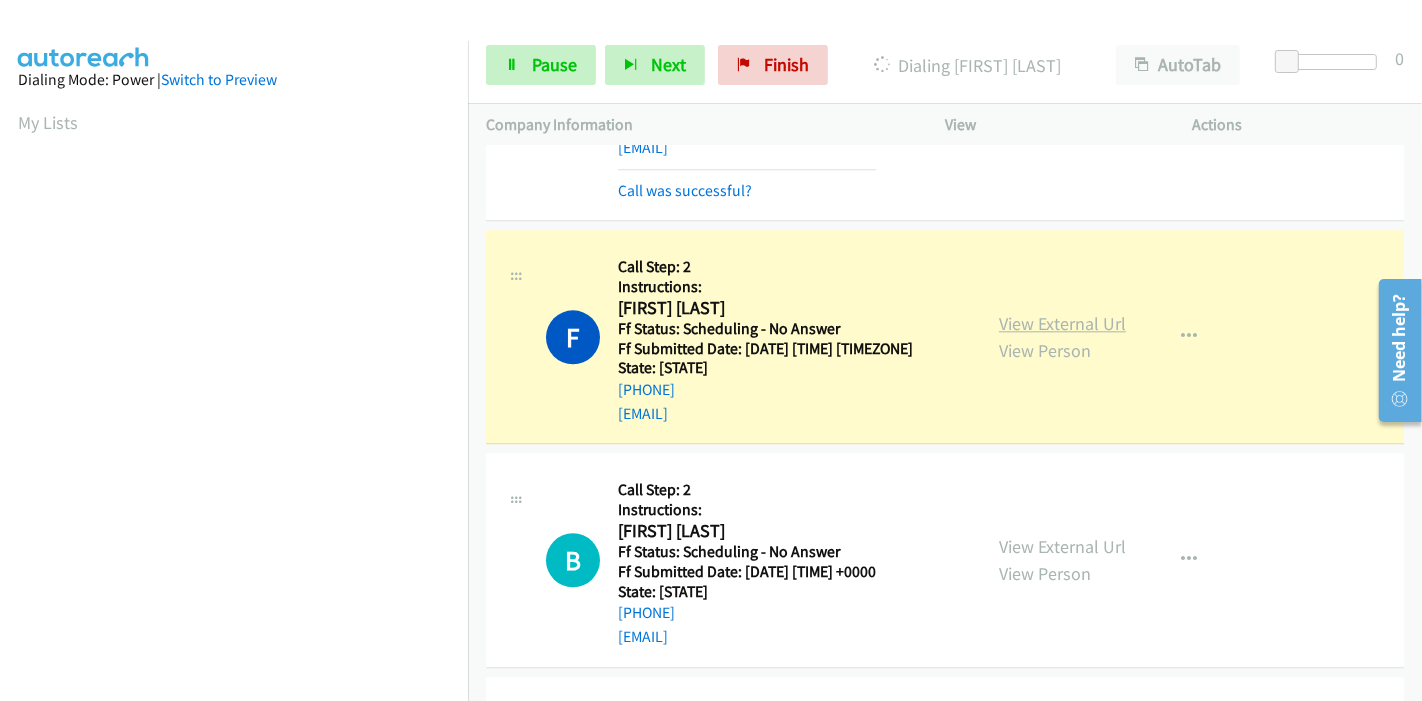 click on "View External Url" at bounding box center [1062, 323] 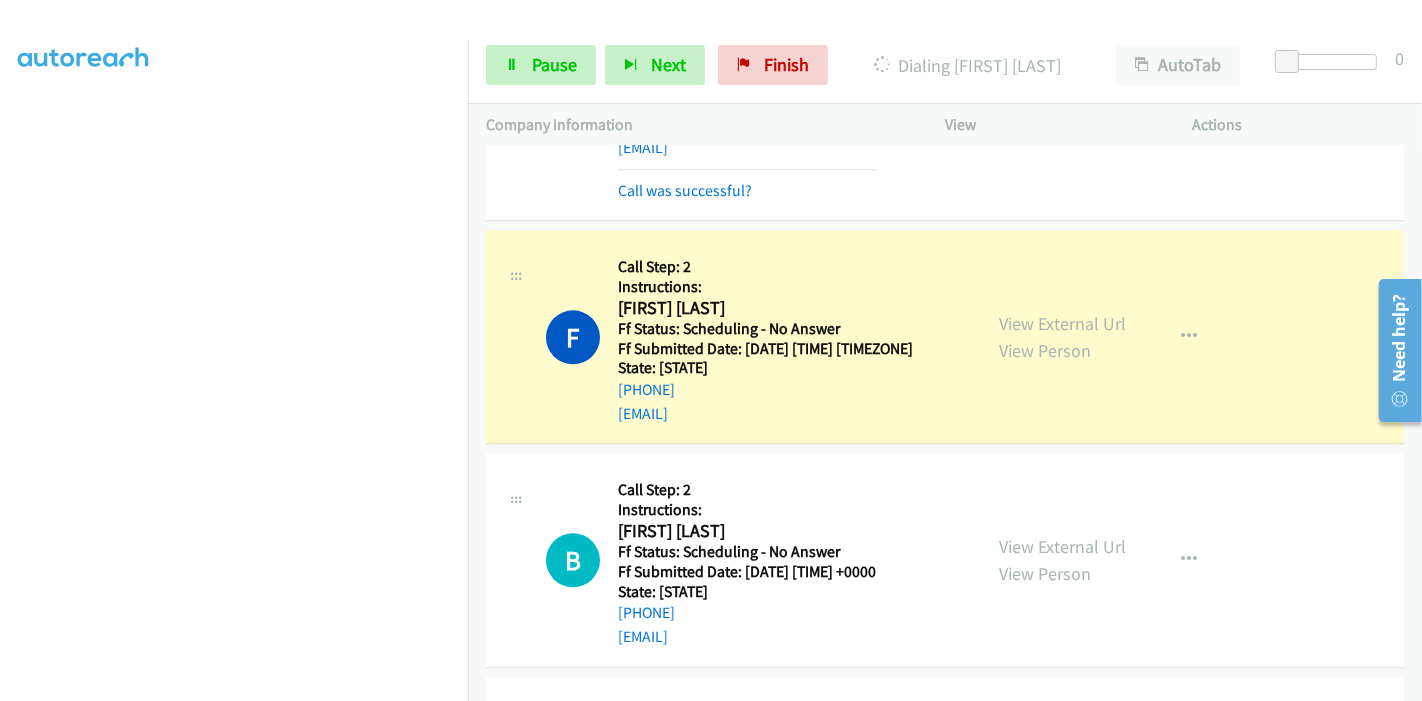 scroll, scrollTop: 0, scrollLeft: 0, axis: both 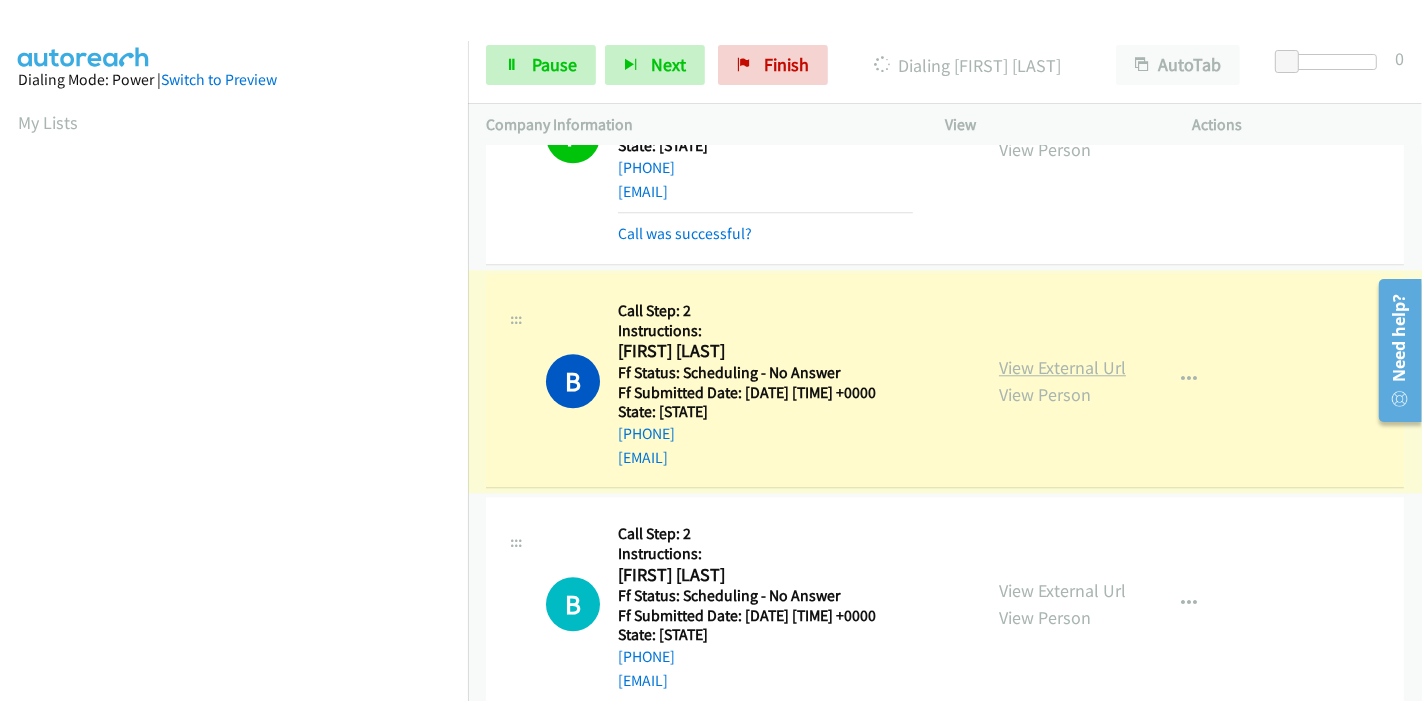 click on "View External Url" at bounding box center (1062, 367) 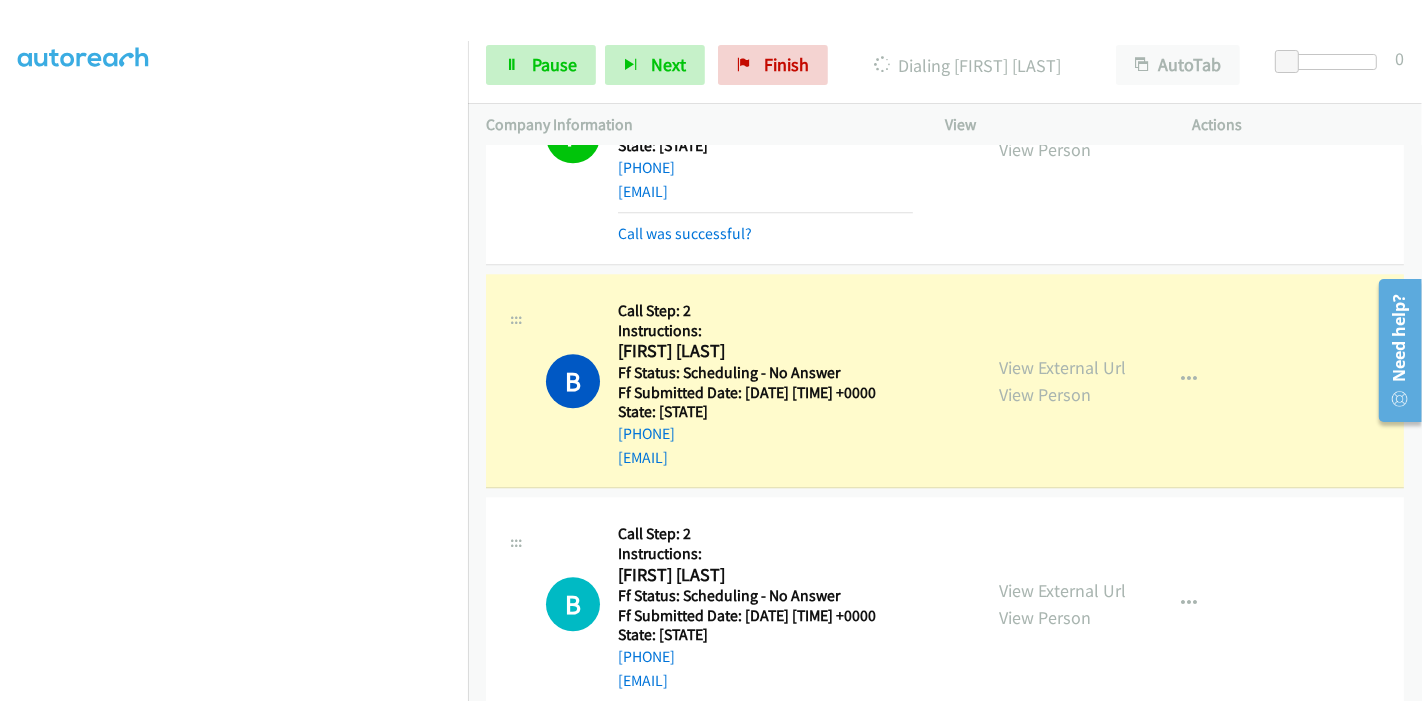 scroll, scrollTop: 0, scrollLeft: 0, axis: both 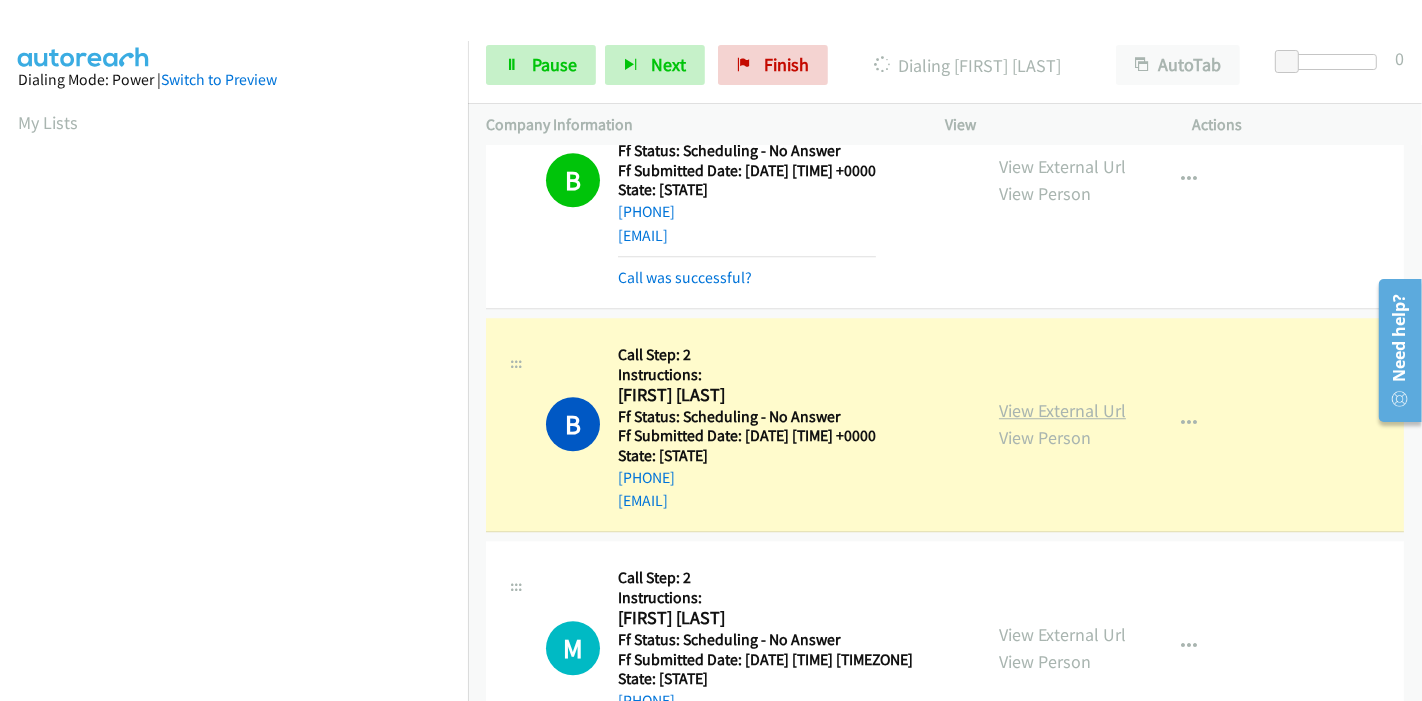 click on "View External Url" at bounding box center (1062, 410) 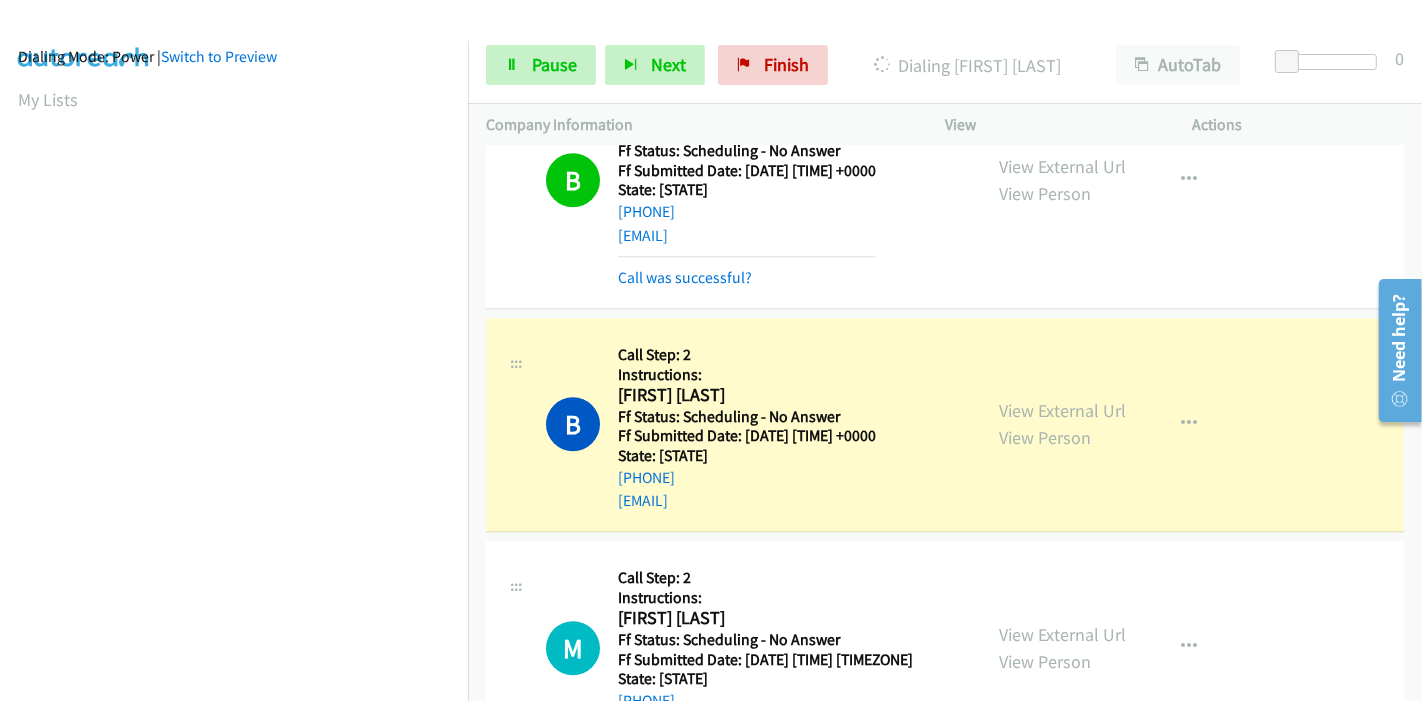 scroll, scrollTop: 422, scrollLeft: 0, axis: vertical 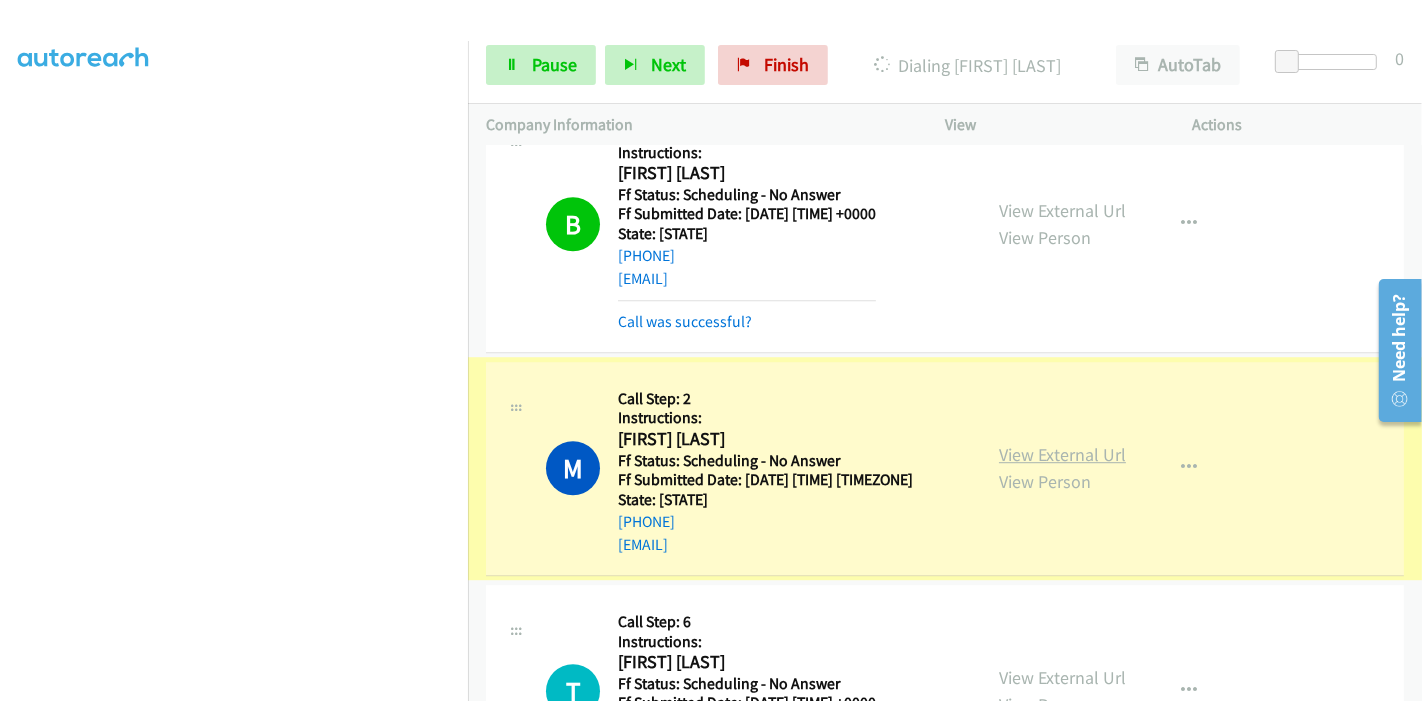 click on "View External Url" at bounding box center [1062, 454] 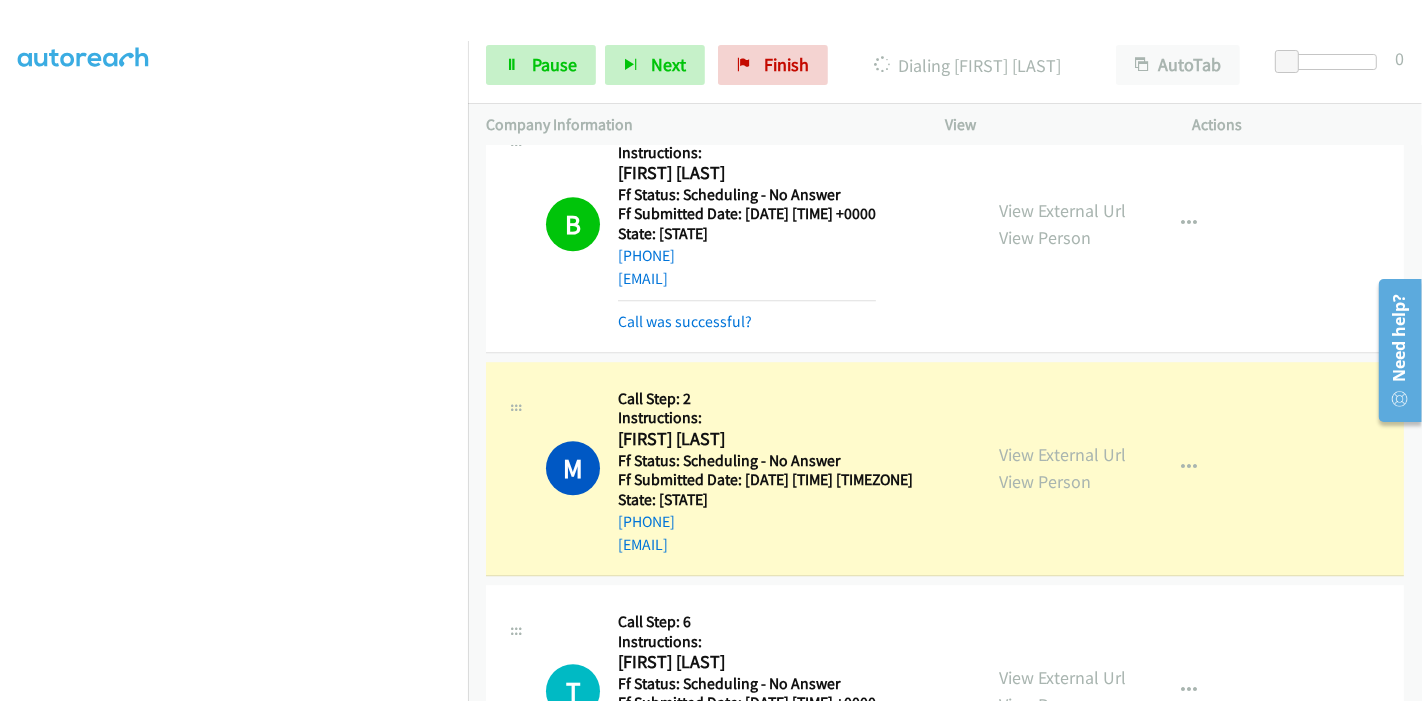 scroll, scrollTop: 0, scrollLeft: 0, axis: both 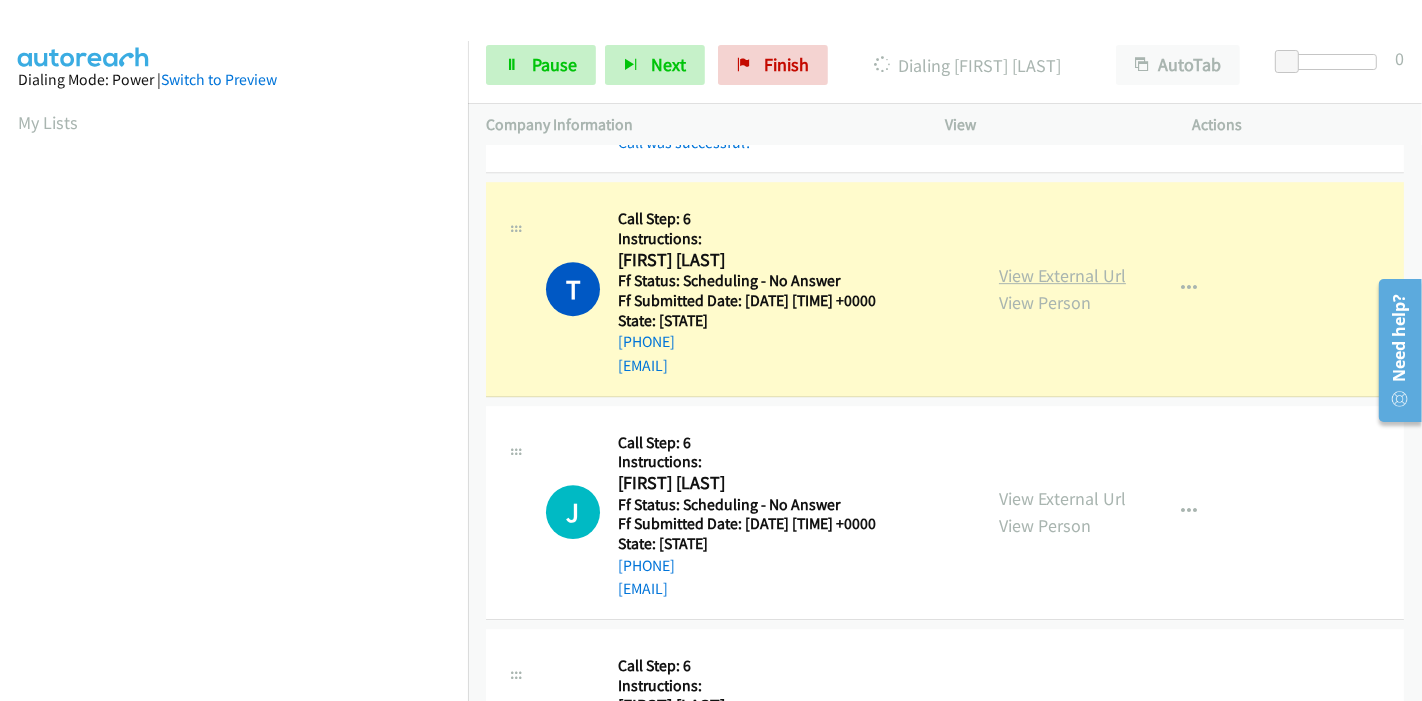 click on "View External Url" at bounding box center [1062, 275] 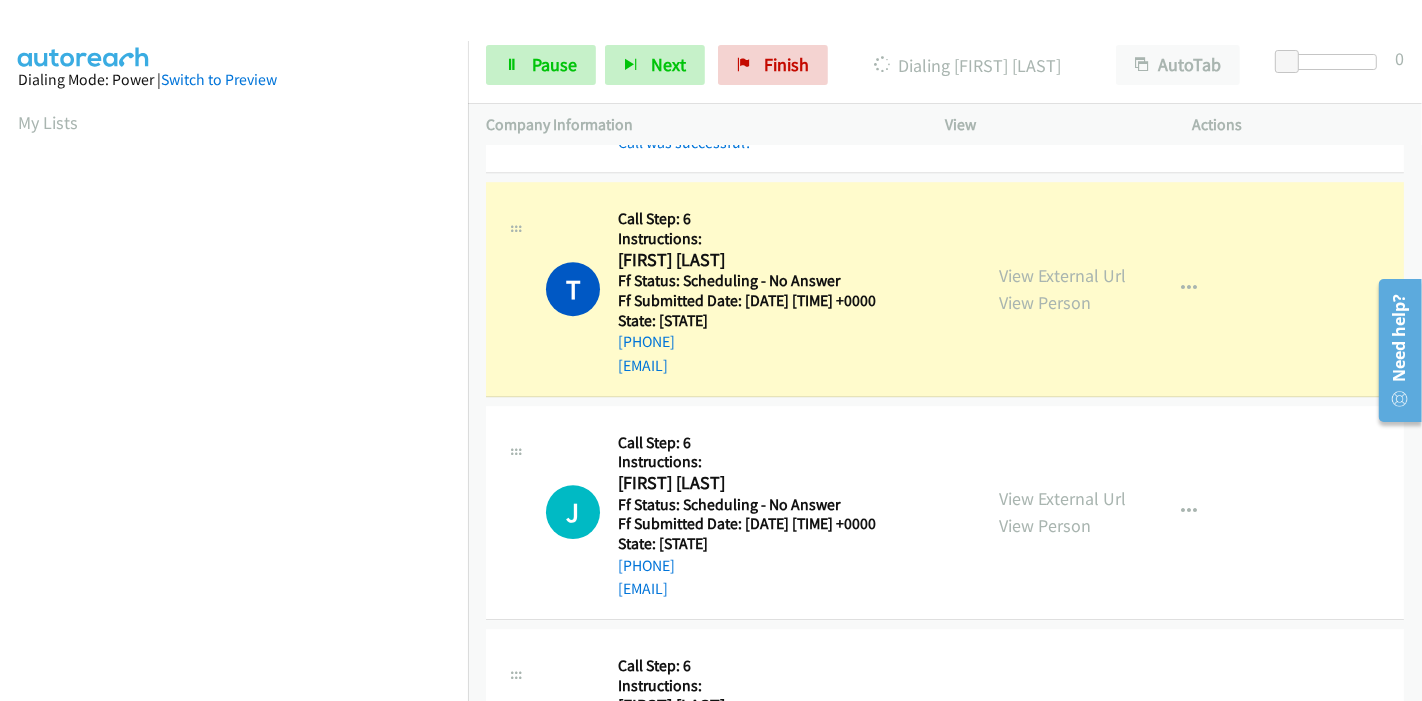 scroll, scrollTop: 422, scrollLeft: 0, axis: vertical 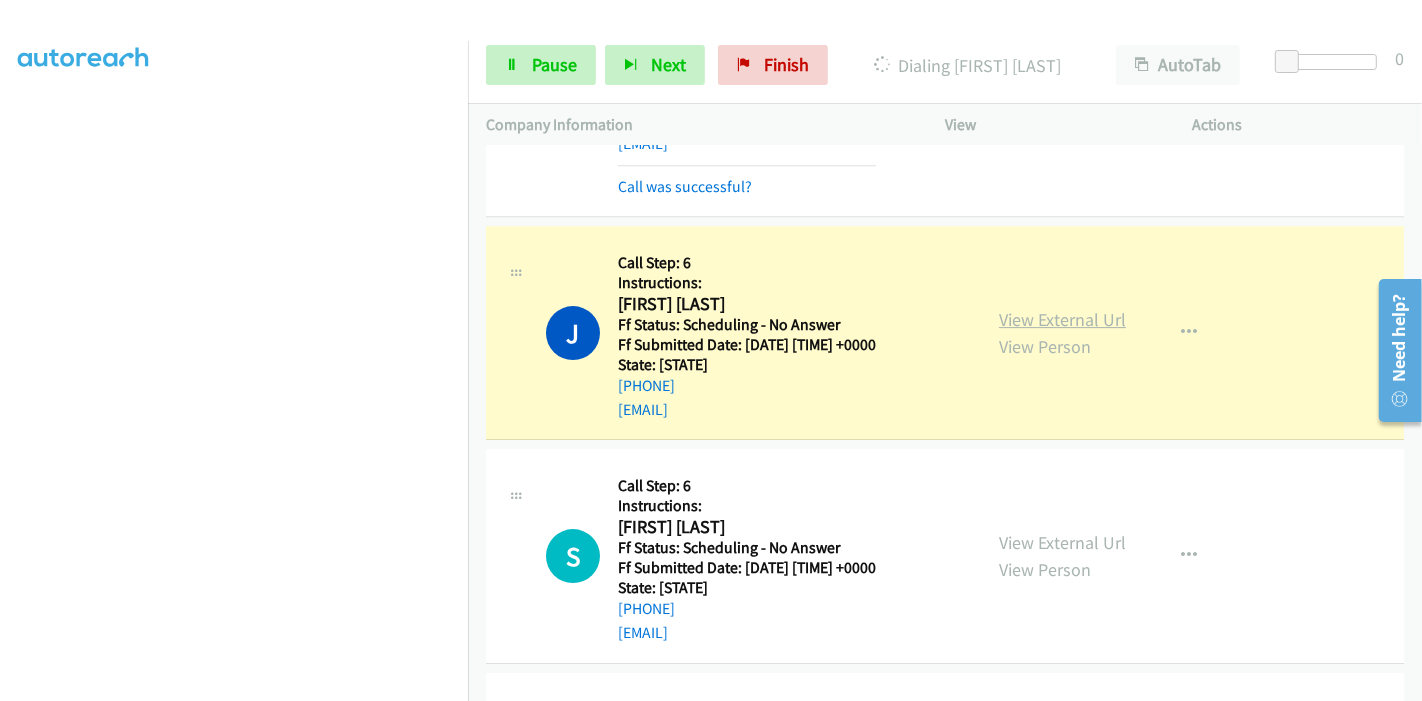 click on "View External Url" at bounding box center (1062, 319) 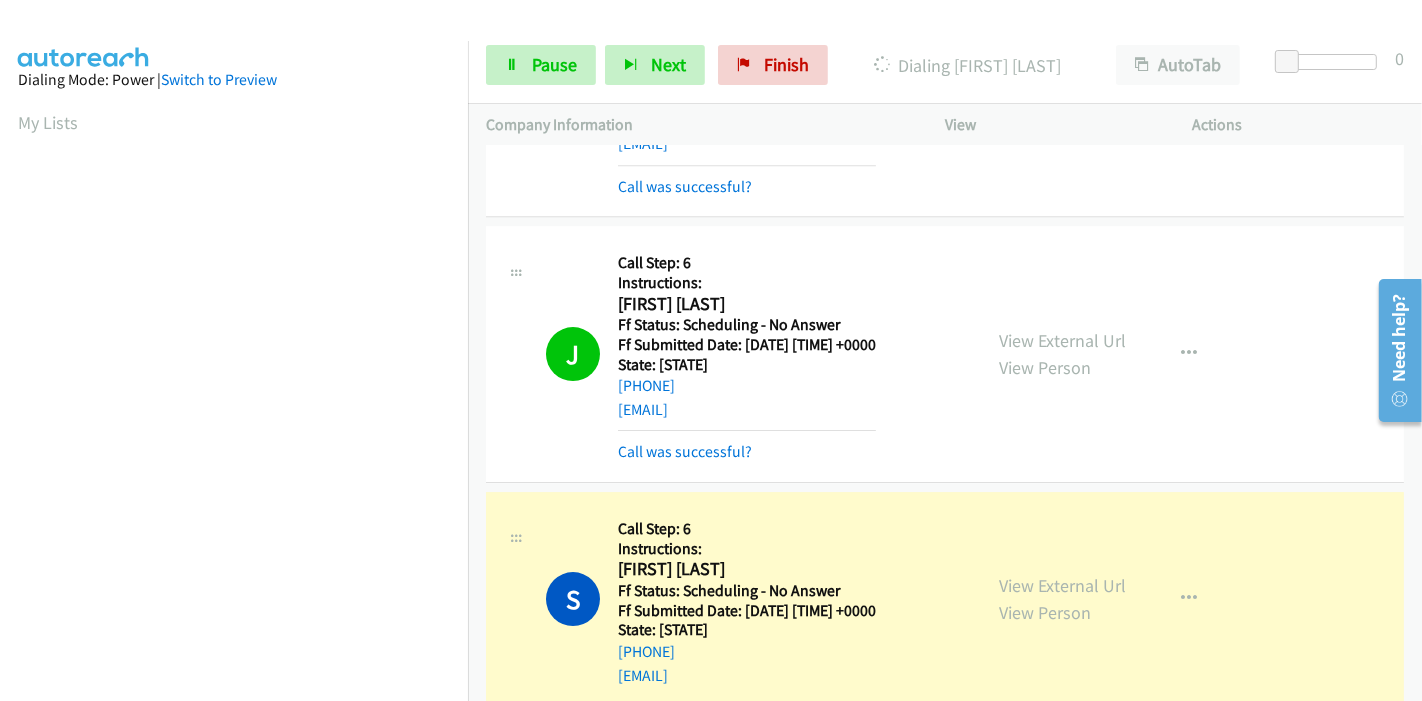 scroll, scrollTop: 422, scrollLeft: 0, axis: vertical 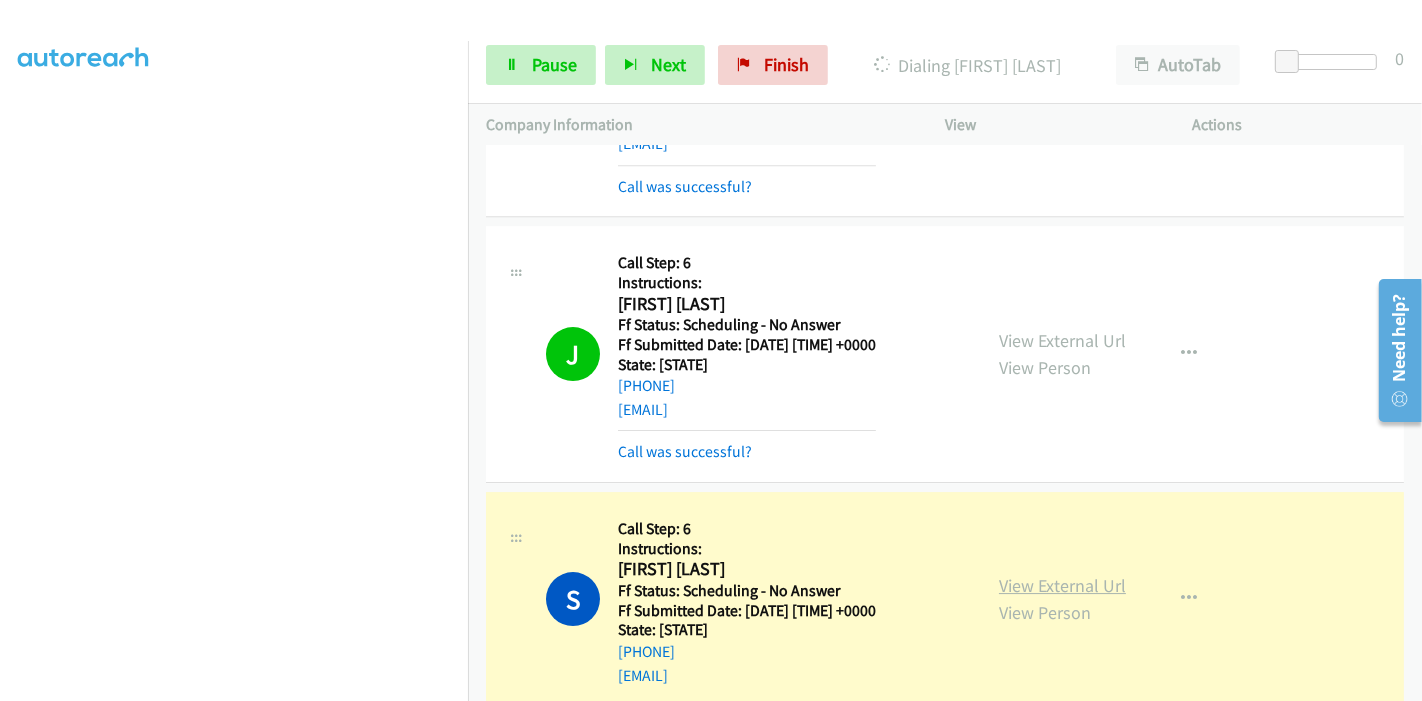 click on "View External Url" at bounding box center [1062, 585] 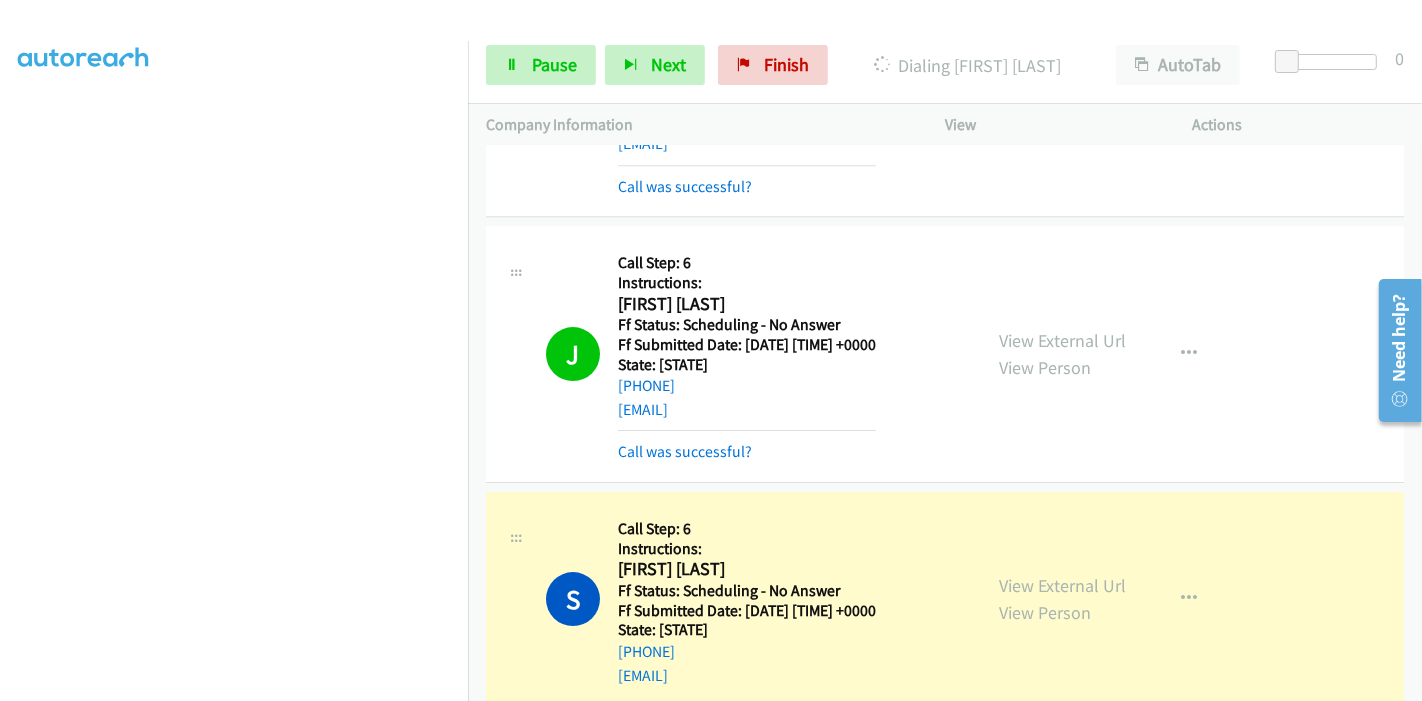scroll, scrollTop: 422, scrollLeft: 0, axis: vertical 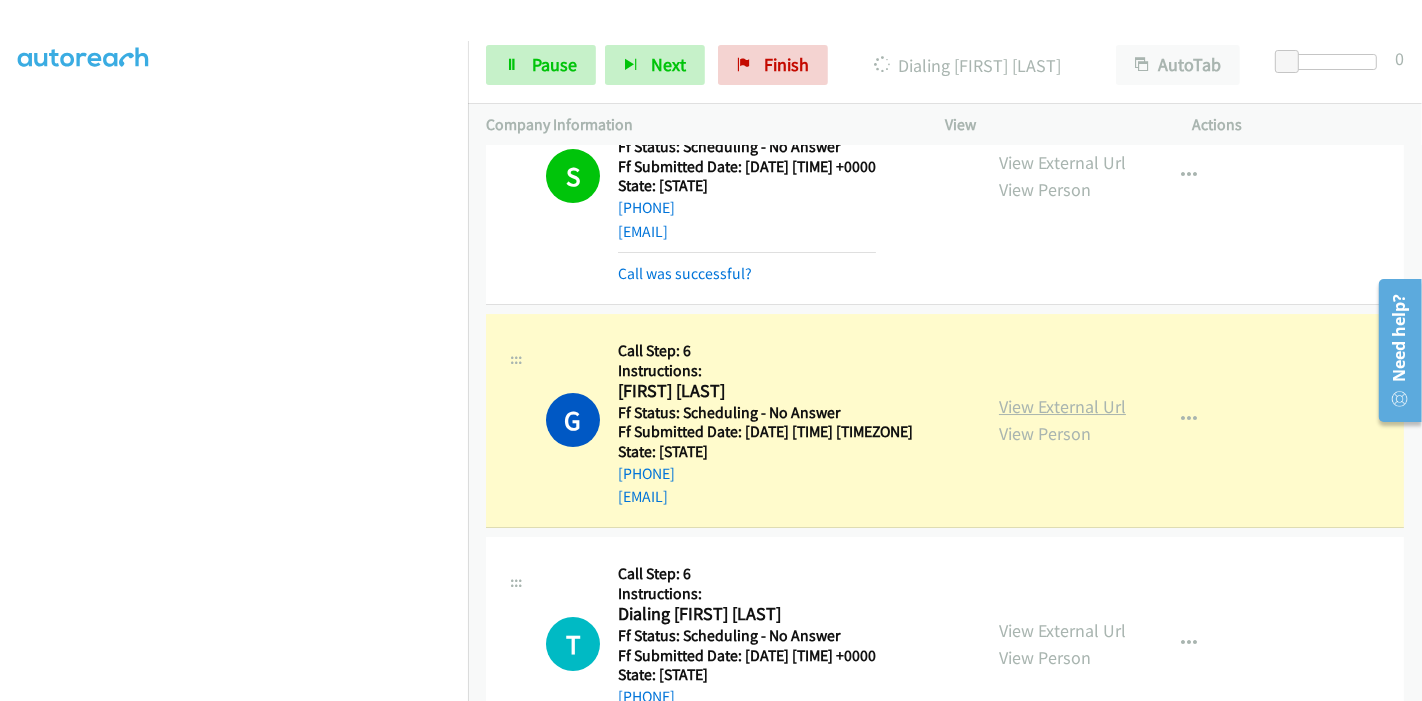 click on "View External Url" at bounding box center [1062, 406] 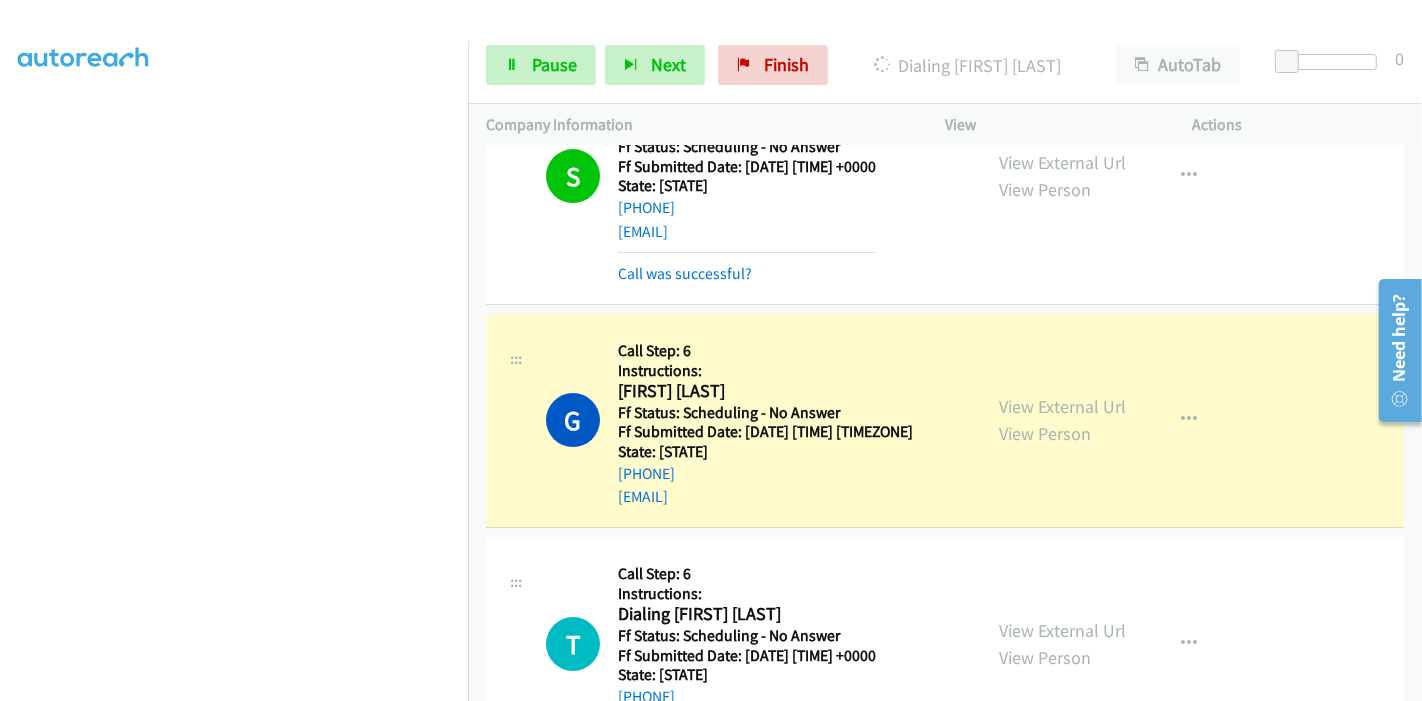 scroll, scrollTop: 0, scrollLeft: 0, axis: both 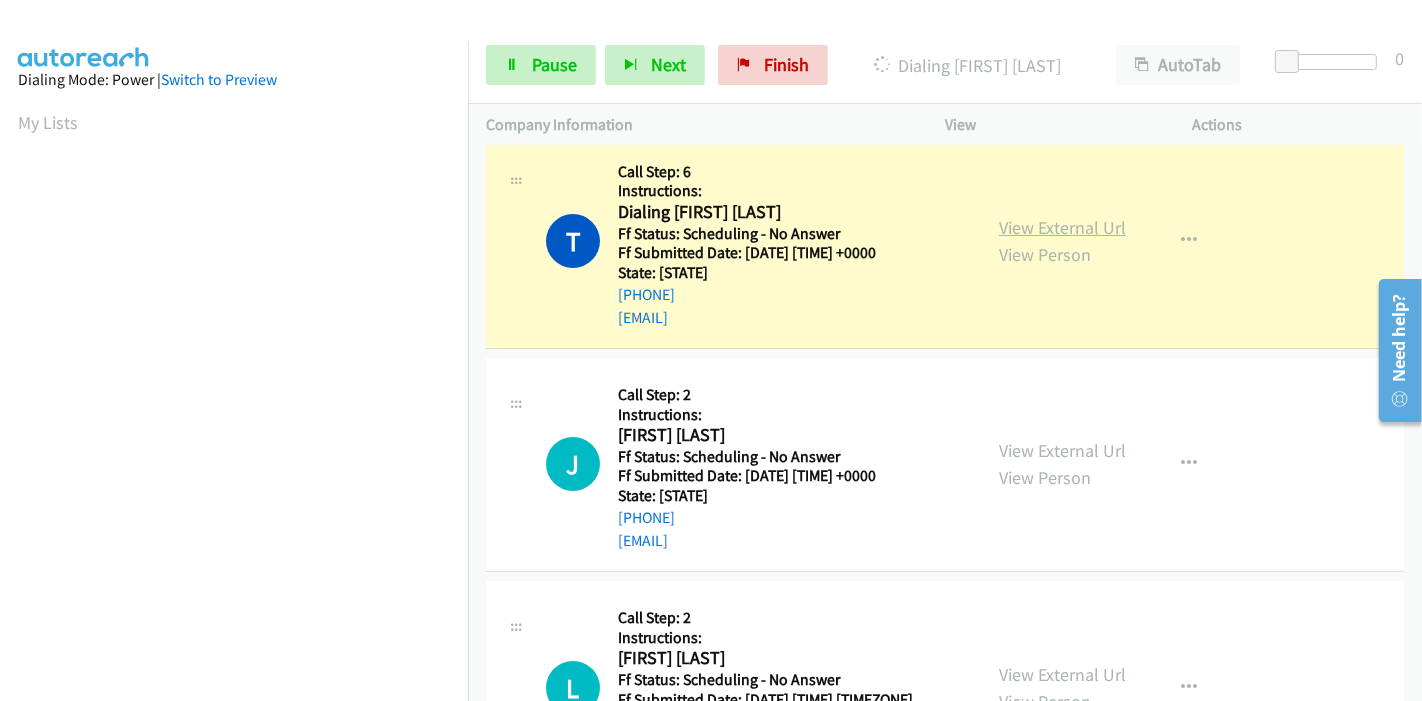 click on "View External Url" at bounding box center [1062, 227] 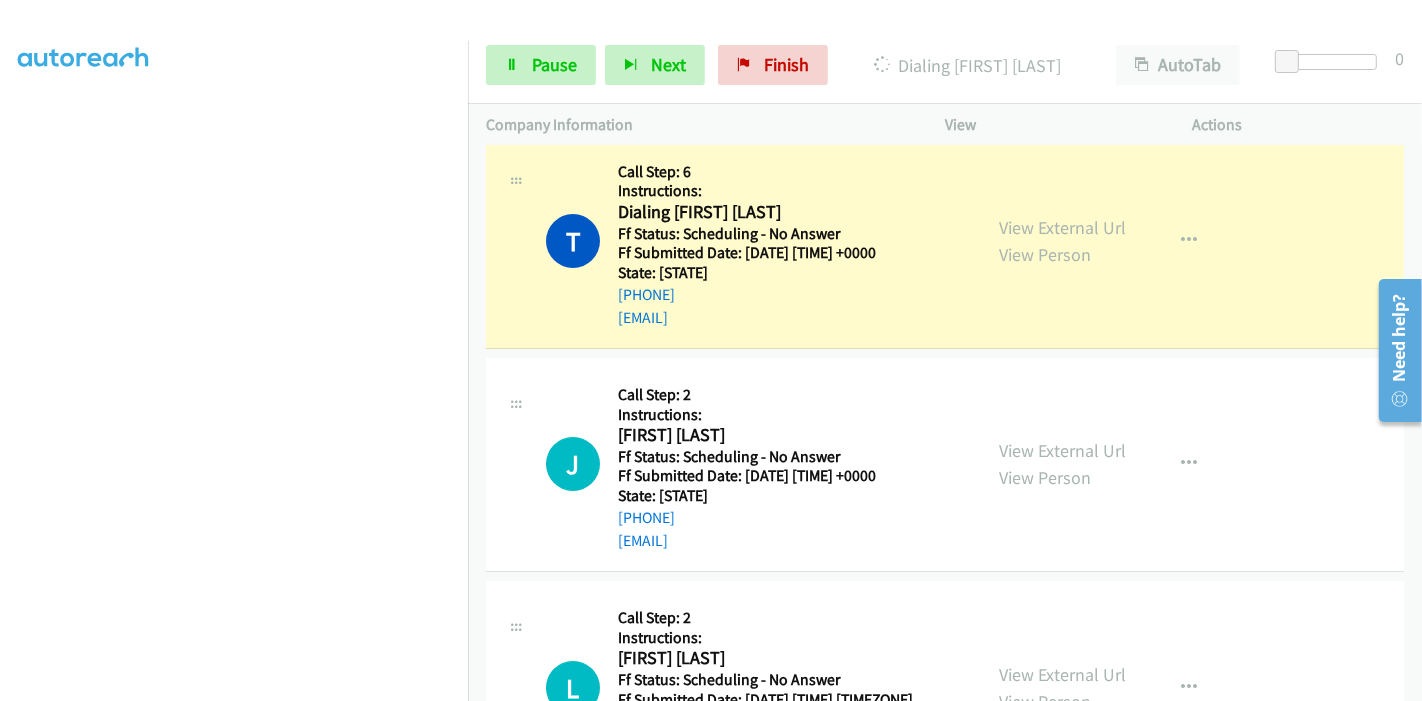 scroll, scrollTop: 0, scrollLeft: 0, axis: both 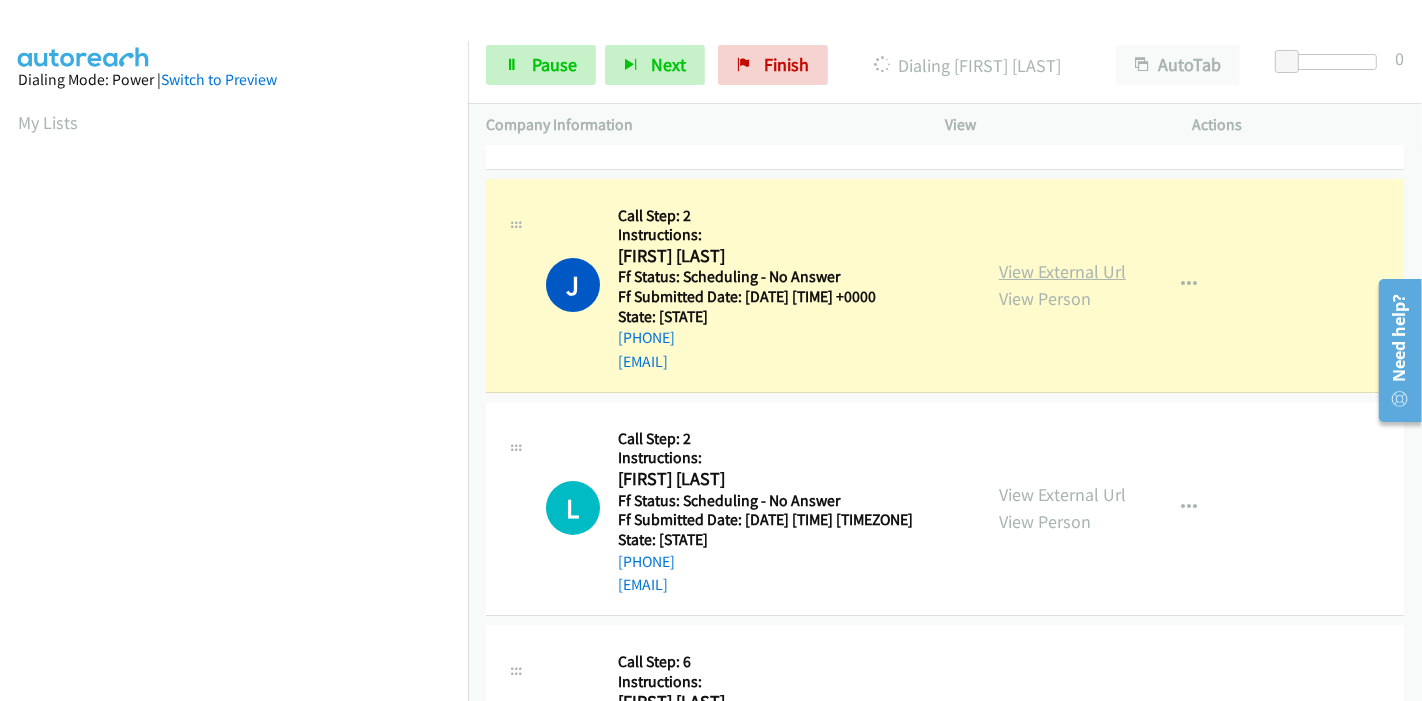 click on "View External Url" at bounding box center [1062, 271] 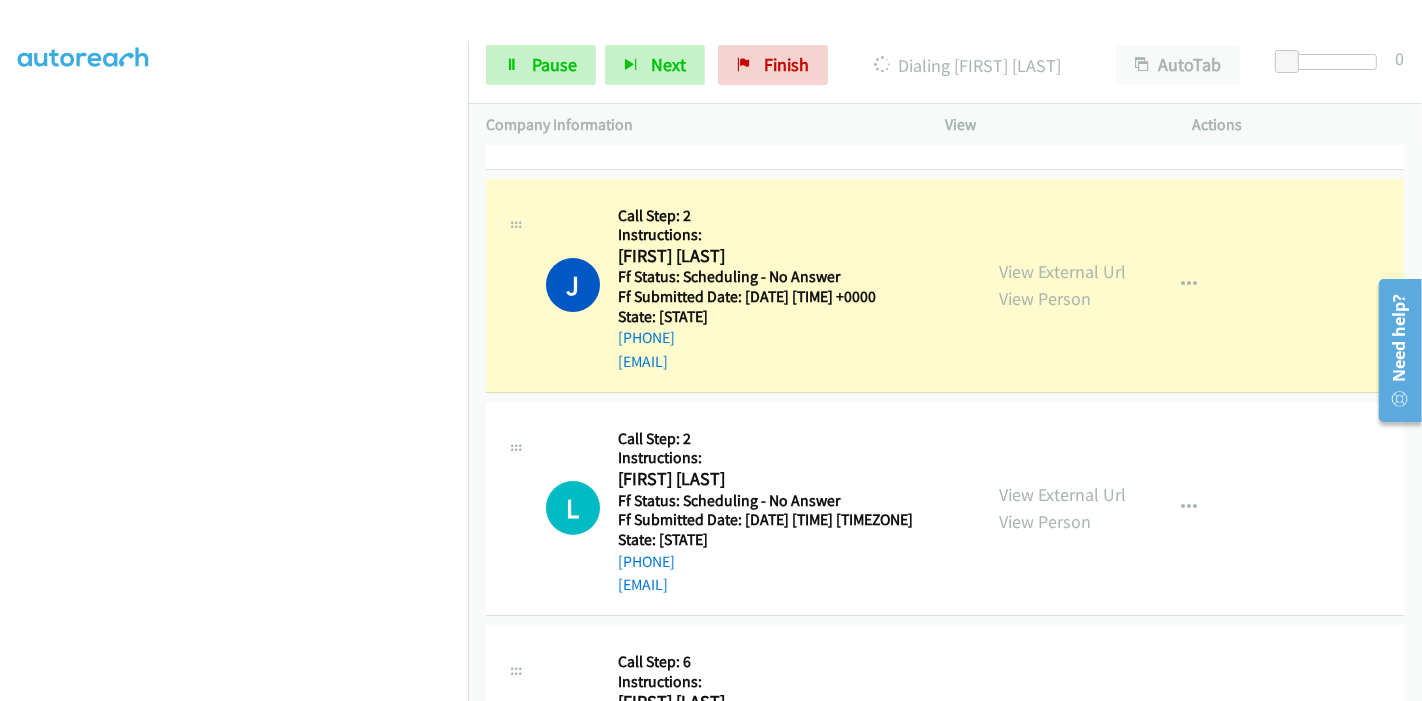 scroll, scrollTop: 0, scrollLeft: 0, axis: both 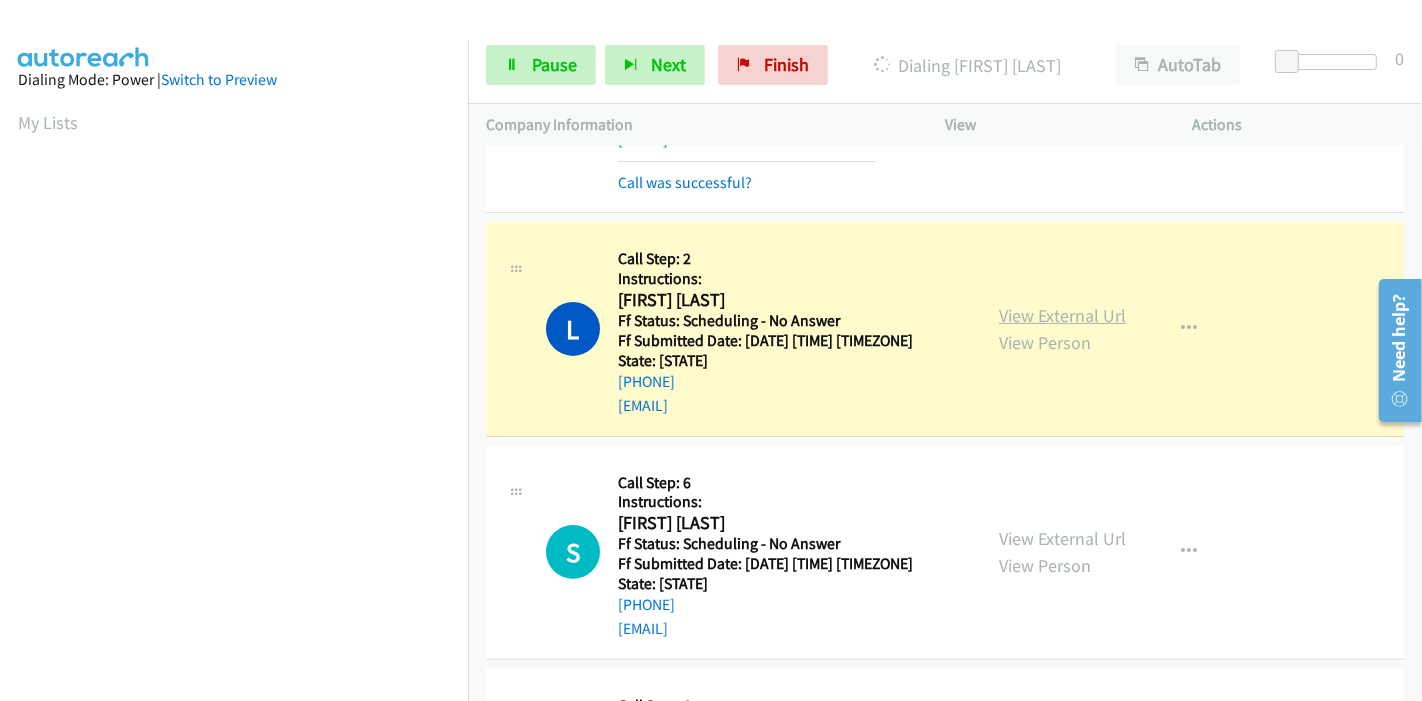 click on "View External Url" at bounding box center [1062, 315] 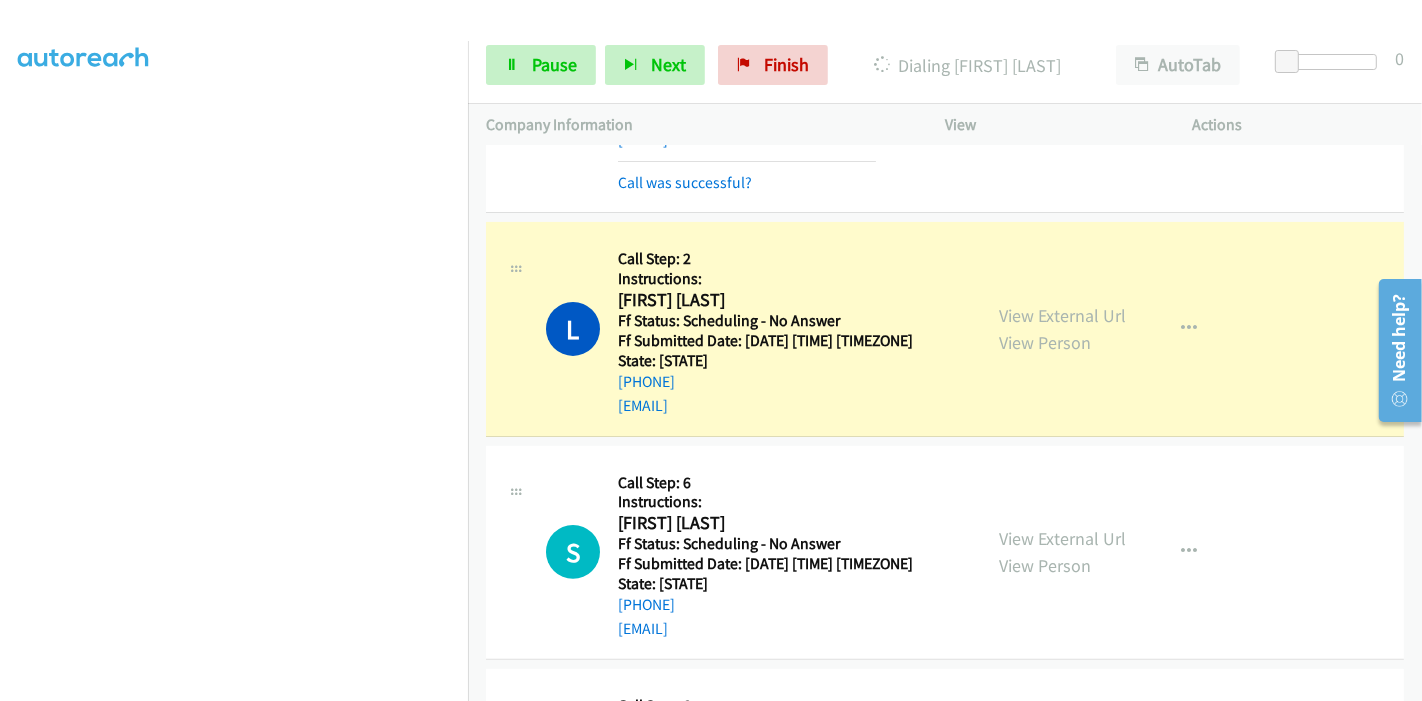 scroll, scrollTop: 0, scrollLeft: 0, axis: both 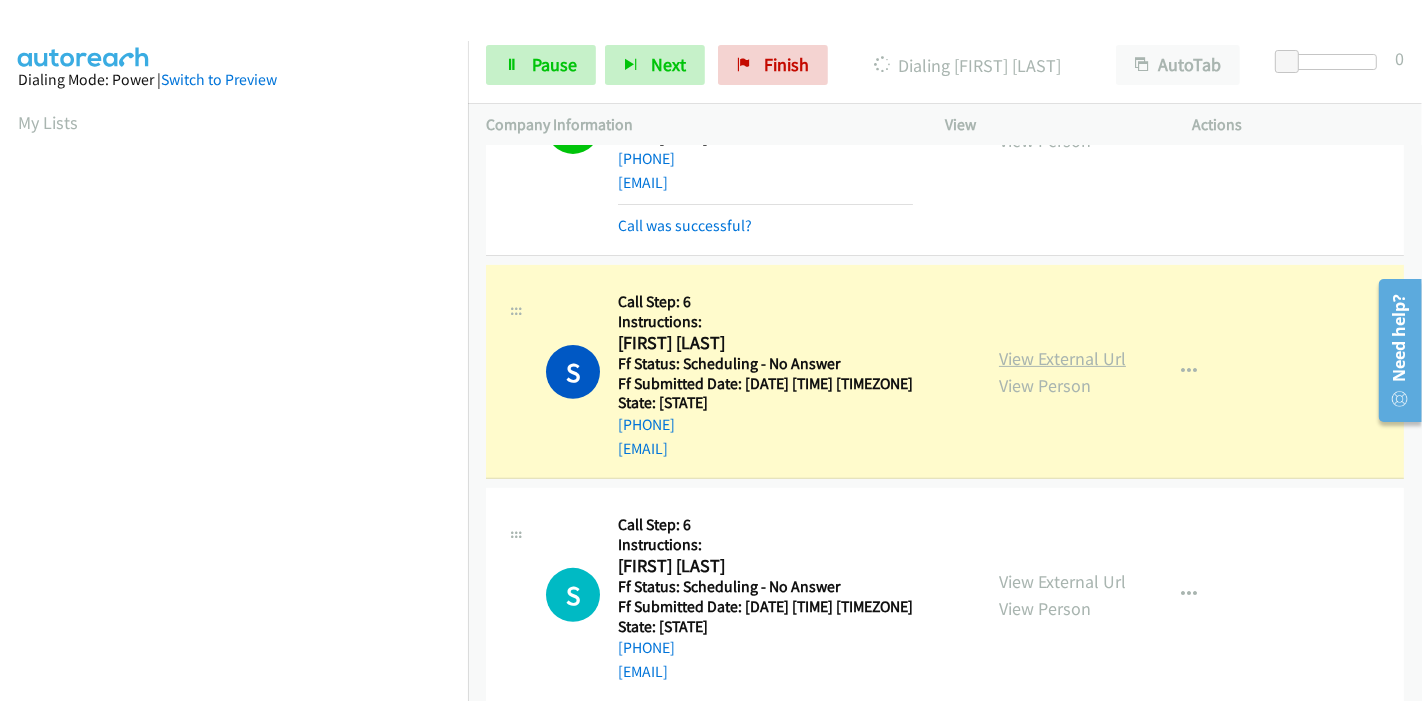 click on "View External Url" at bounding box center [1062, 358] 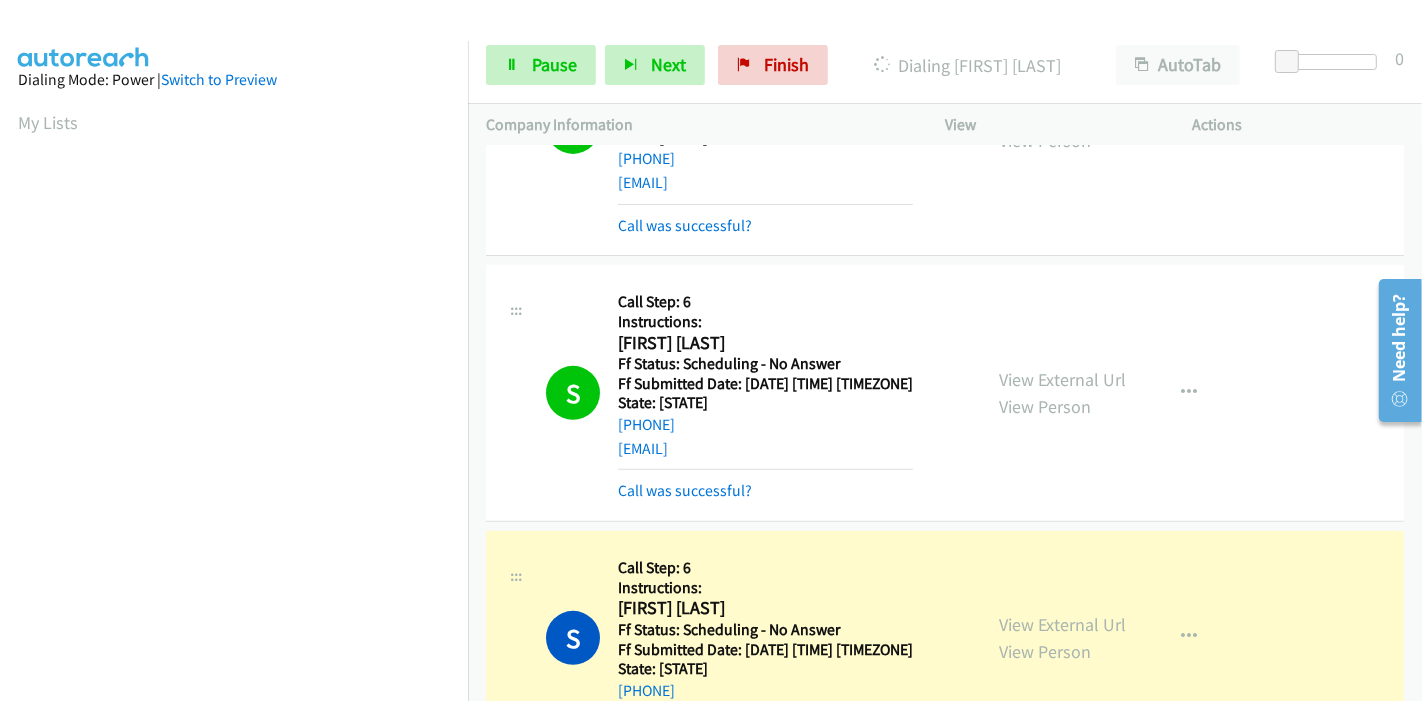 scroll, scrollTop: 422, scrollLeft: 0, axis: vertical 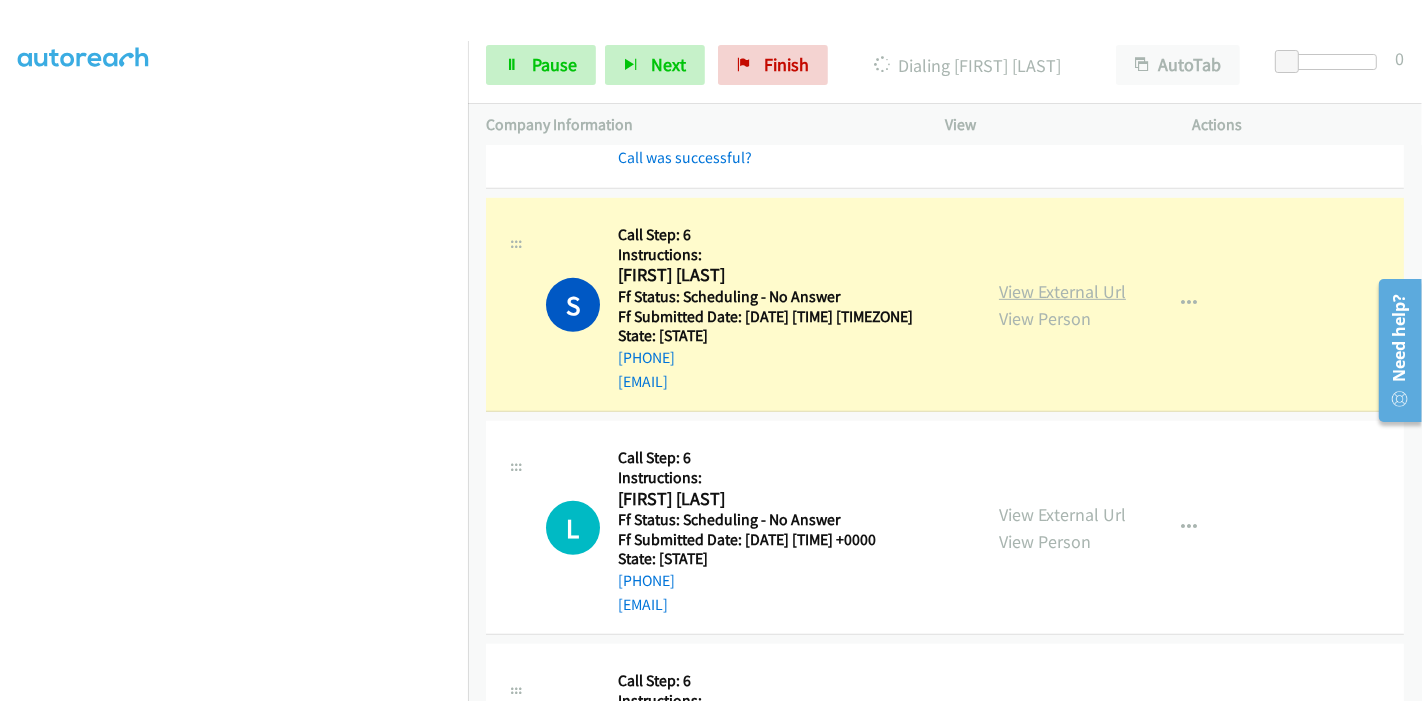 drag, startPoint x: 1091, startPoint y: 271, endPoint x: 1067, endPoint y: 273, distance: 24.083189 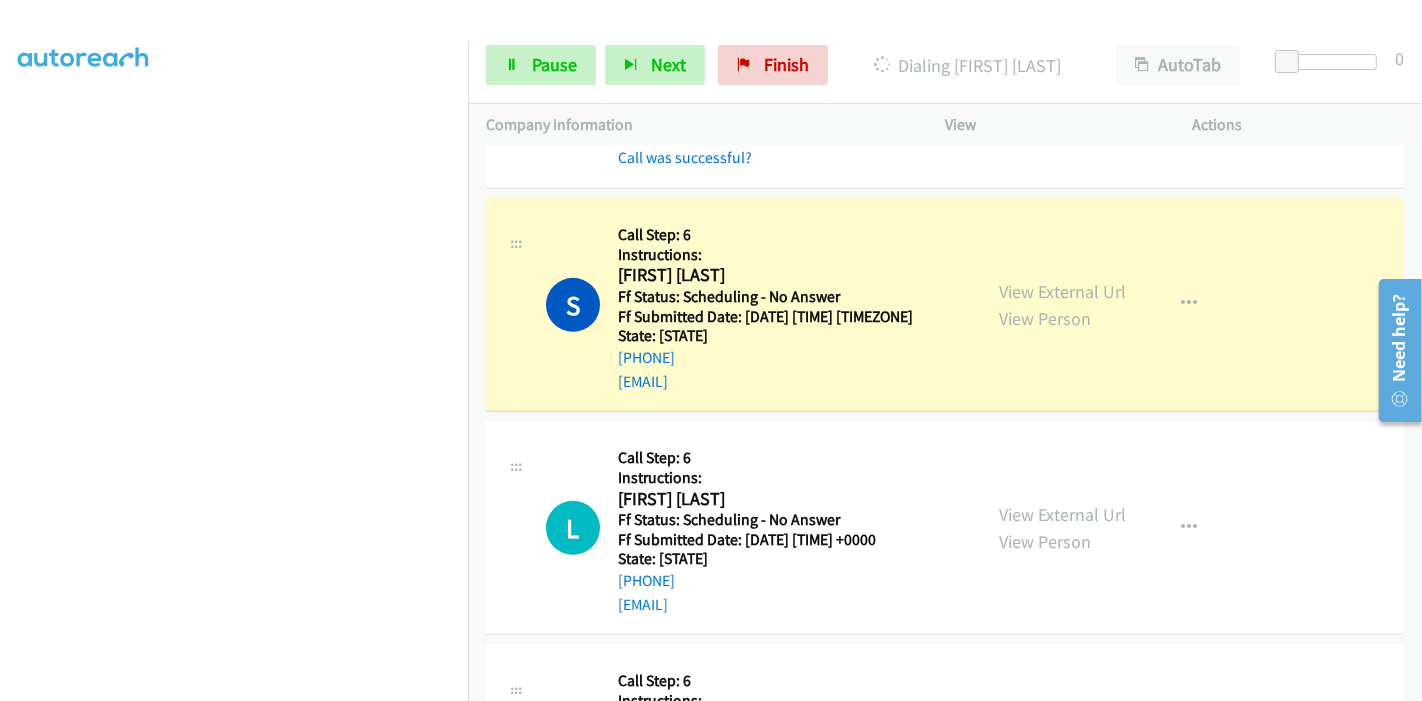 scroll, scrollTop: 0, scrollLeft: 0, axis: both 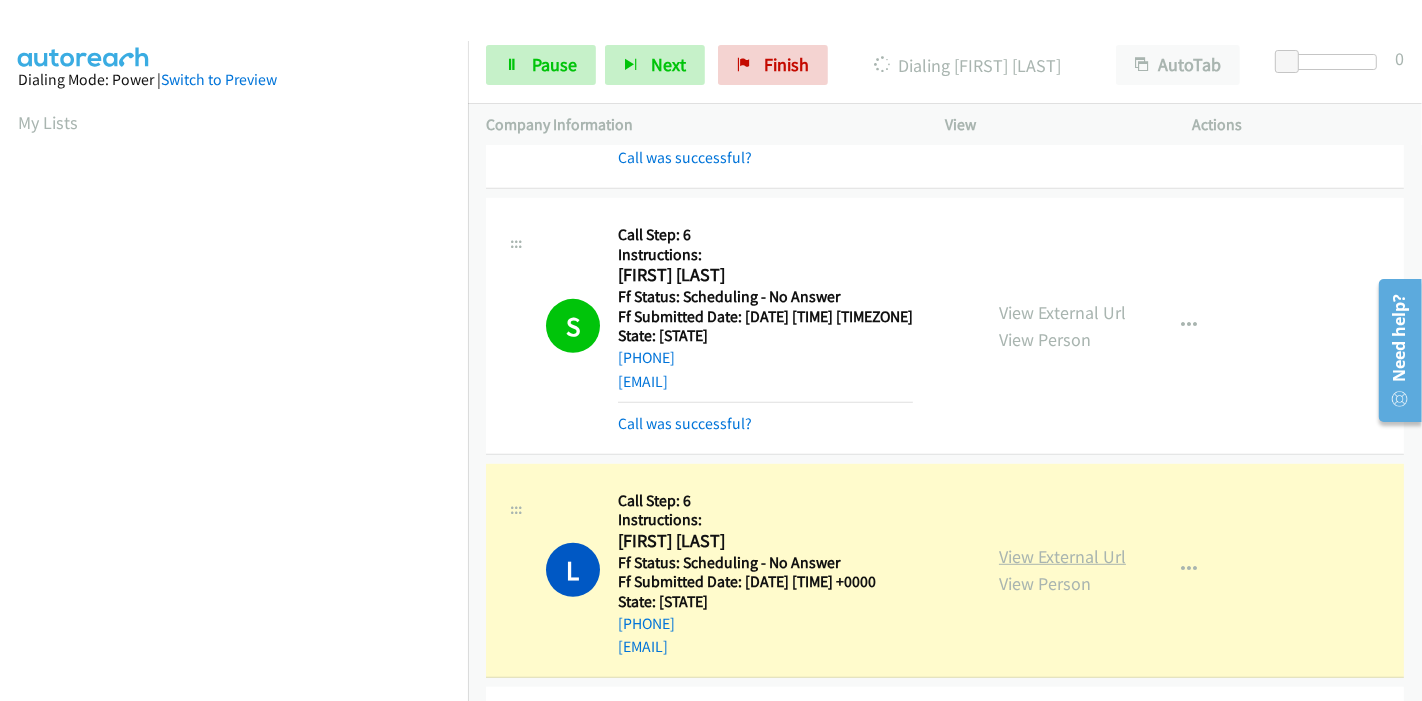 click on "View External Url" at bounding box center [1062, 556] 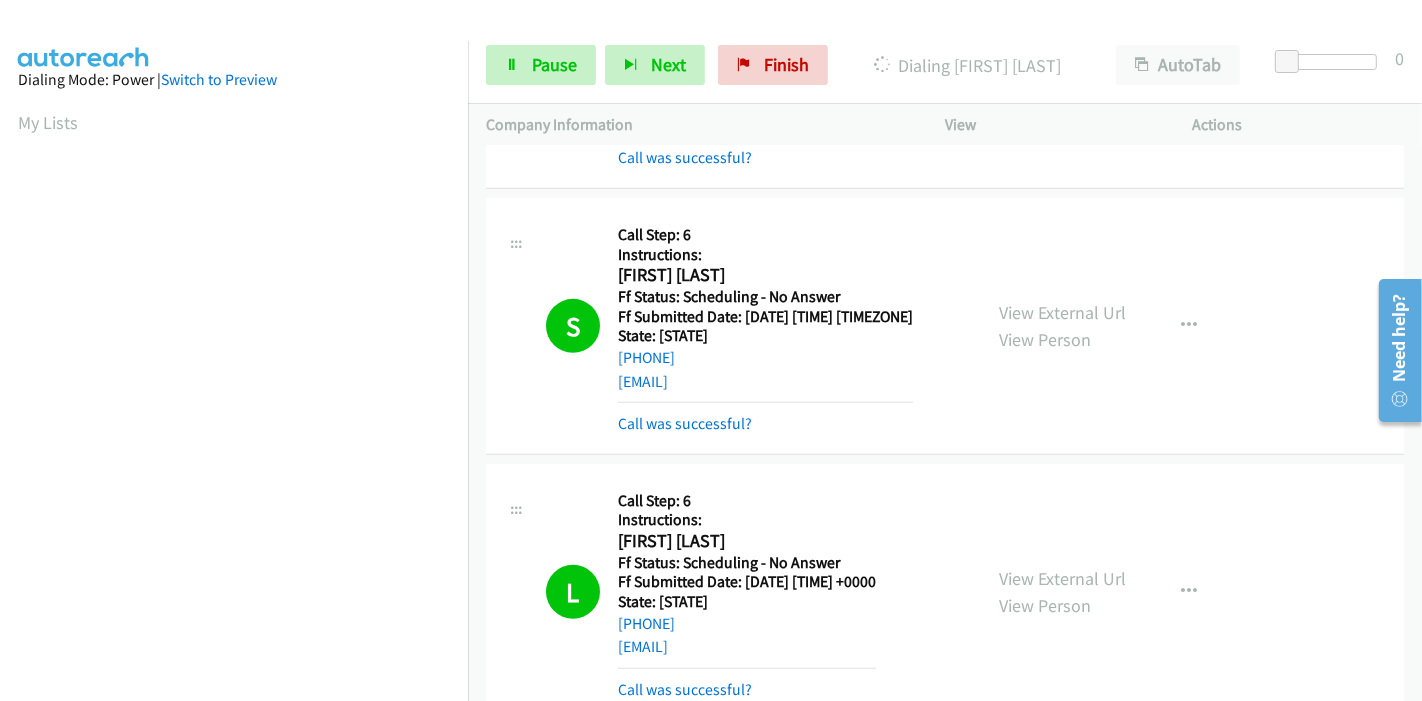 scroll, scrollTop: 422, scrollLeft: 0, axis: vertical 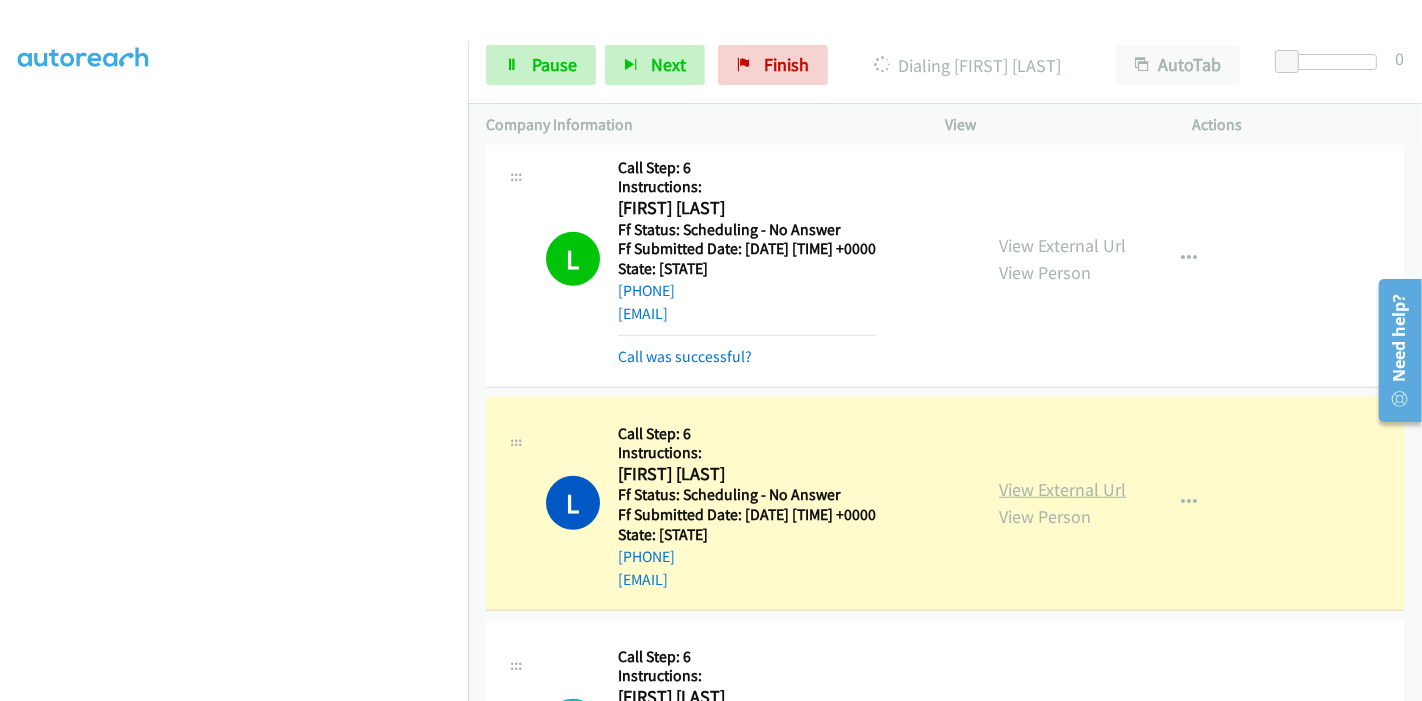 click on "View External Url" at bounding box center [1062, 489] 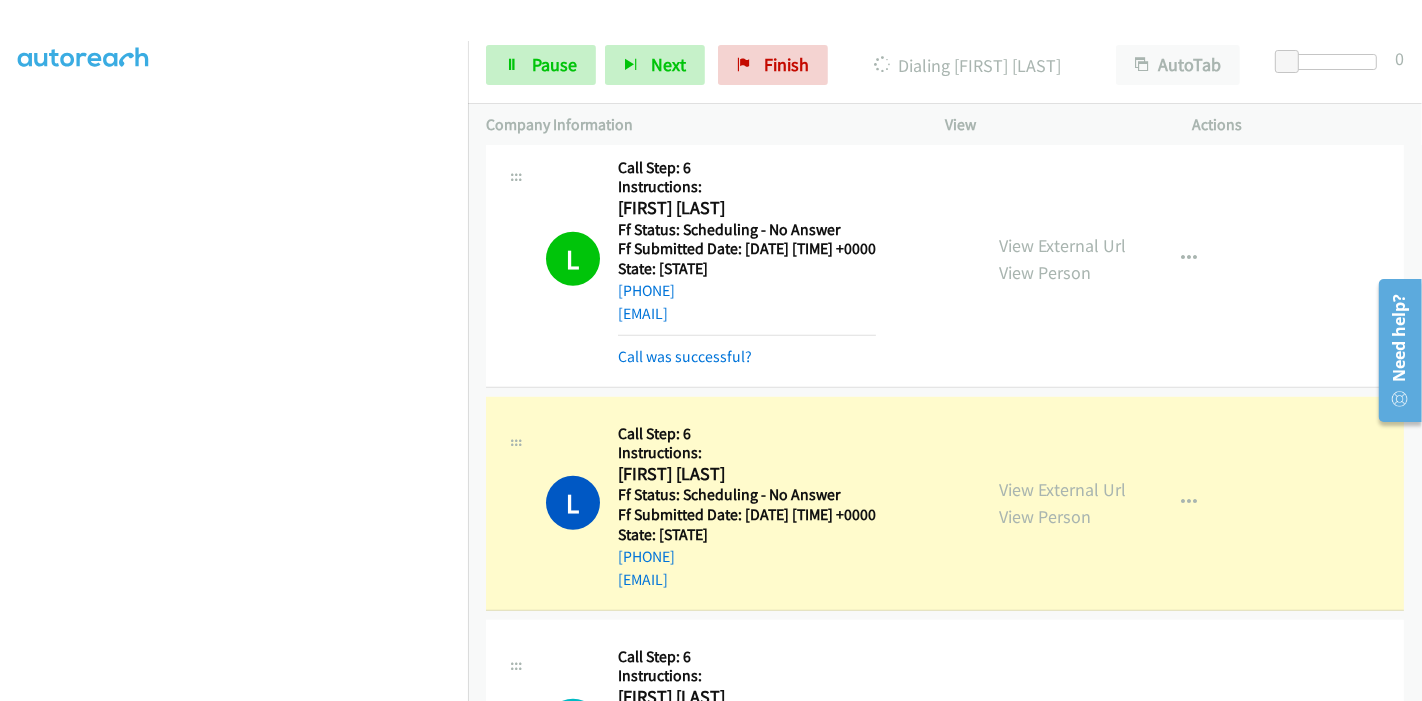 scroll, scrollTop: 0, scrollLeft: 0, axis: both 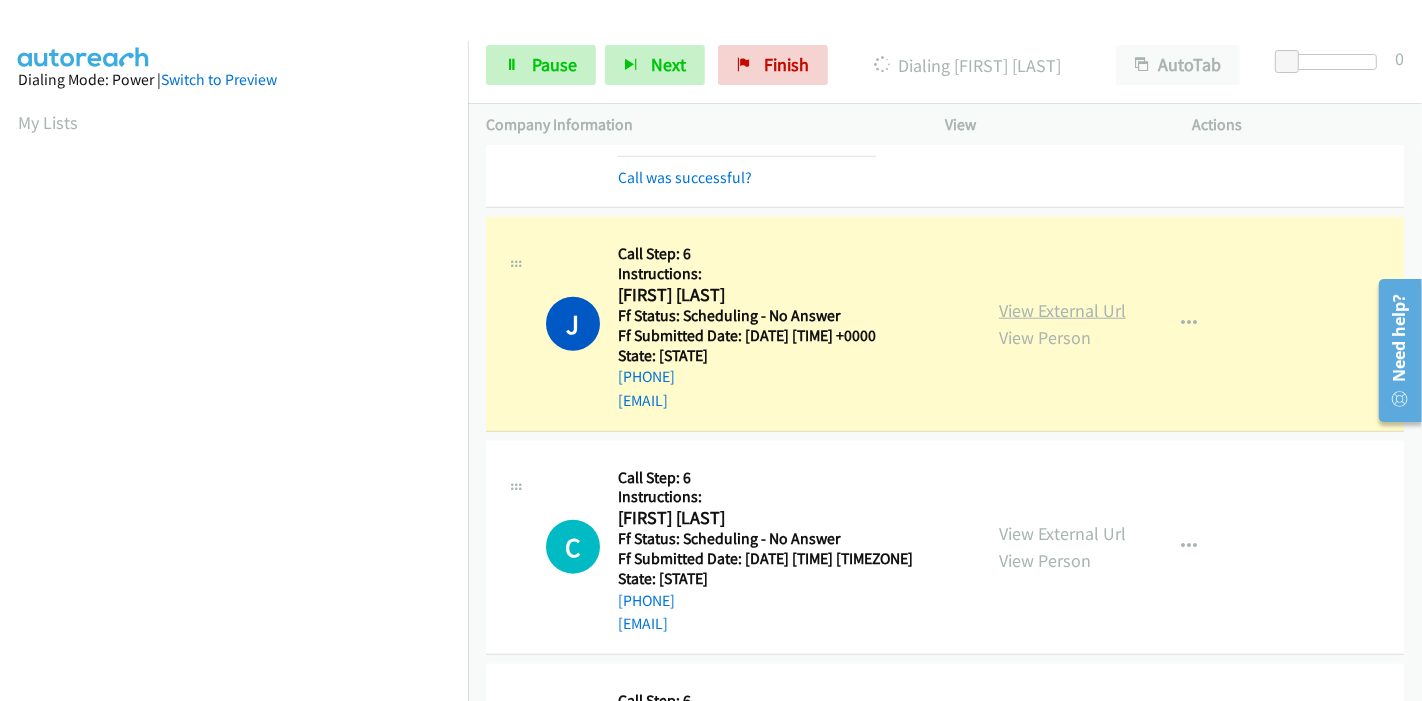 click on "View External Url" at bounding box center (1062, 310) 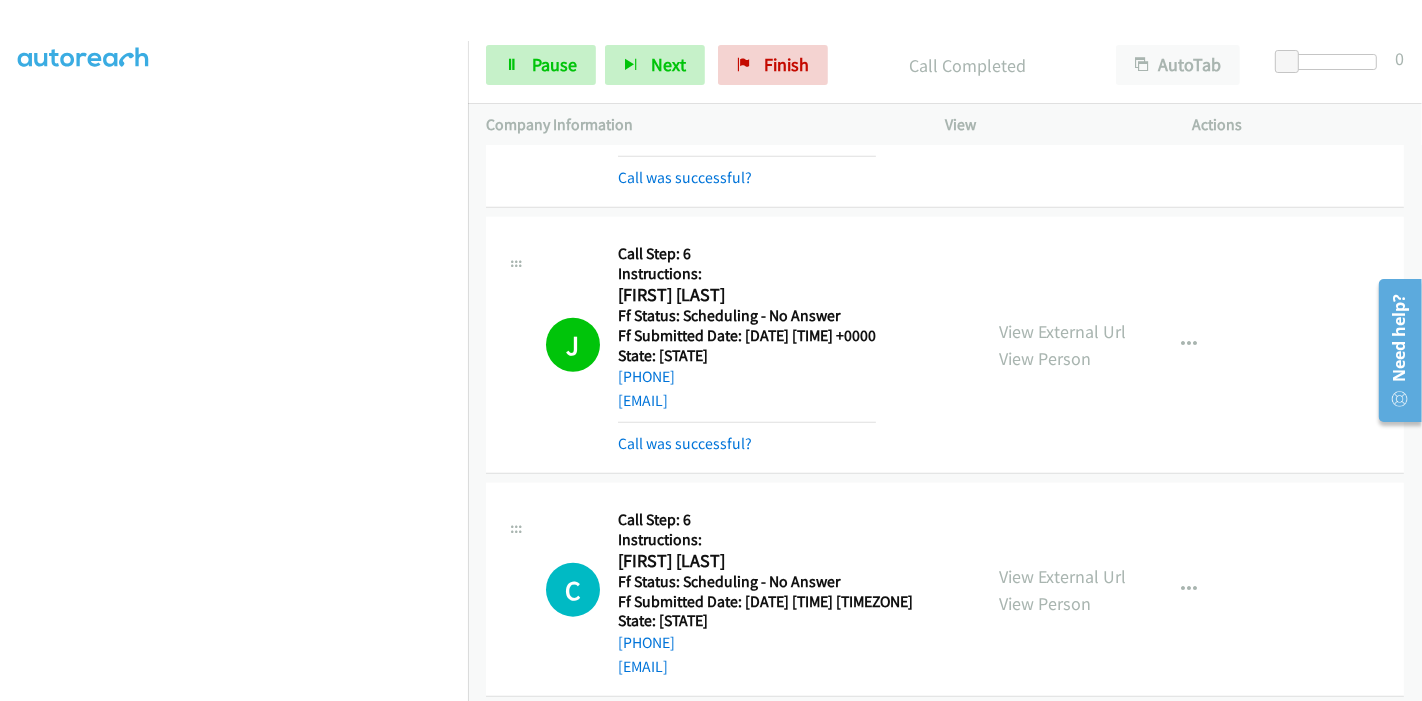 scroll, scrollTop: 311, scrollLeft: 0, axis: vertical 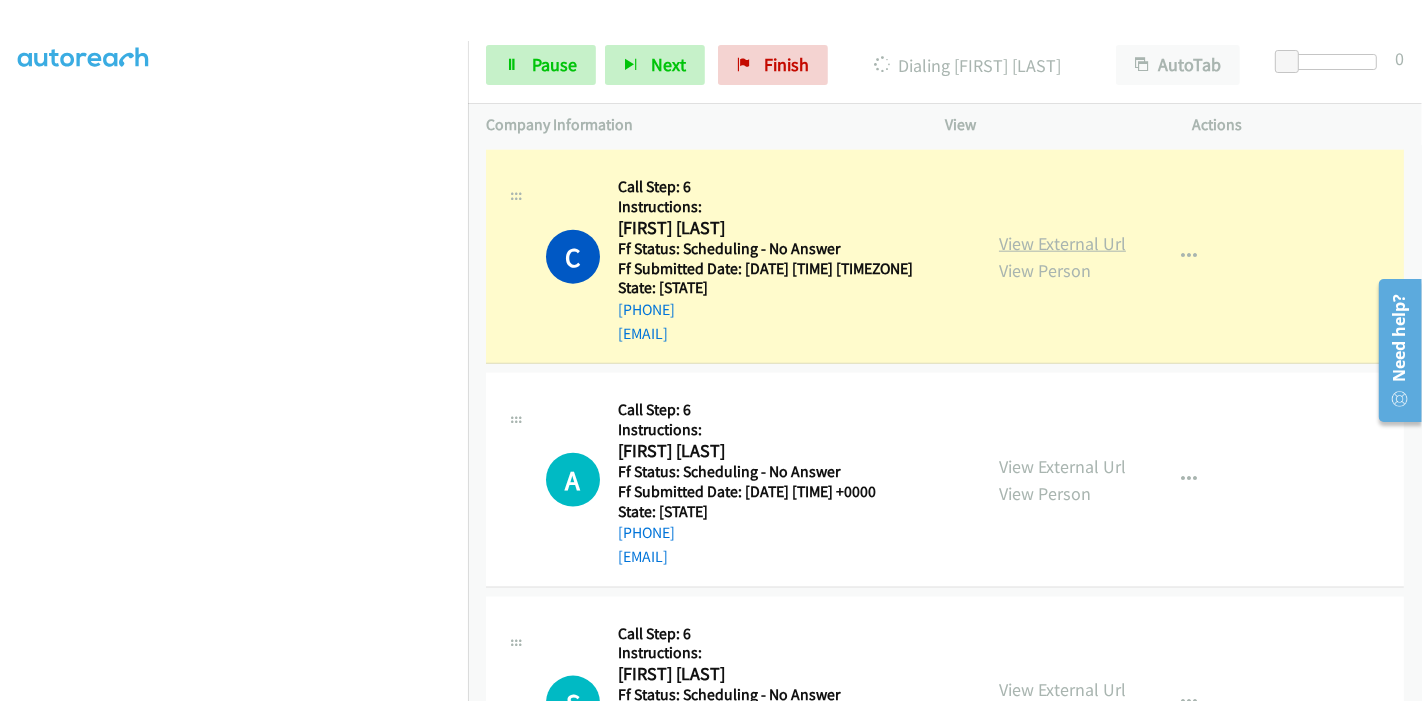 click on "View External Url" at bounding box center [1062, 243] 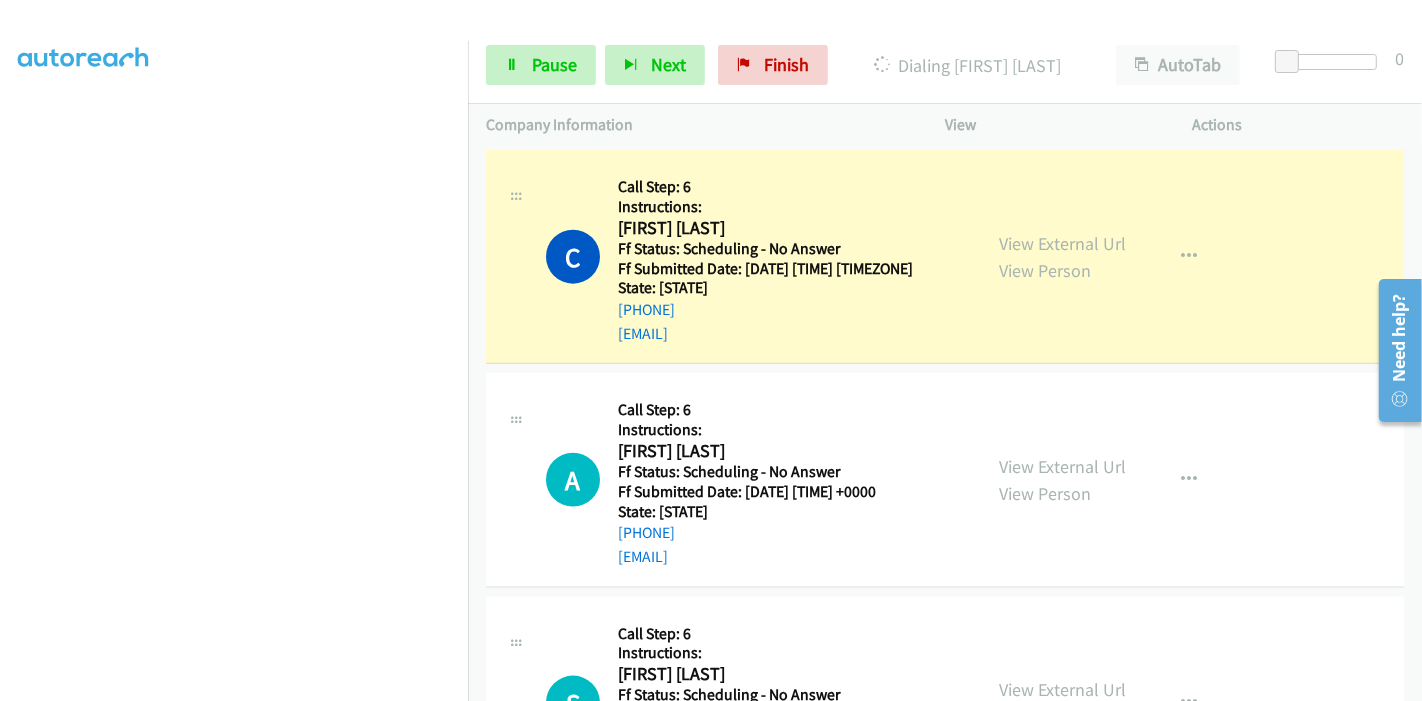 scroll, scrollTop: 0, scrollLeft: 0, axis: both 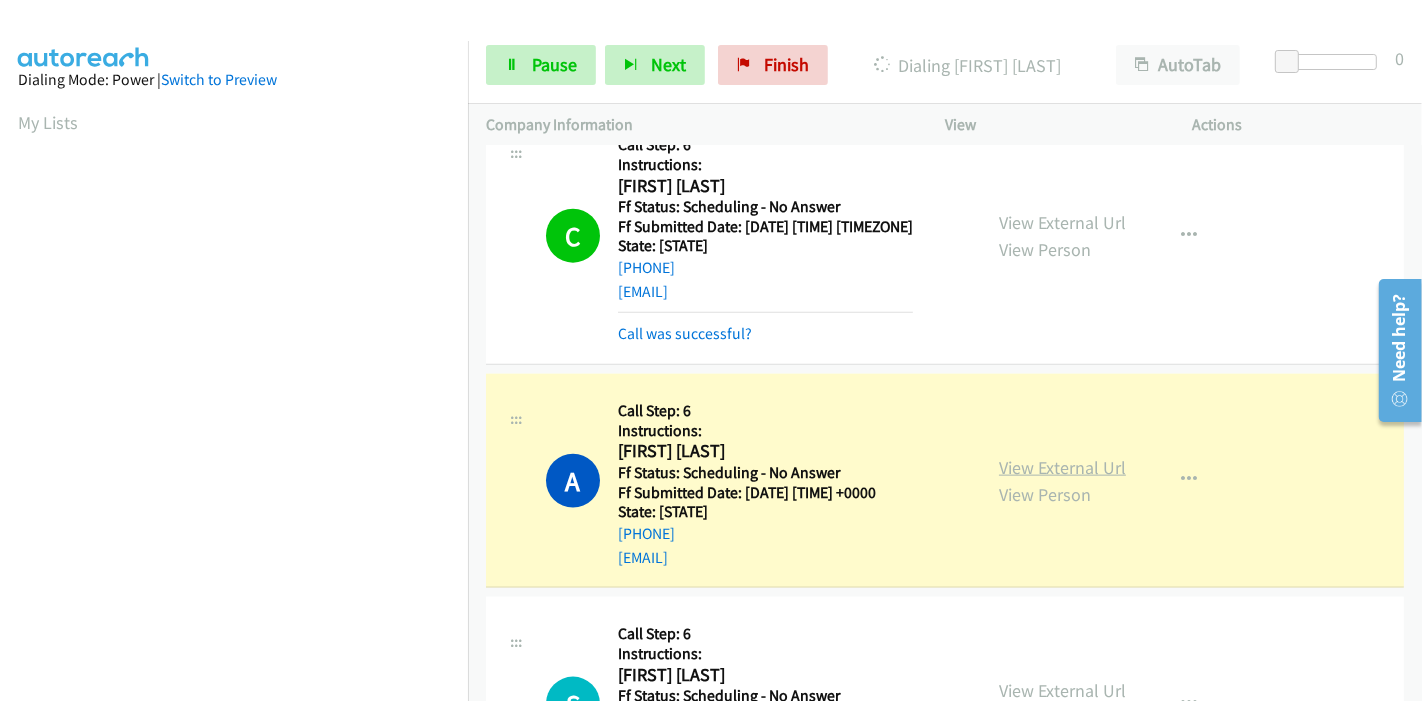 click on "View External Url" at bounding box center [1062, 467] 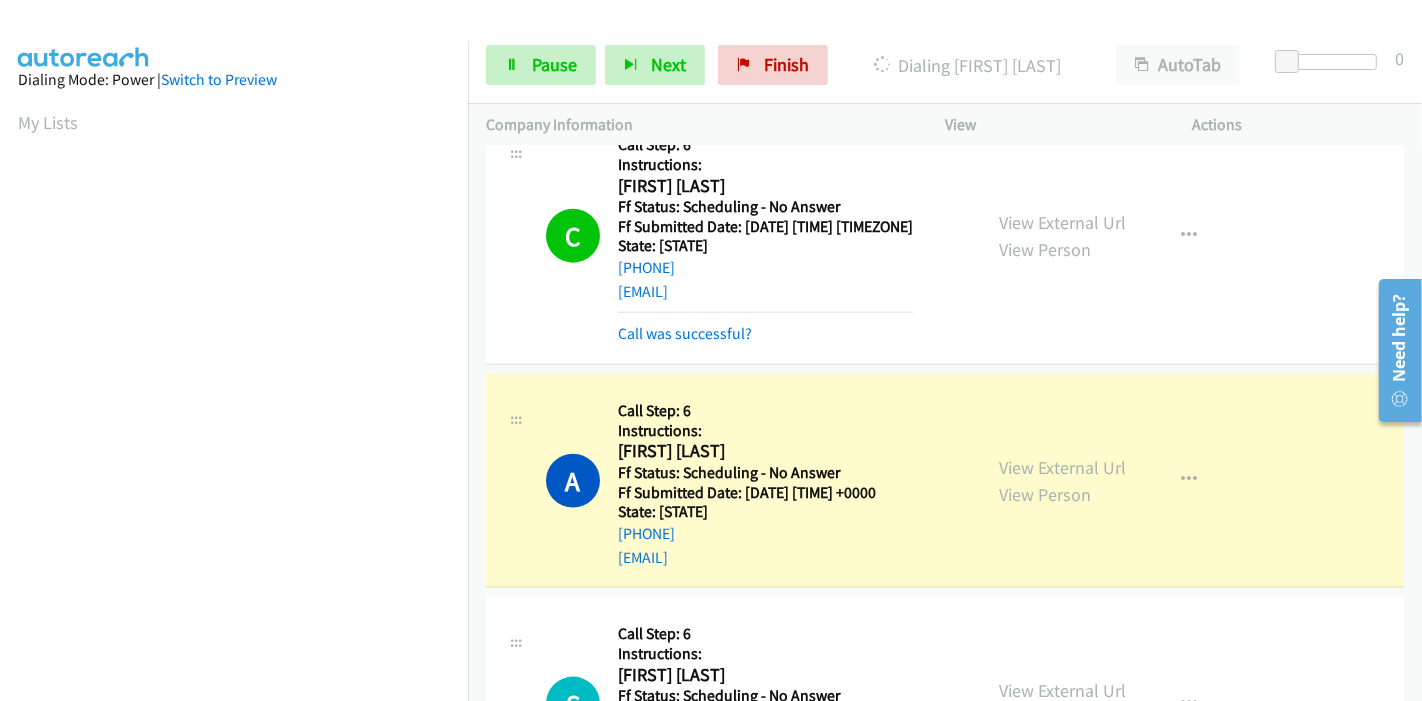 scroll, scrollTop: 422, scrollLeft: 0, axis: vertical 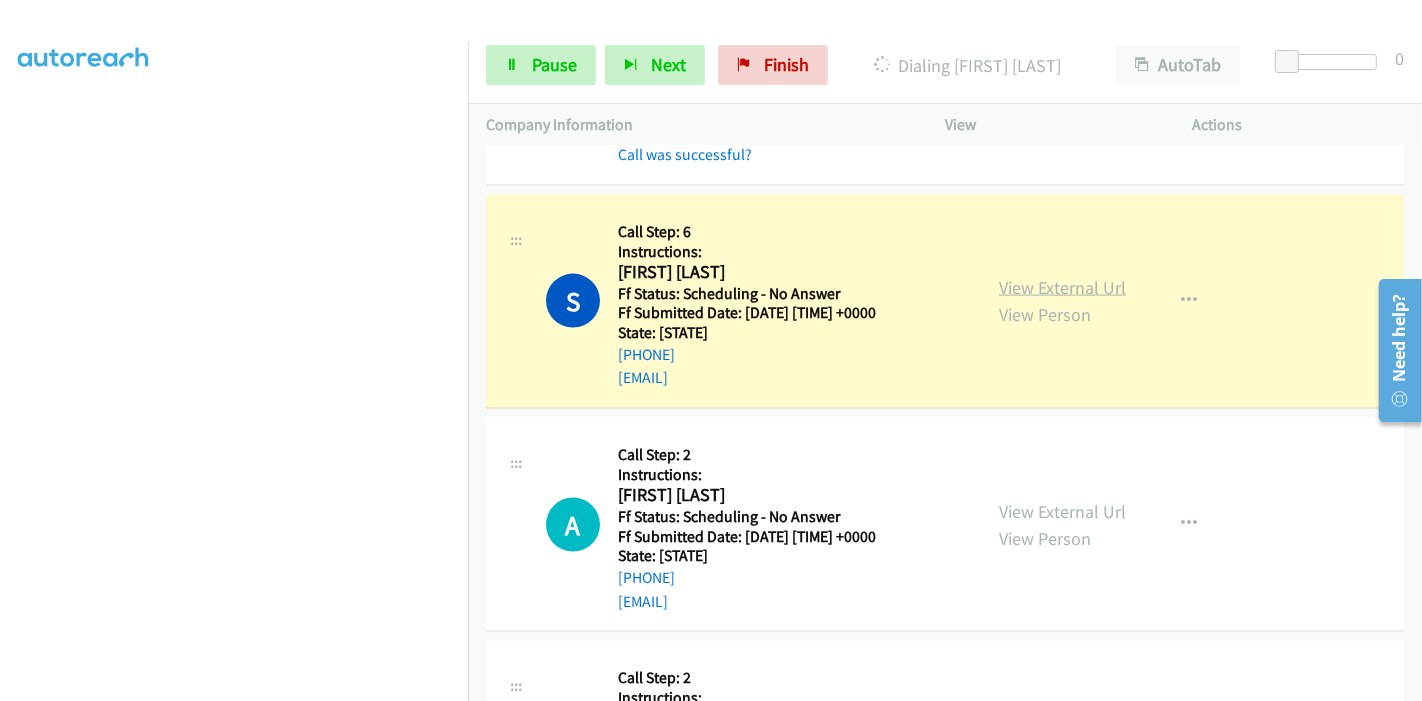 click on "View External Url" at bounding box center [1062, 287] 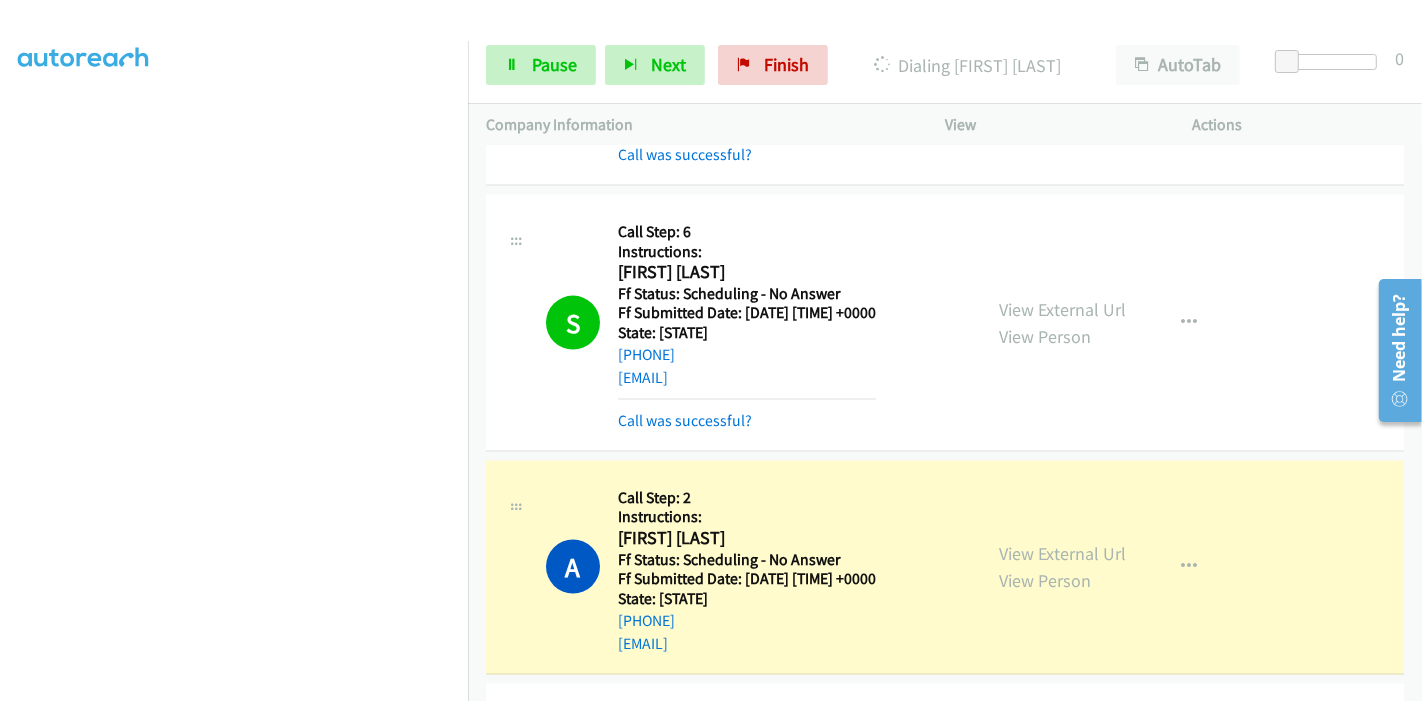 scroll, scrollTop: 333, scrollLeft: 0, axis: vertical 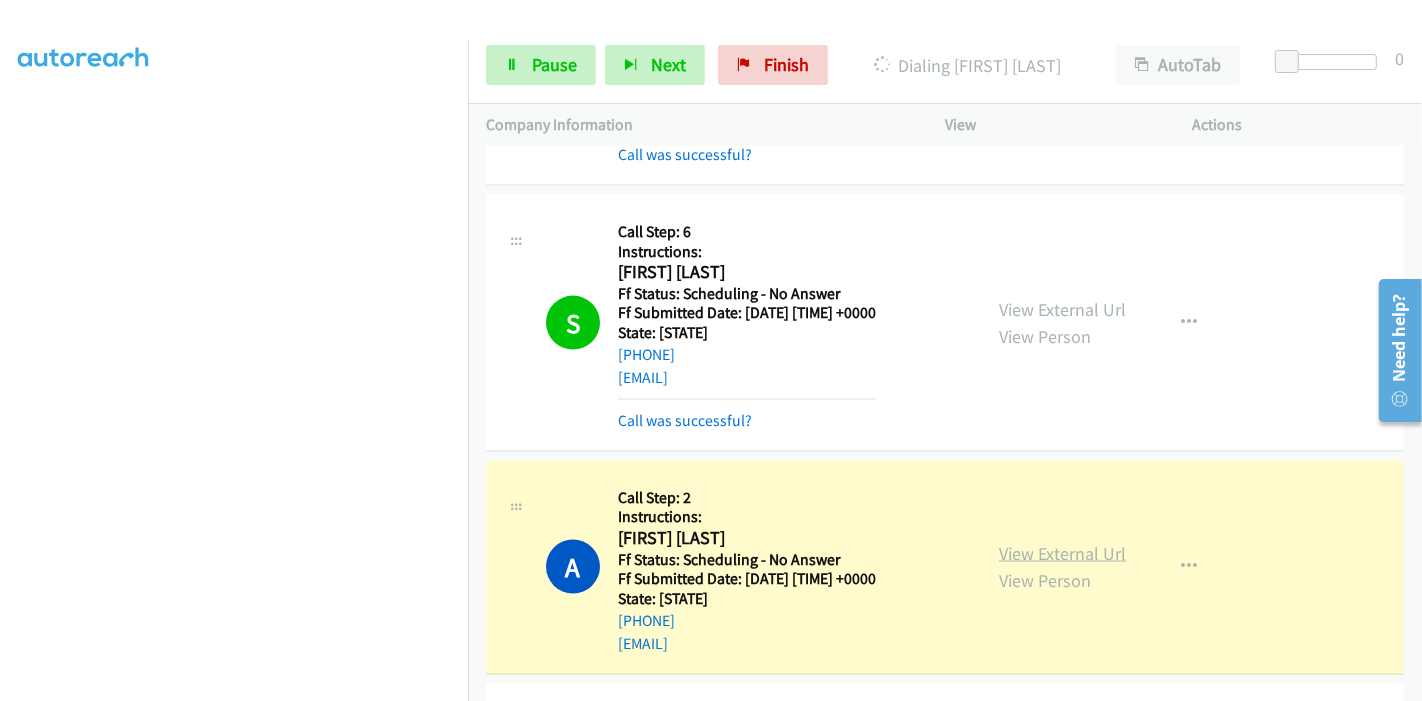 click on "View External Url" at bounding box center (1062, 553) 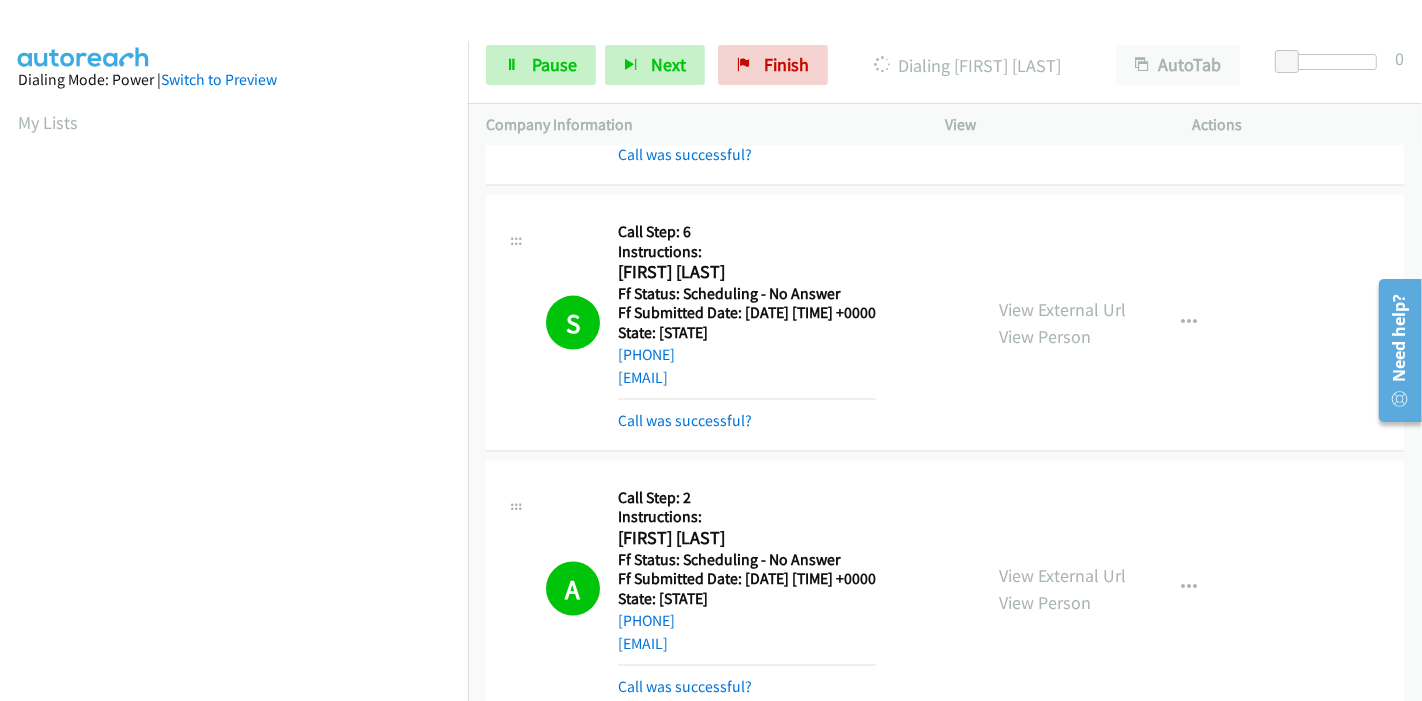 scroll, scrollTop: 422, scrollLeft: 0, axis: vertical 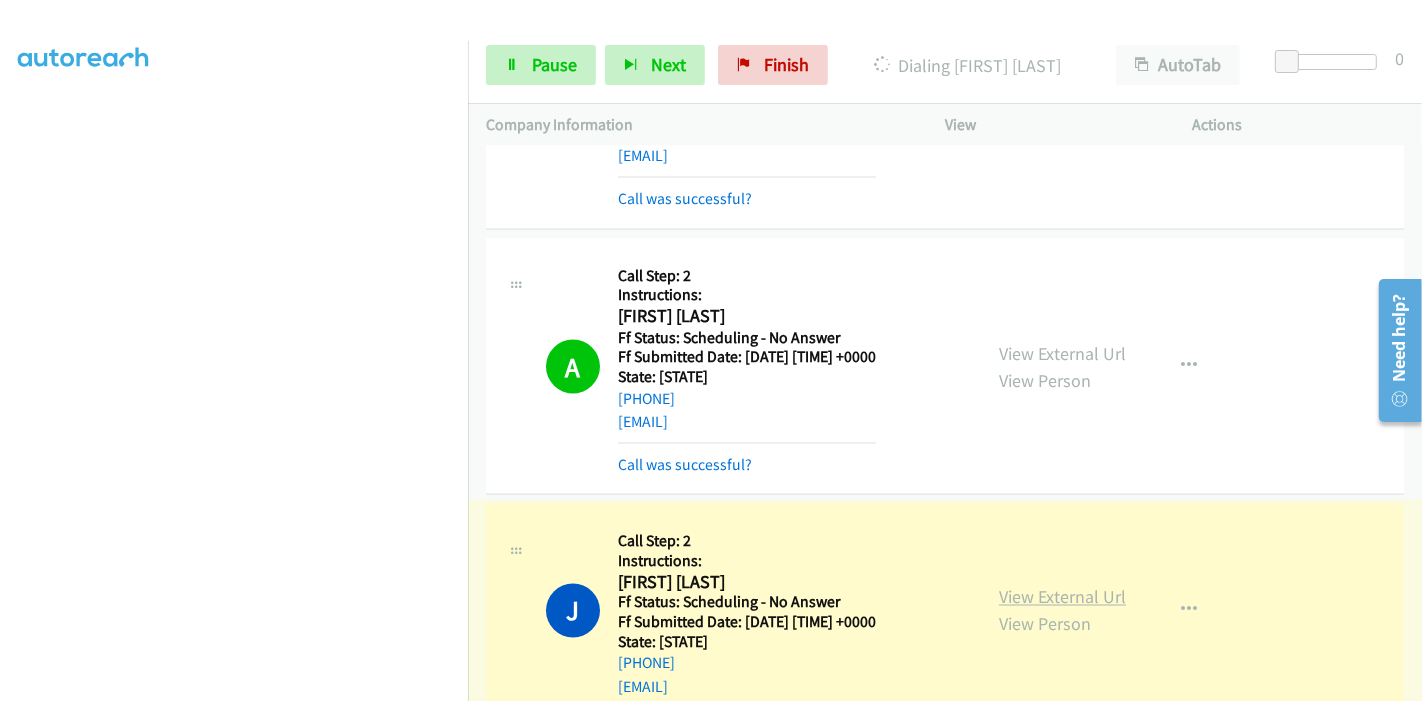 drag, startPoint x: 1094, startPoint y: 576, endPoint x: 1080, endPoint y: 577, distance: 14.035668 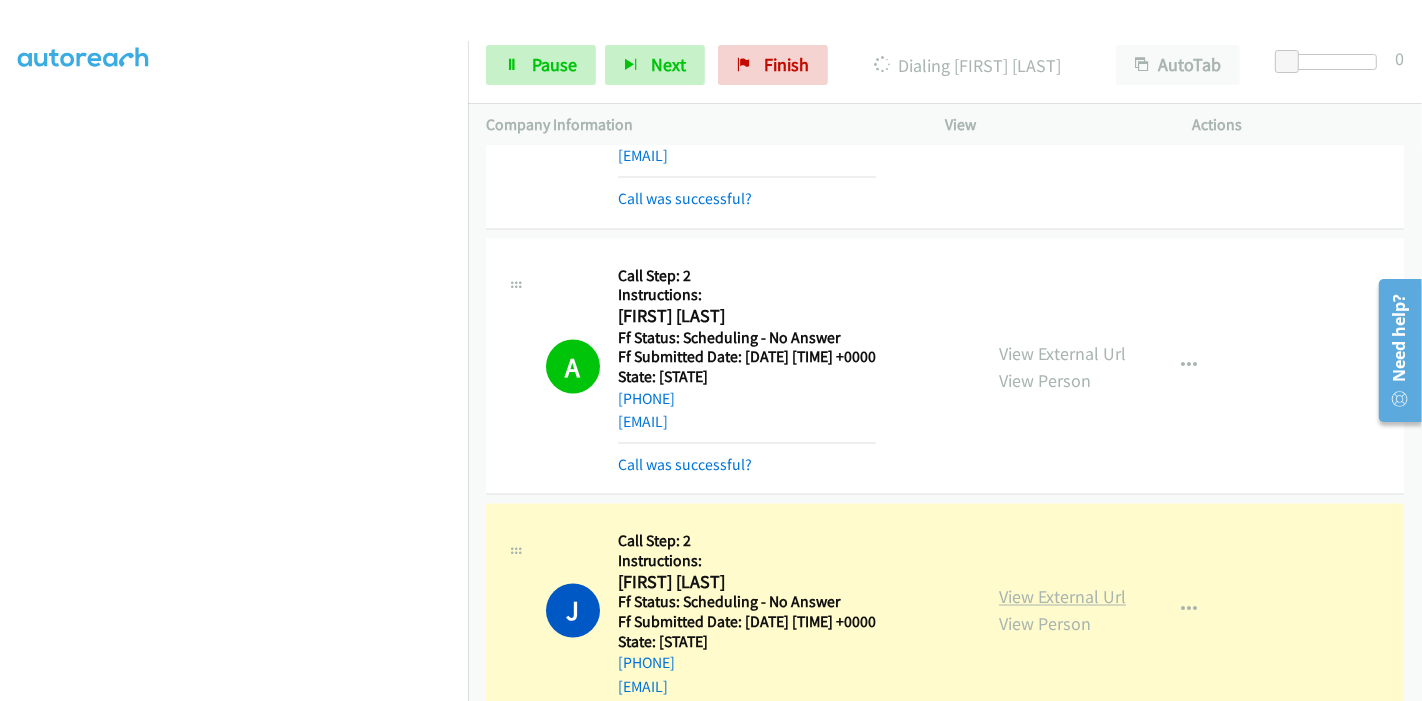 click on "View External Url" at bounding box center (1062, 597) 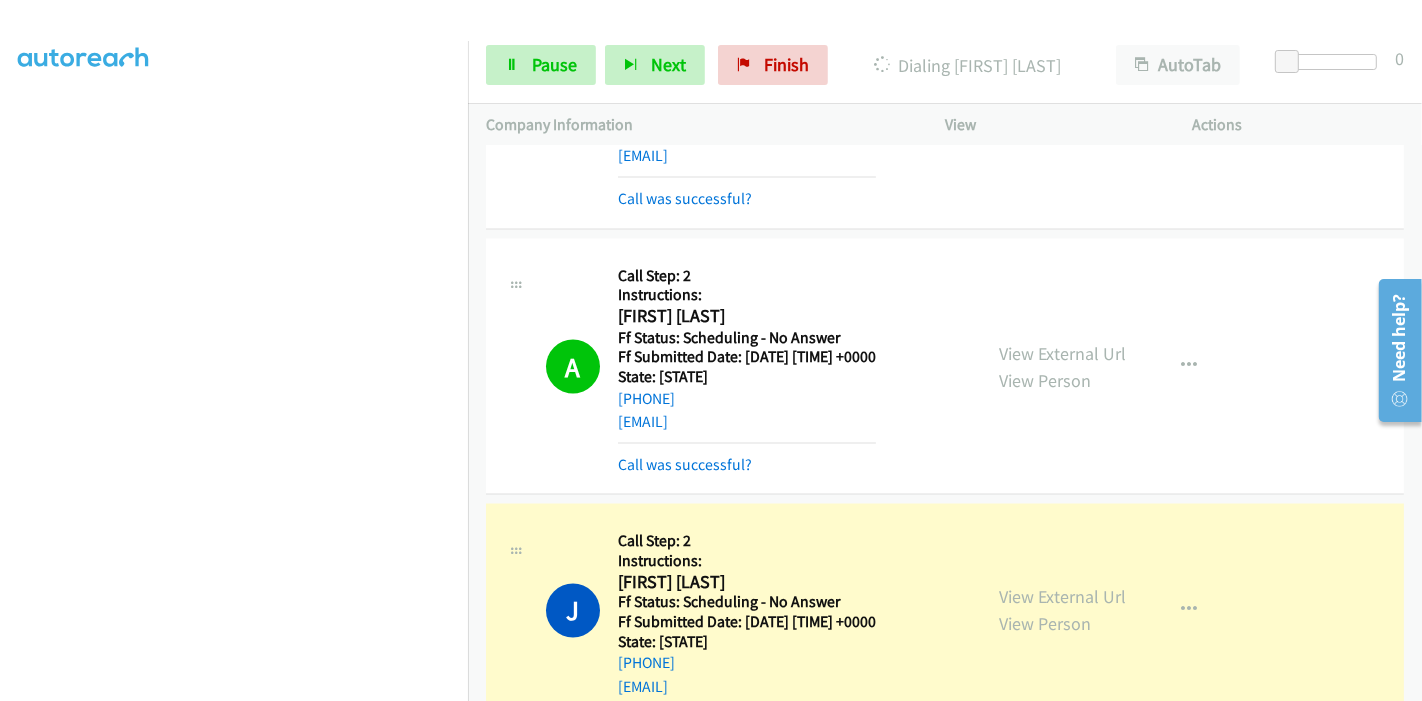 scroll, scrollTop: 0, scrollLeft: 0, axis: both 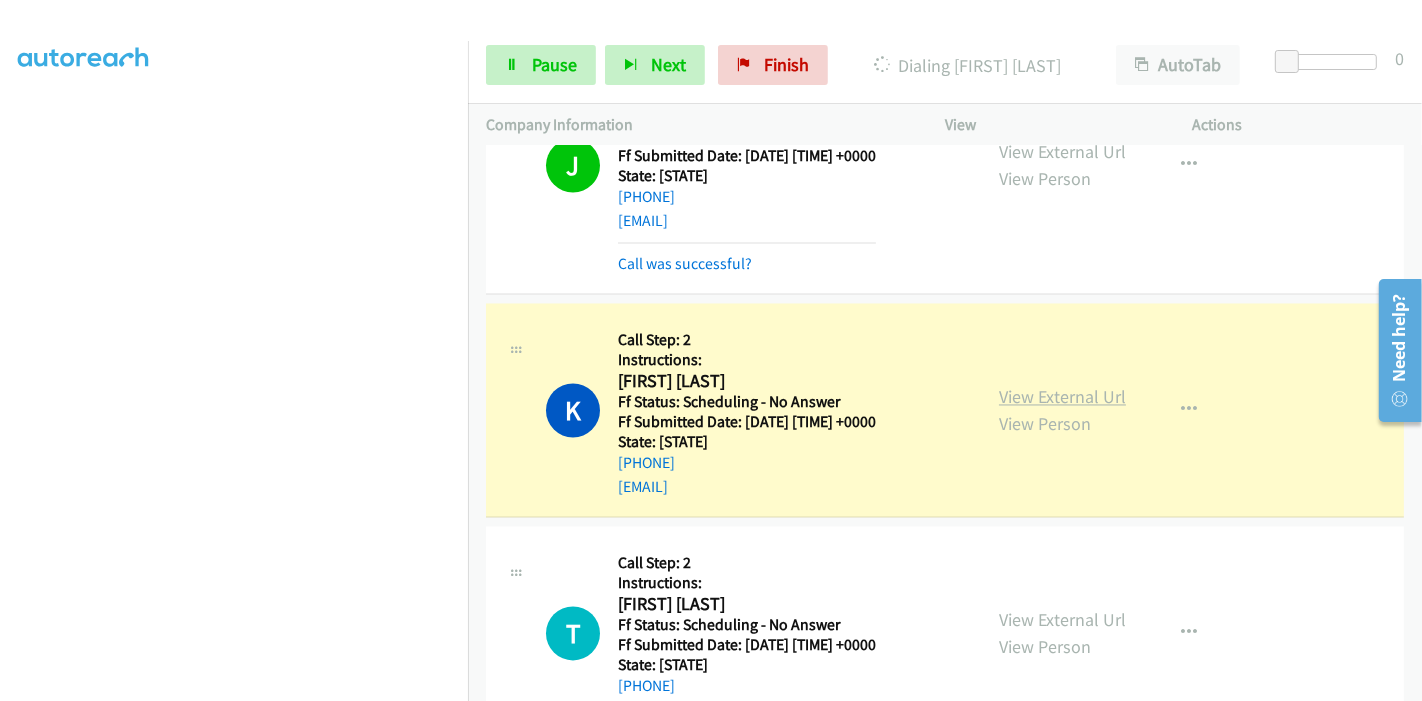 click on "View External Url" at bounding box center (1062, 397) 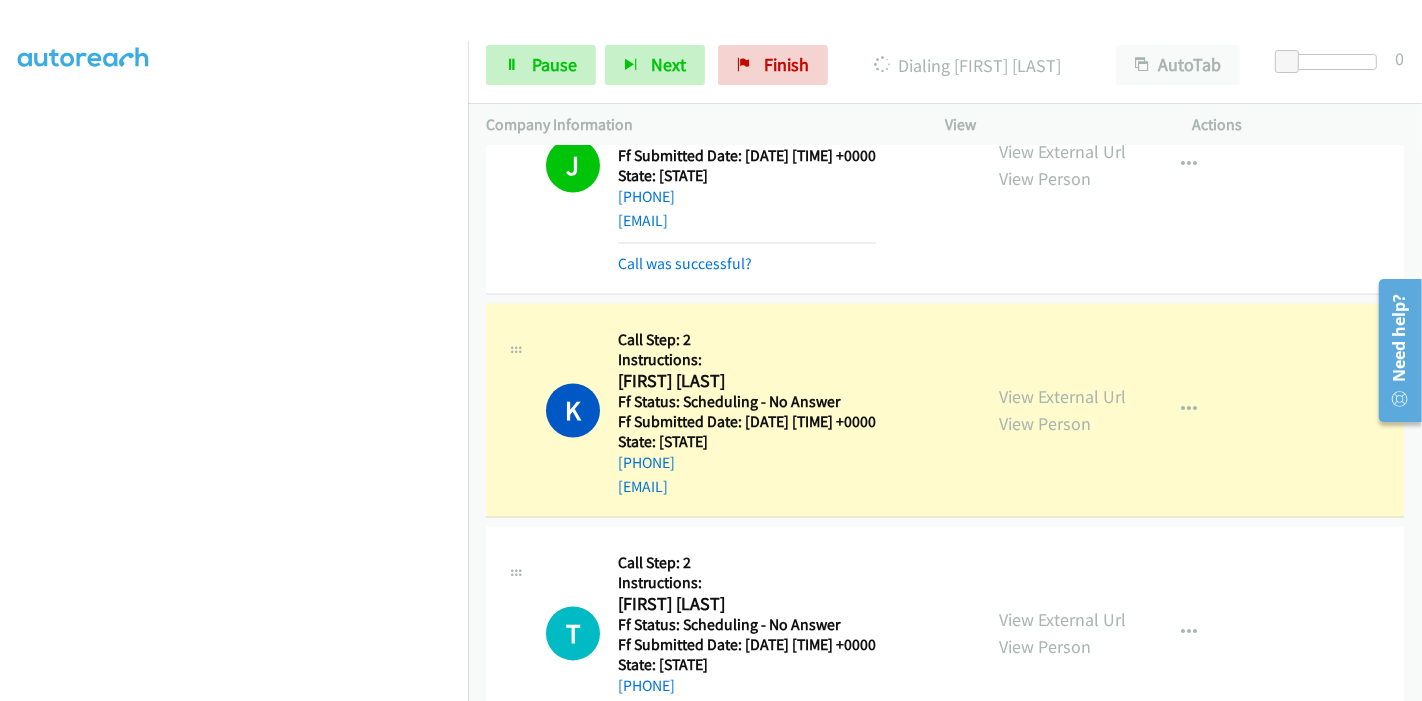 scroll, scrollTop: 0, scrollLeft: 0, axis: both 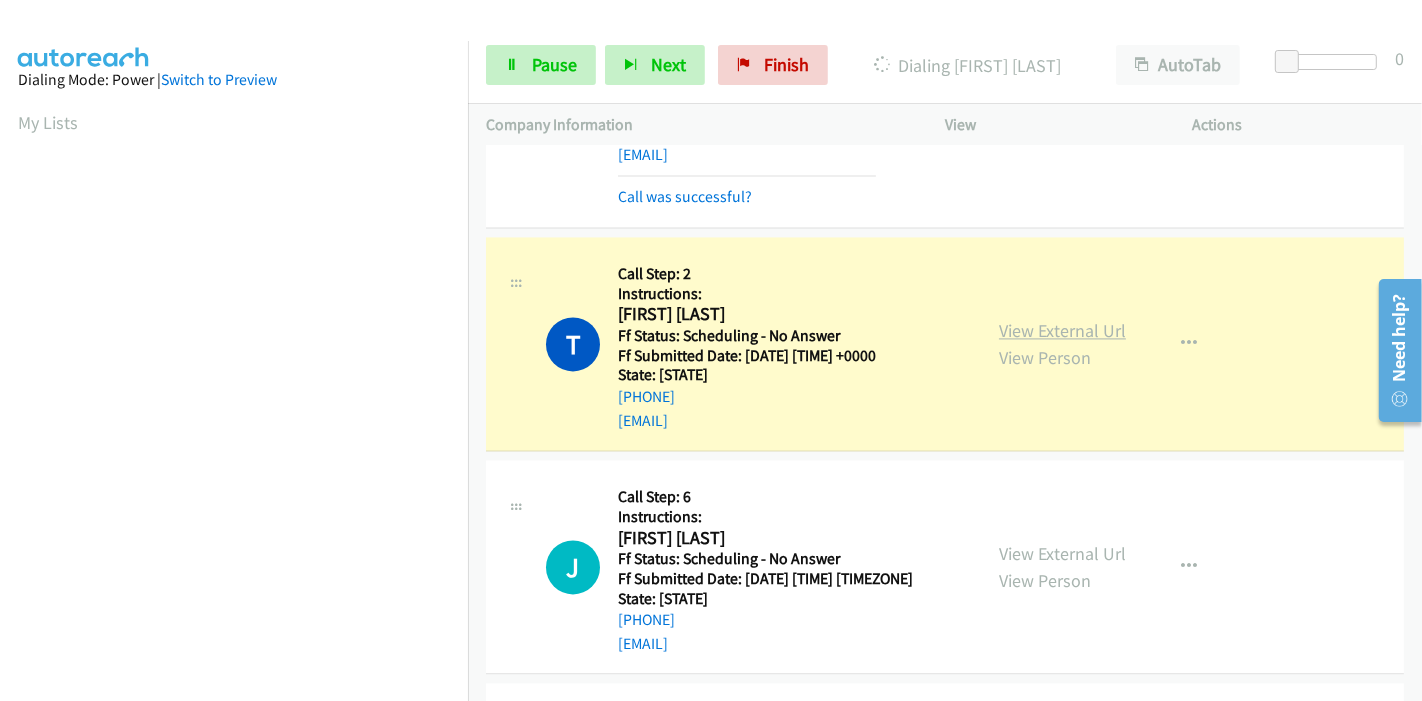click on "View External Url" at bounding box center [1062, 330] 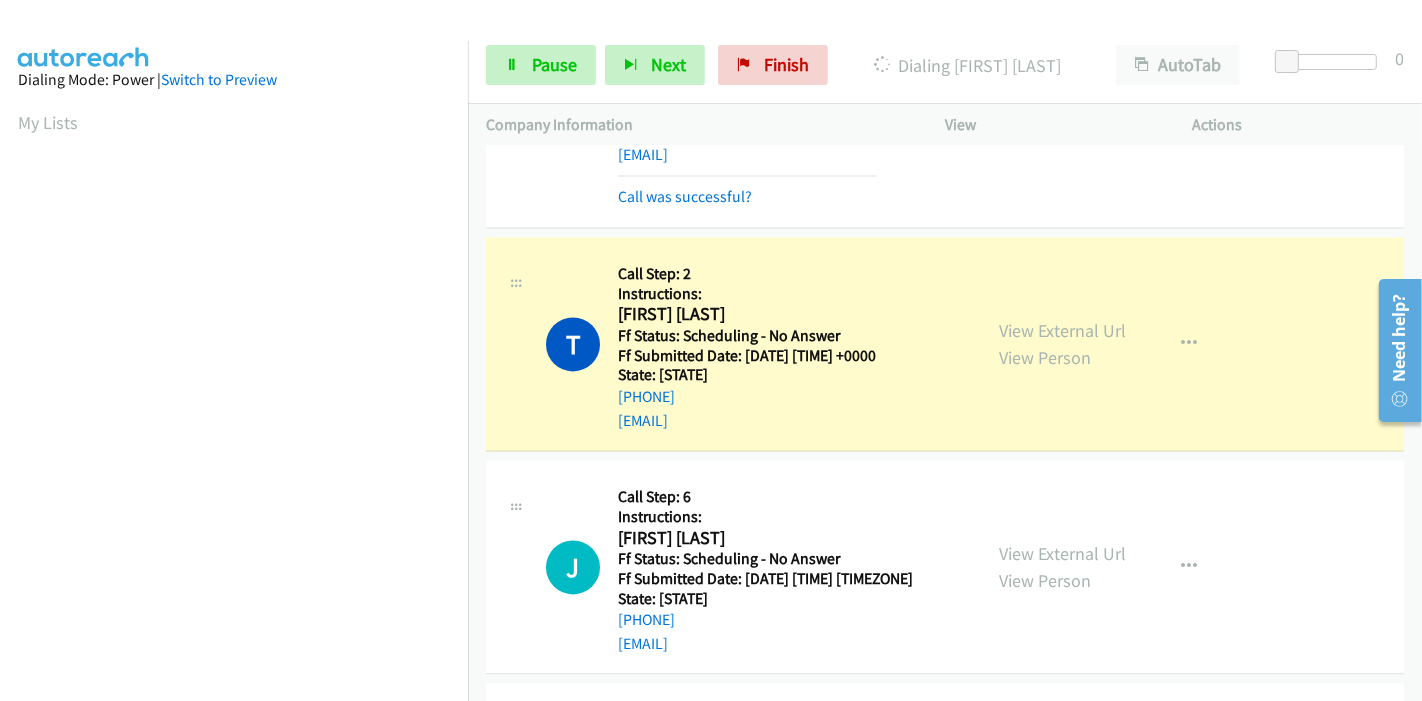 scroll, scrollTop: 422, scrollLeft: 0, axis: vertical 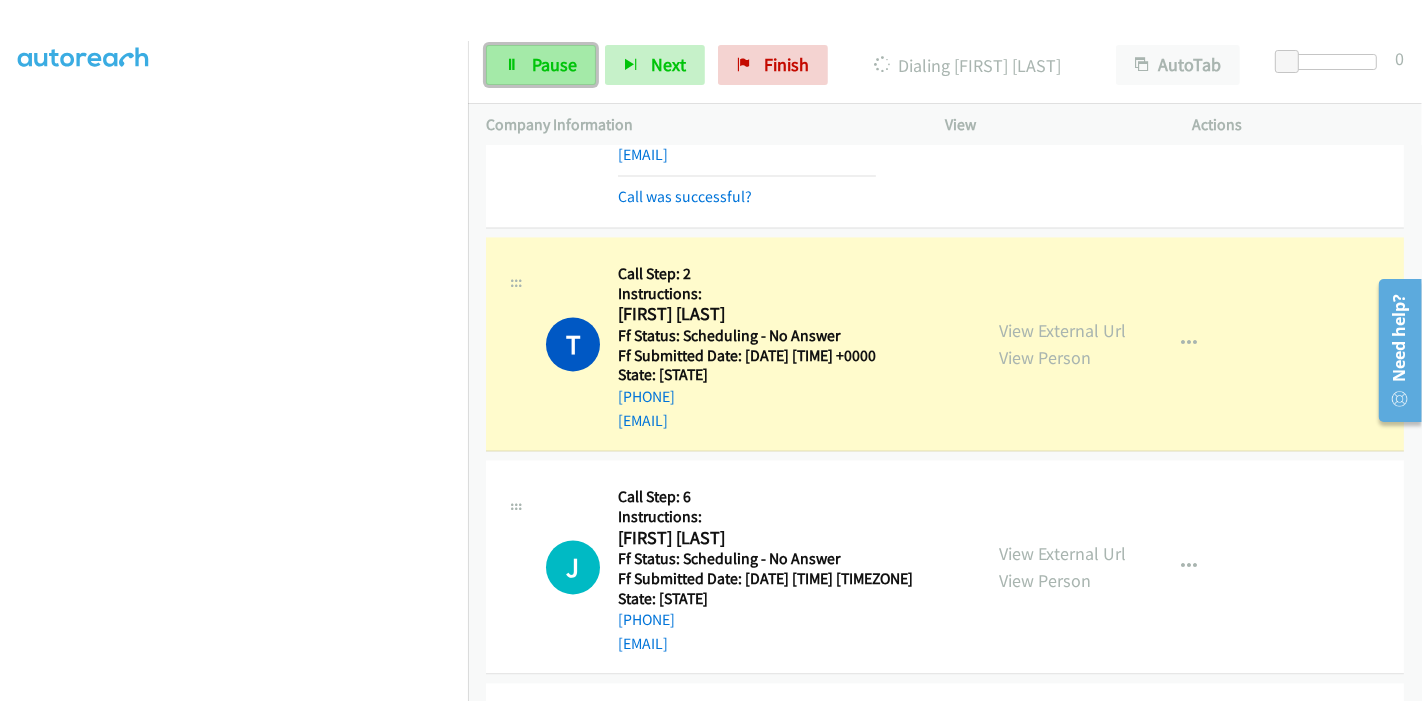 drag, startPoint x: 530, startPoint y: 64, endPoint x: 487, endPoint y: 70, distance: 43.416588 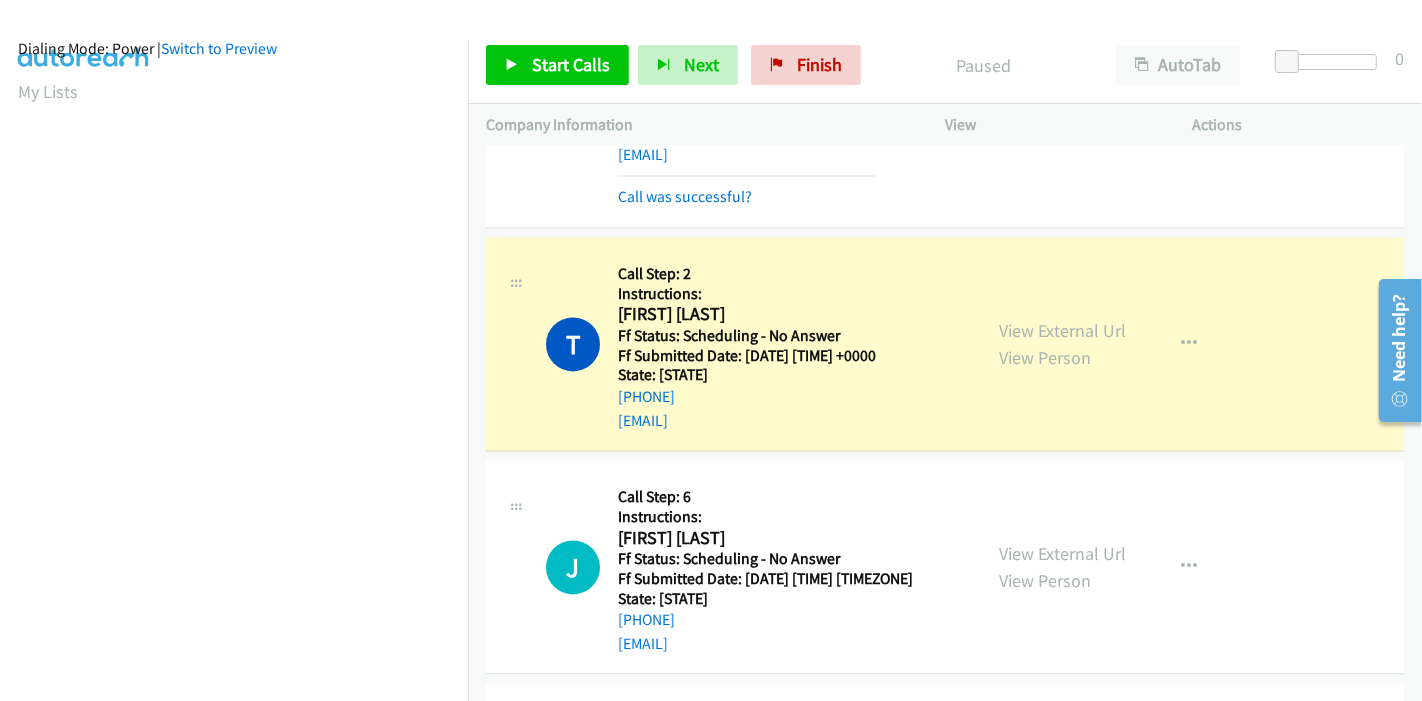 scroll, scrollTop: 0, scrollLeft: 0, axis: both 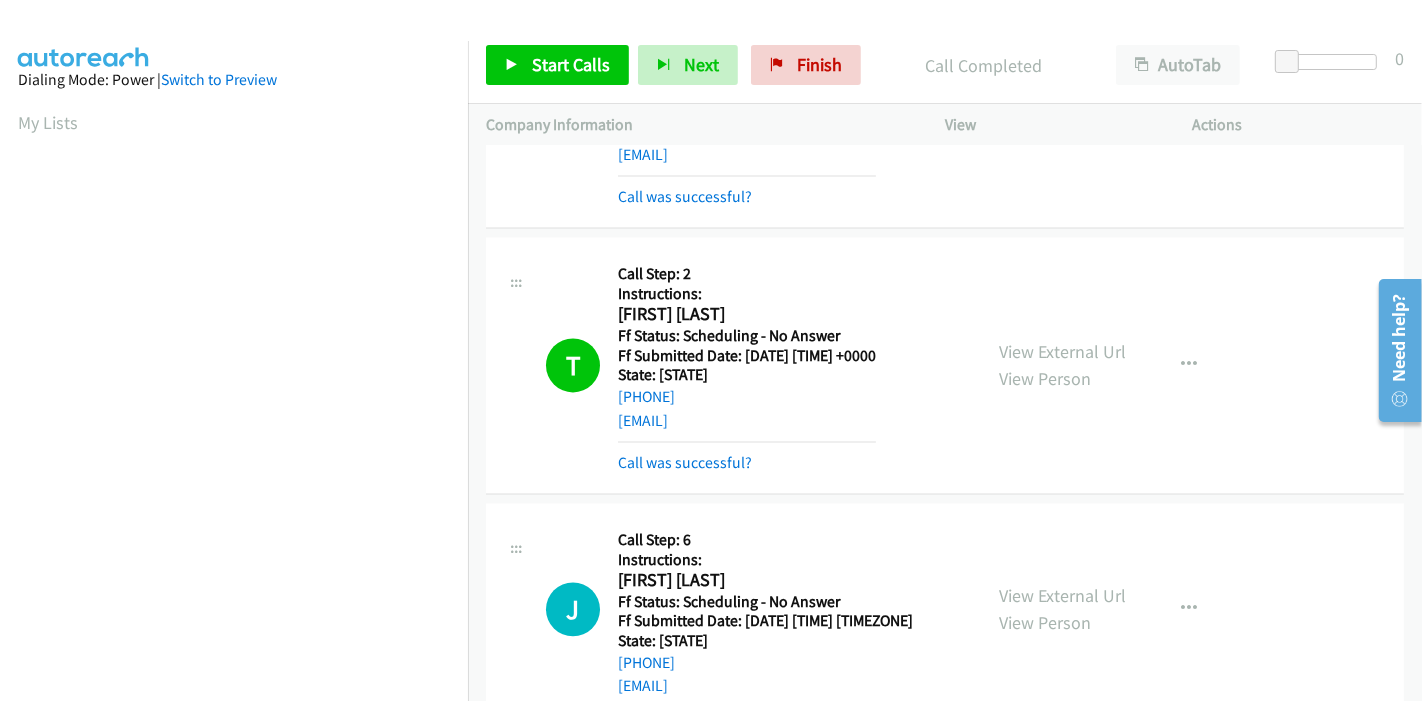 click on "Start Calls
Pause
Next
Finish
Call Completed
AutoTab
AutoTab
0" at bounding box center [945, 65] 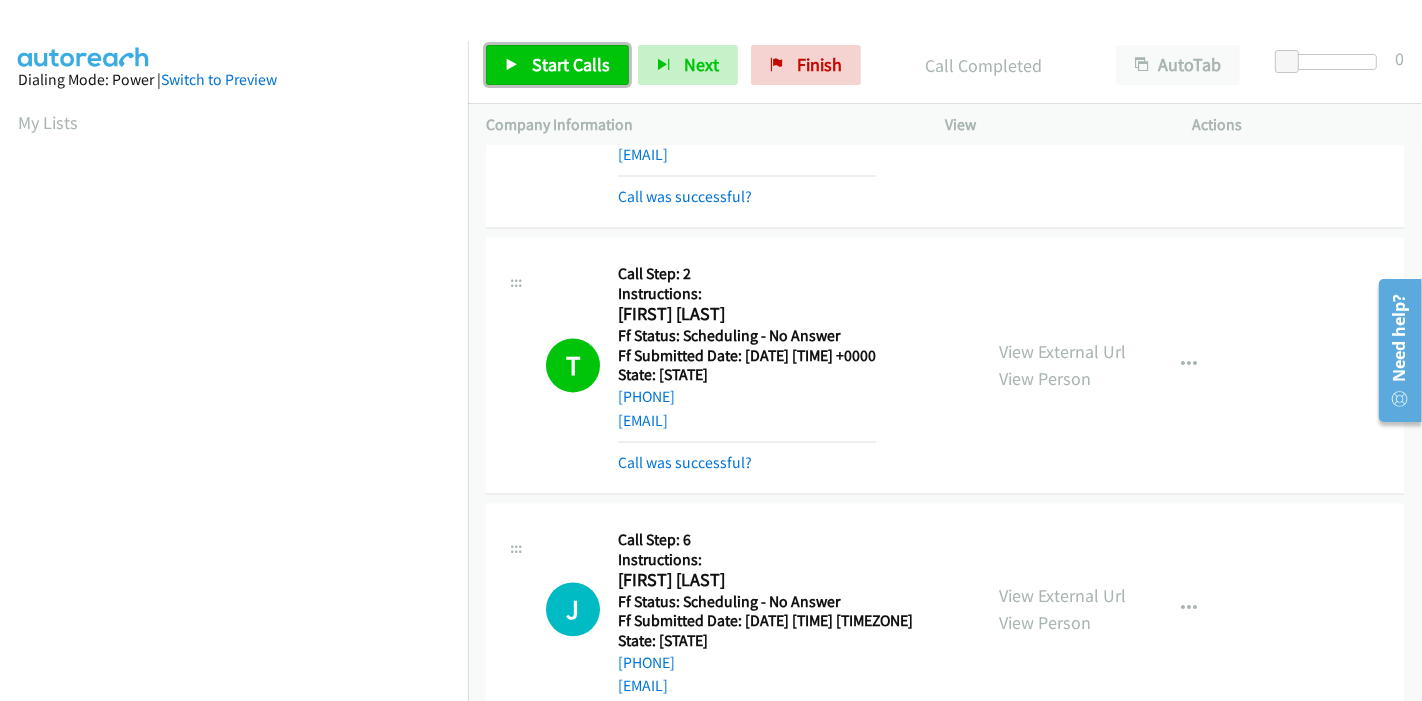 click on "Start Calls" at bounding box center (571, 64) 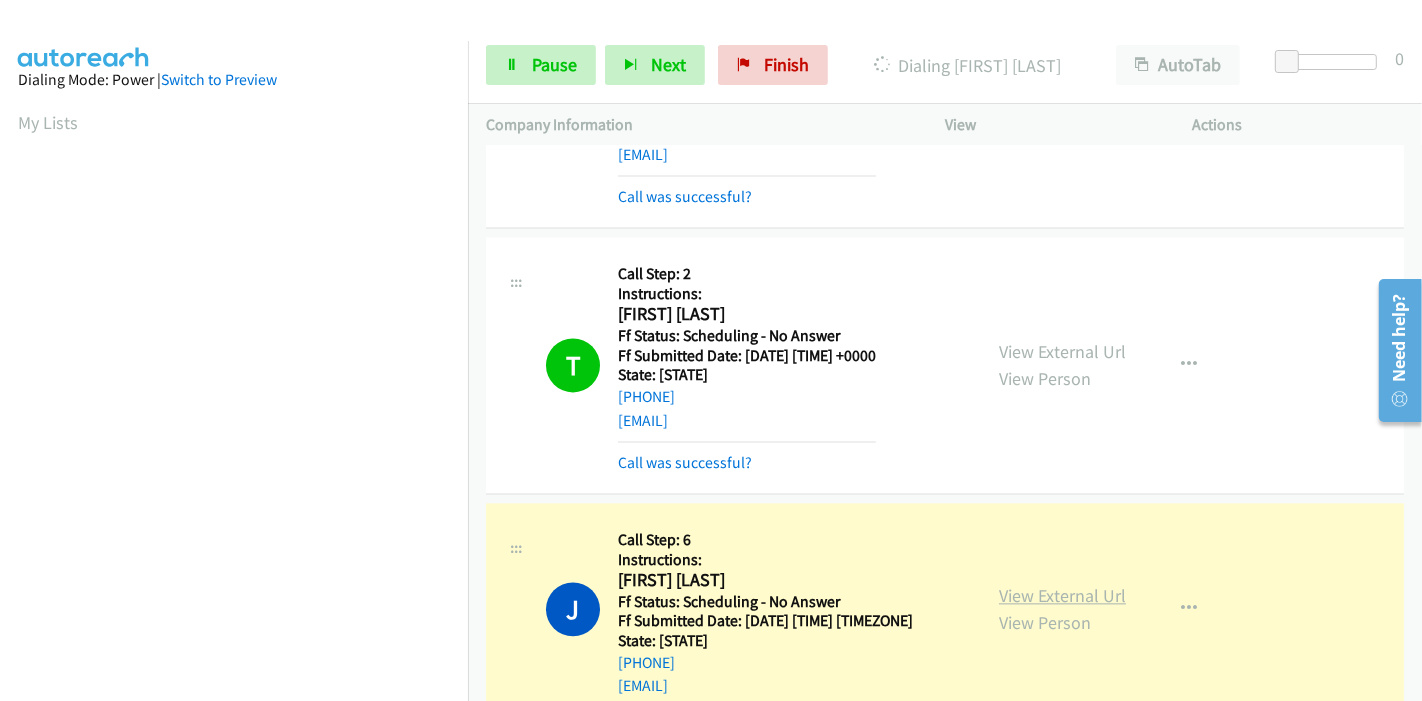 click on "View External Url" at bounding box center (1062, 595) 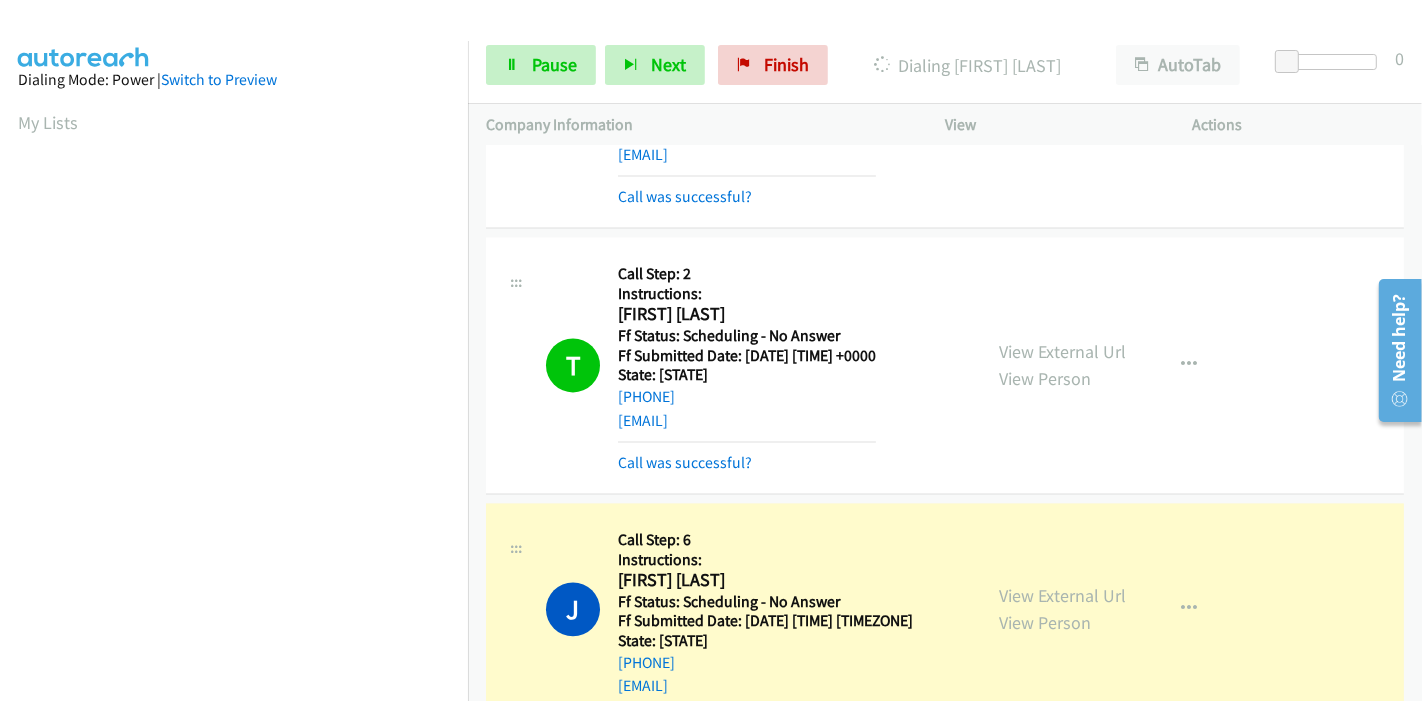 scroll, scrollTop: 422, scrollLeft: 0, axis: vertical 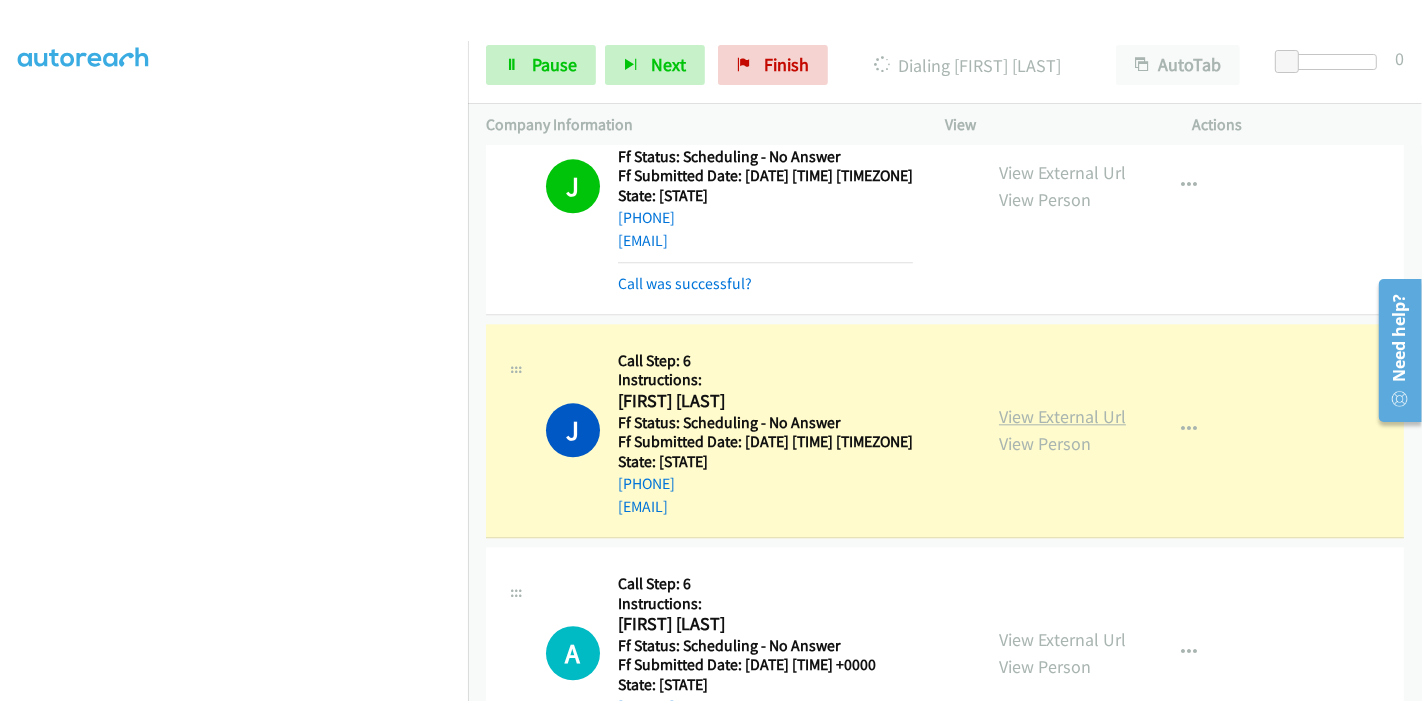 click on "View External Url" at bounding box center [1062, 416] 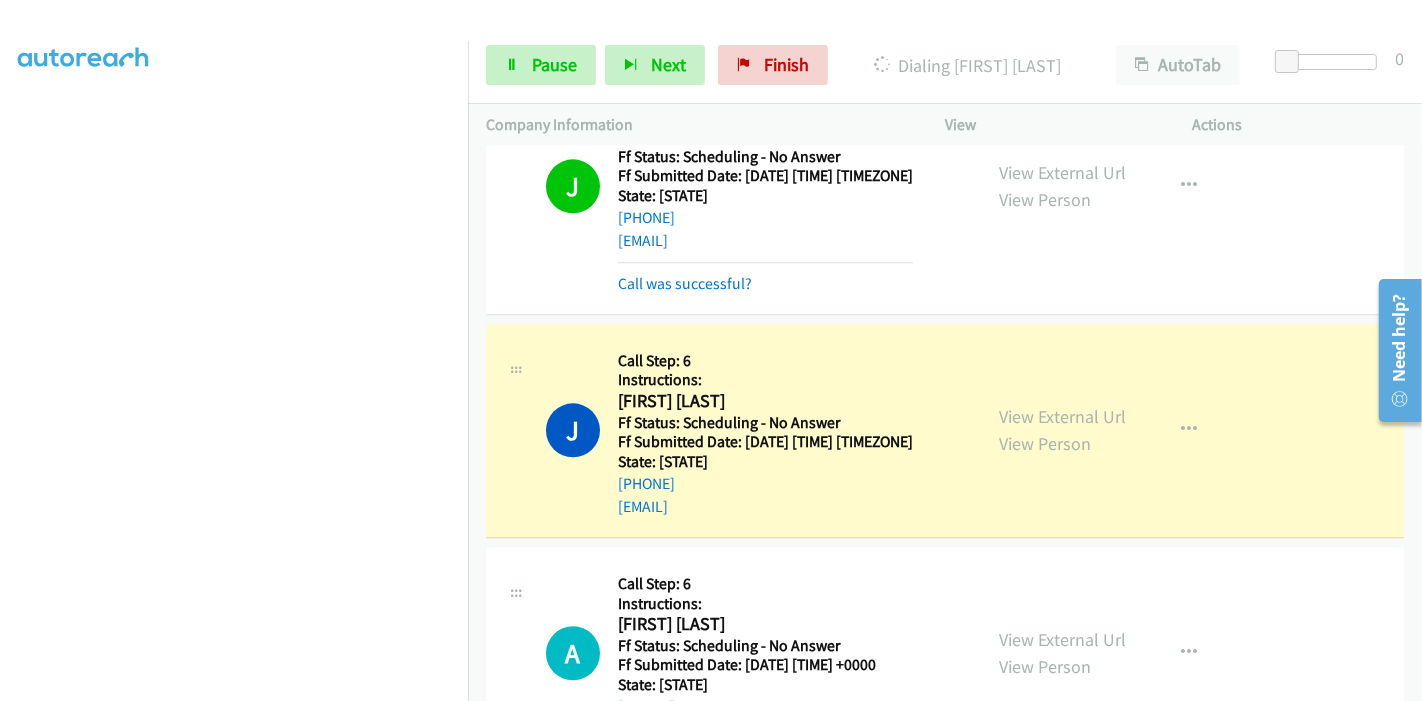 scroll, scrollTop: 0, scrollLeft: 0, axis: both 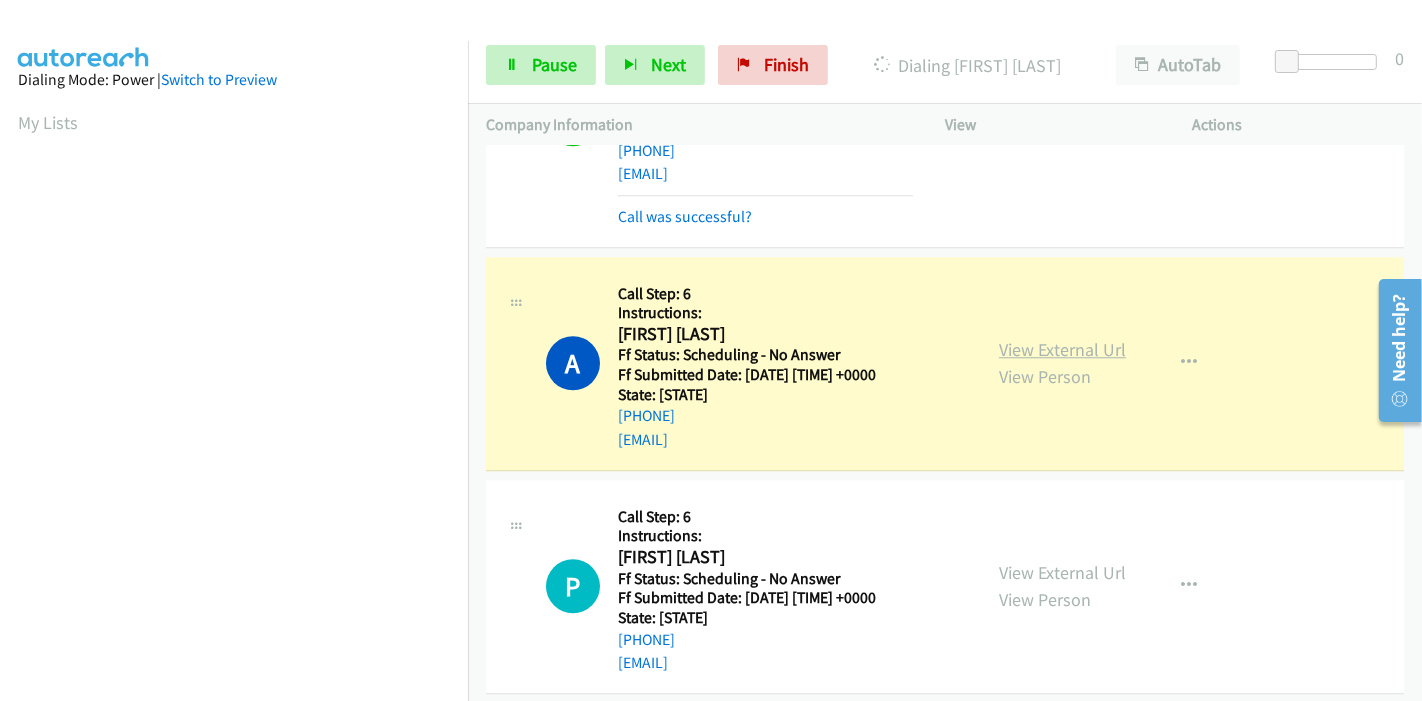 click on "View External Url" at bounding box center [1062, 349] 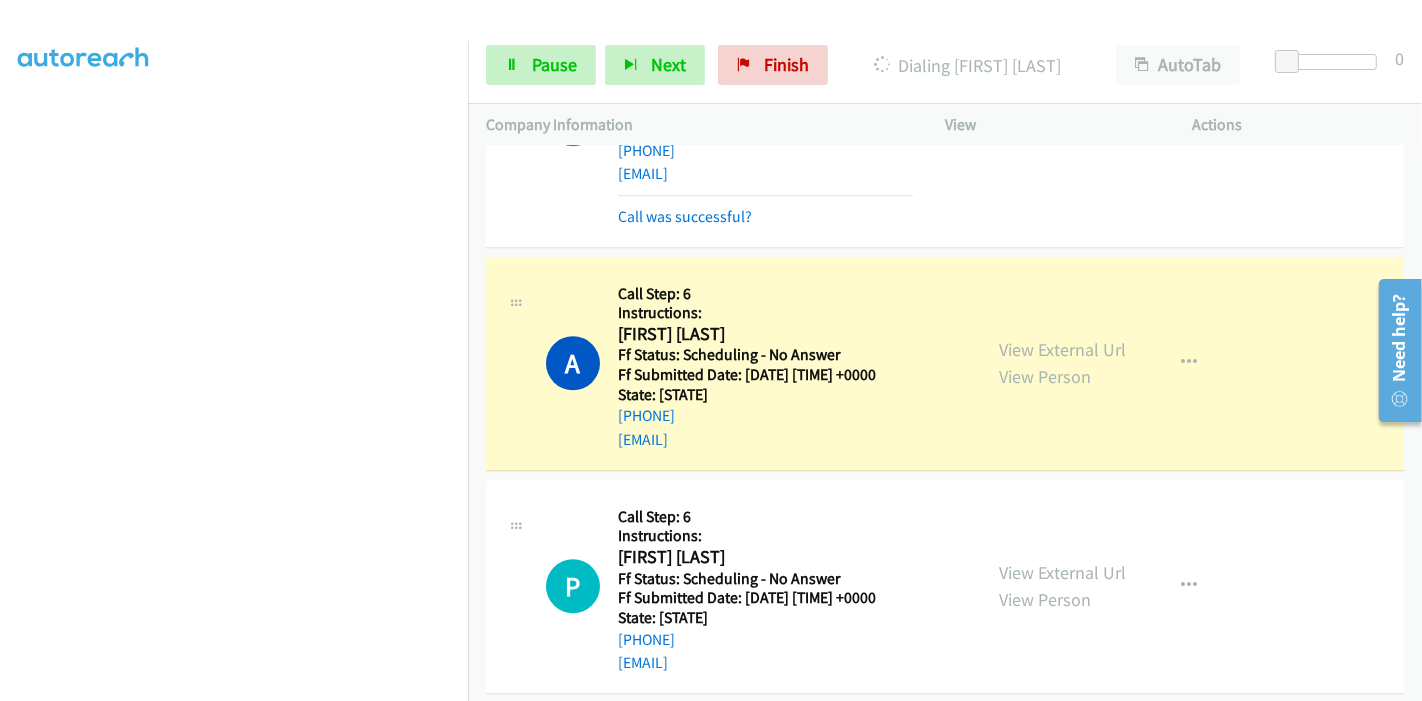 scroll, scrollTop: 0, scrollLeft: 0, axis: both 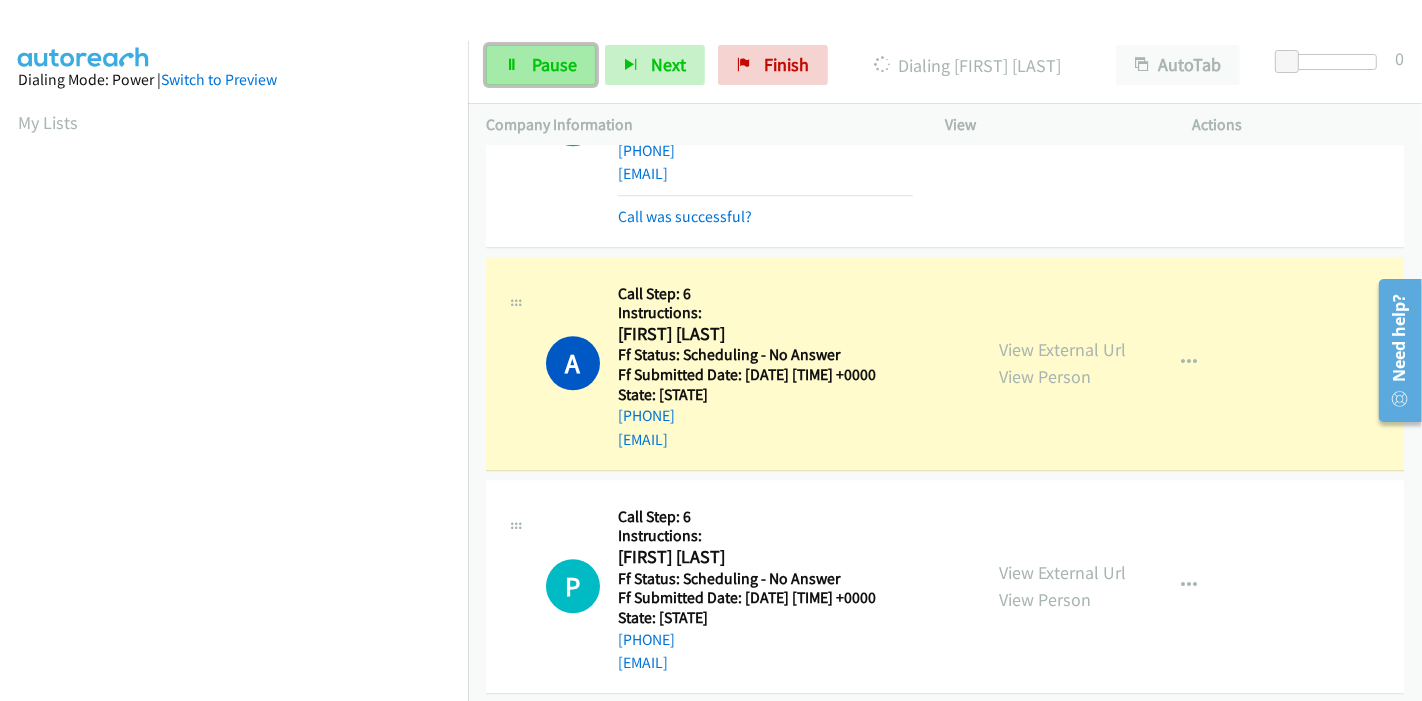click on "Pause" at bounding box center (554, 64) 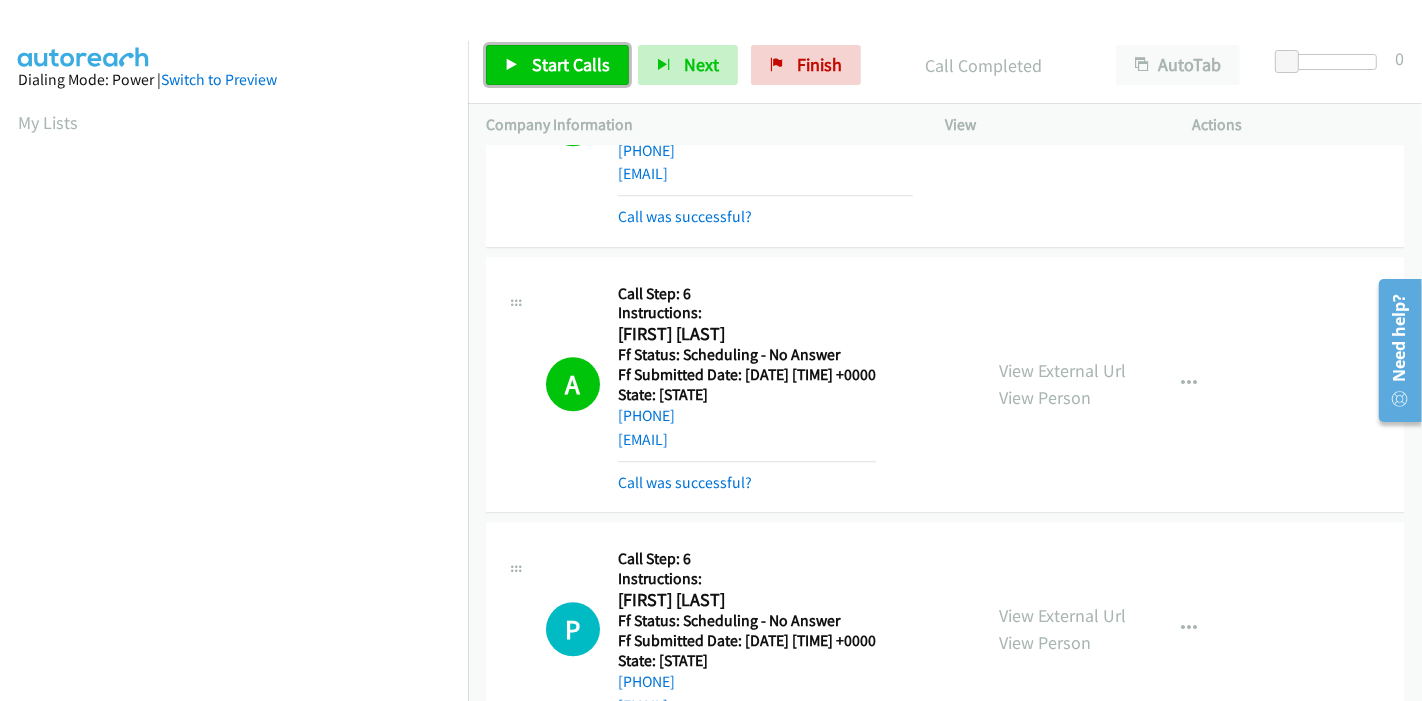 click on "Start Calls" at bounding box center (571, 64) 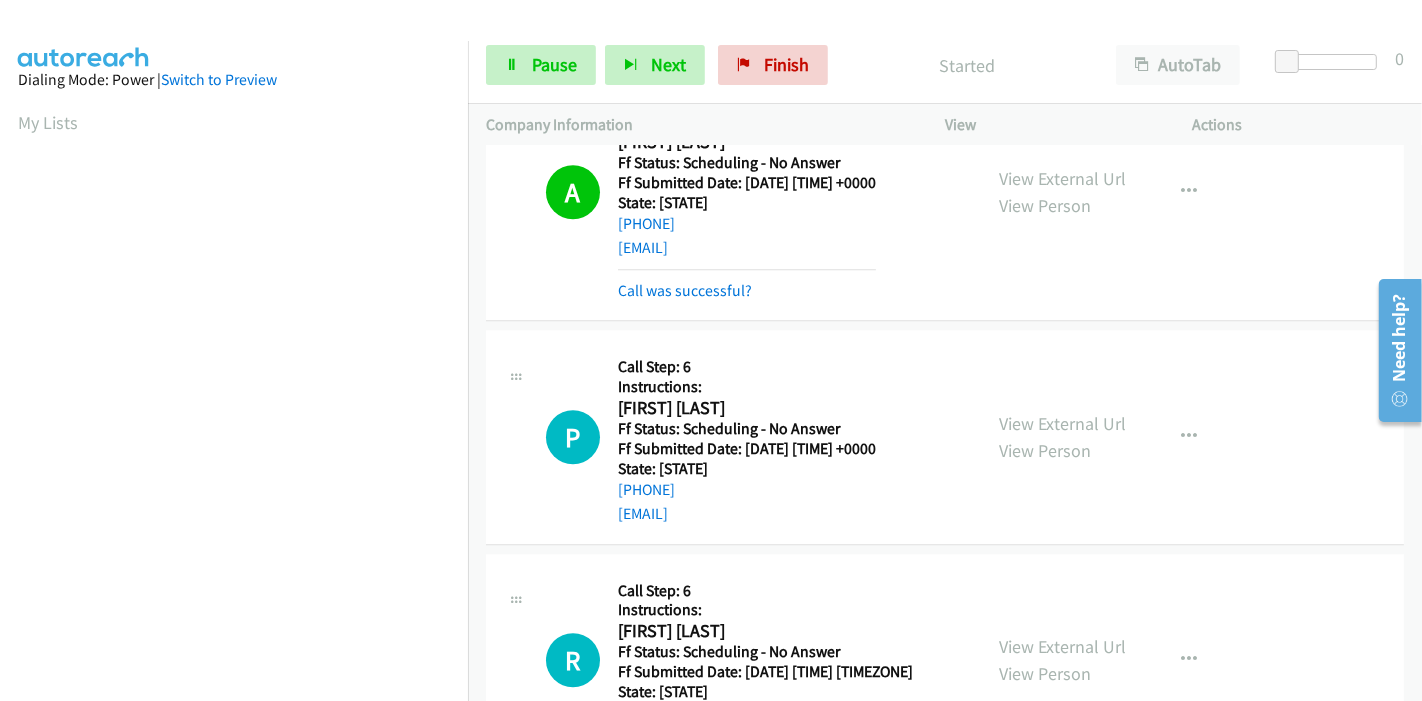 scroll, scrollTop: 10952, scrollLeft: 0, axis: vertical 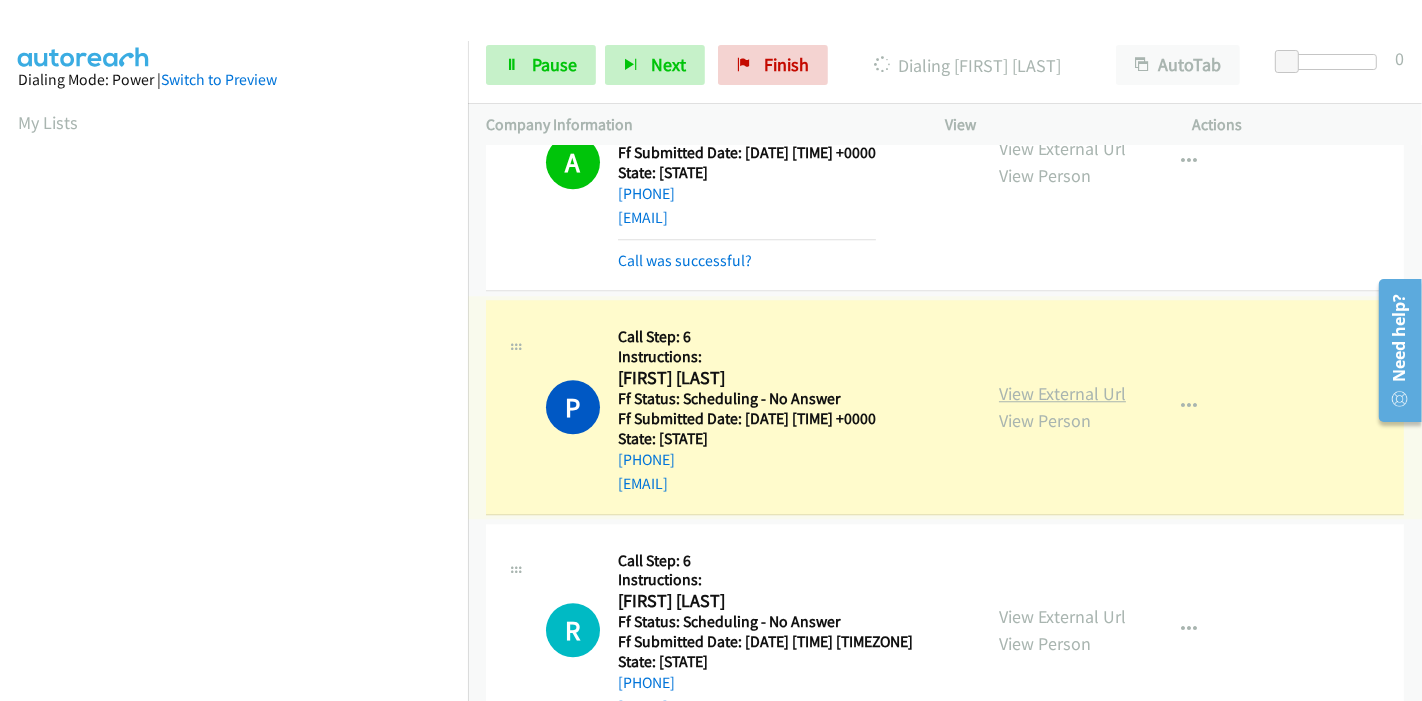 click on "View External Url" at bounding box center (1062, 393) 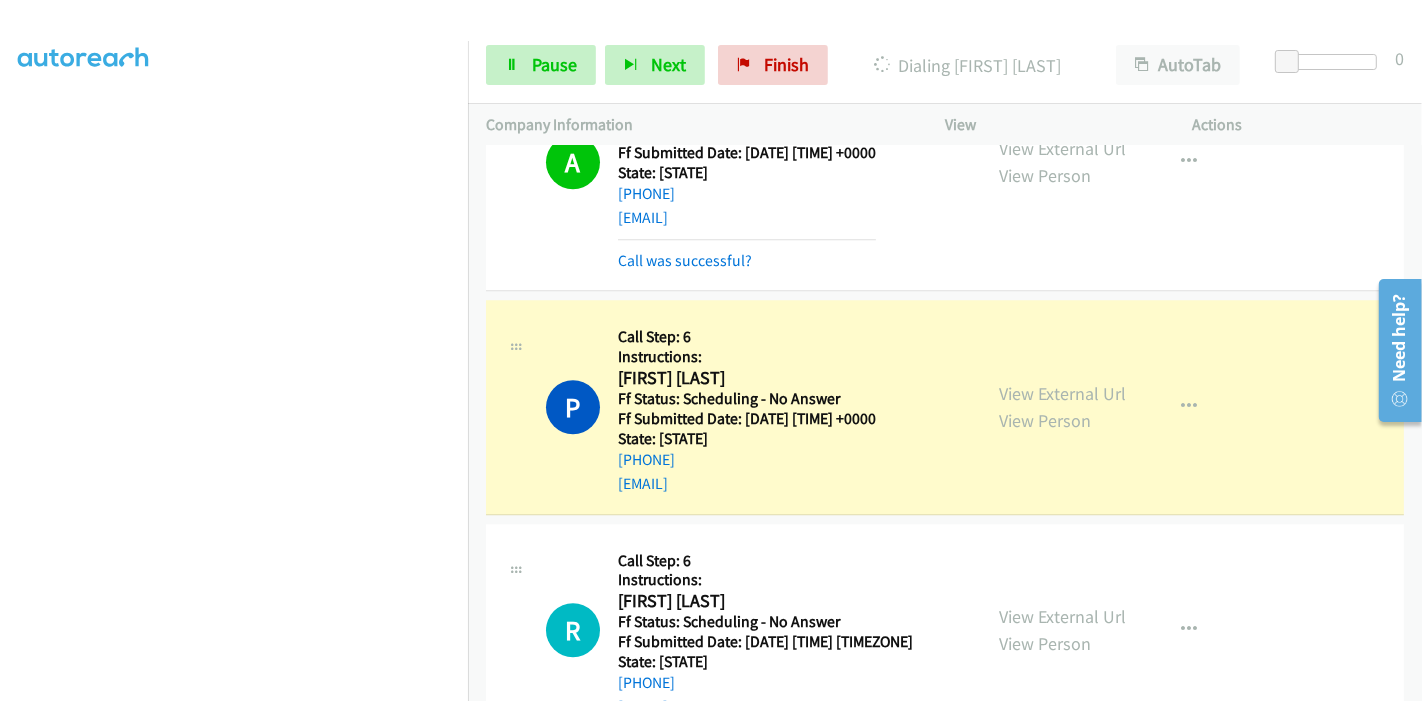 scroll, scrollTop: 0, scrollLeft: 0, axis: both 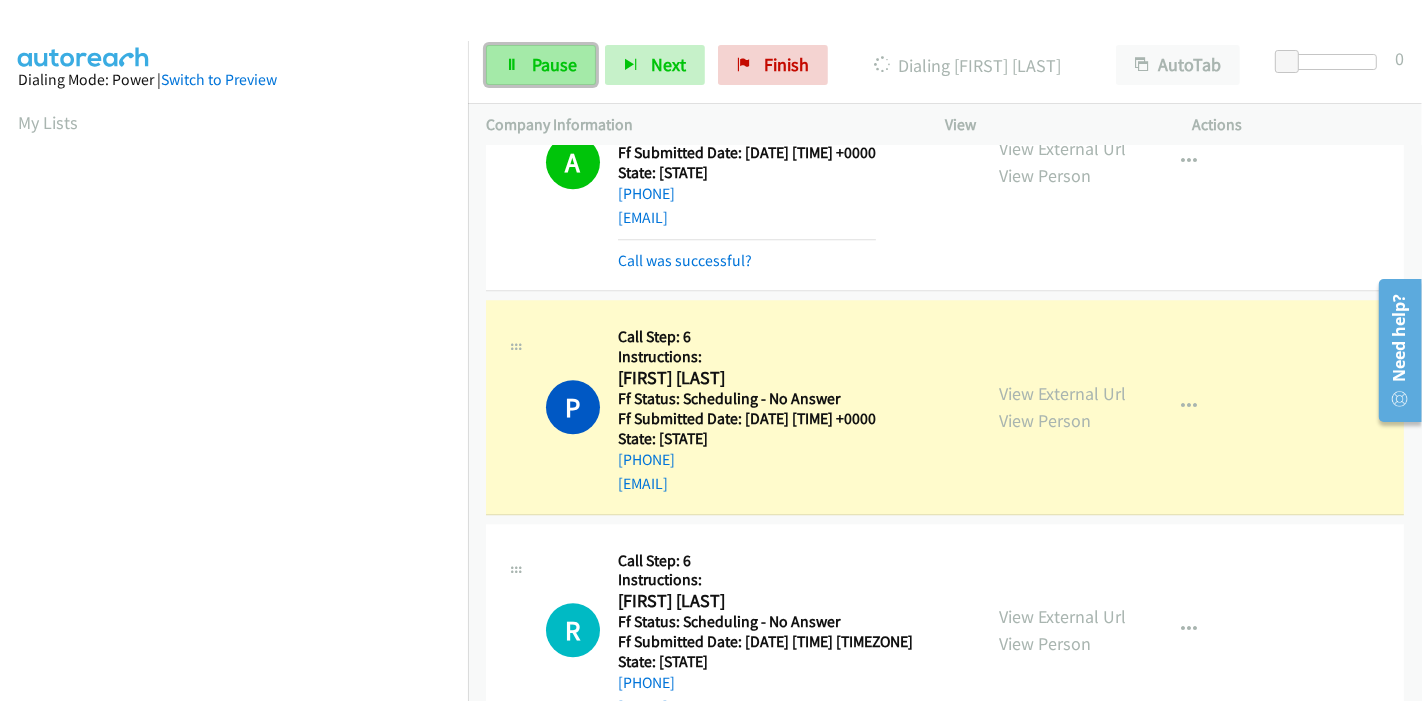 click on "Pause" at bounding box center [554, 64] 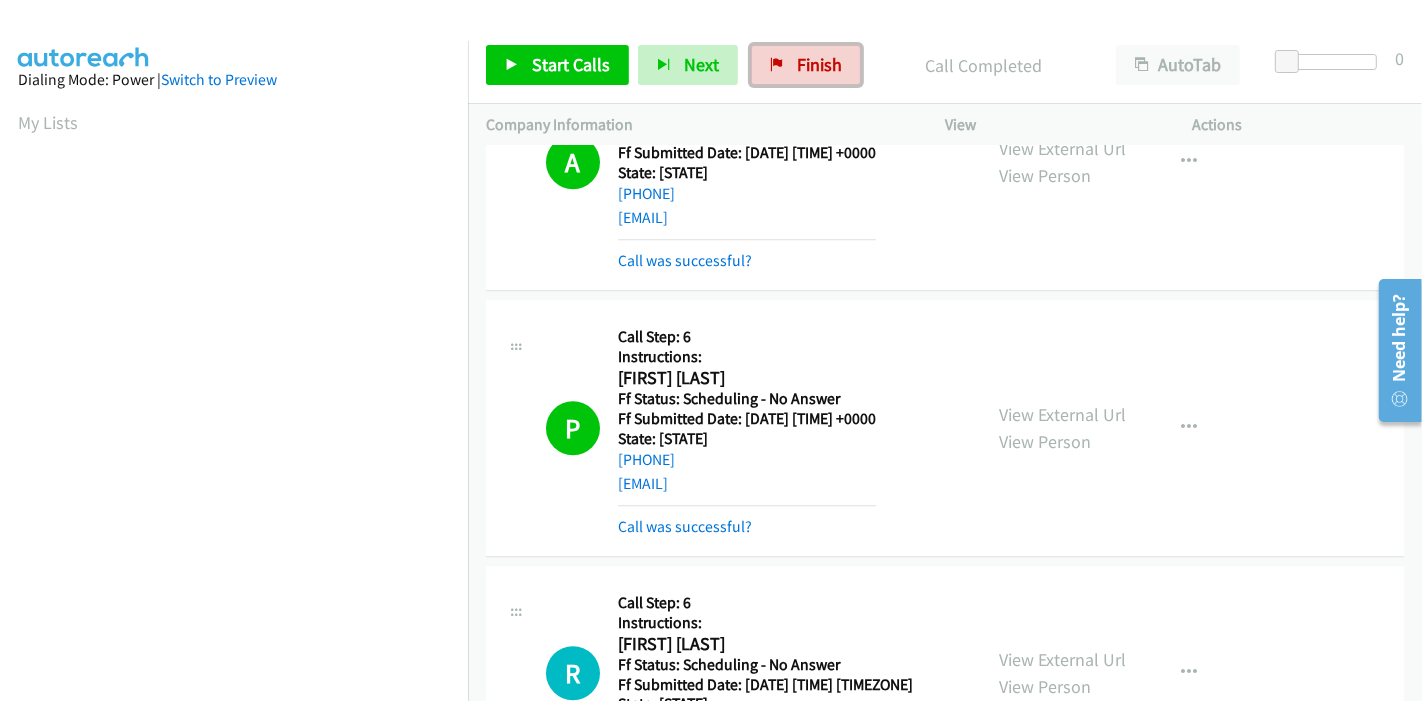 drag, startPoint x: 771, startPoint y: 60, endPoint x: 742, endPoint y: 80, distance: 35.22783 